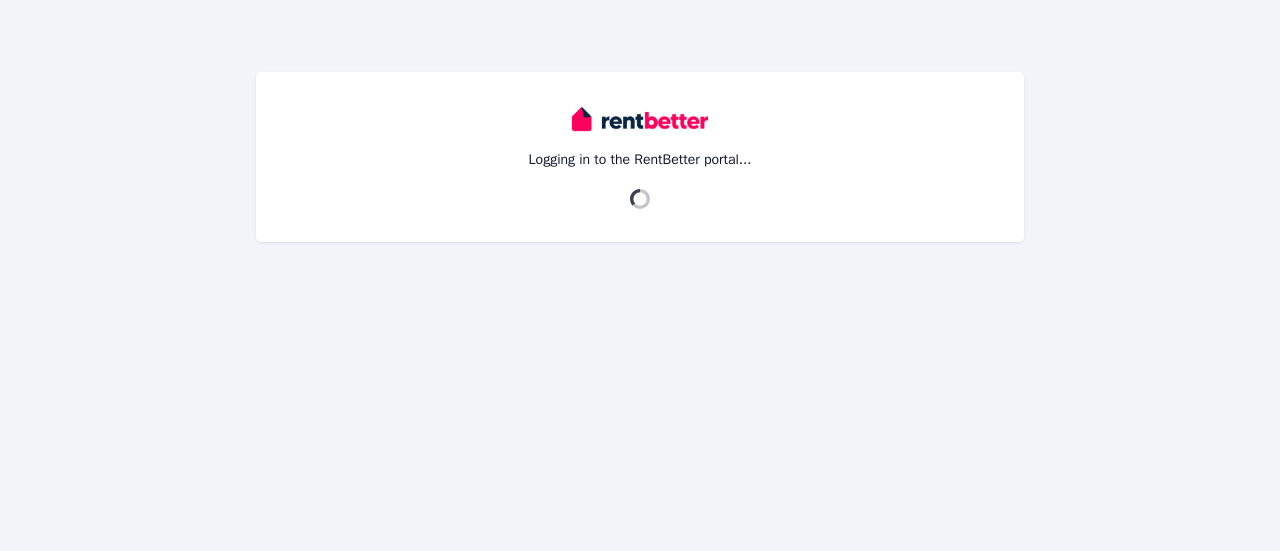 scroll, scrollTop: 0, scrollLeft: 0, axis: both 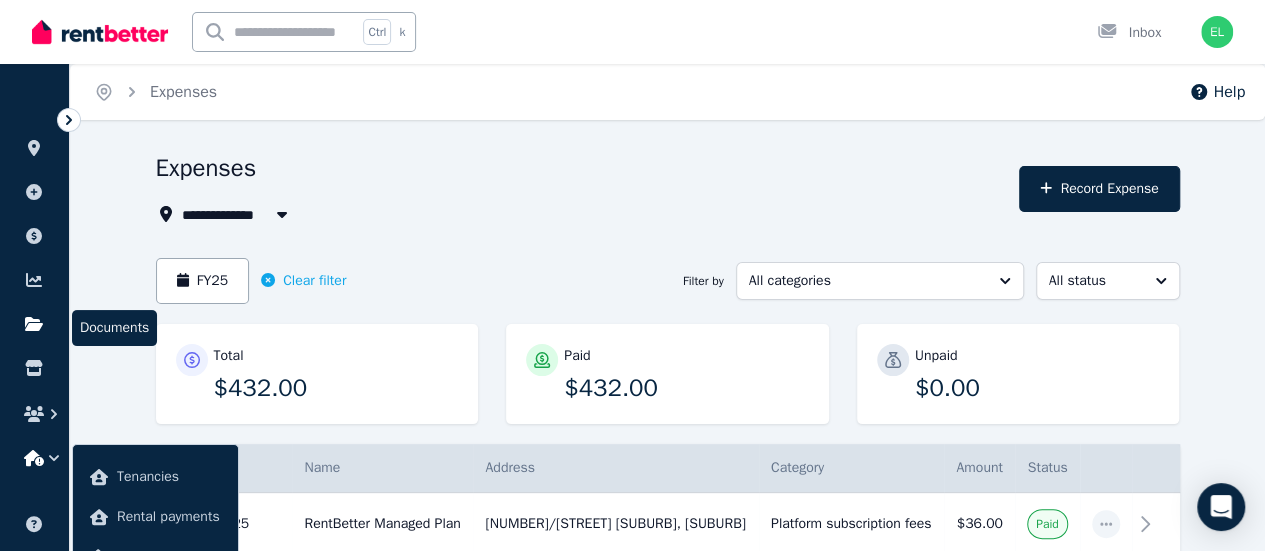 click 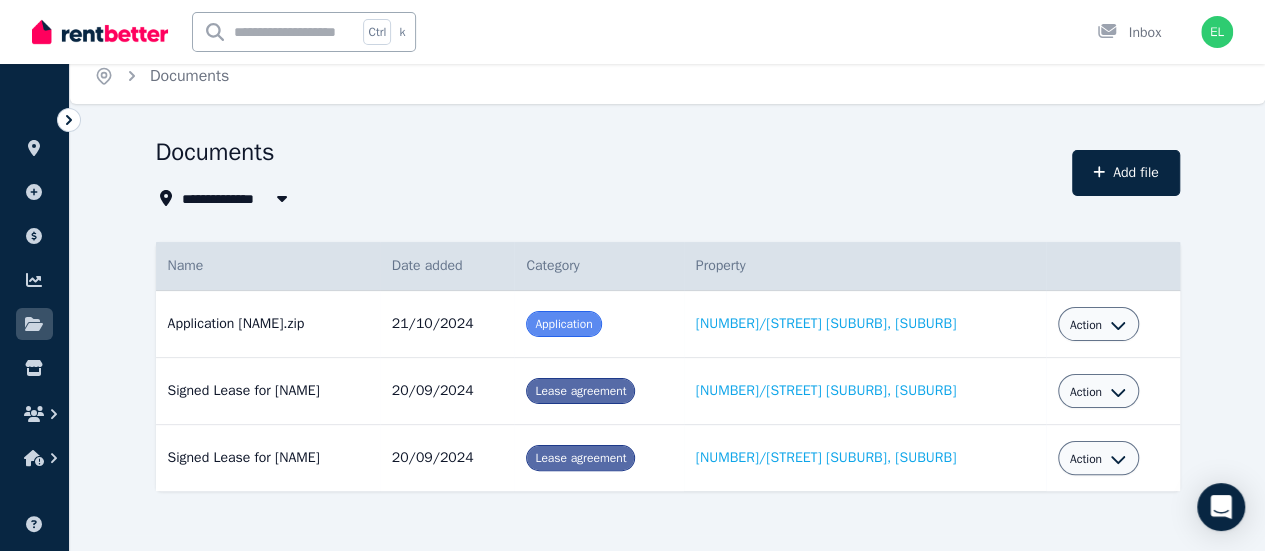 scroll, scrollTop: 24, scrollLeft: 0, axis: vertical 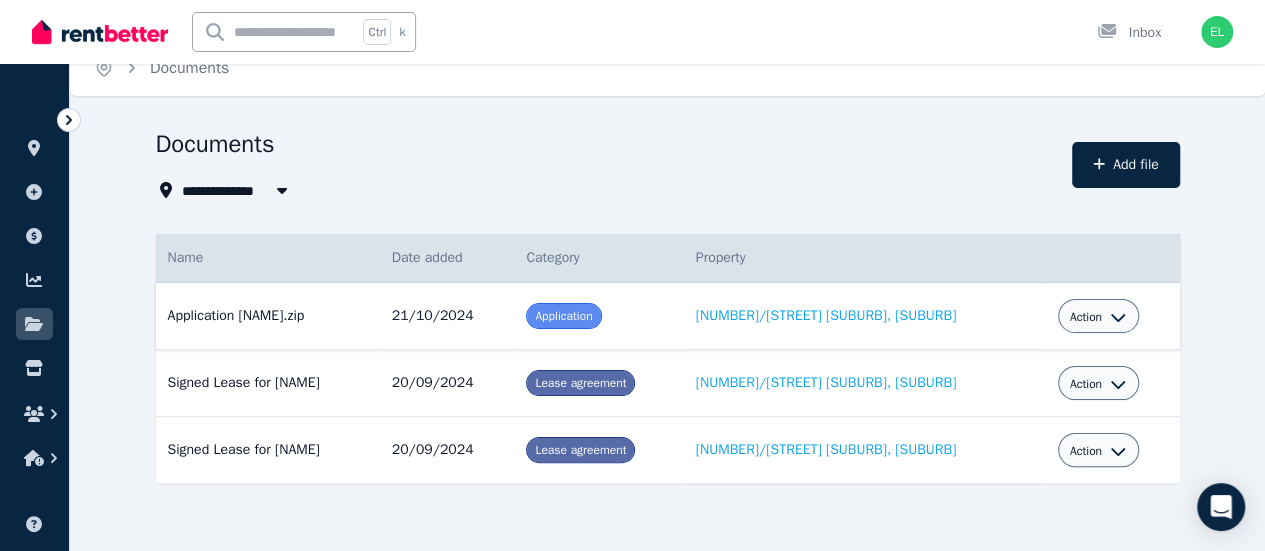 click on "Action" at bounding box center [1086, 317] 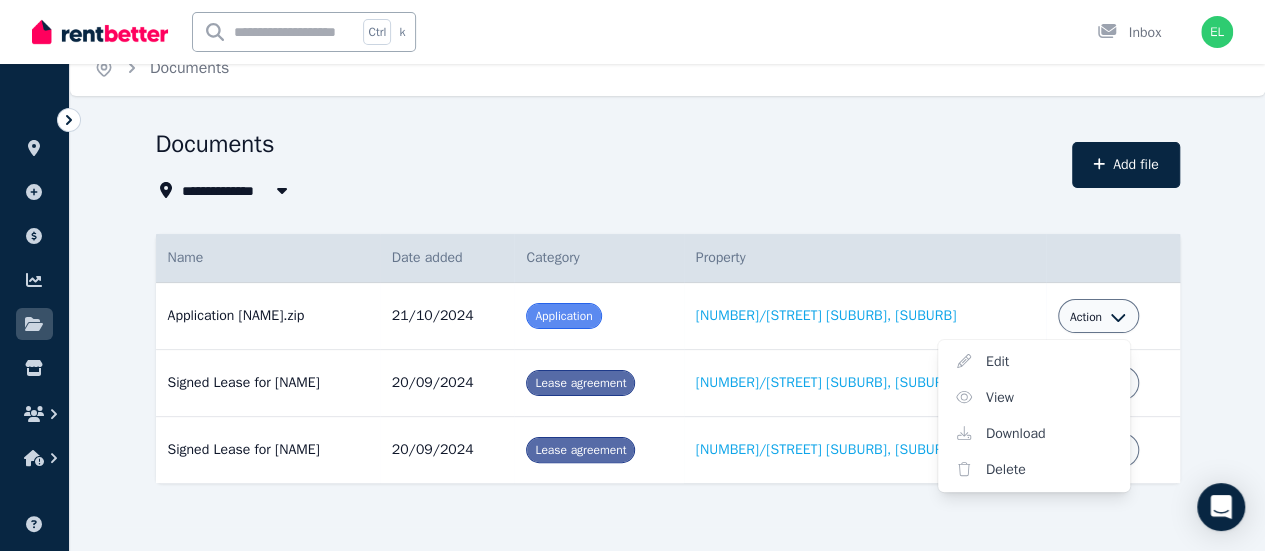 click on "Documents" at bounding box center (608, 147) 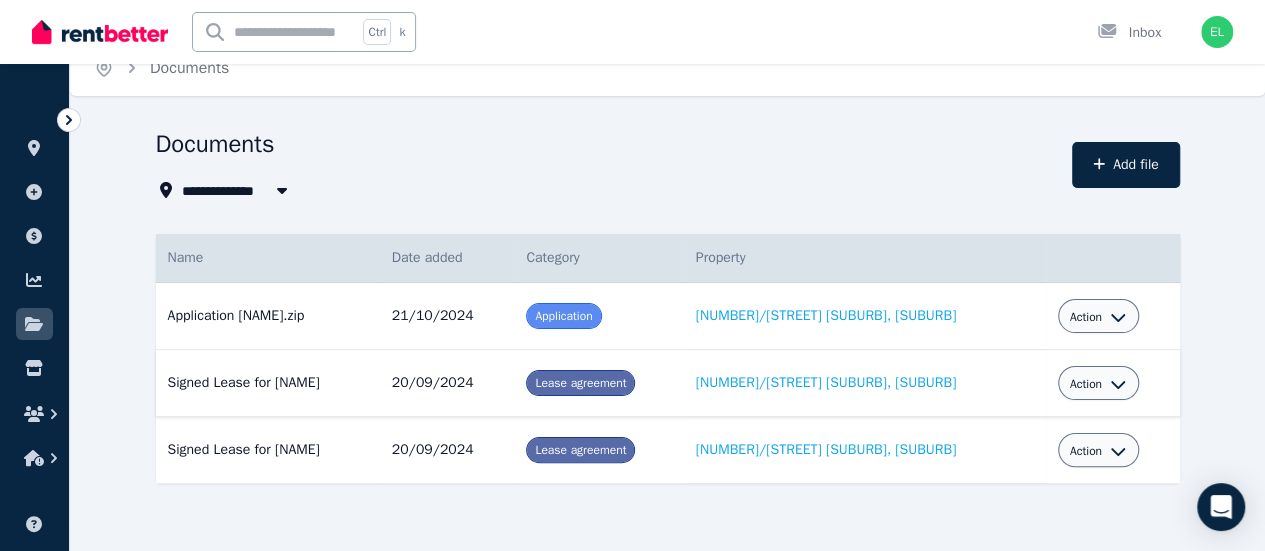 click 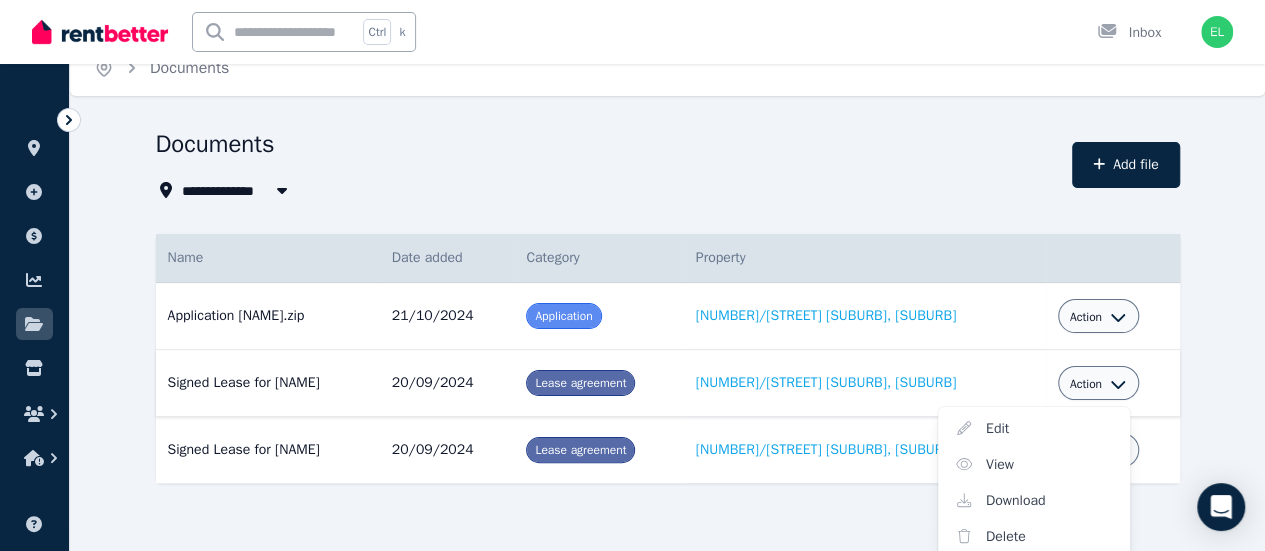 scroll, scrollTop: 30, scrollLeft: 0, axis: vertical 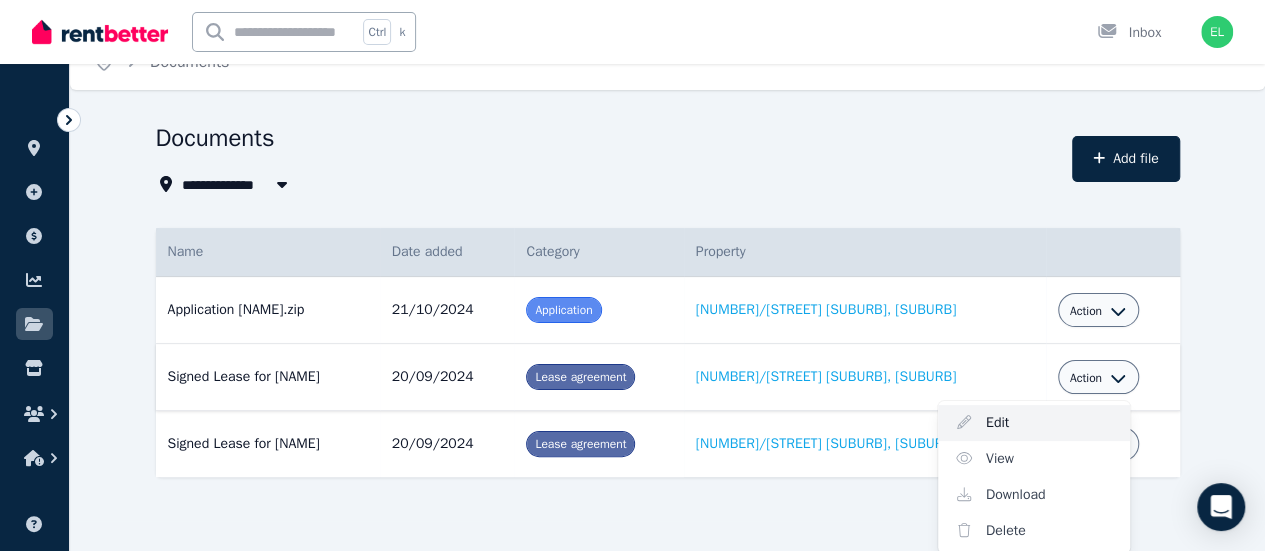 click on "Edit" at bounding box center [1034, 423] 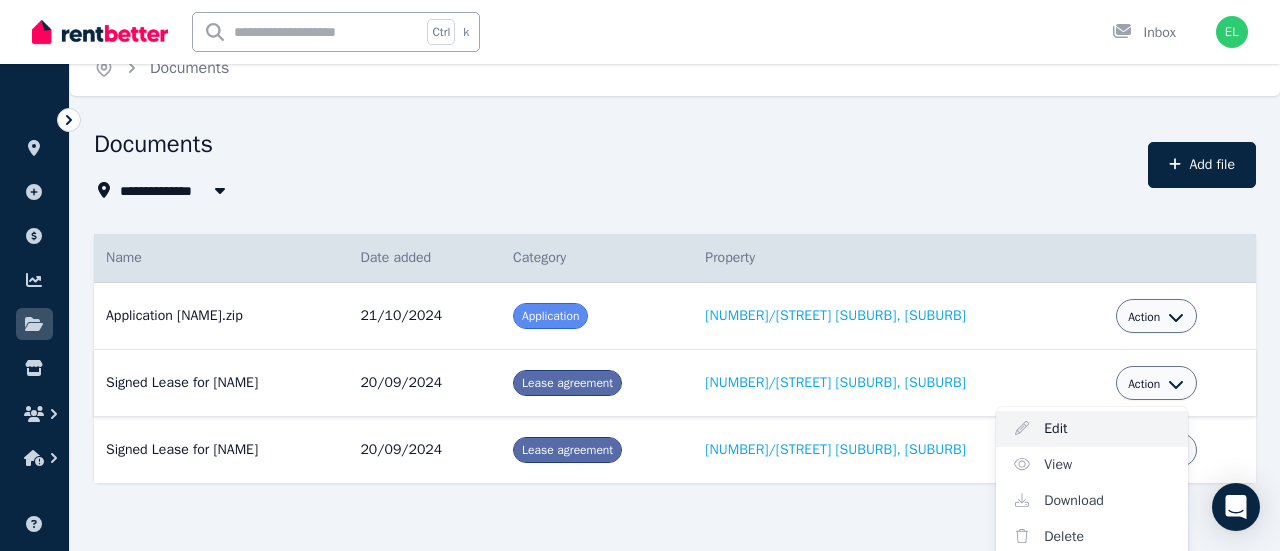 select on "**********" 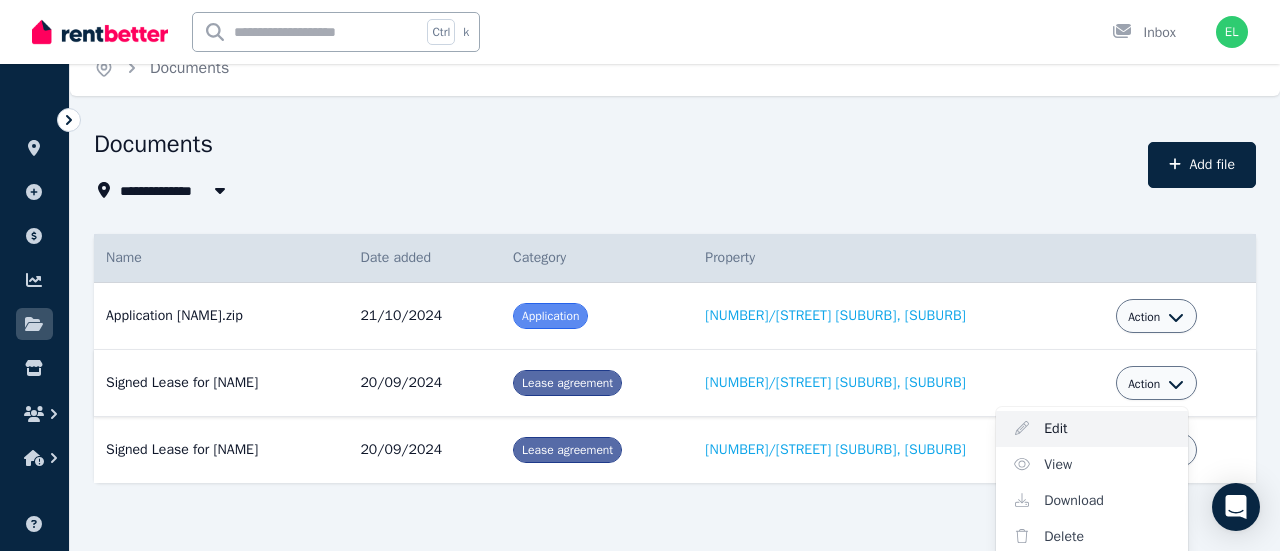 select on "**********" 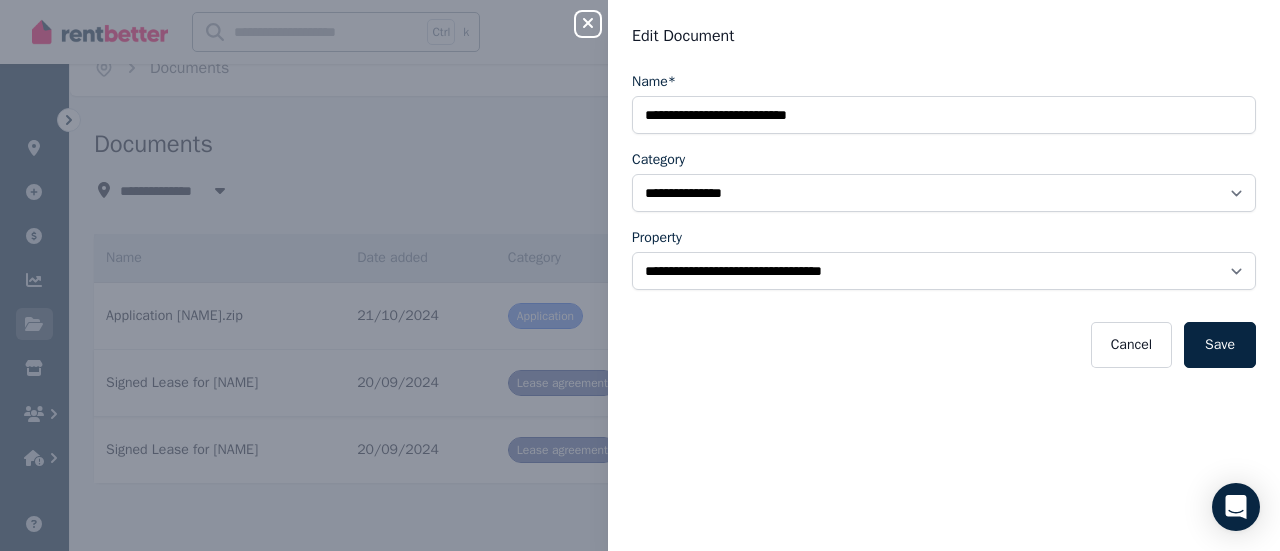 click 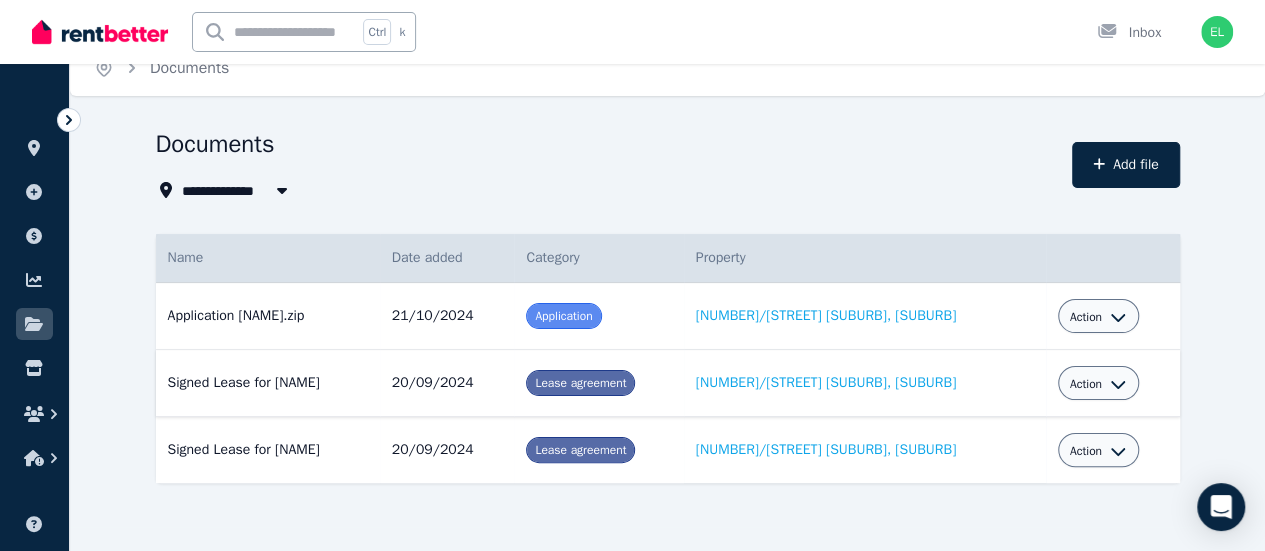 click at bounding box center (580, 383) 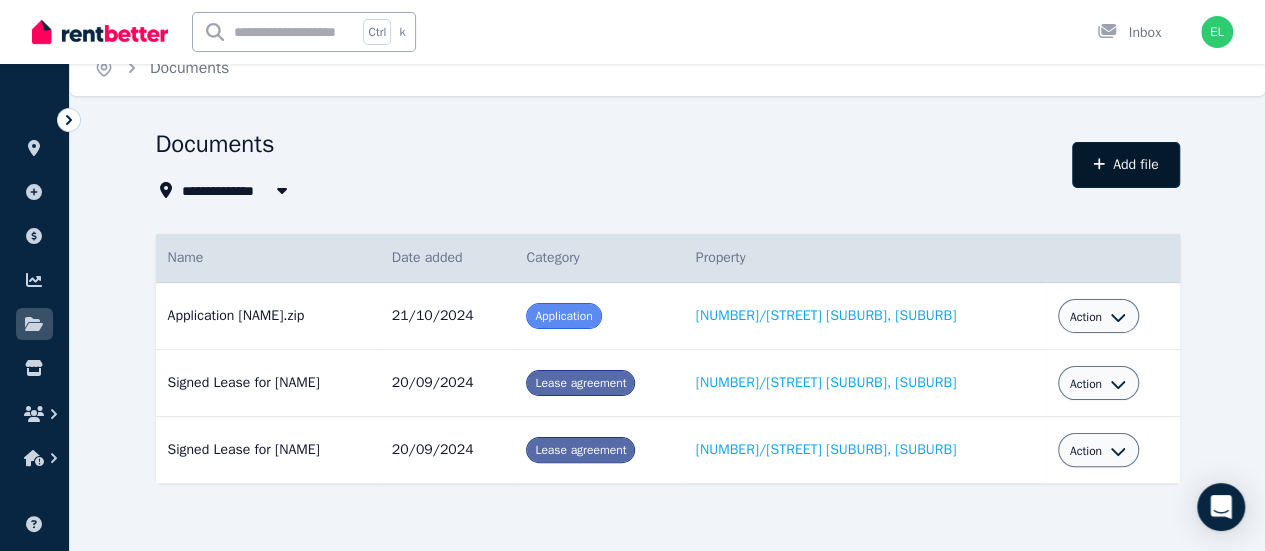 click on "Add file" at bounding box center [1126, 165] 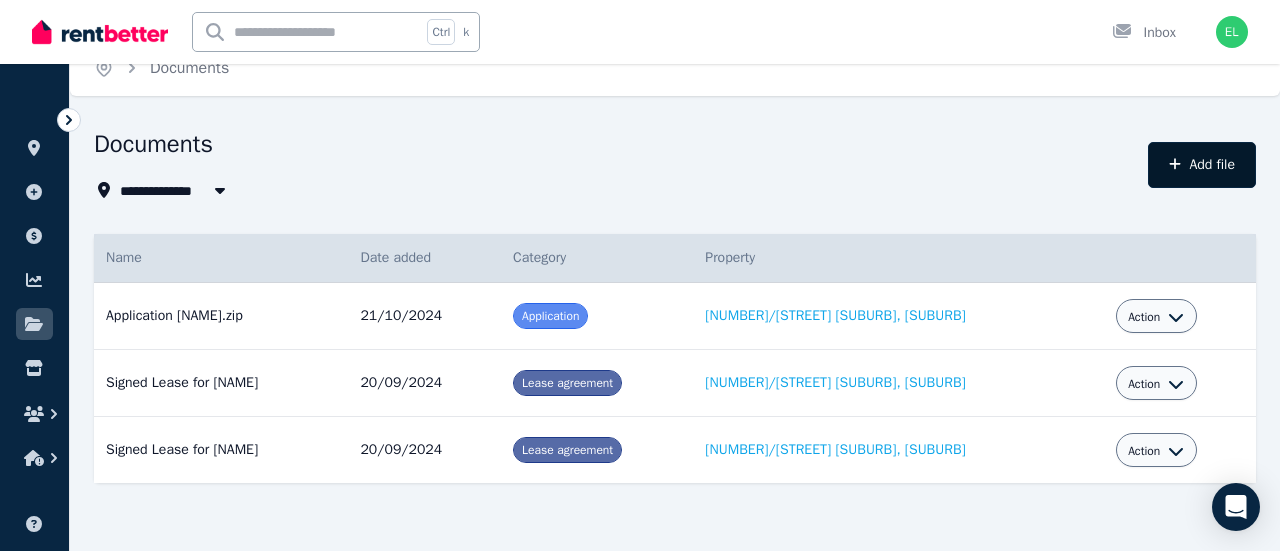 select on "*****" 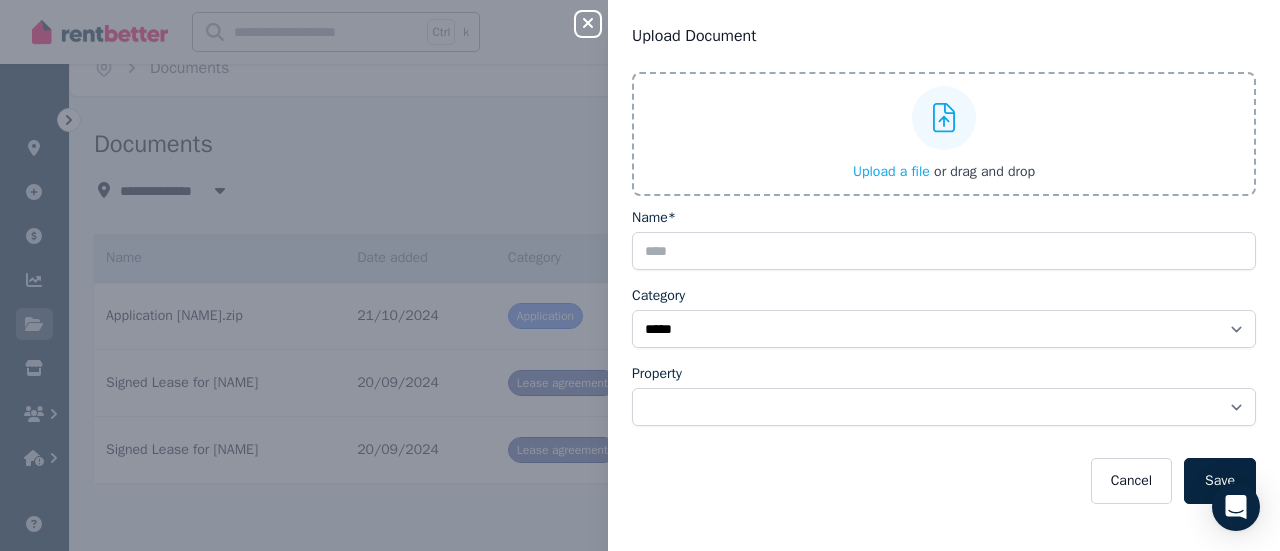click 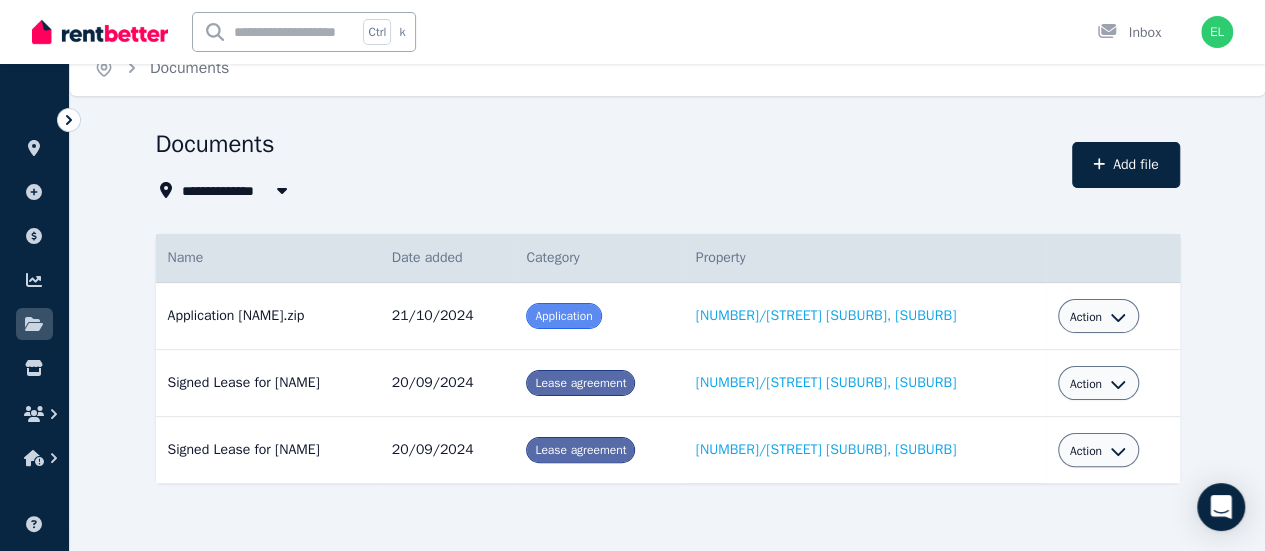 click 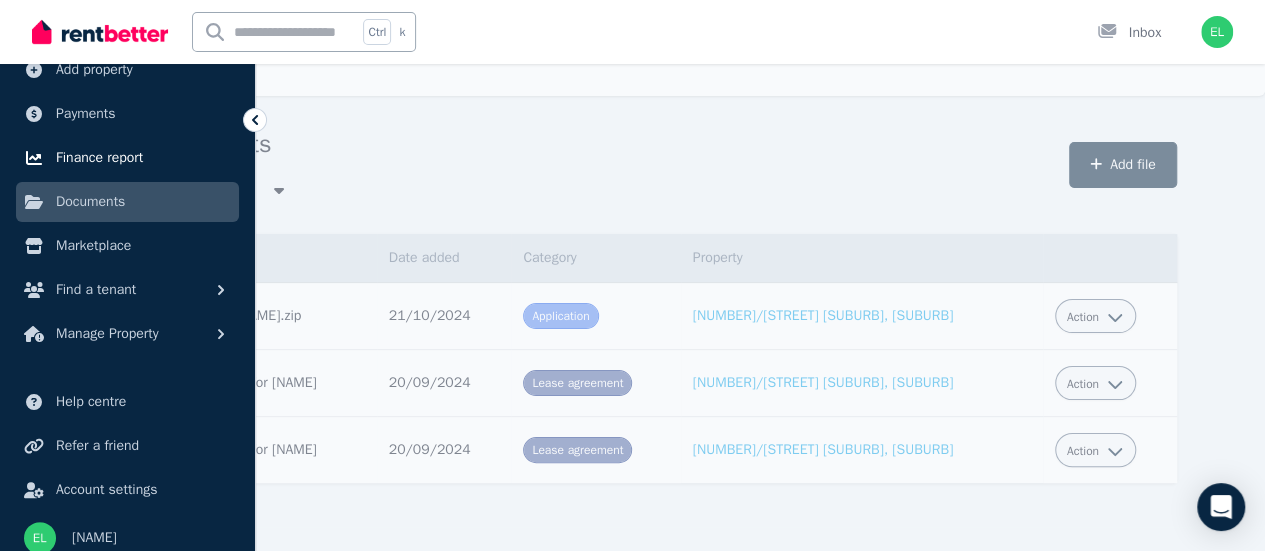 scroll, scrollTop: 140, scrollLeft: 0, axis: vertical 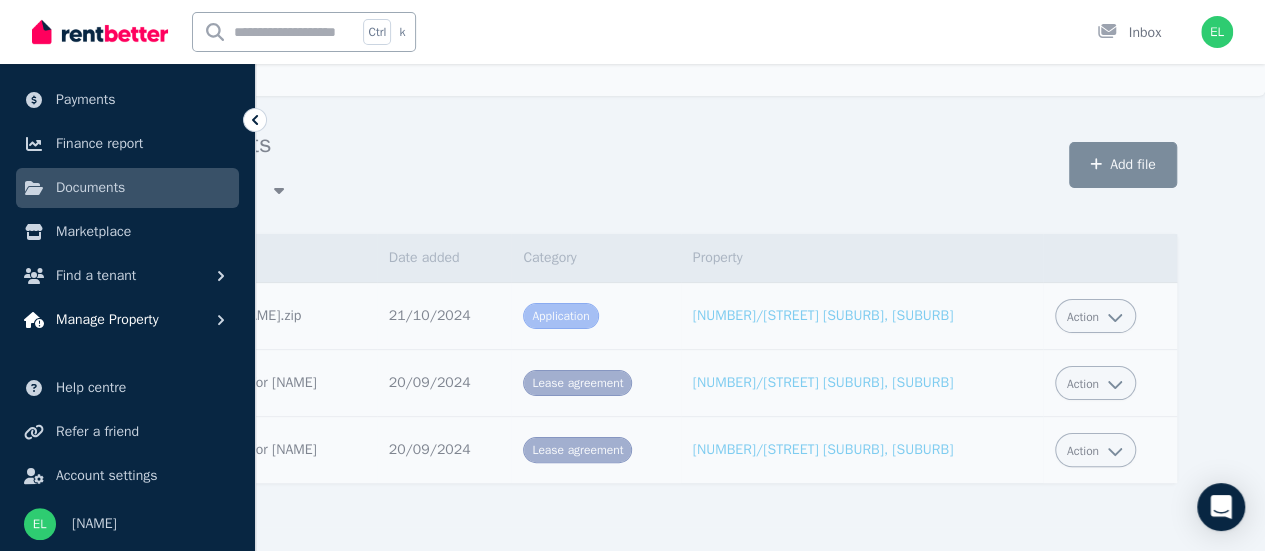 click on "Manage Property" at bounding box center [107, 320] 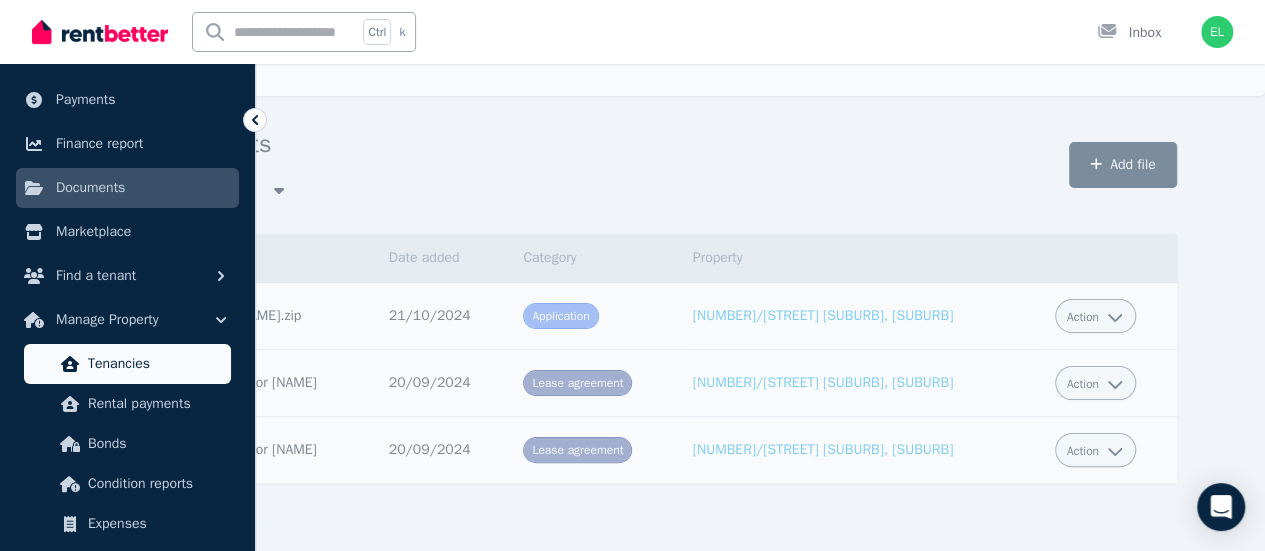 click on "Tenancies" at bounding box center [127, 364] 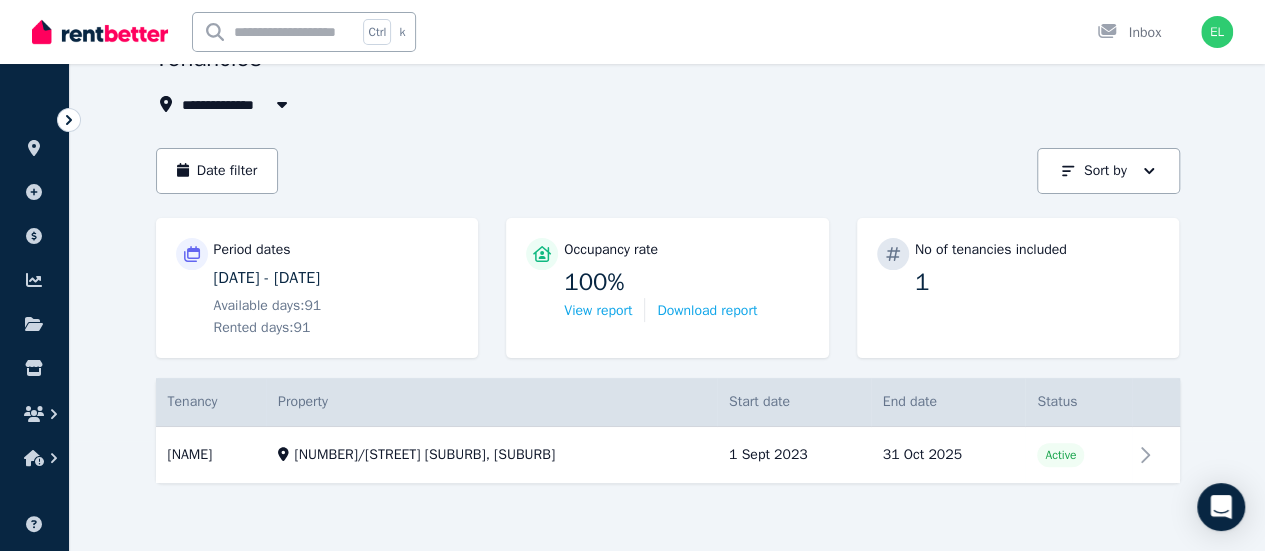 scroll, scrollTop: 112, scrollLeft: 0, axis: vertical 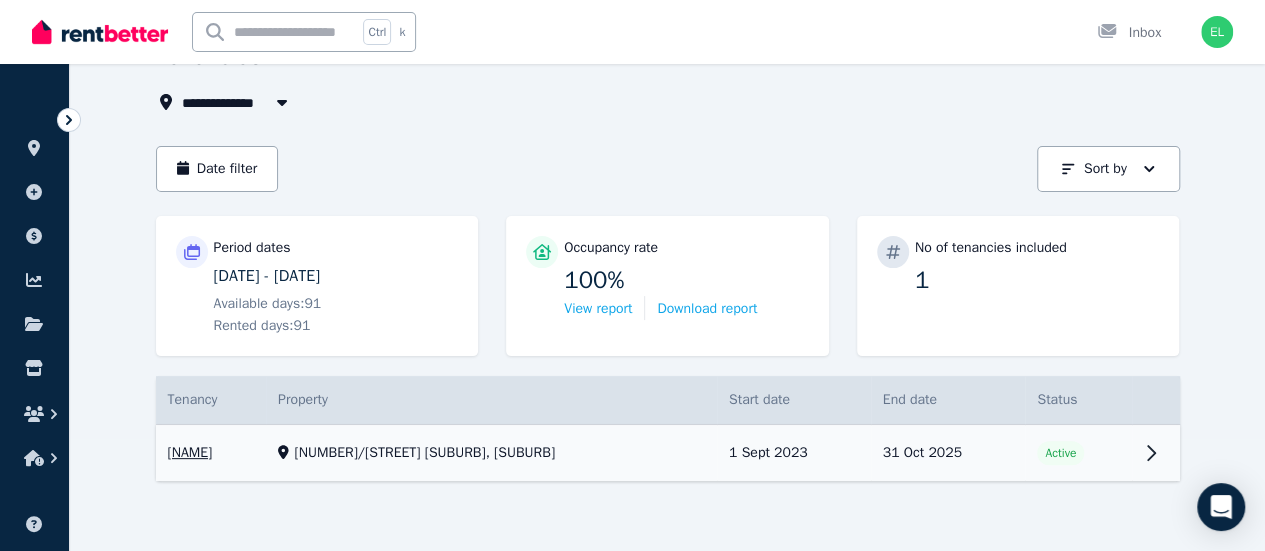 click on "View property details" at bounding box center [668, 453] 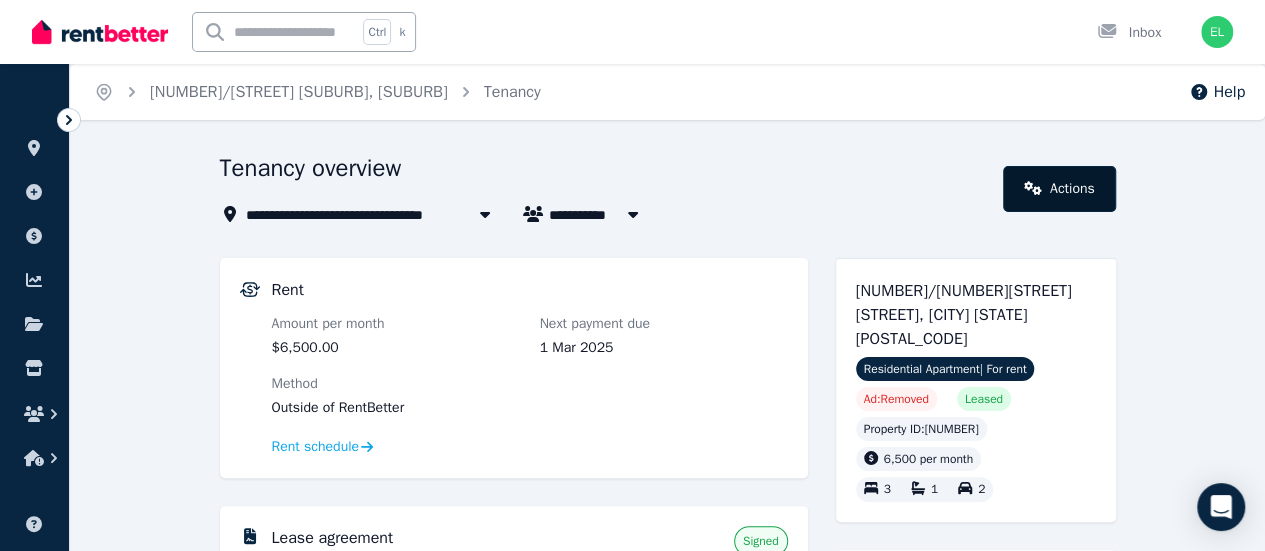 click on "Actions" at bounding box center (1059, 189) 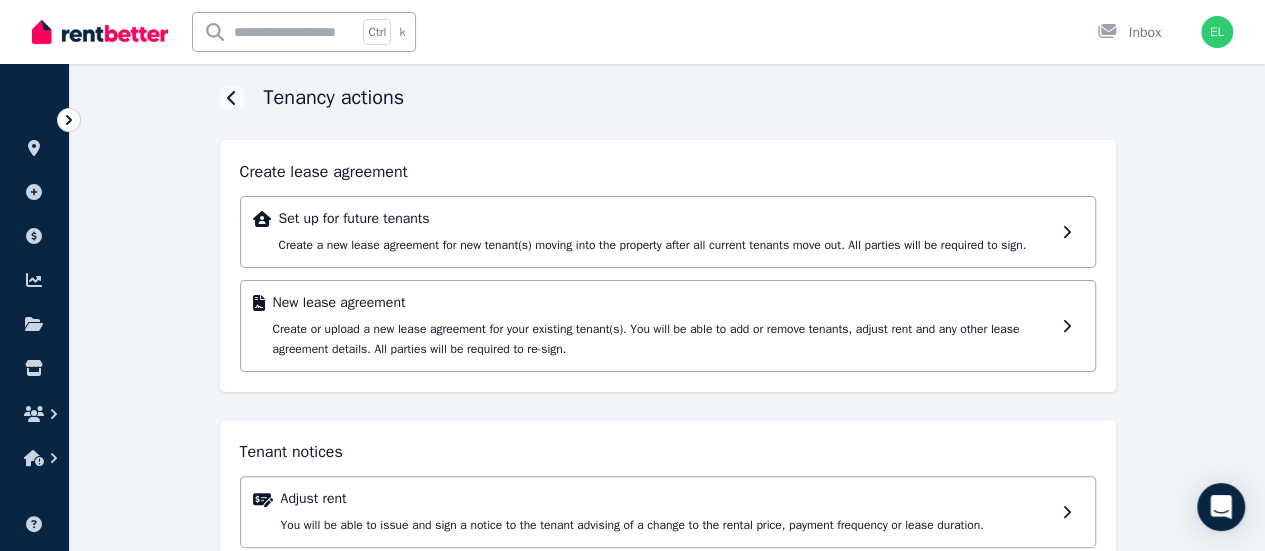 scroll, scrollTop: 100, scrollLeft: 0, axis: vertical 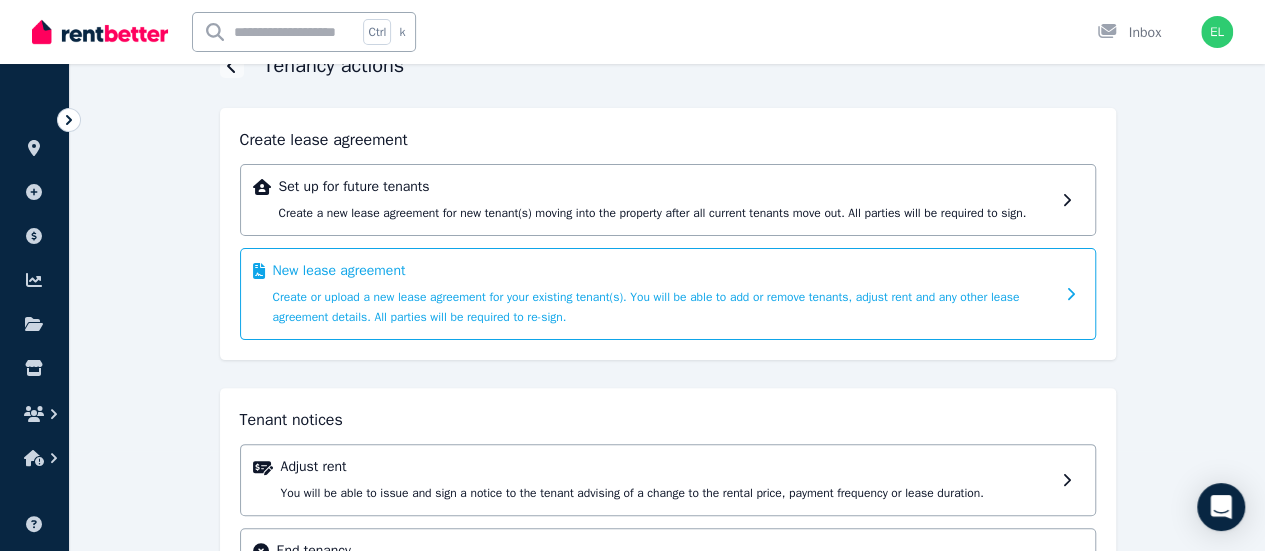 click on "Create or upload a new lease agreement for your existing tenant(s). You will be able to add or remove tenants, adjust rent and any other lease agreement details. All parties will be required to re-sign." at bounding box center [646, 307] 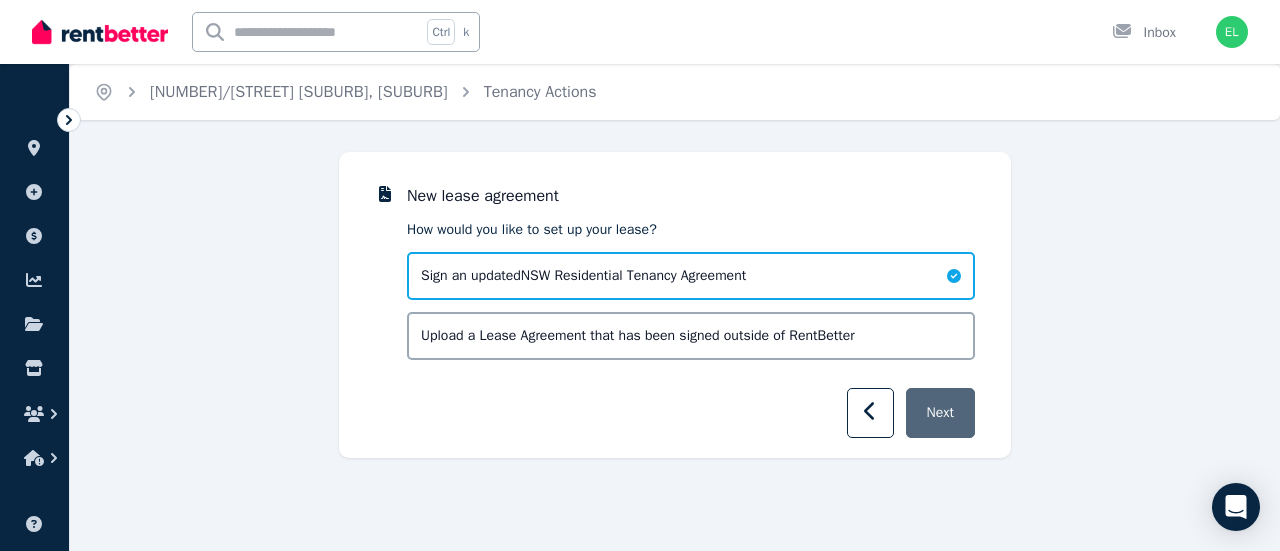 click on "Next" at bounding box center [940, 413] 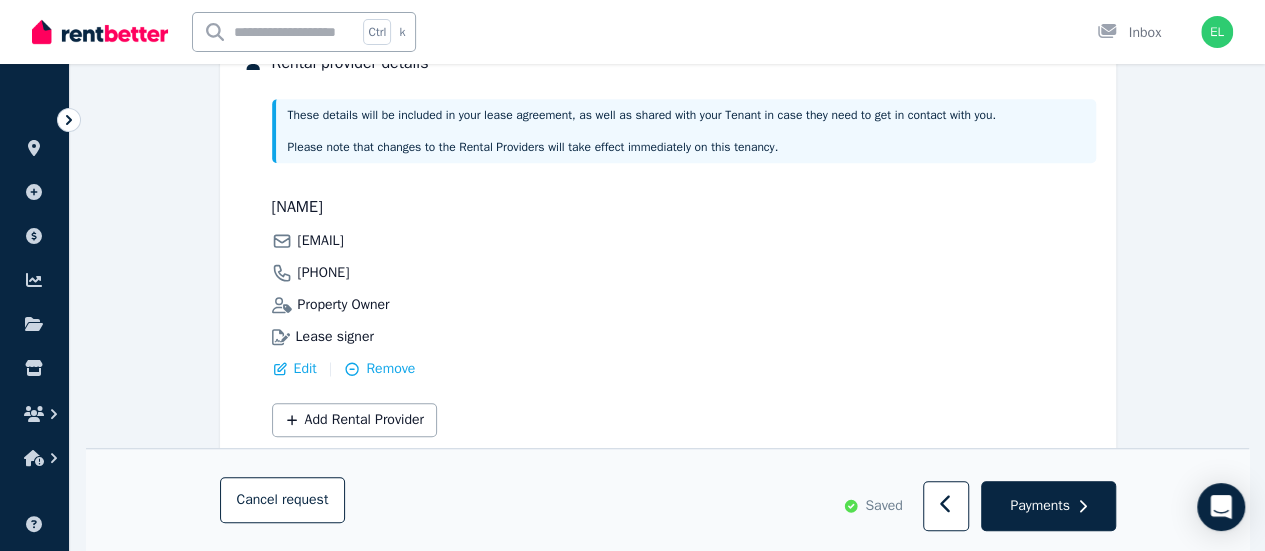scroll, scrollTop: 554, scrollLeft: 0, axis: vertical 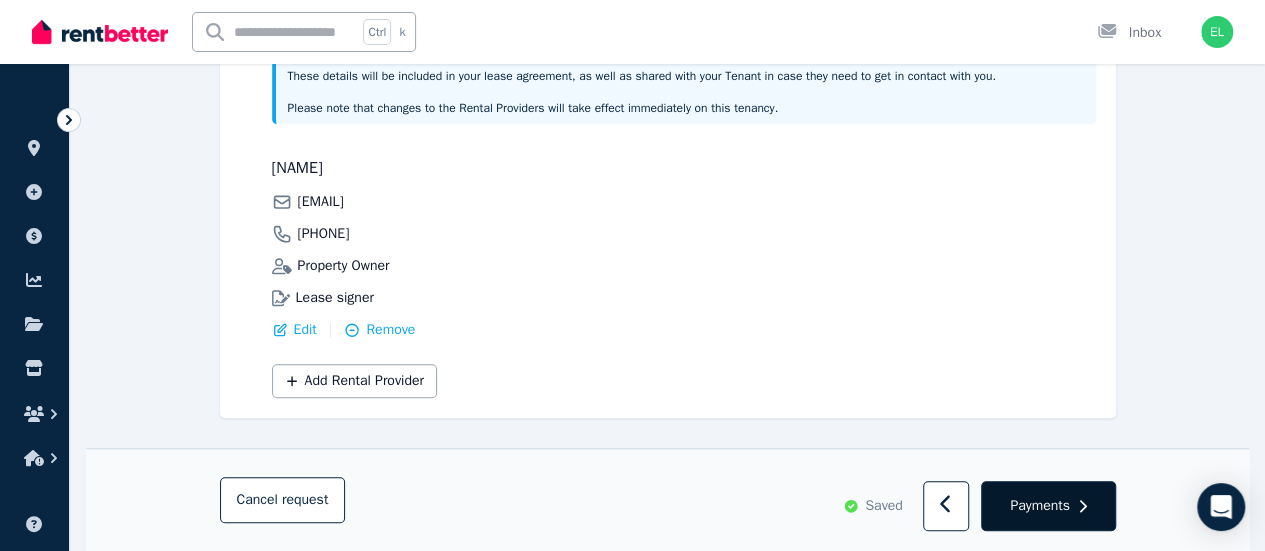click on "Payments" at bounding box center [1048, 507] 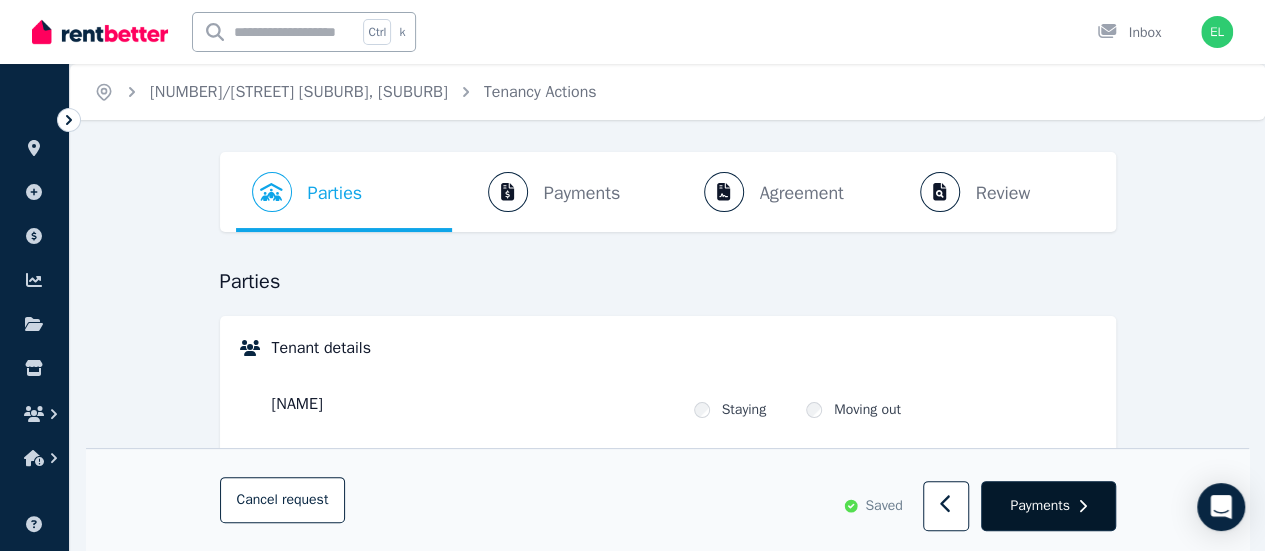 select on "**********" 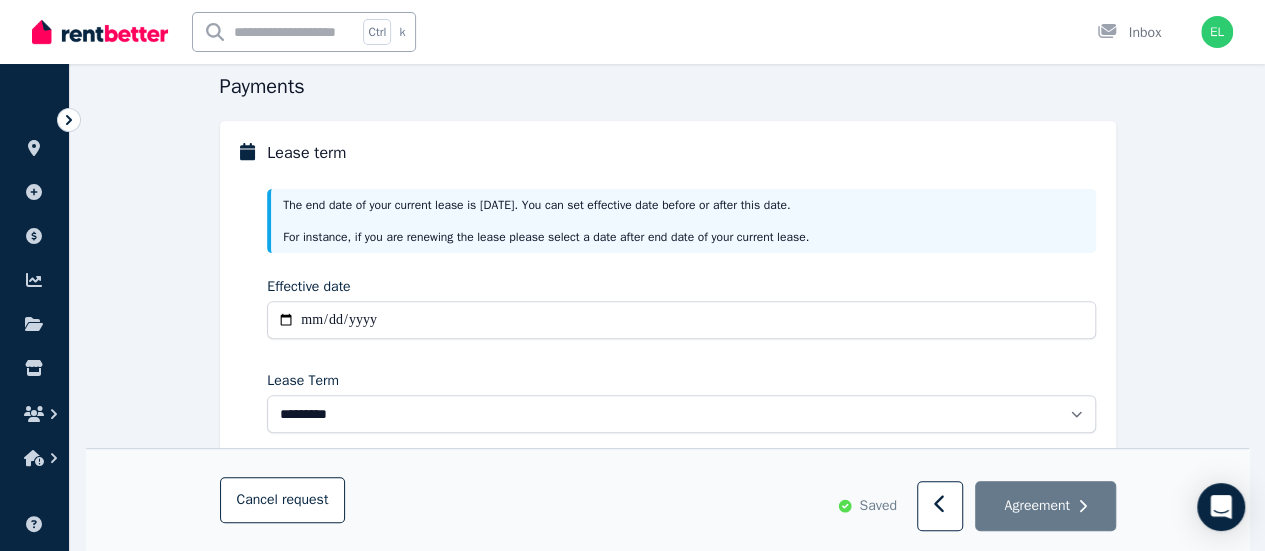 scroll, scrollTop: 200, scrollLeft: 0, axis: vertical 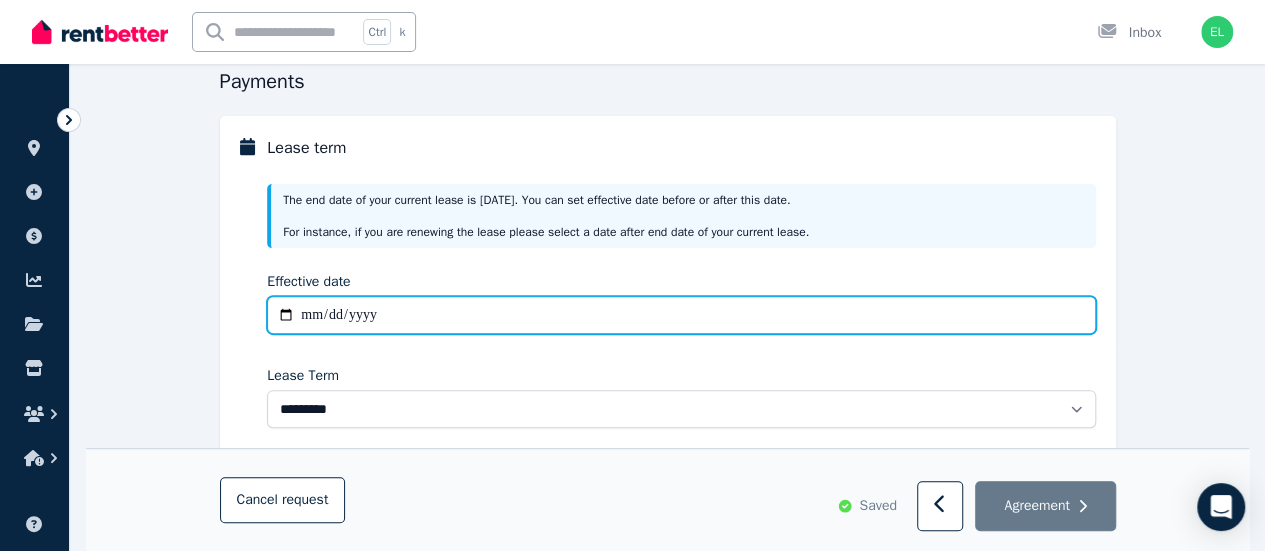 click on "Effective date" at bounding box center (681, 315) 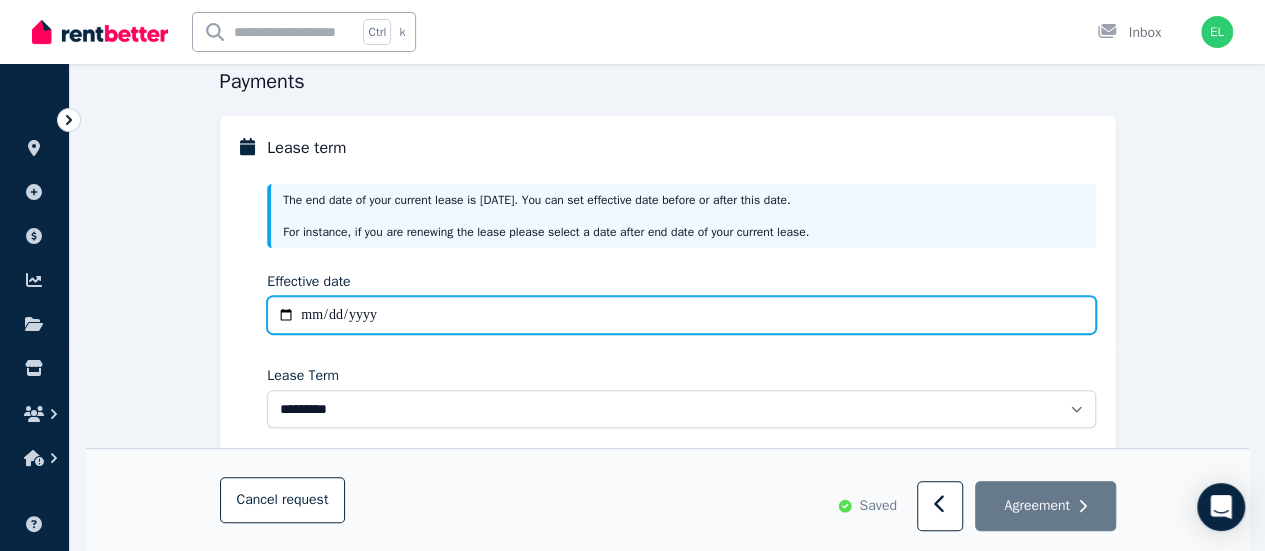 type on "**********" 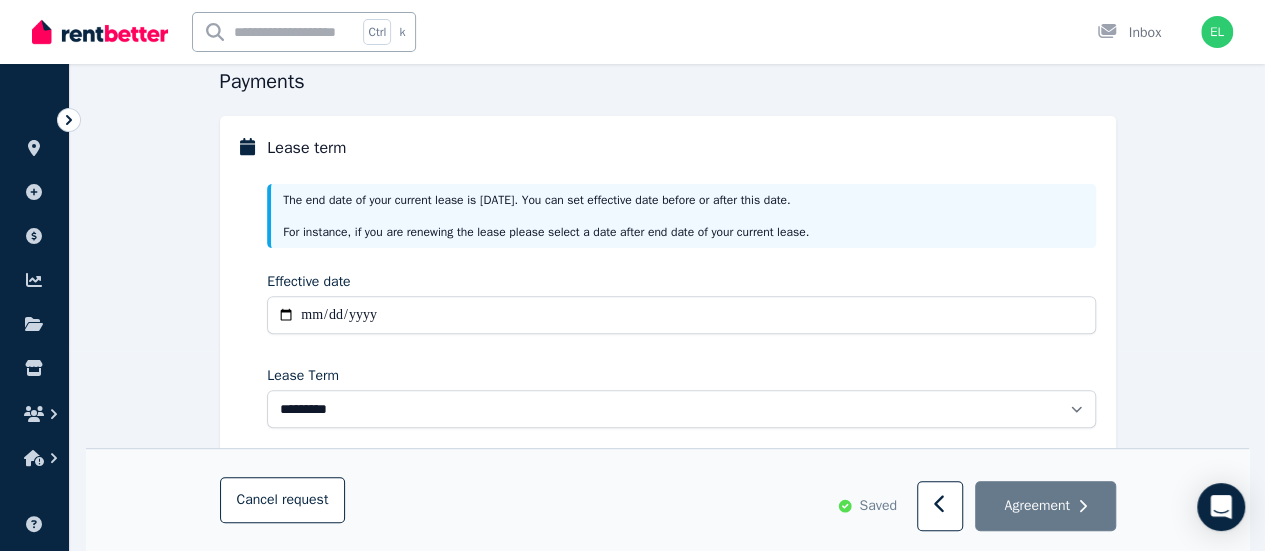 click on "Lease Term" at bounding box center (681, 376) 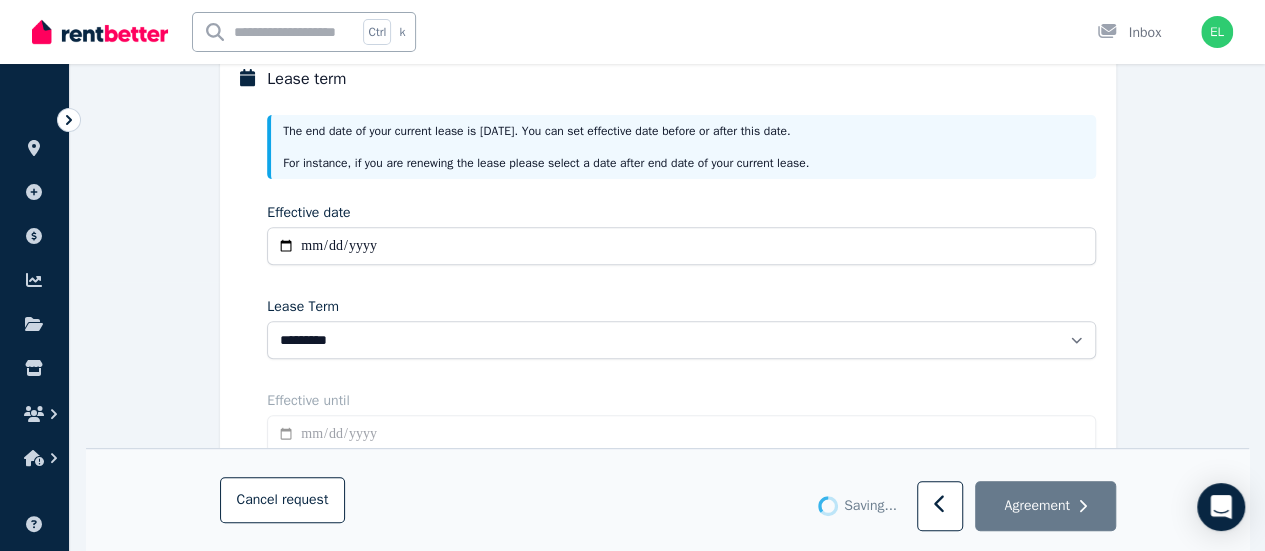 type on "**********" 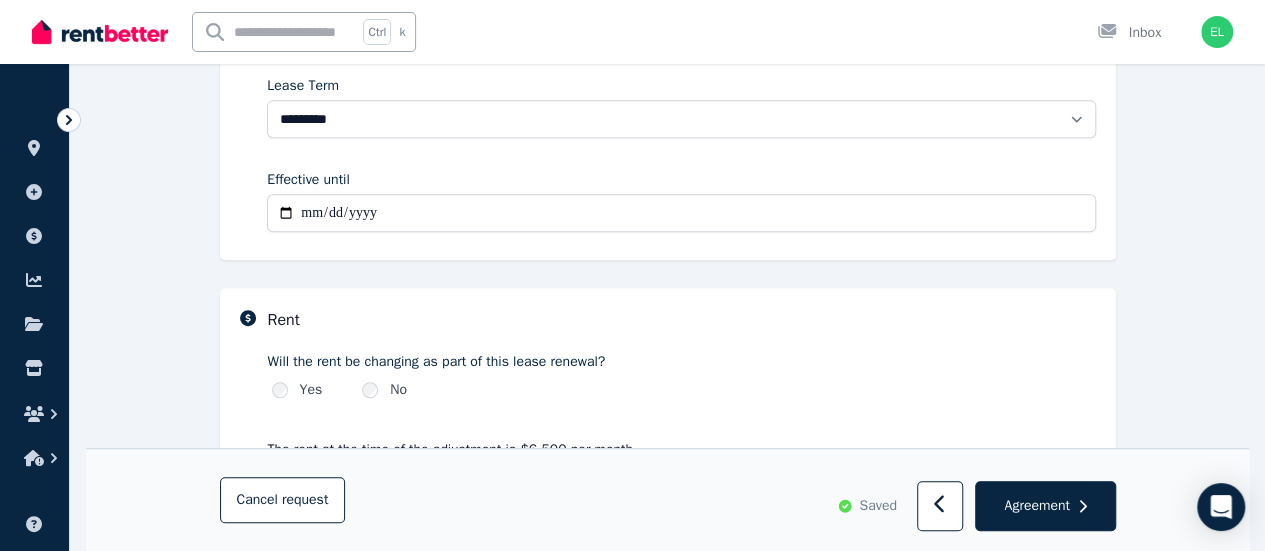 scroll, scrollTop: 600, scrollLeft: 0, axis: vertical 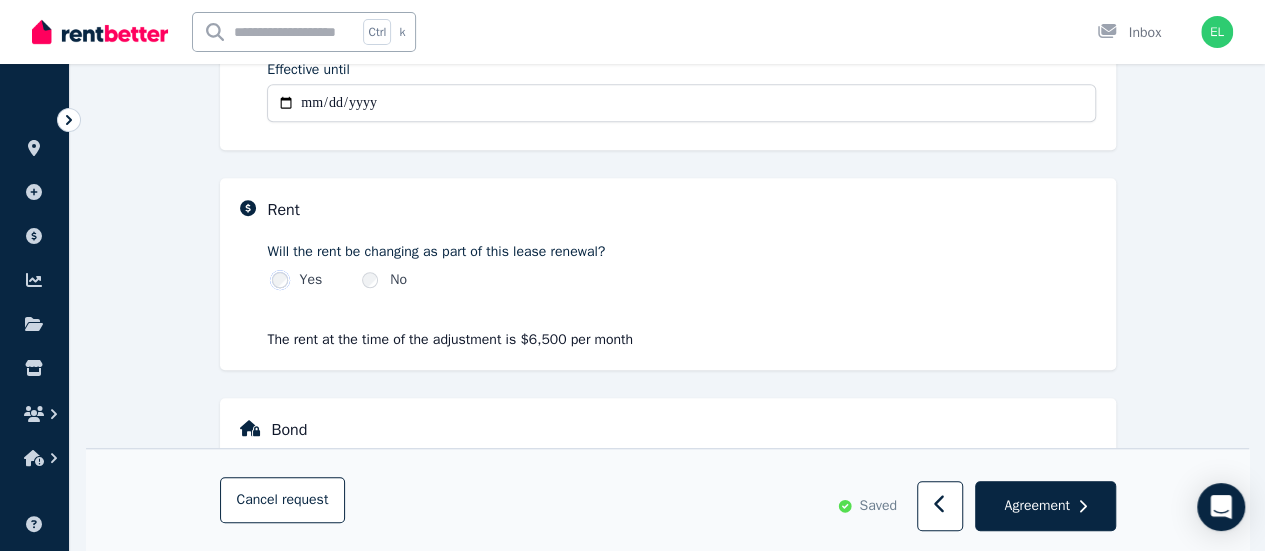 select on "*******" 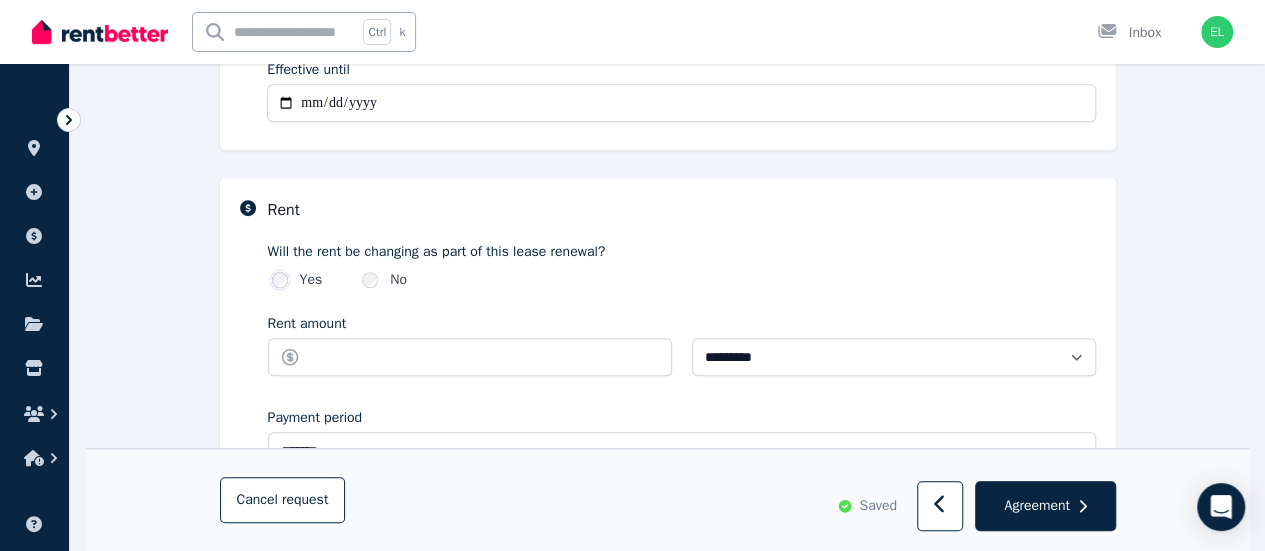 scroll, scrollTop: 700, scrollLeft: 0, axis: vertical 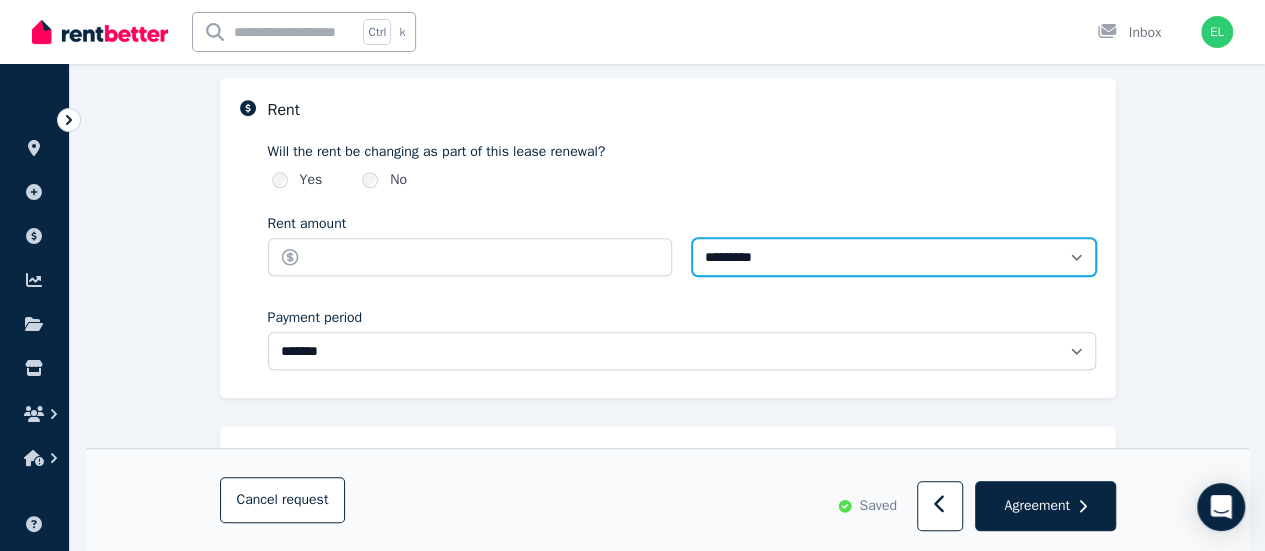 click on "**********" at bounding box center [894, 257] 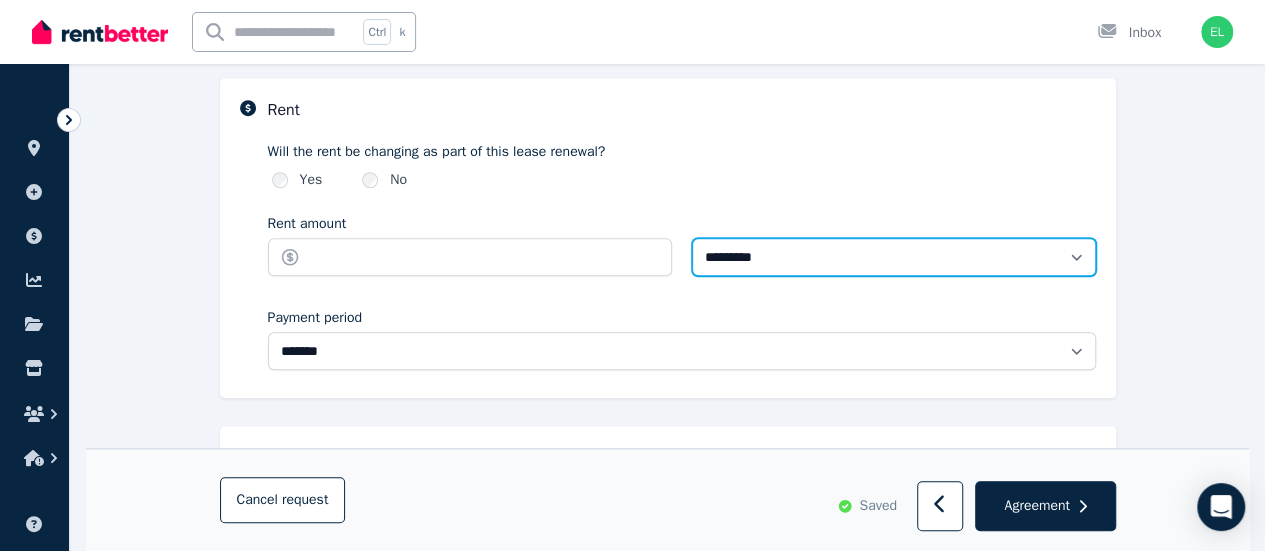 select on "******" 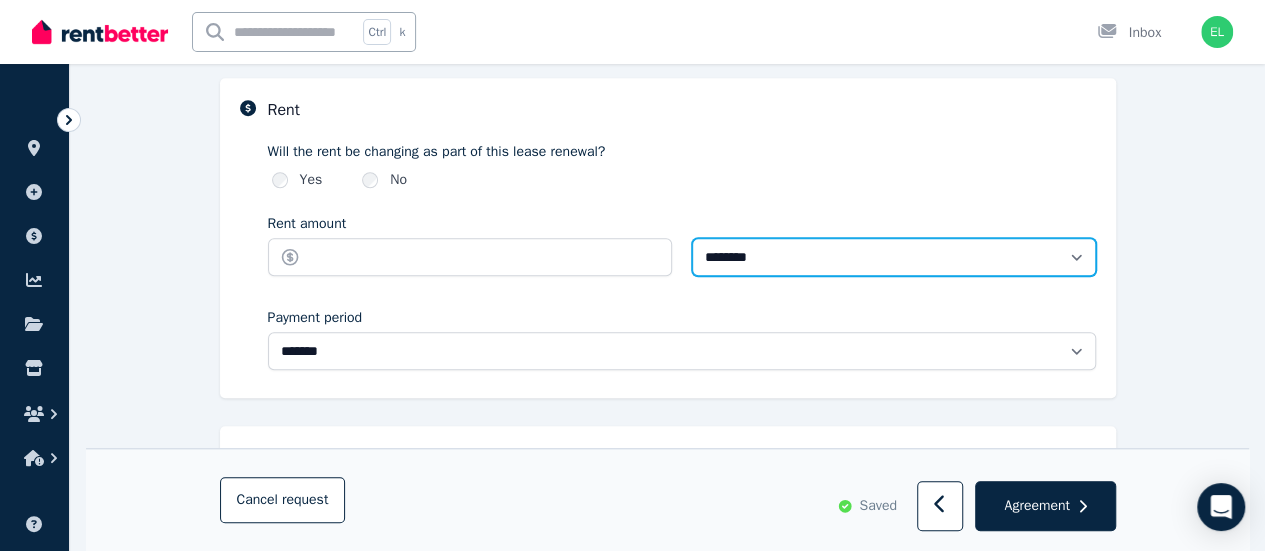 click on "**********" at bounding box center [894, 257] 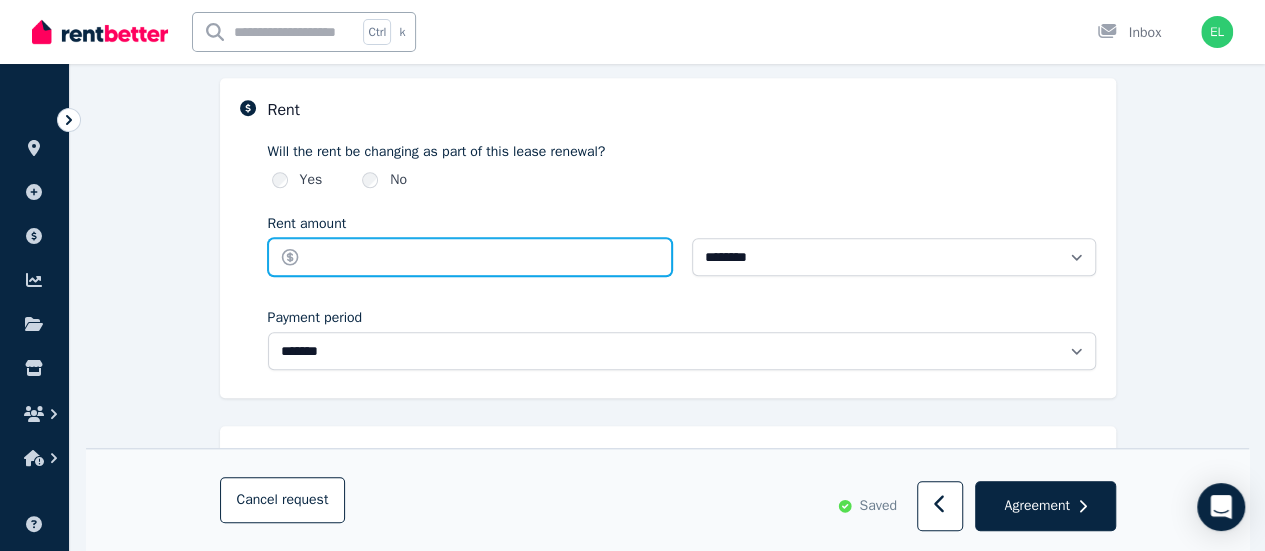 click on "Rent amount" at bounding box center [470, 257] 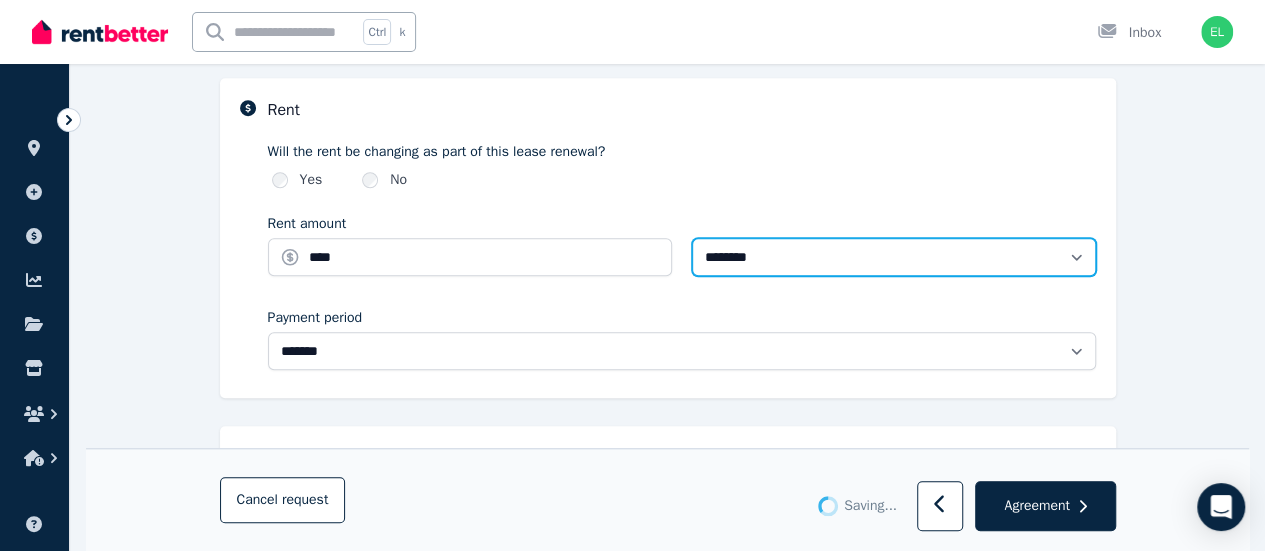 type on "*******" 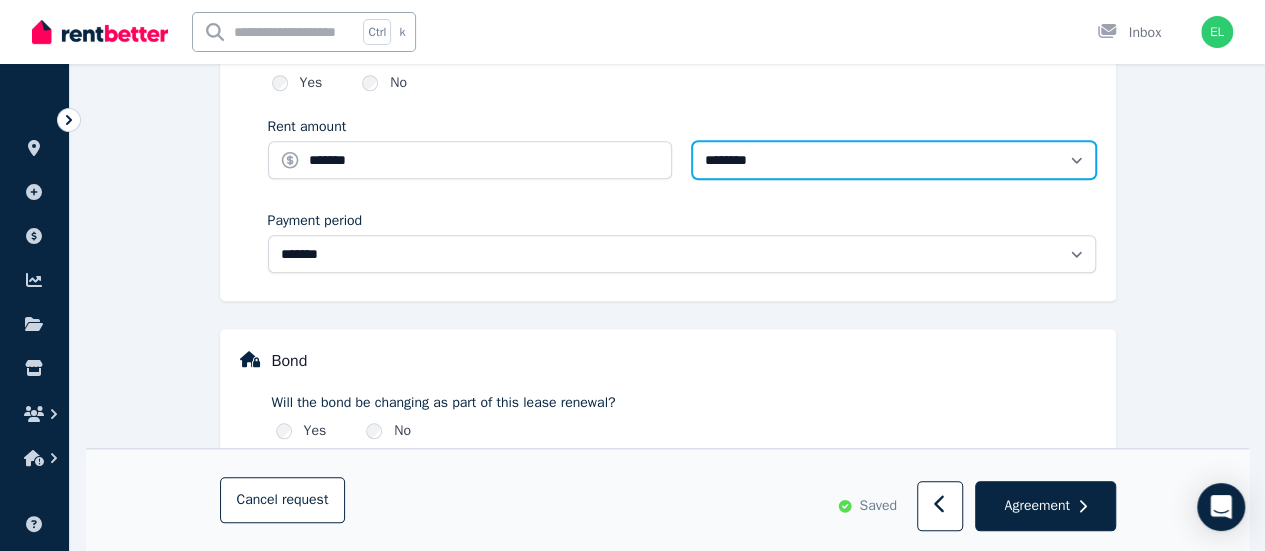 scroll, scrollTop: 798, scrollLeft: 0, axis: vertical 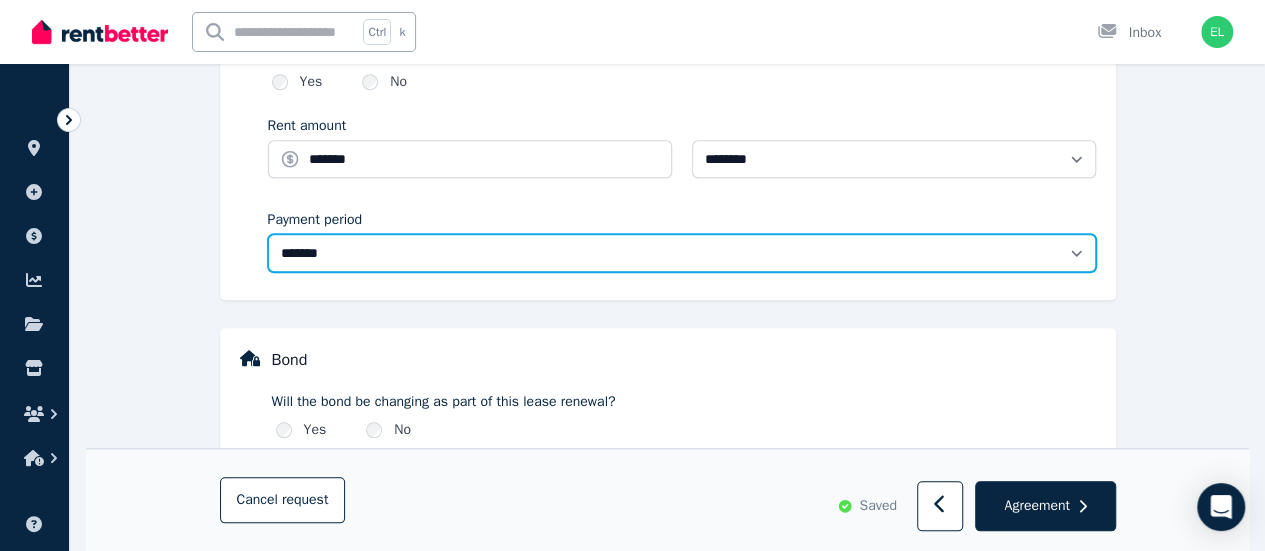 click on "**********" at bounding box center (682, 253) 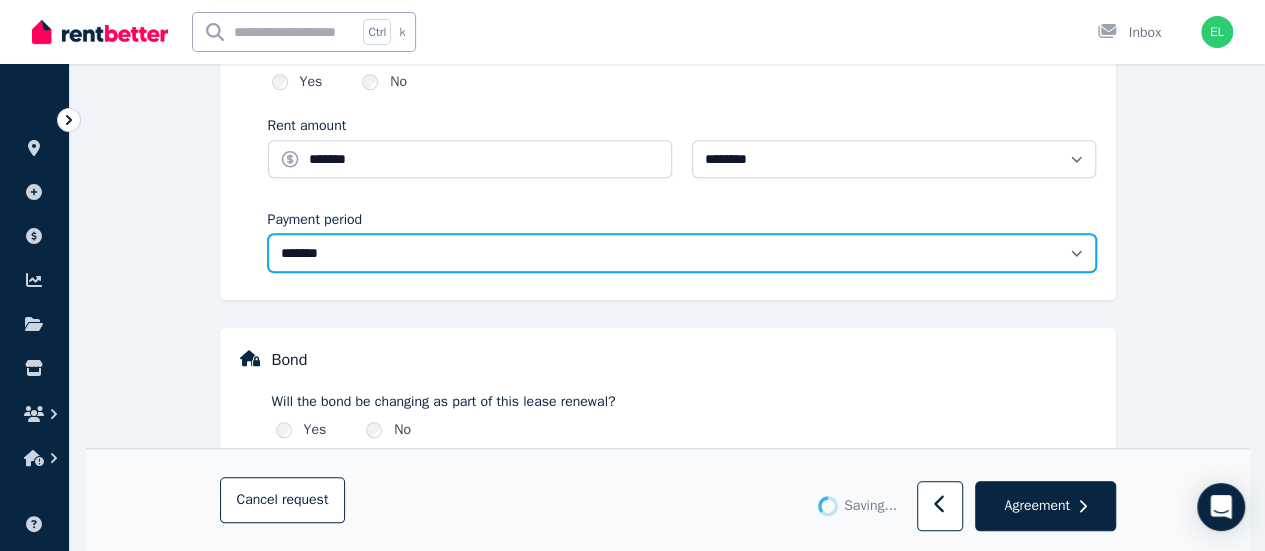 click on "**********" at bounding box center (682, 253) 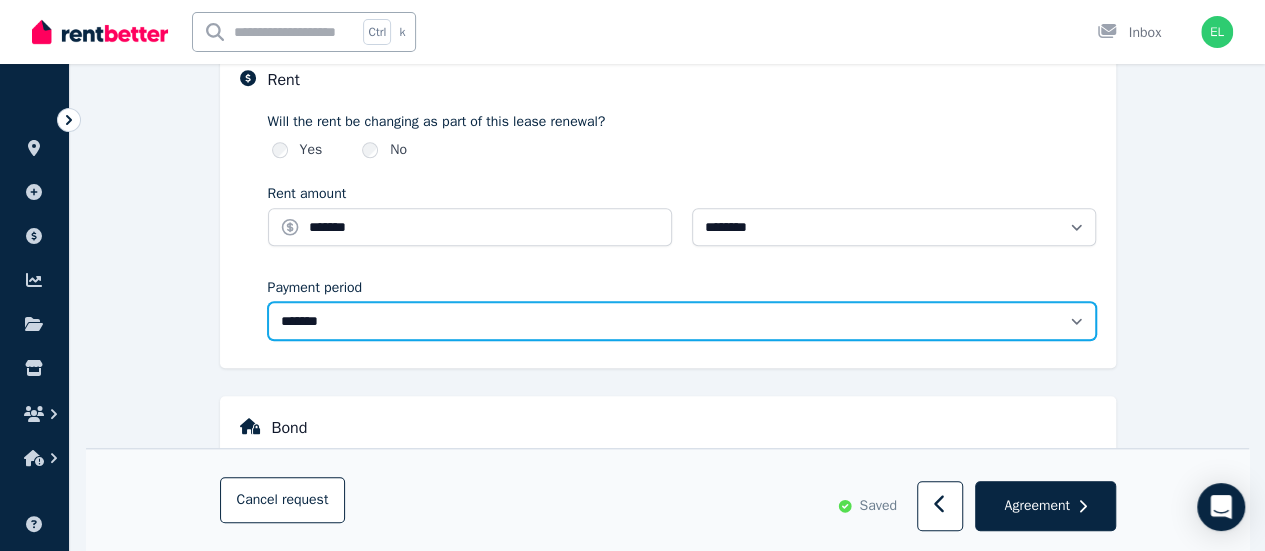 scroll, scrollTop: 698, scrollLeft: 0, axis: vertical 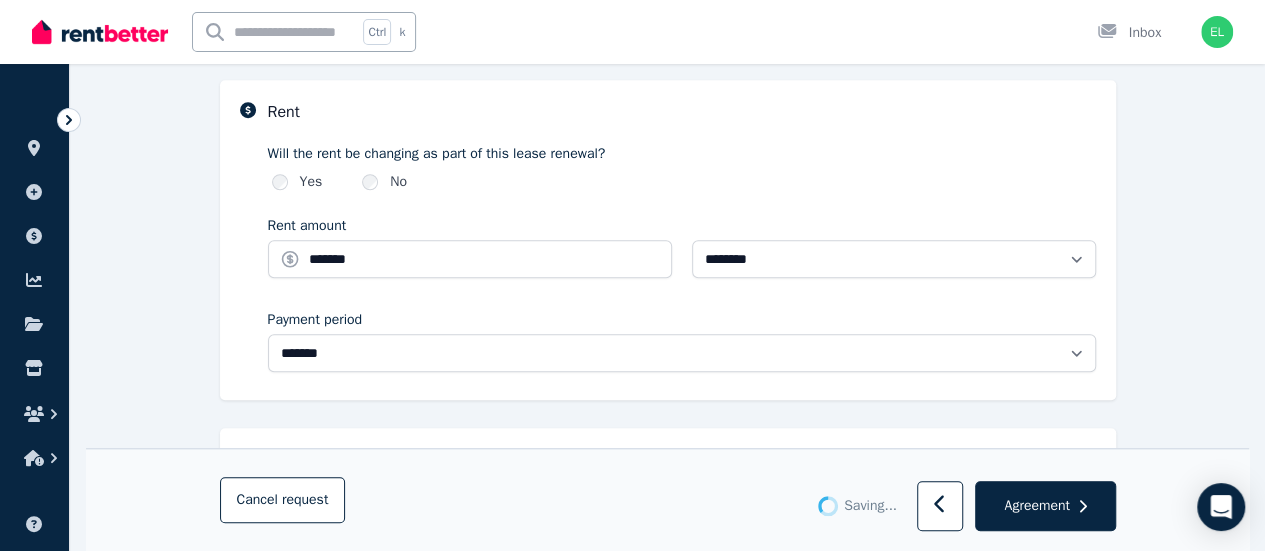 click on "**********" at bounding box center [667, 106] 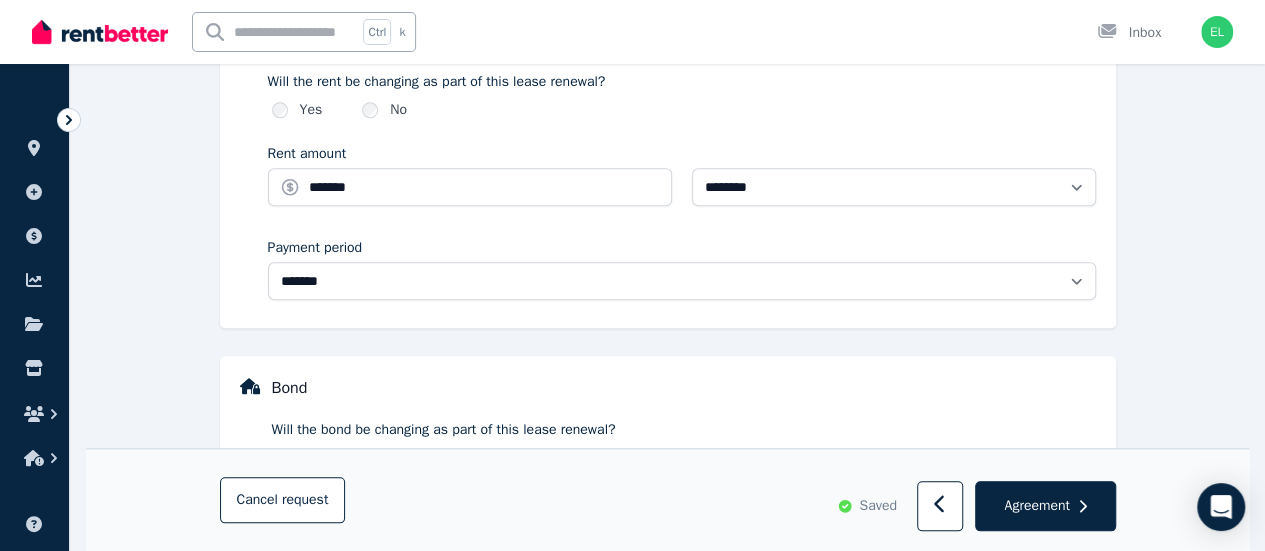 scroll, scrollTop: 898, scrollLeft: 0, axis: vertical 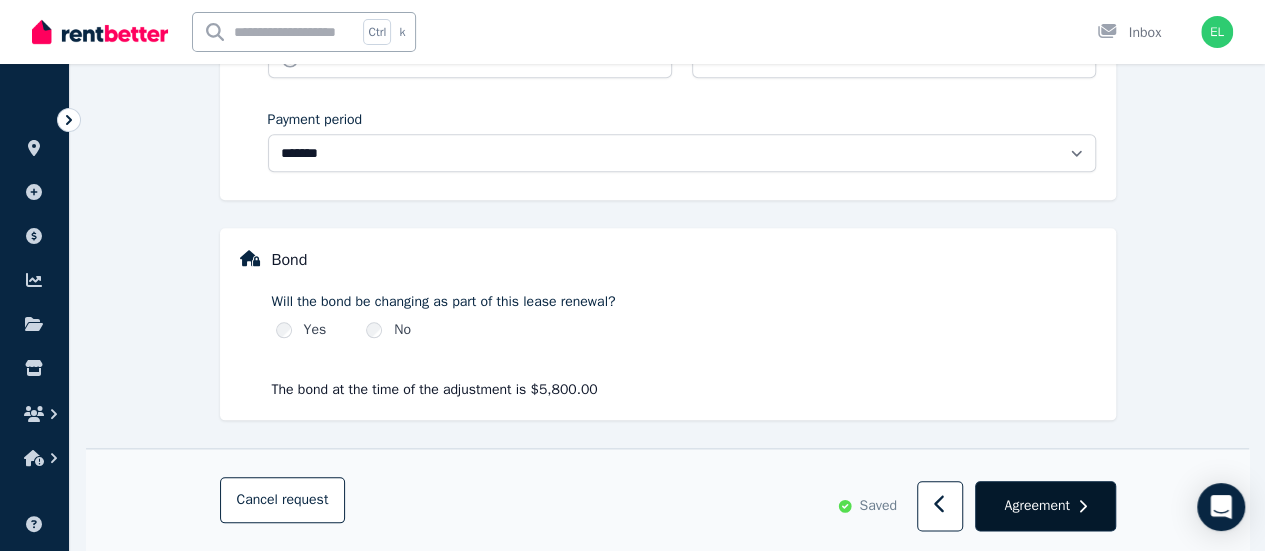click on "Agreement" at bounding box center (1036, 506) 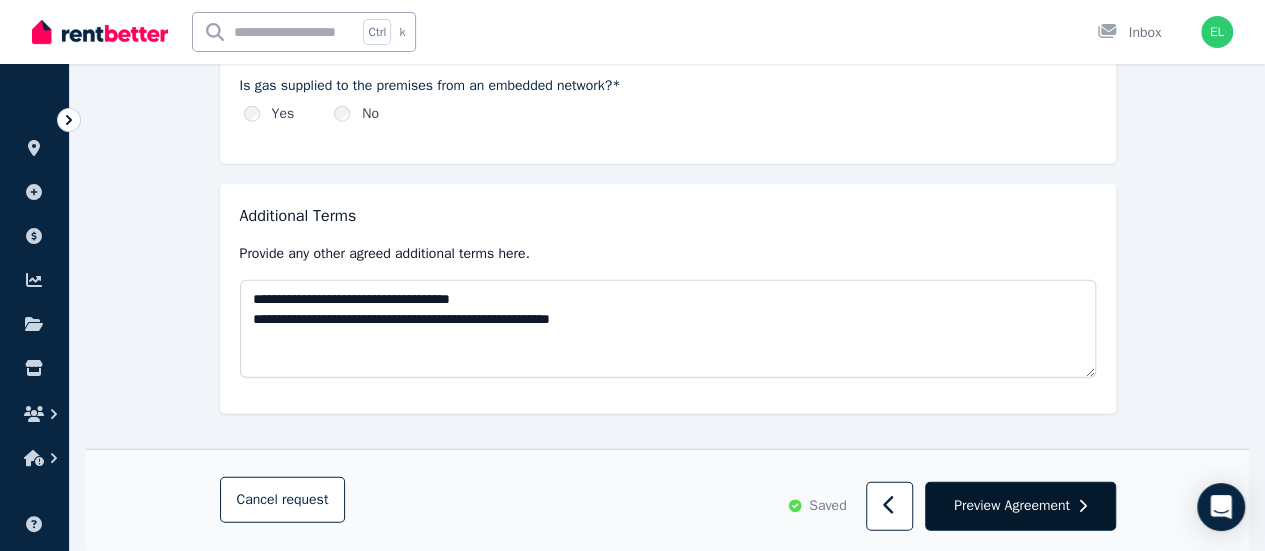 scroll, scrollTop: 2529, scrollLeft: 0, axis: vertical 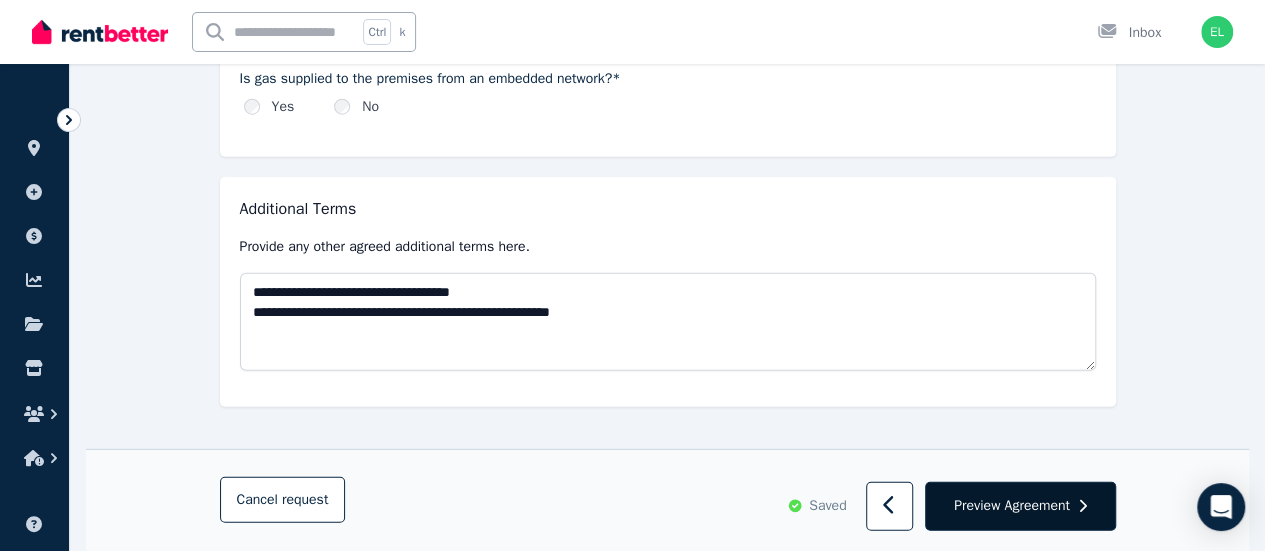 click on "Preview Agreement" at bounding box center (1012, 506) 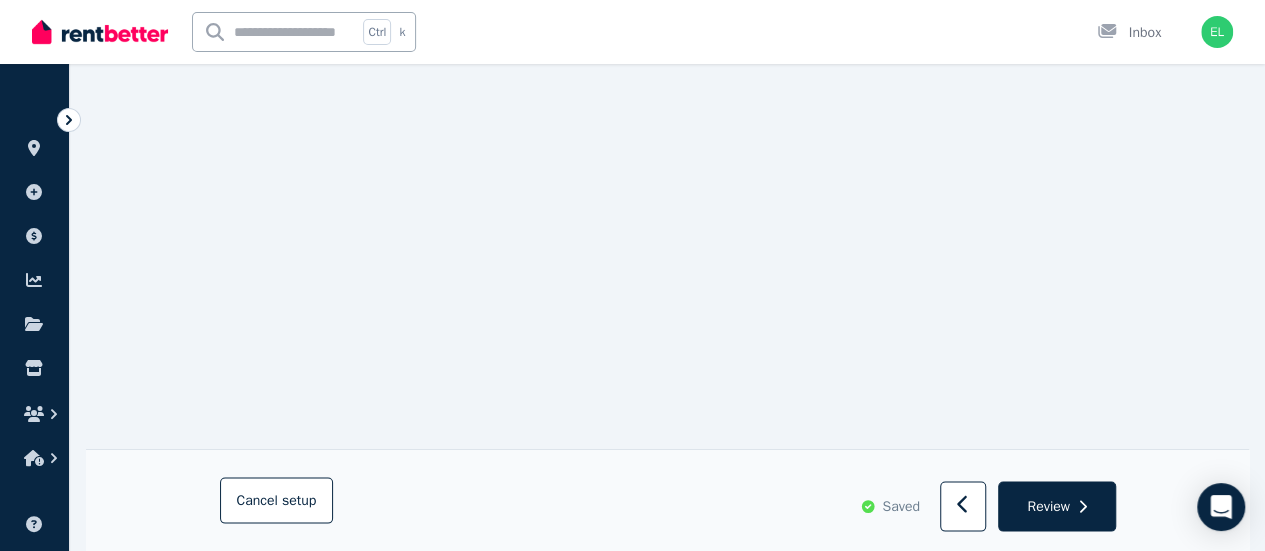 scroll, scrollTop: 1600, scrollLeft: 0, axis: vertical 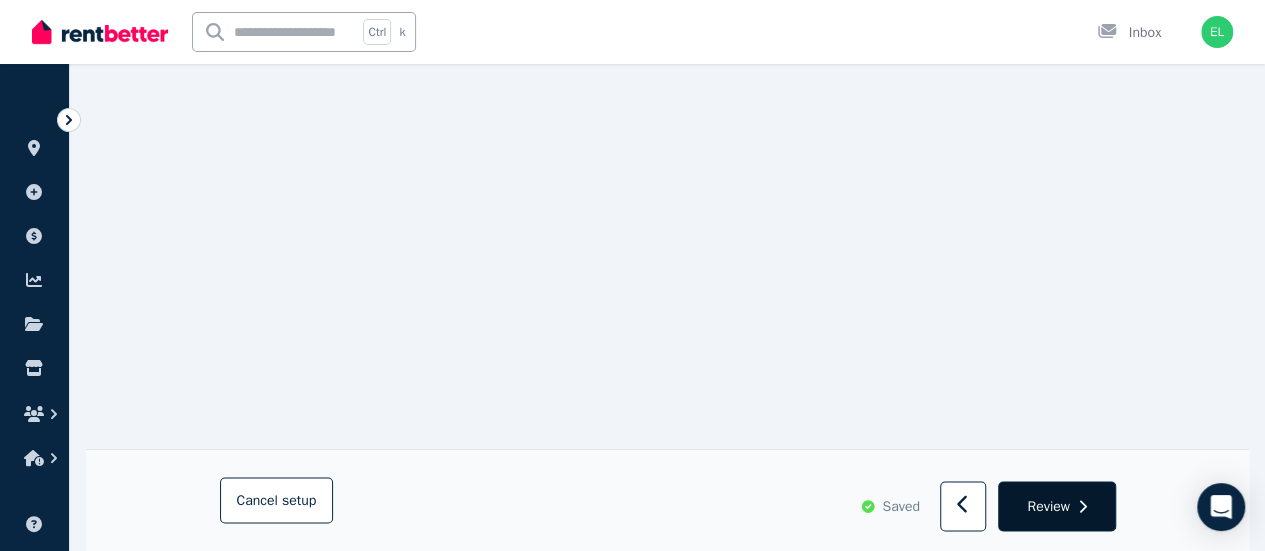 click on "Review" at bounding box center (1056, 507) 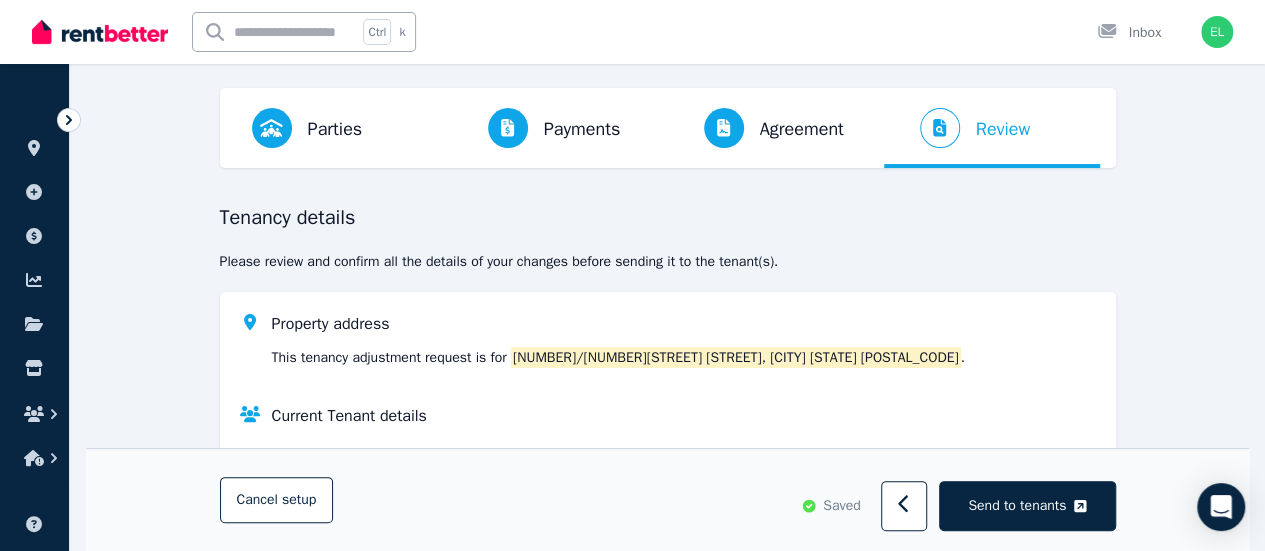 scroll, scrollTop: 0, scrollLeft: 0, axis: both 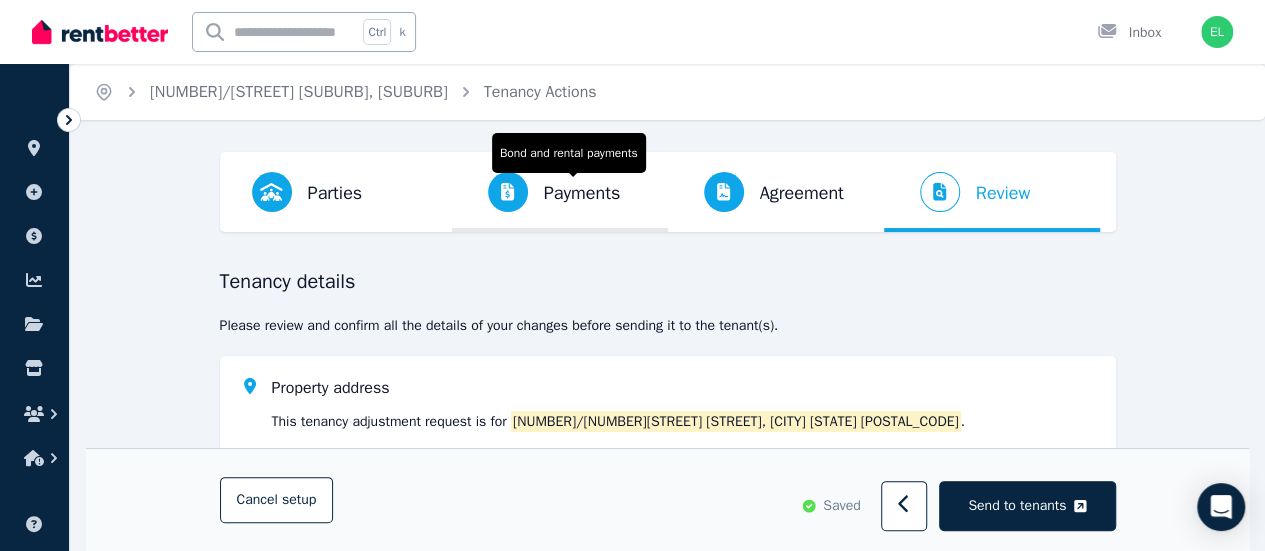 click on "Payments Bond and rental payments" at bounding box center [544, 192] 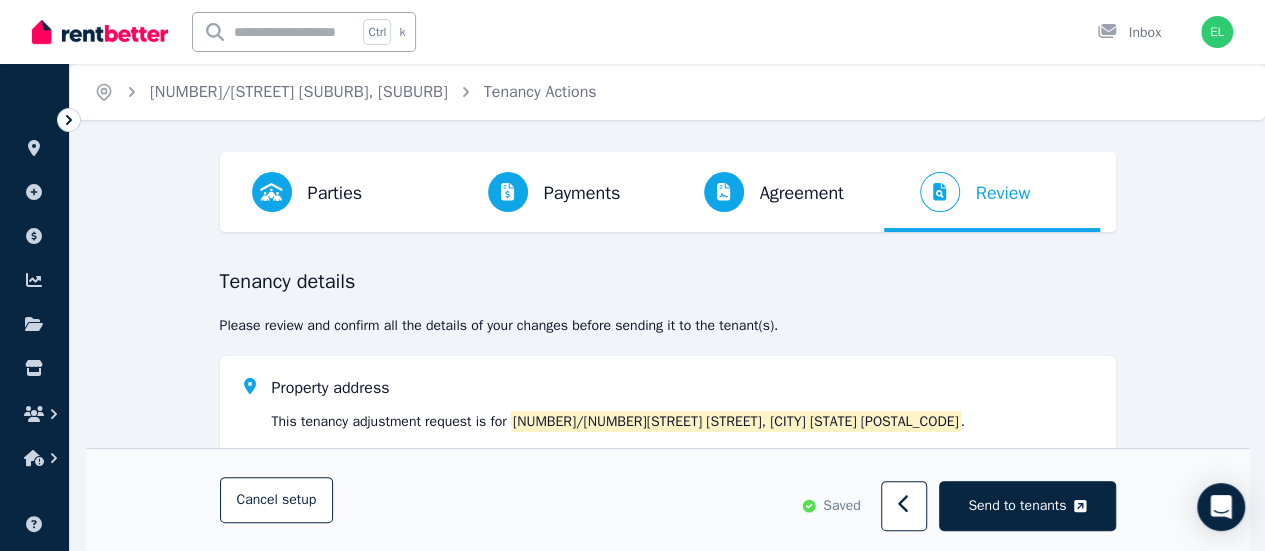select on "**********" 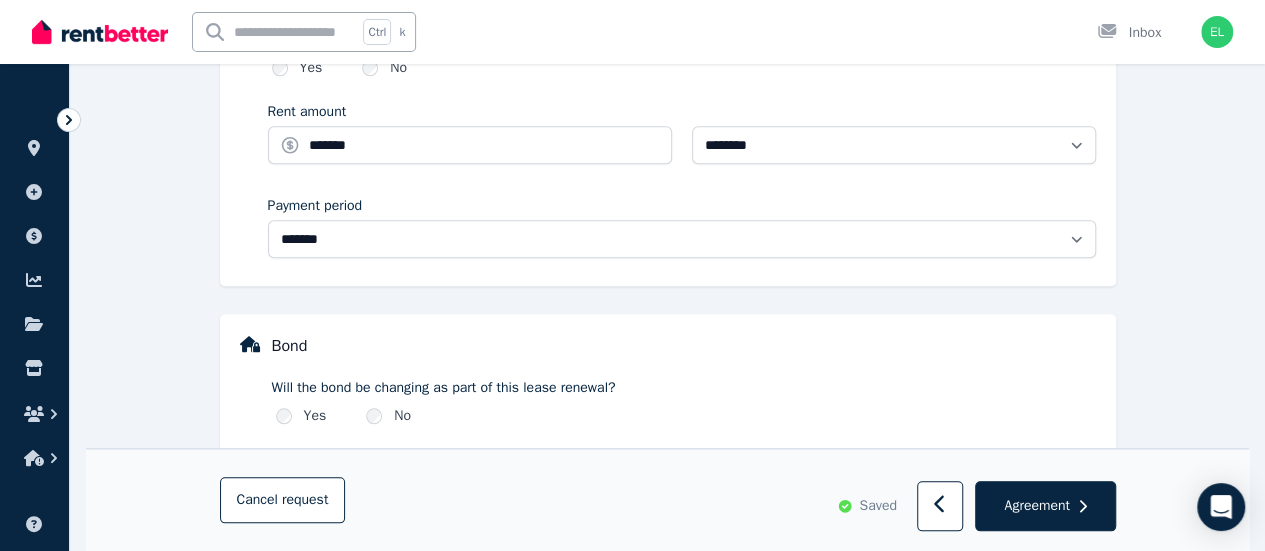 scroll, scrollTop: 698, scrollLeft: 0, axis: vertical 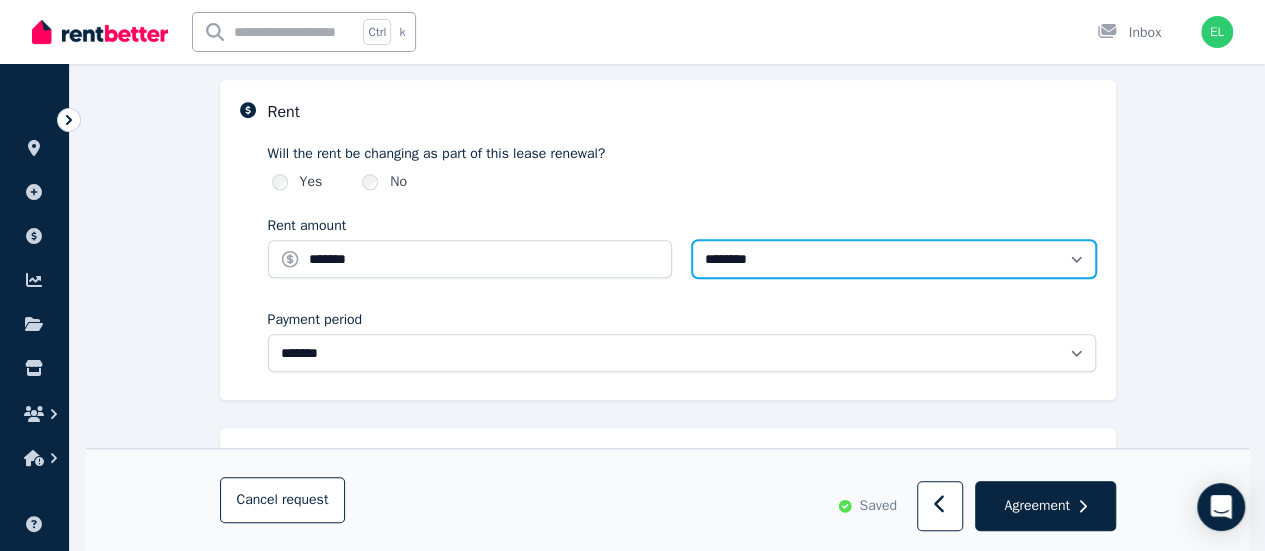 click on "**********" at bounding box center [894, 259] 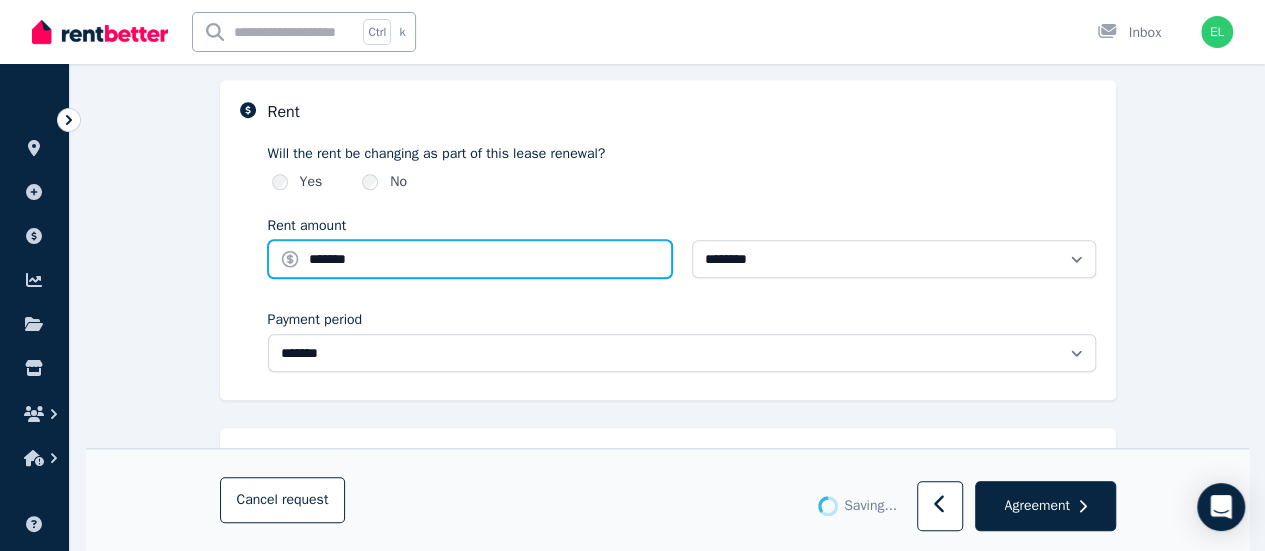 click on "*******" at bounding box center (470, 259) 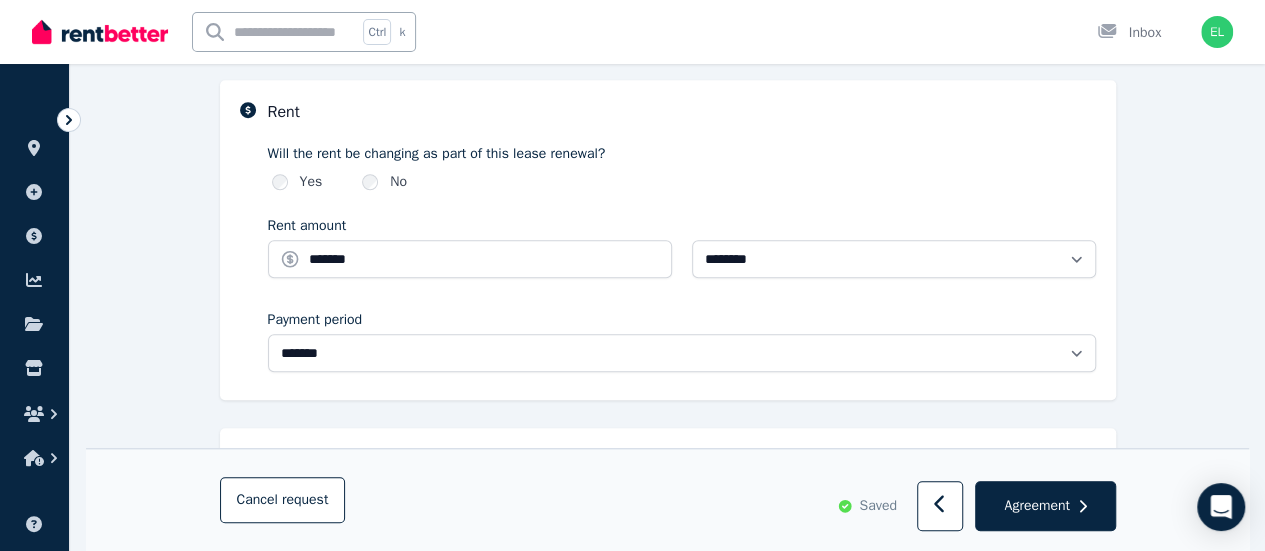 click on "Yes No" at bounding box center [682, 182] 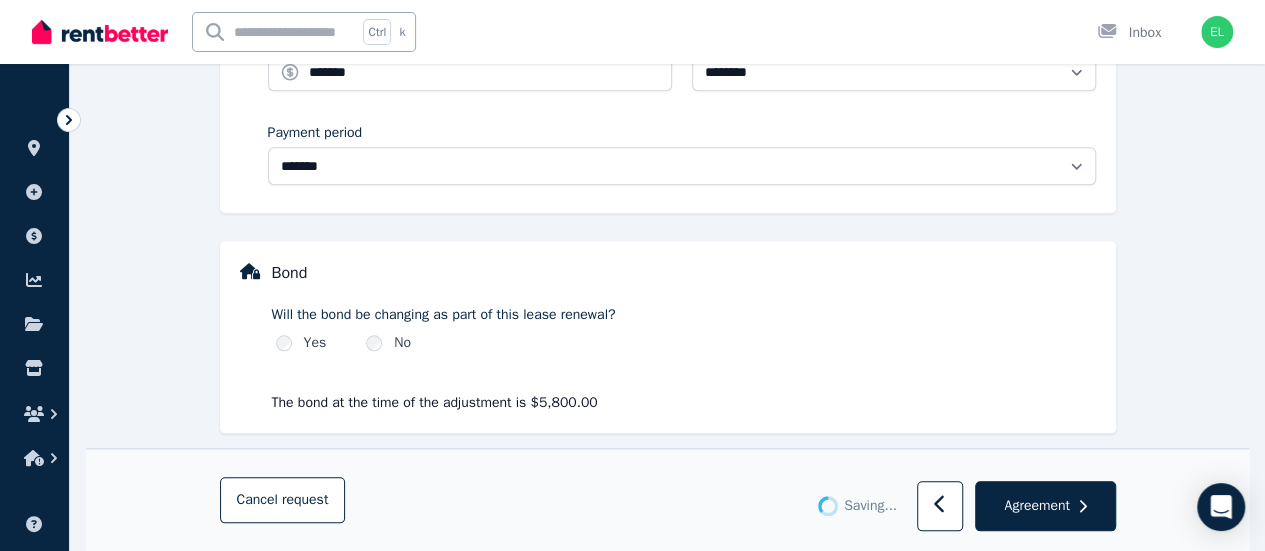 scroll, scrollTop: 898, scrollLeft: 0, axis: vertical 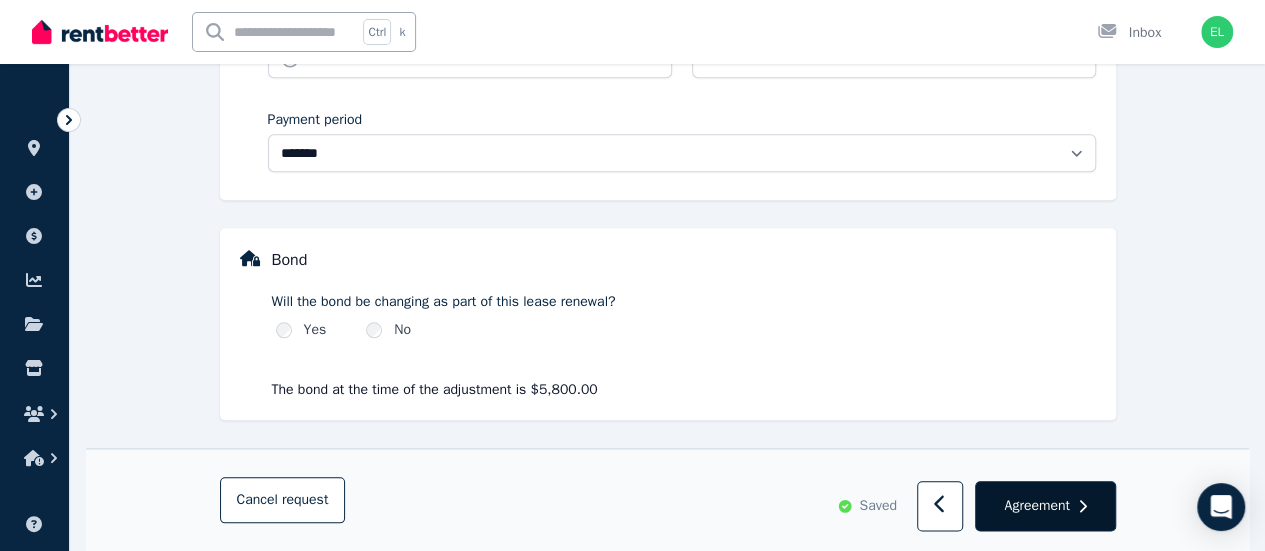 drag, startPoint x: 1052, startPoint y: 512, endPoint x: 1038, endPoint y: 500, distance: 18.439089 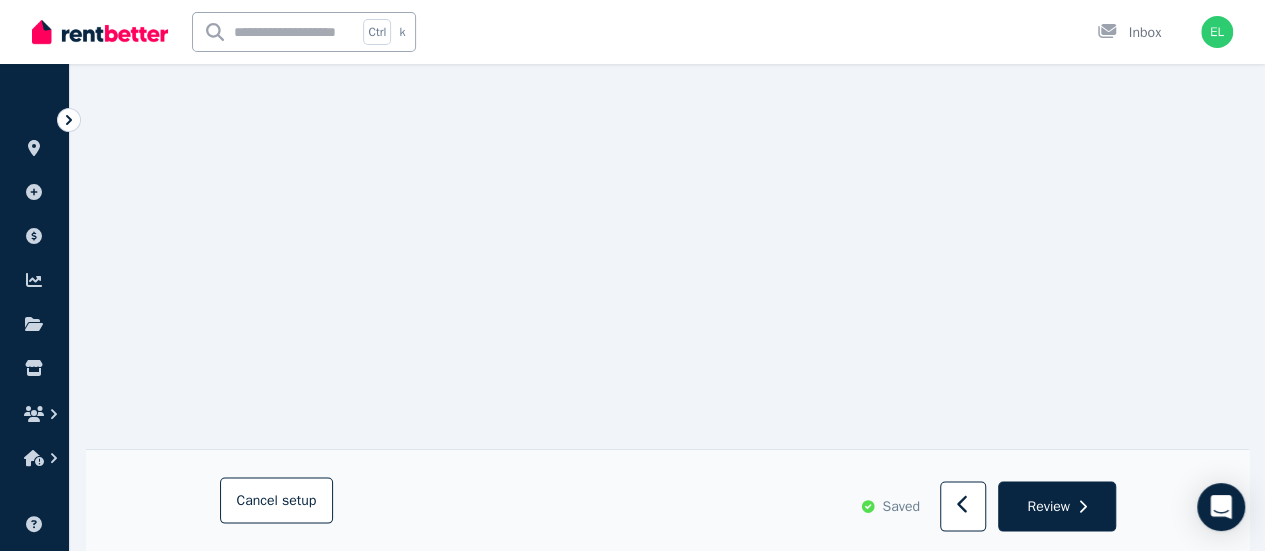 scroll, scrollTop: 2000, scrollLeft: 0, axis: vertical 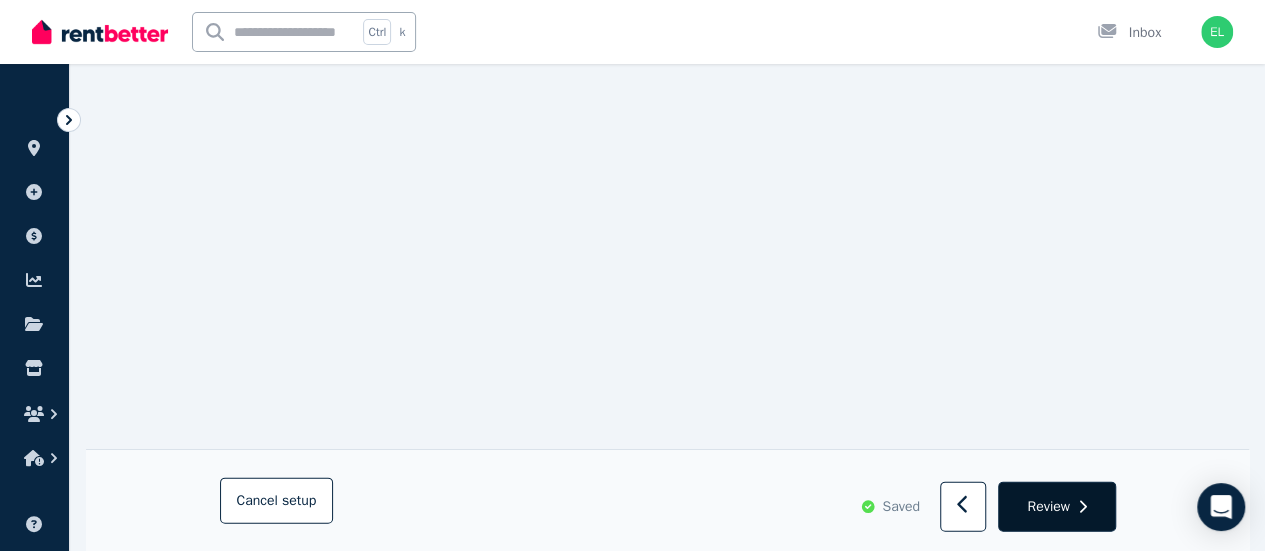 click on "Review" at bounding box center [1048, 506] 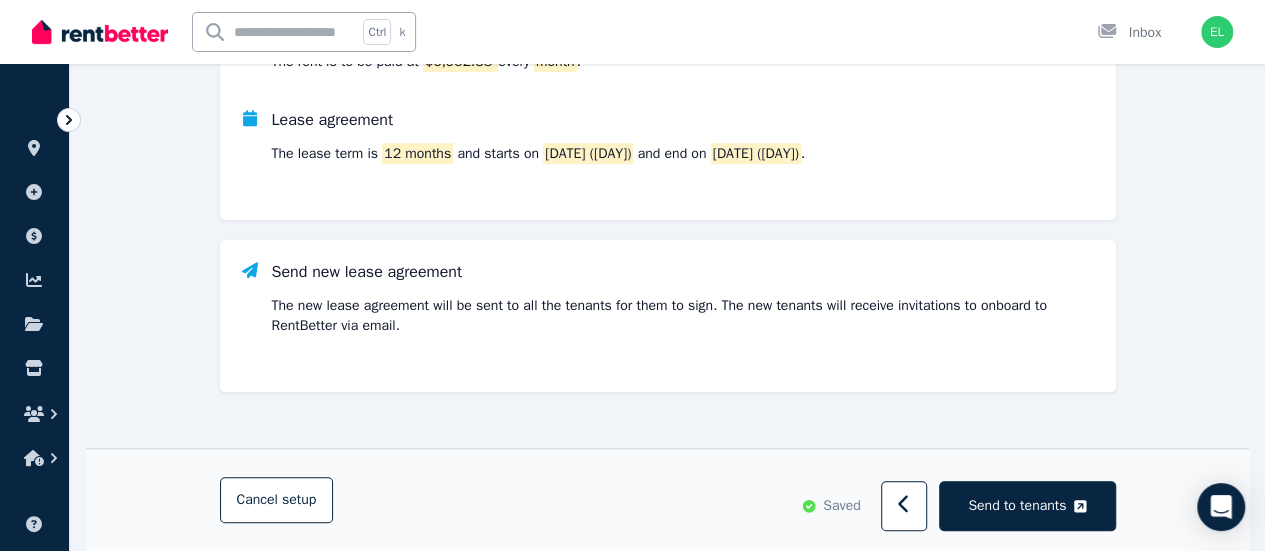 scroll, scrollTop: 0, scrollLeft: 0, axis: both 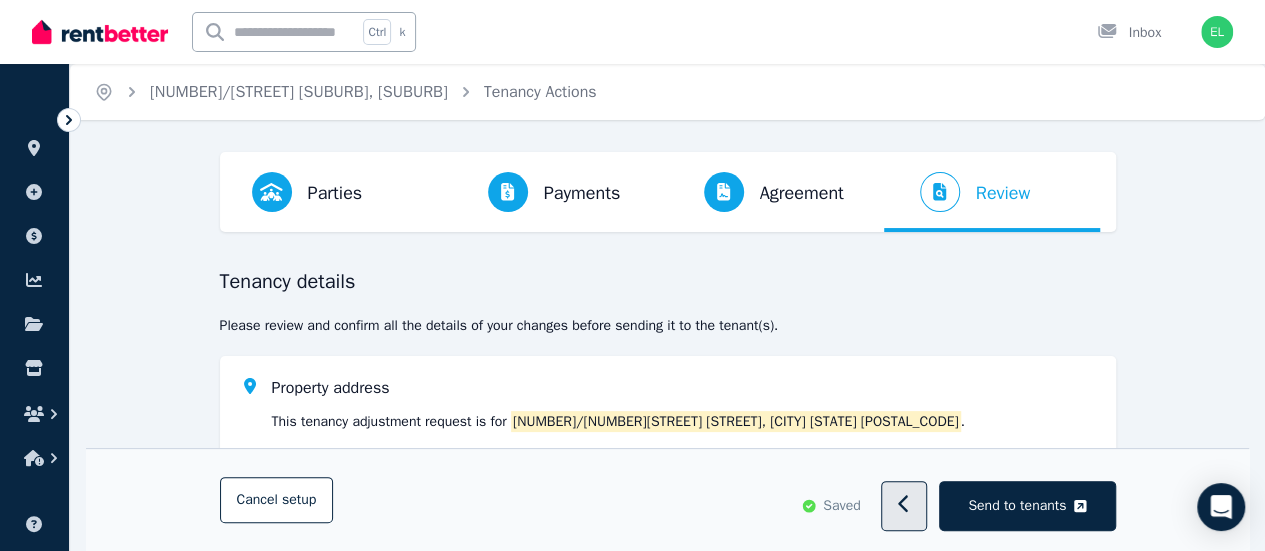 click at bounding box center (904, 507) 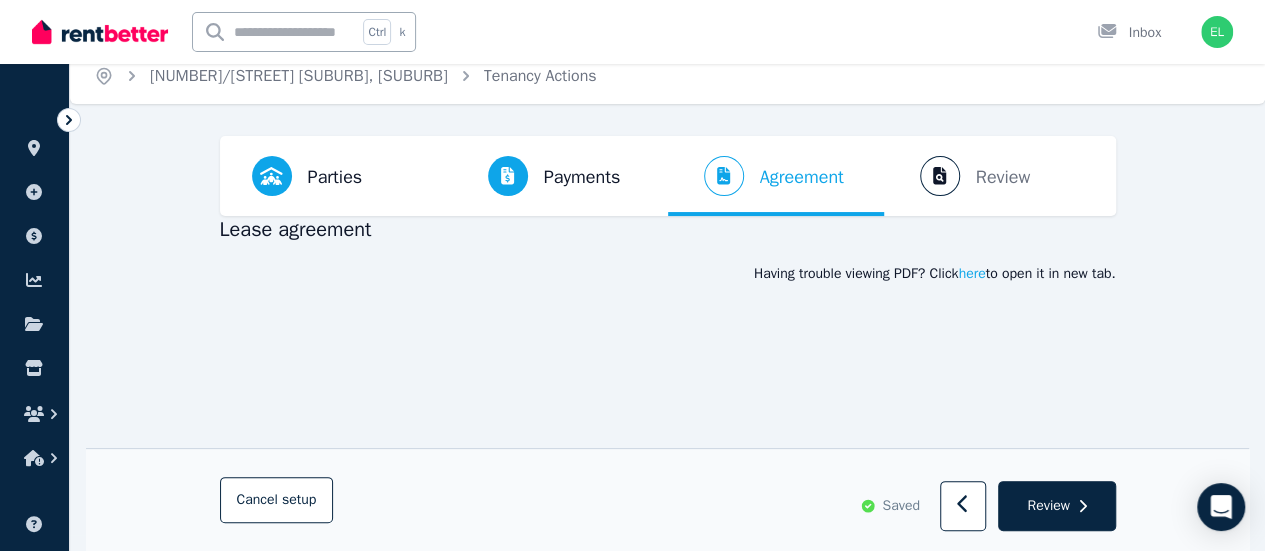 scroll, scrollTop: 0, scrollLeft: 0, axis: both 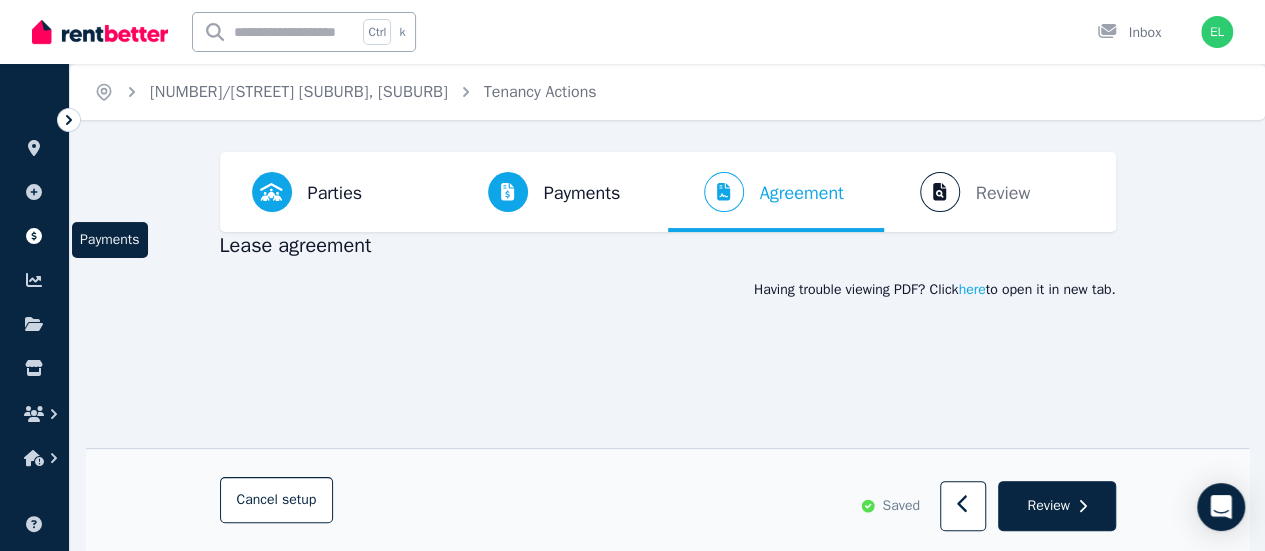 click at bounding box center [34, 236] 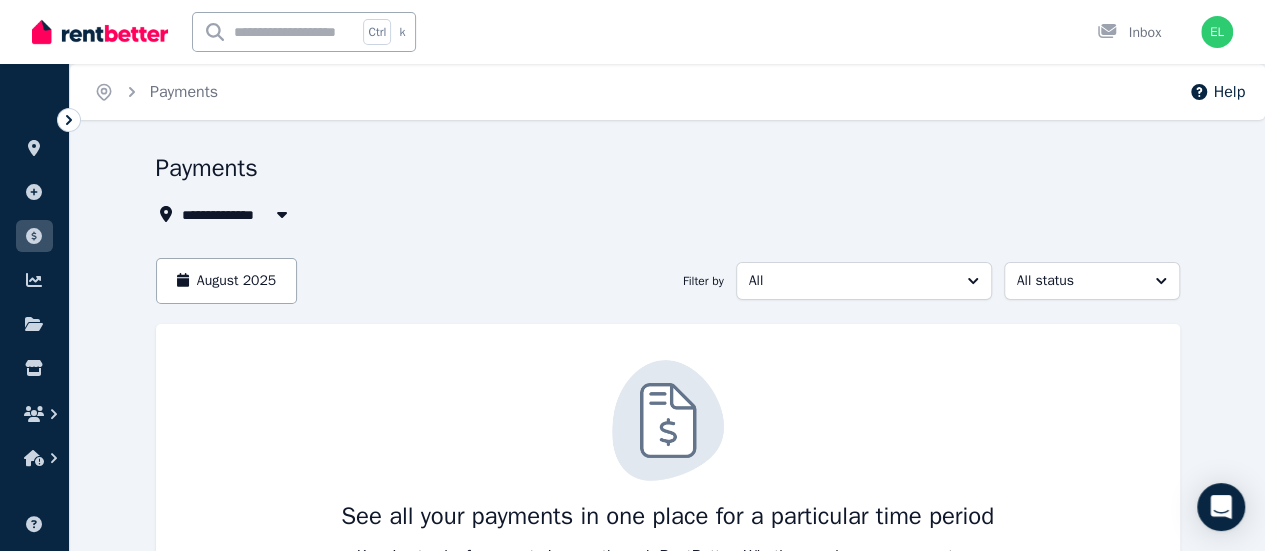 click 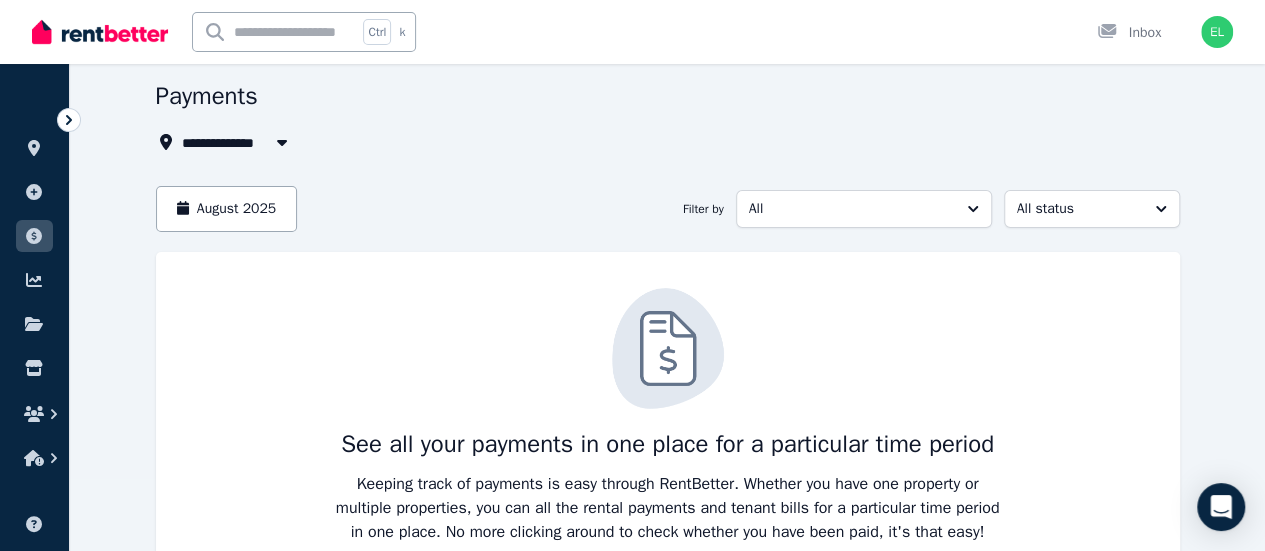 scroll, scrollTop: 0, scrollLeft: 0, axis: both 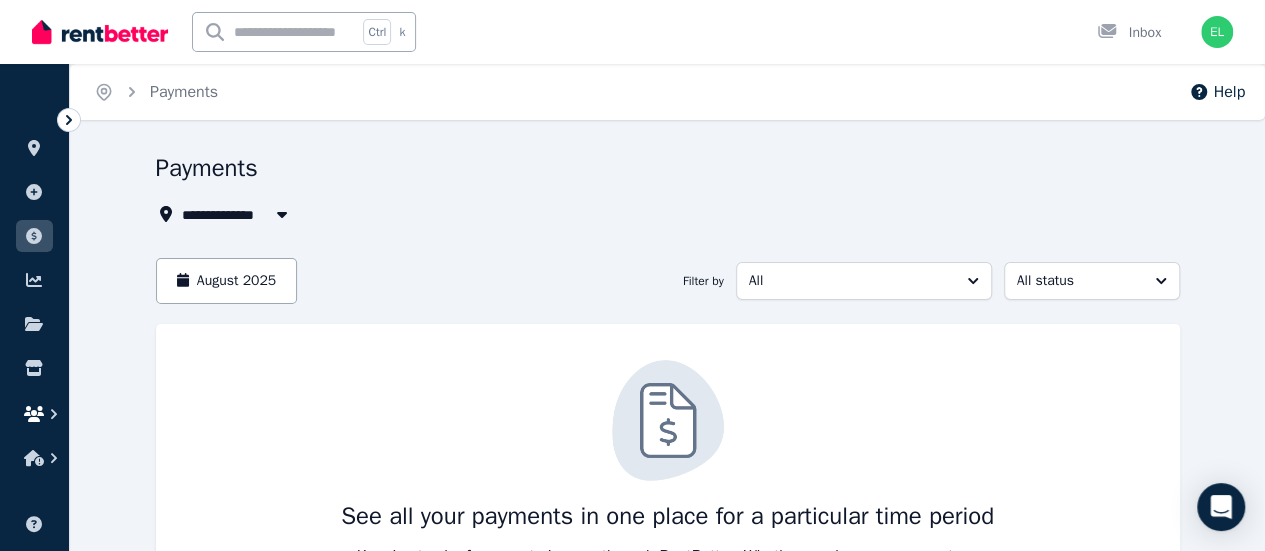 click 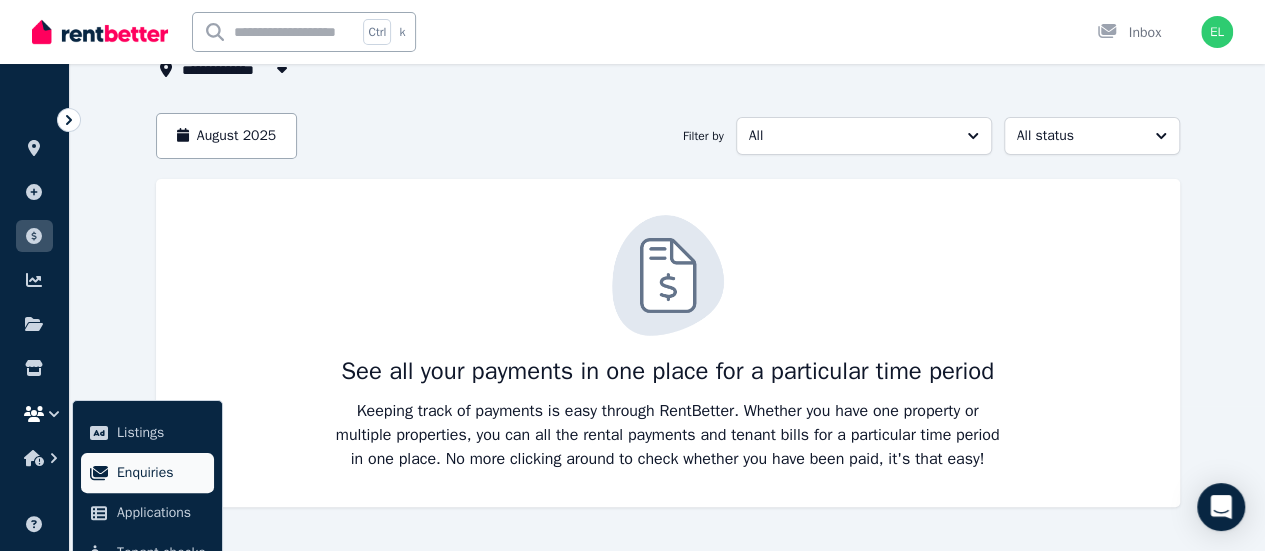 scroll, scrollTop: 170, scrollLeft: 0, axis: vertical 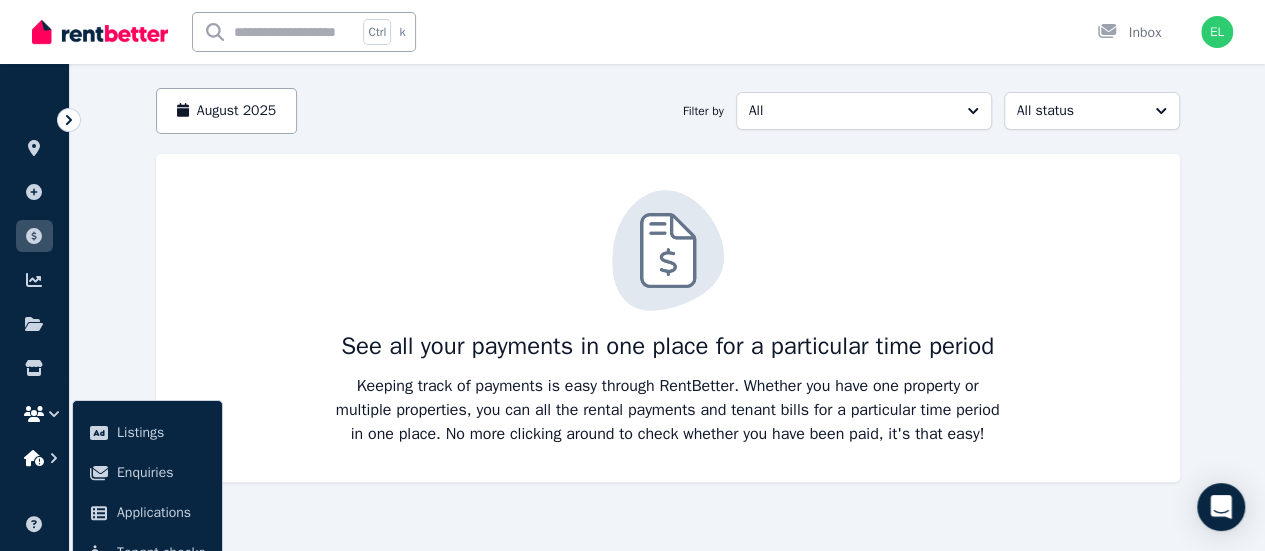 click at bounding box center [34, 458] 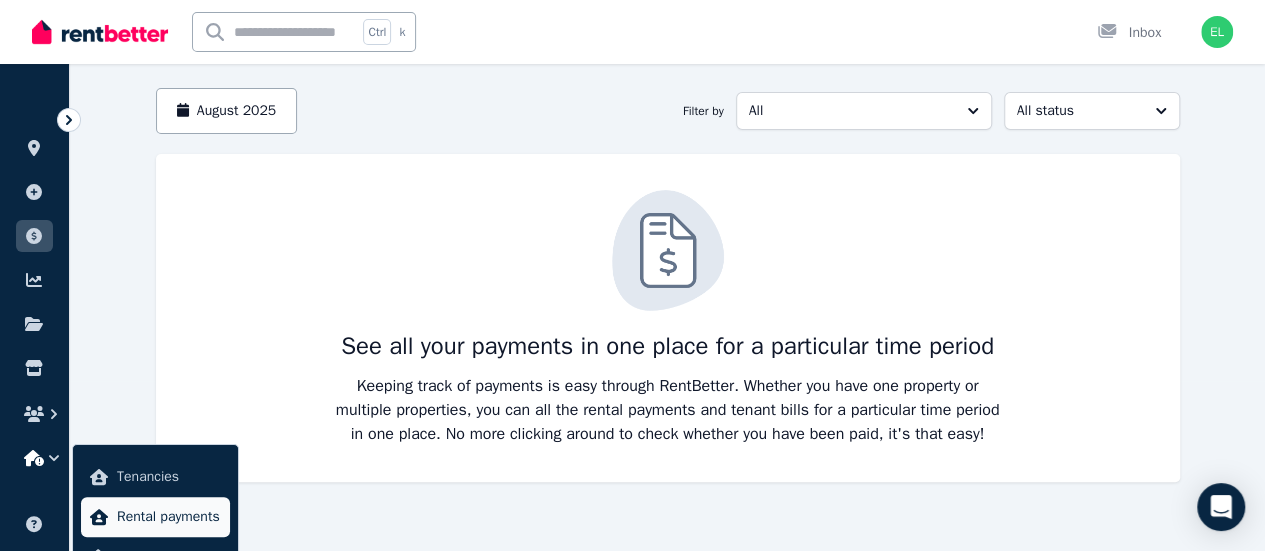 click on "Rental payments" at bounding box center [169, 517] 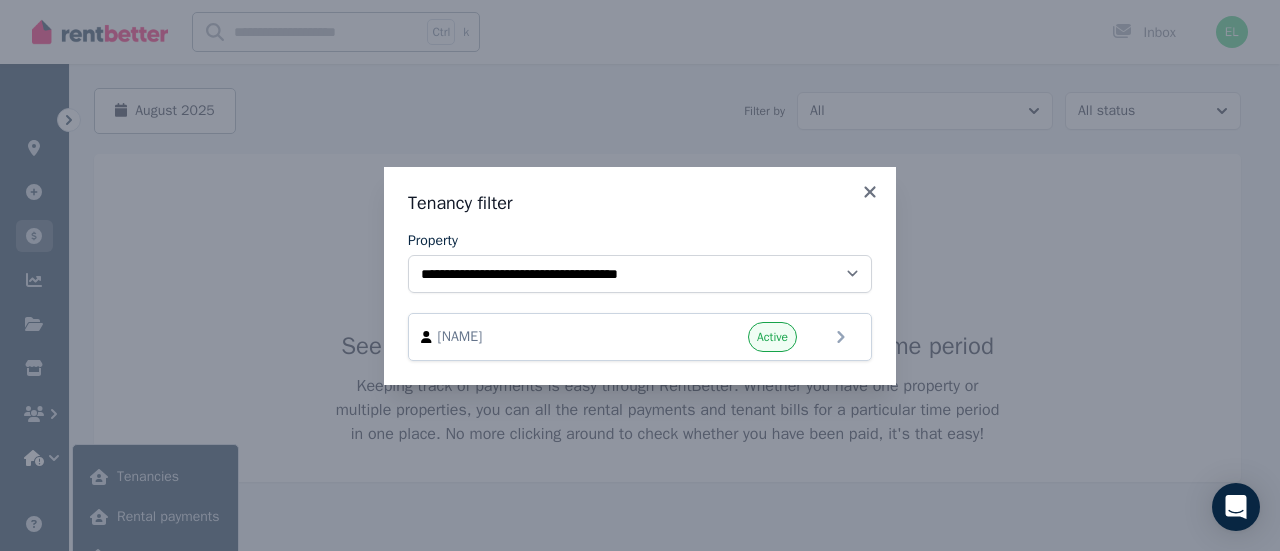 click on "Tenancy filter" at bounding box center (640, 203) 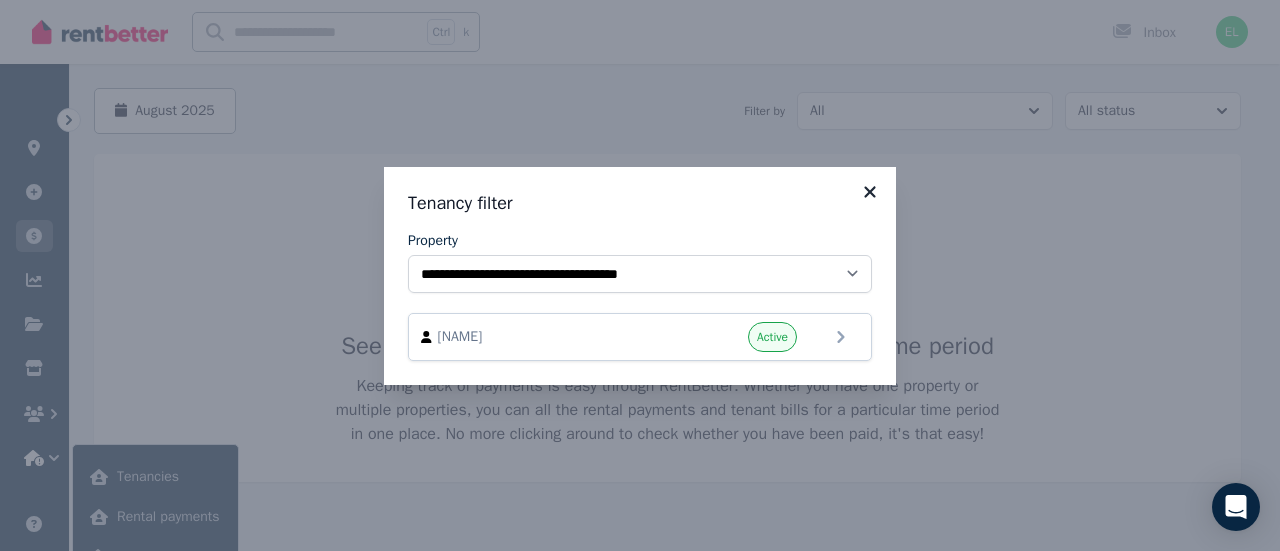 click 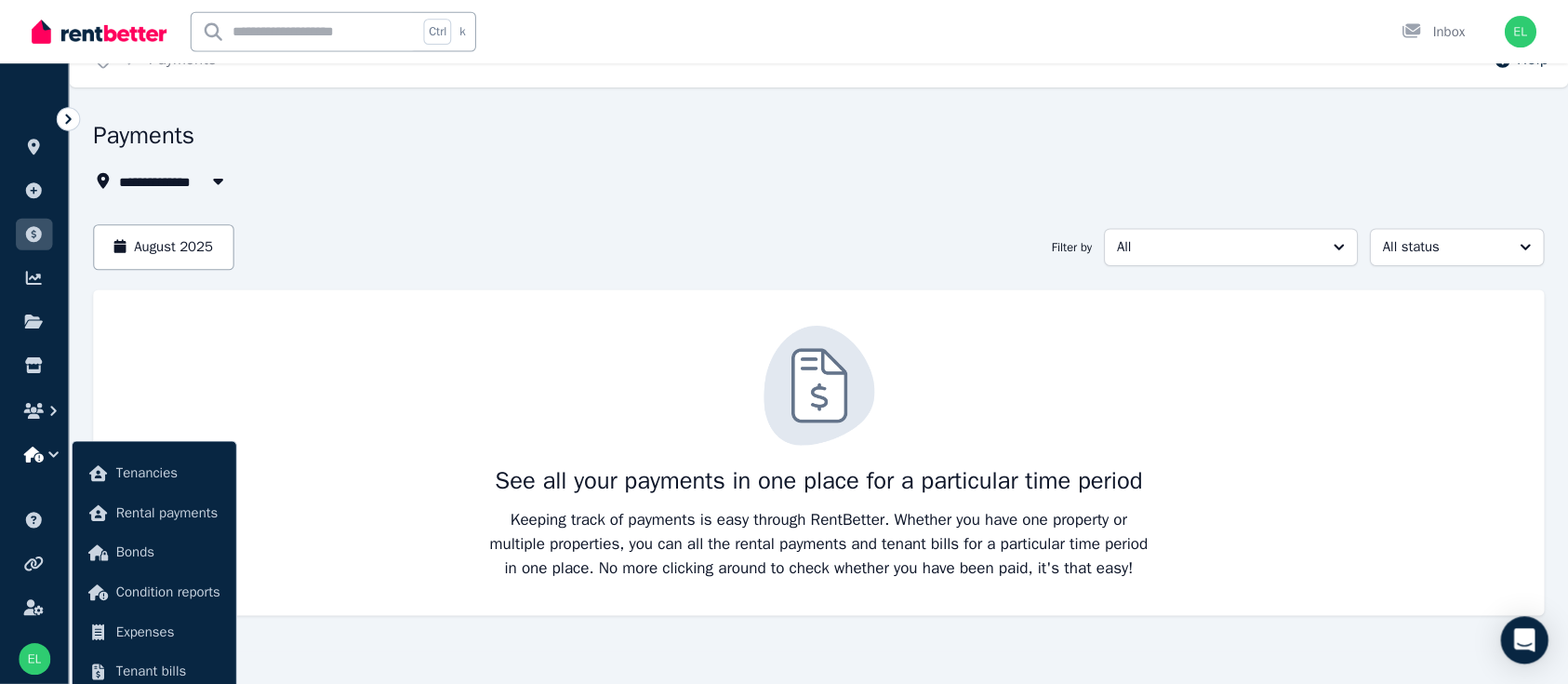 scroll, scrollTop: 0, scrollLeft: 0, axis: both 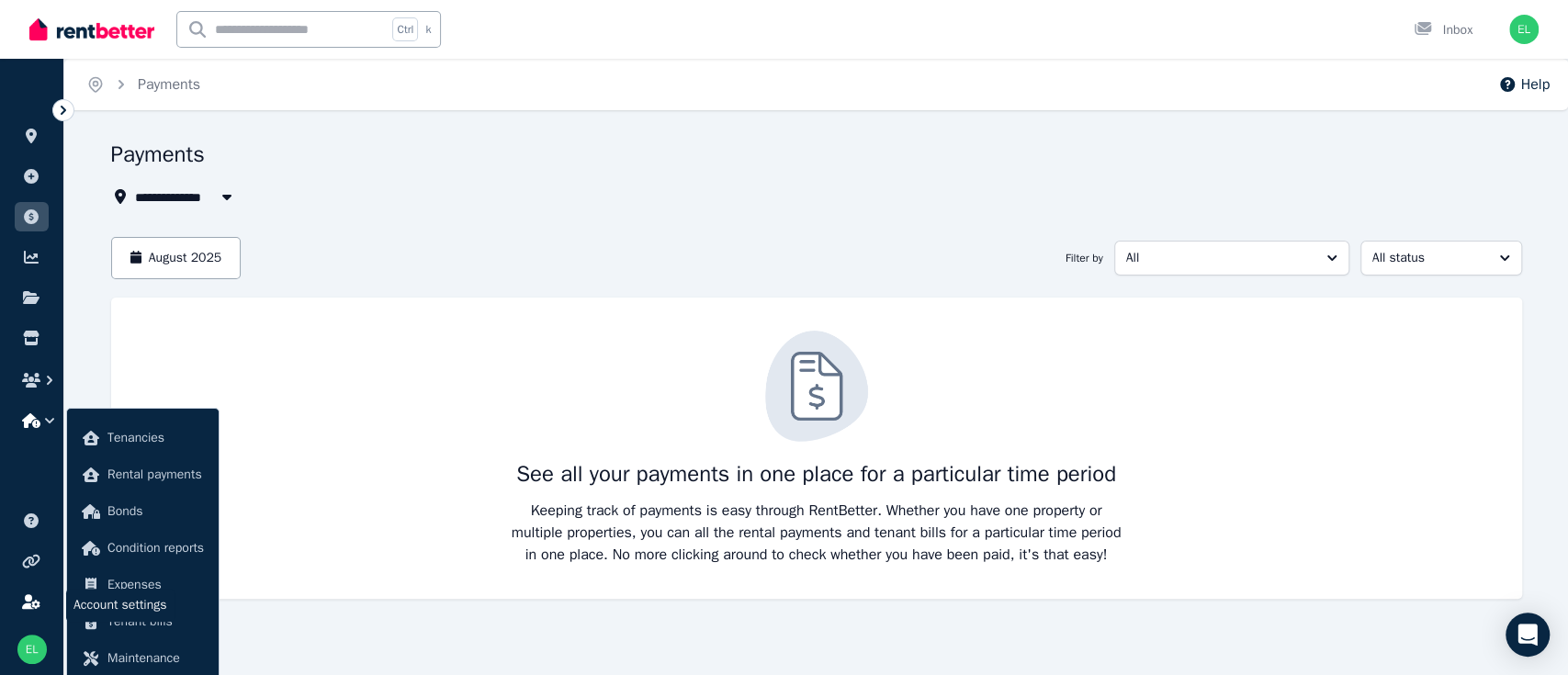click at bounding box center [31, 602] 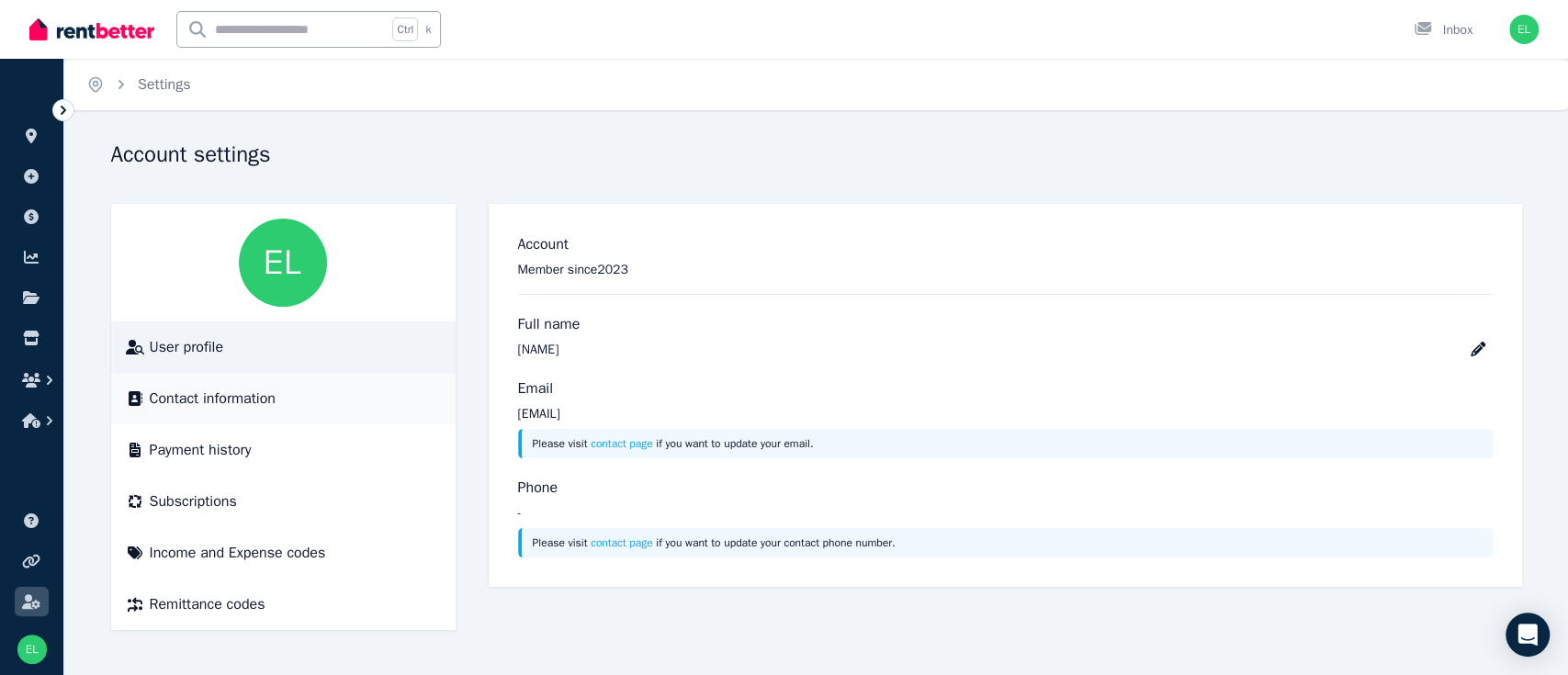 click on "Contact information" at bounding box center (212, 399) 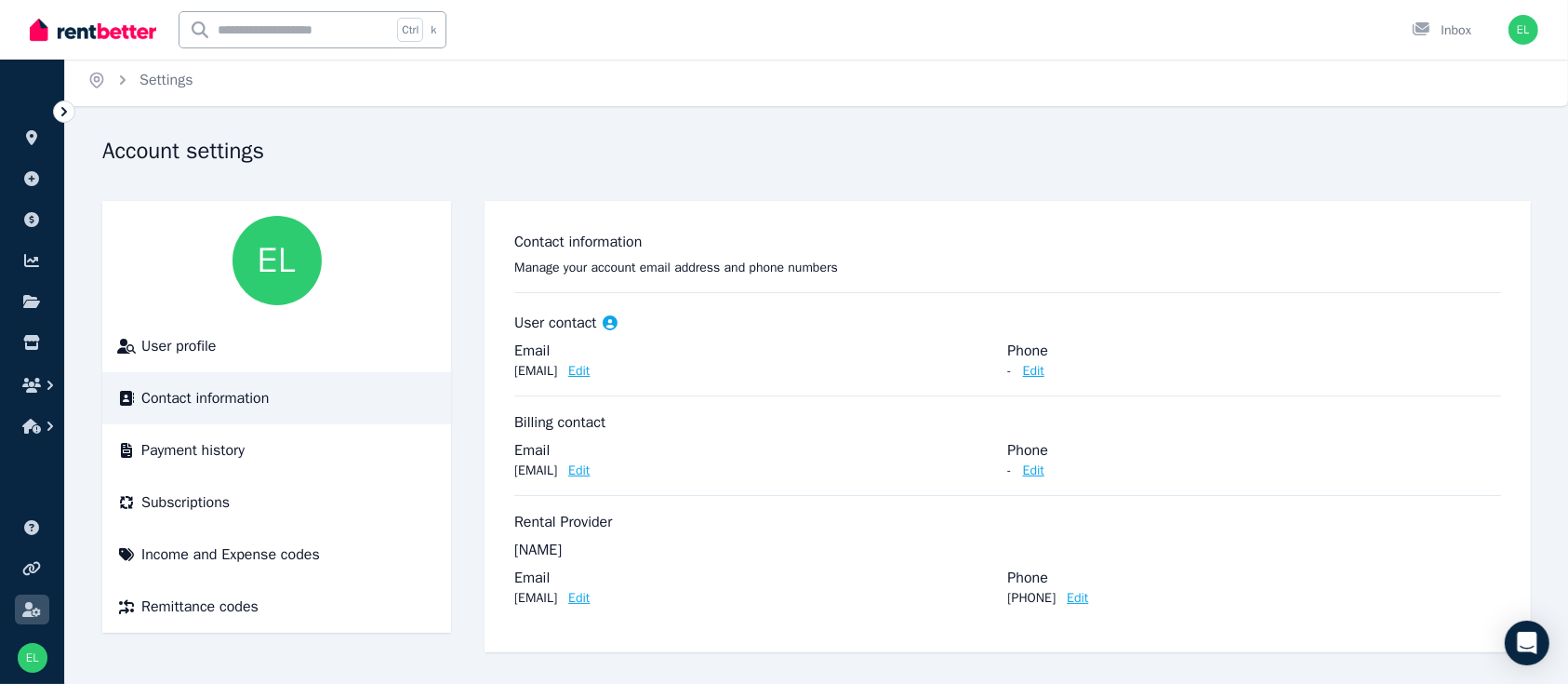 scroll, scrollTop: 7, scrollLeft: 0, axis: vertical 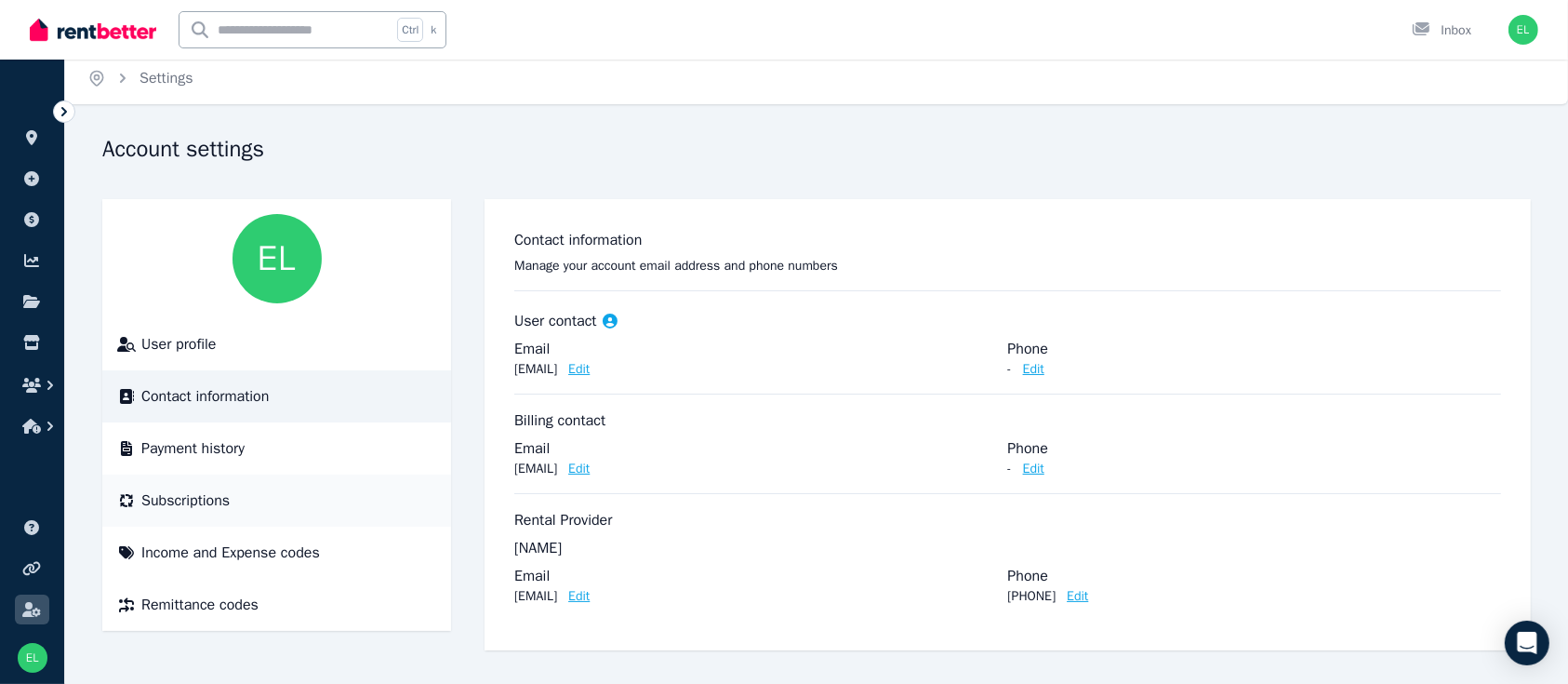 click on "Subscriptions" at bounding box center [185, 501] 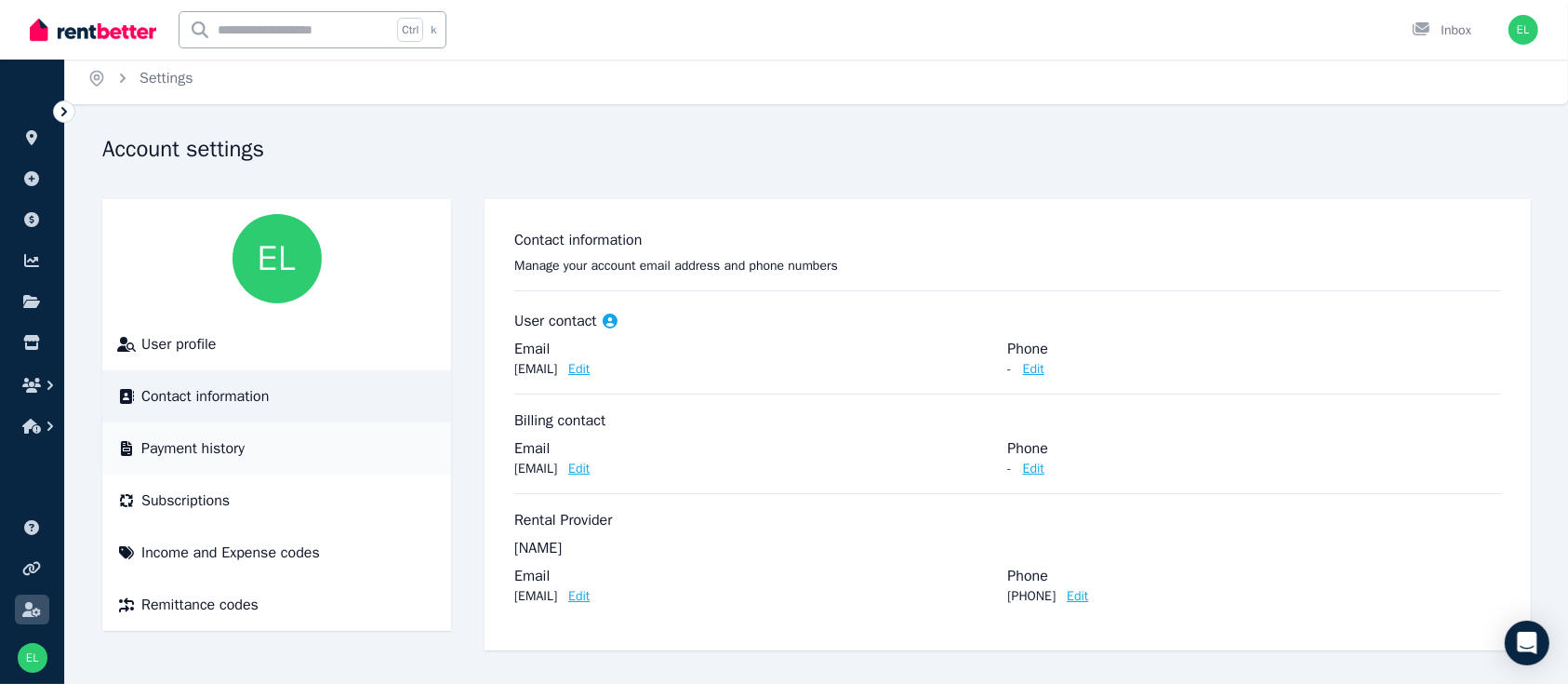 scroll, scrollTop: 0, scrollLeft: 0, axis: both 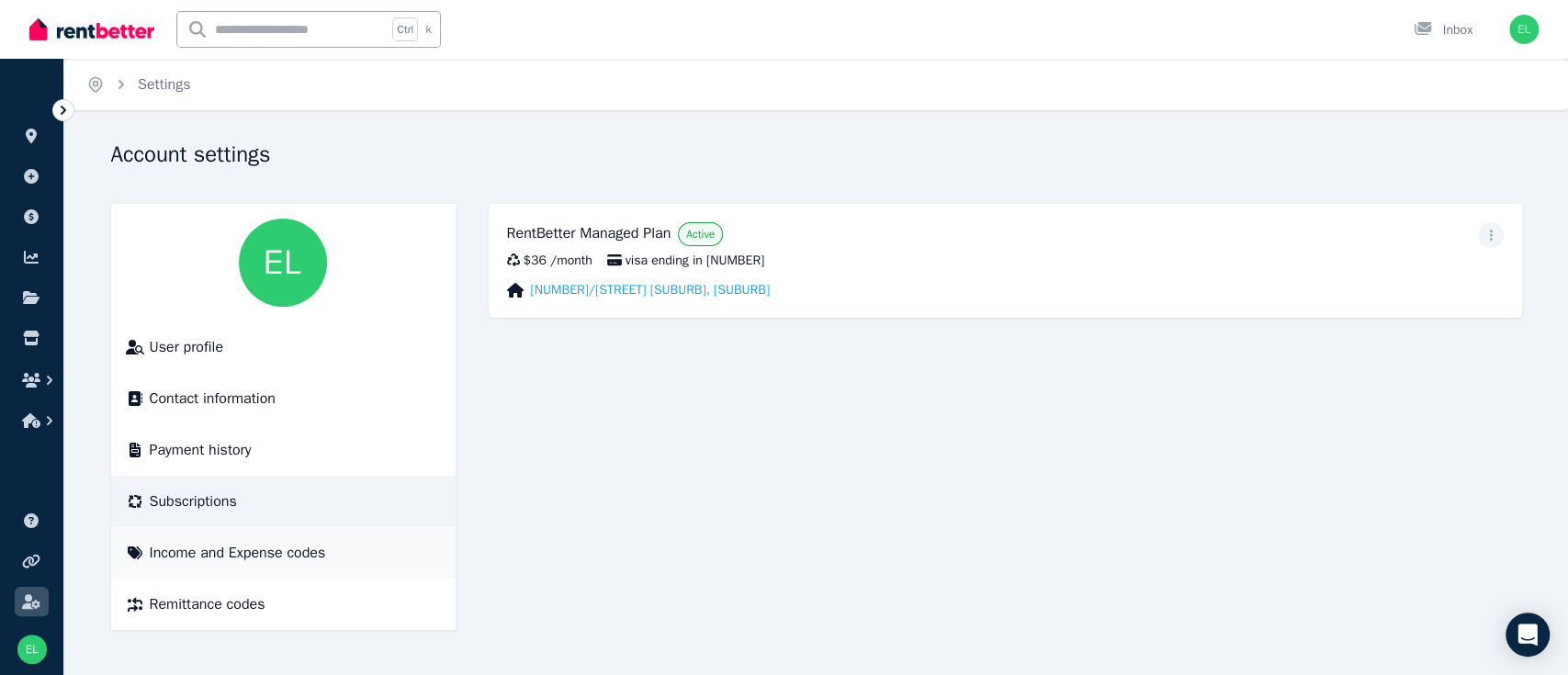 click on "Income and Expense codes" at bounding box center [238, 553] 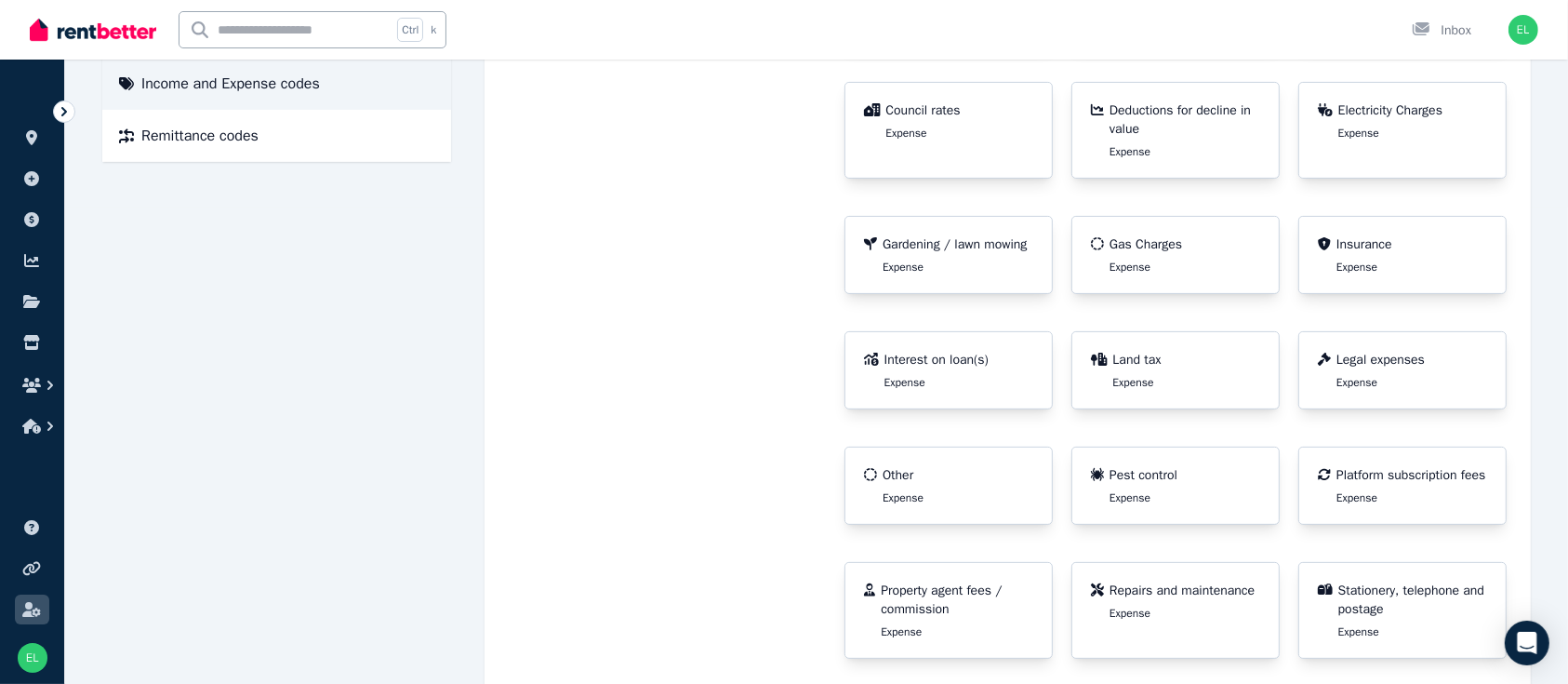 scroll, scrollTop: 248, scrollLeft: 0, axis: vertical 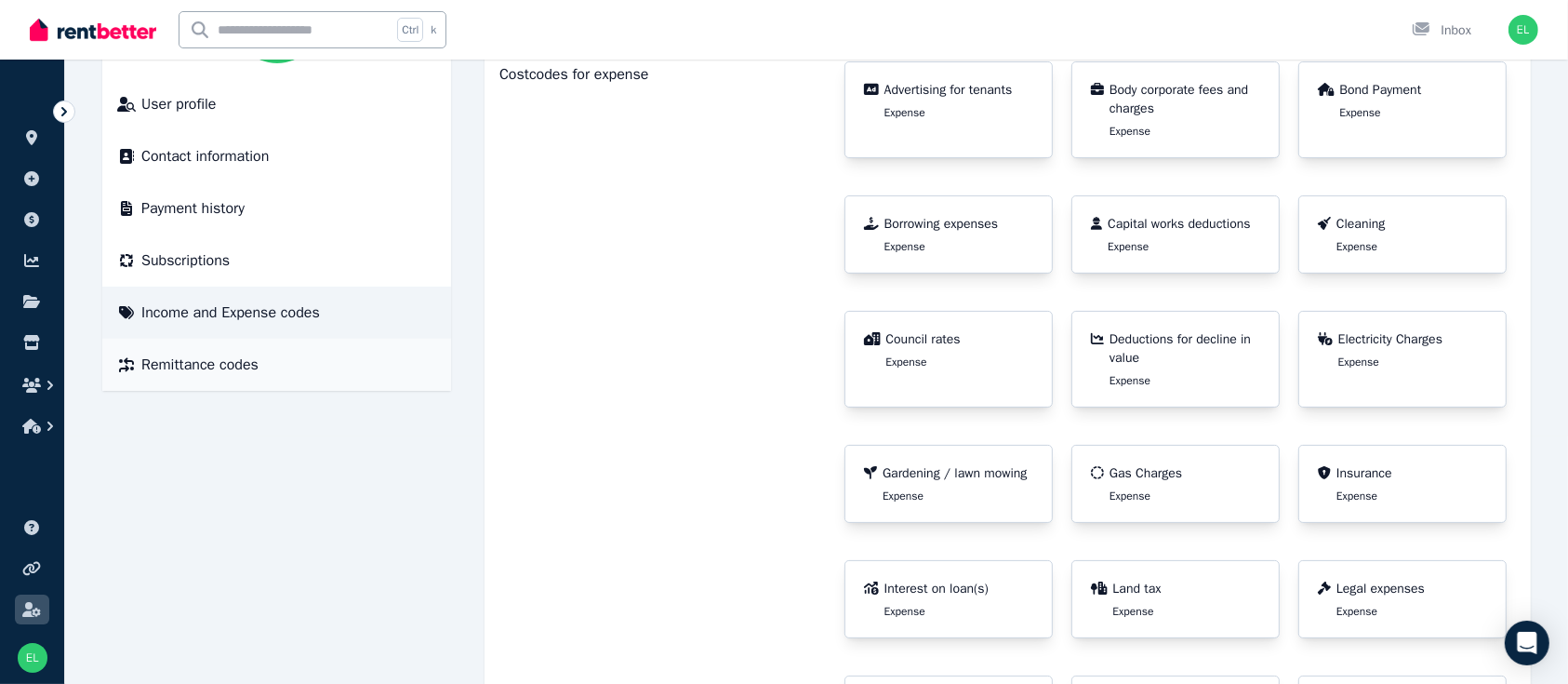 click on "Remittance codes" at bounding box center [200, 365] 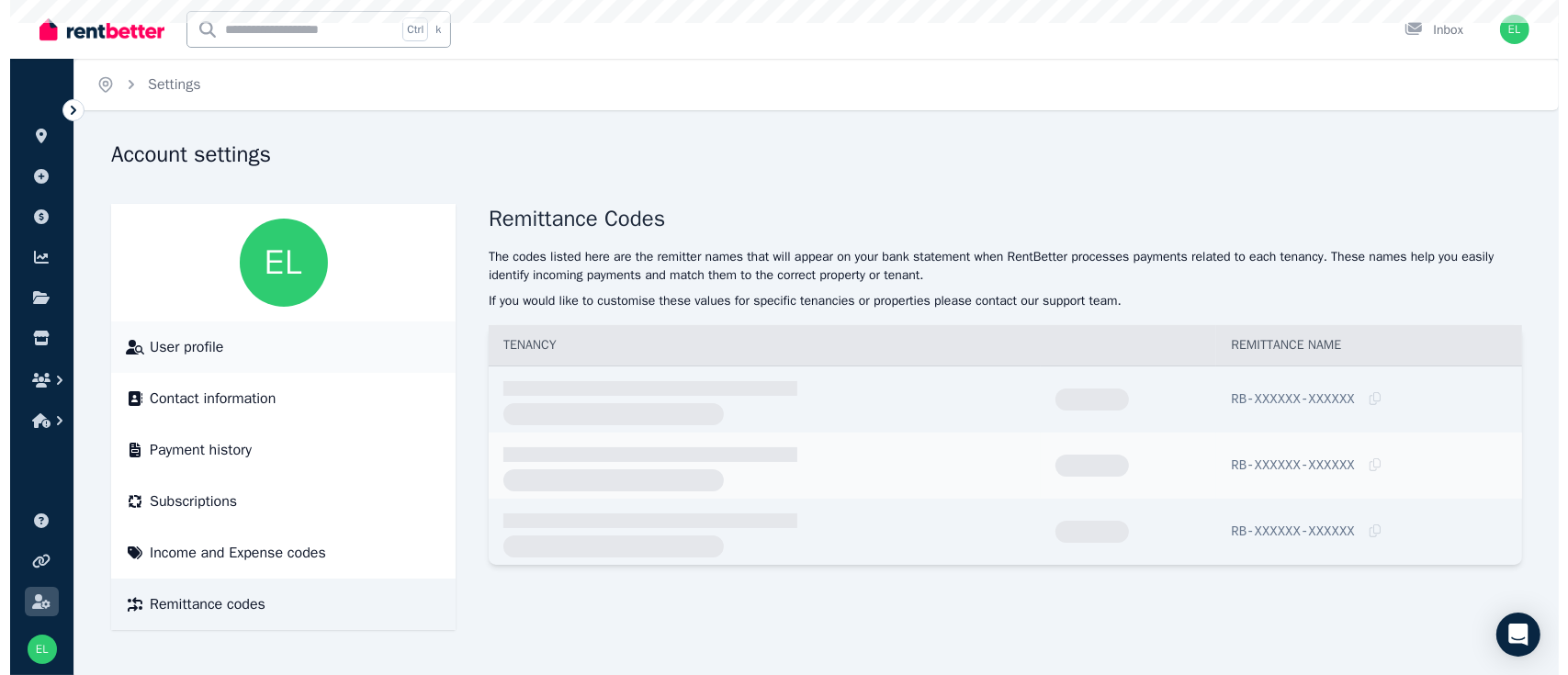 scroll, scrollTop: 0, scrollLeft: 0, axis: both 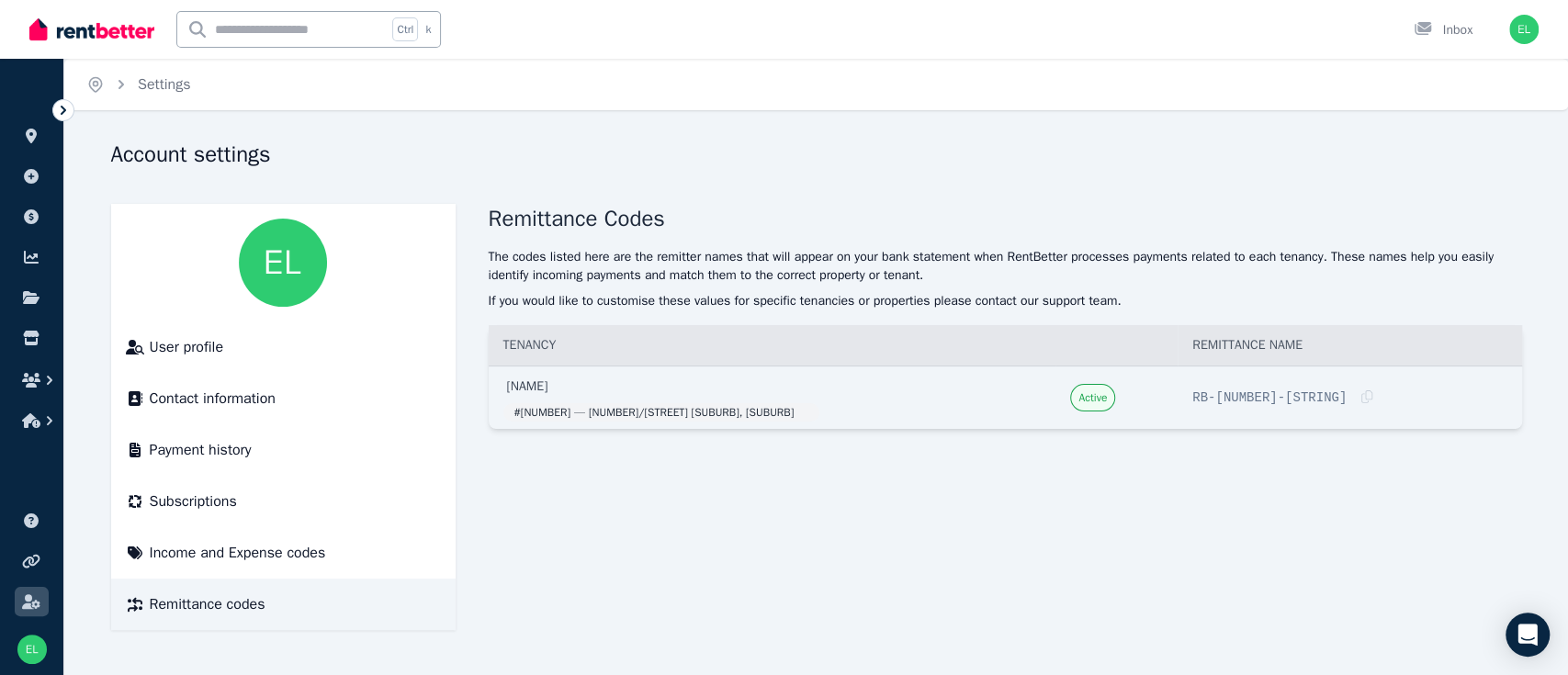 click 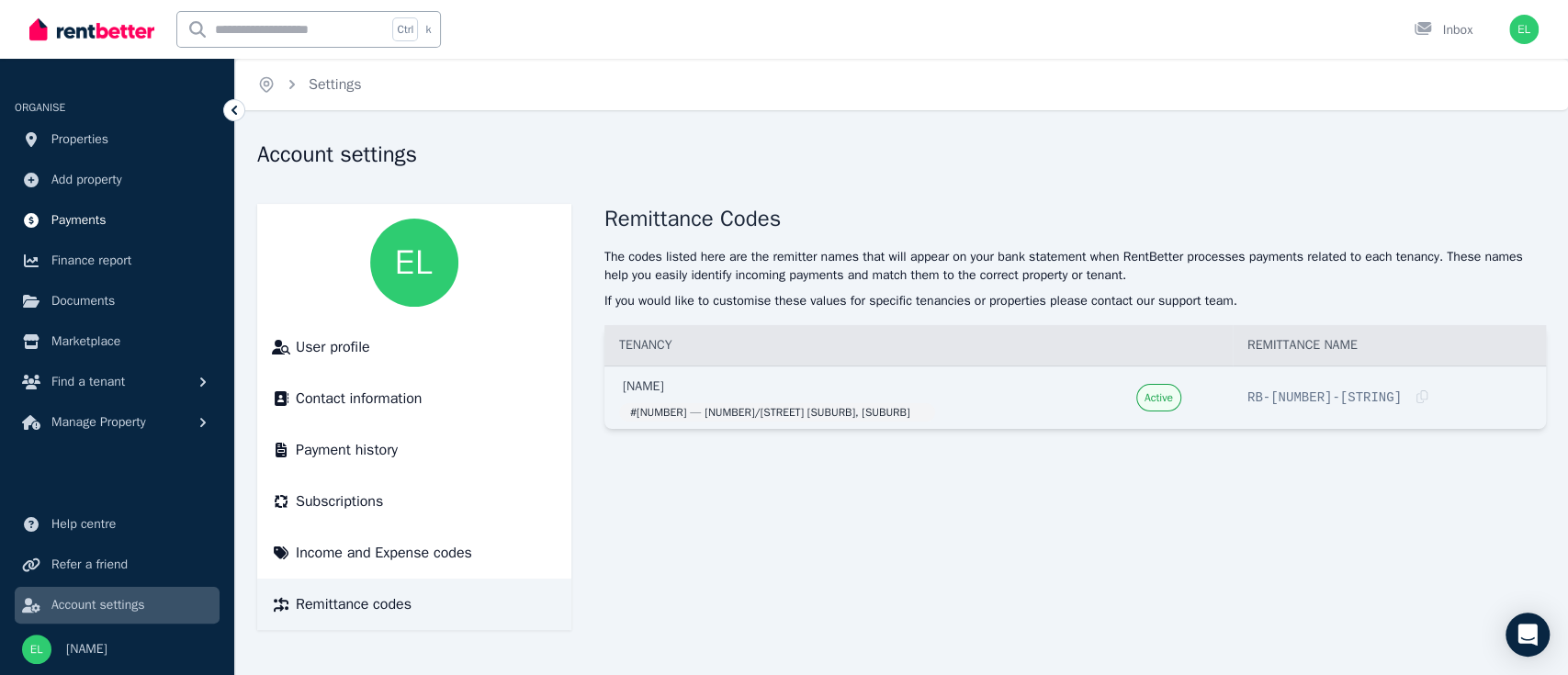 click on "Payments" at bounding box center (79, 220) 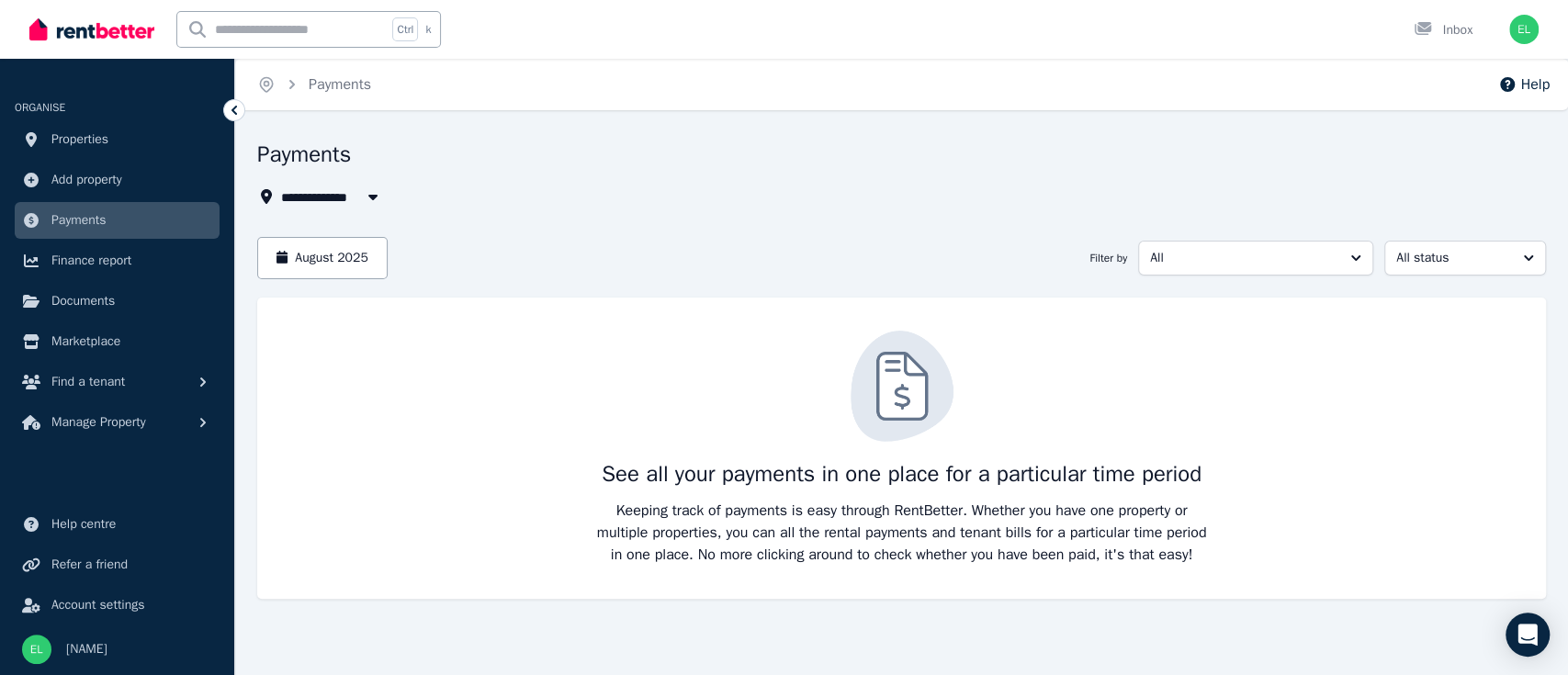 click on "All Properties" at bounding box center [334, 197] 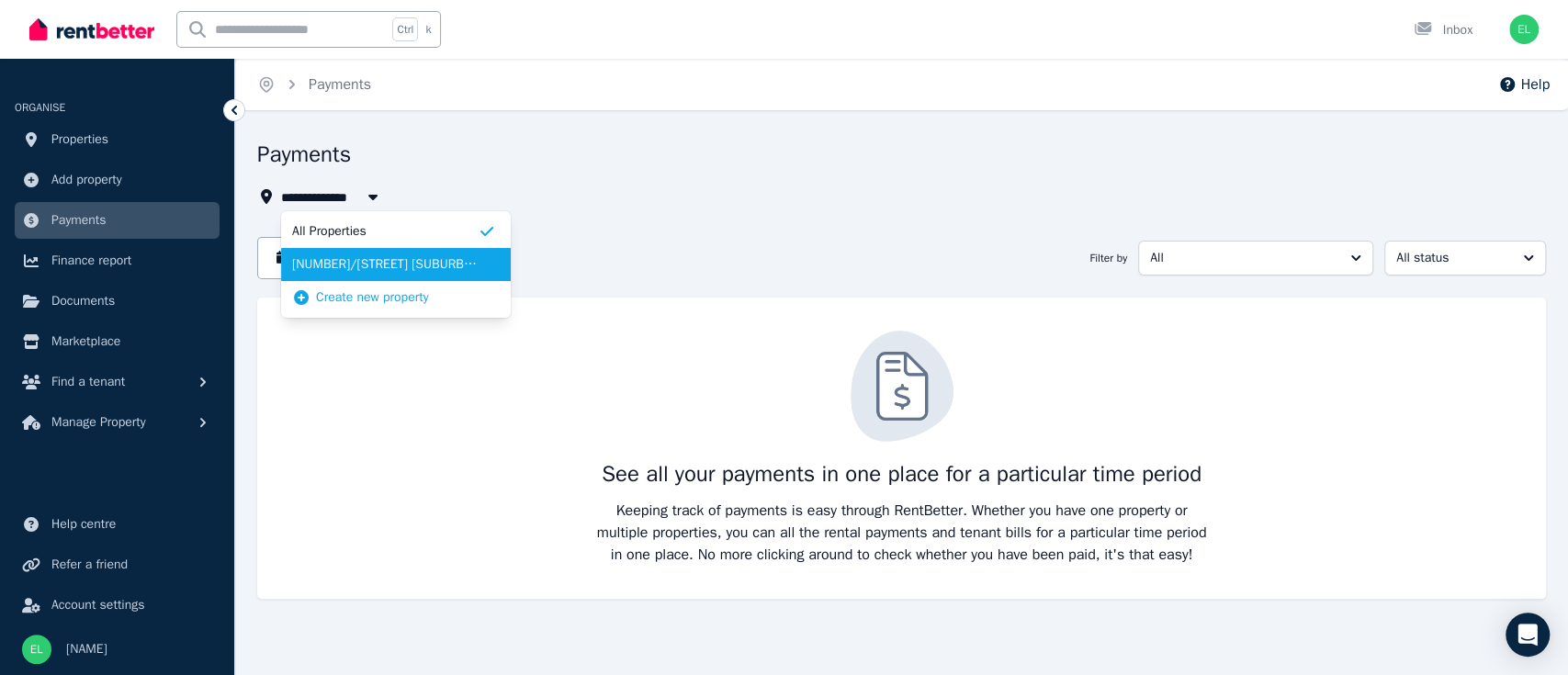 click on "[NUMBER]/[STREET] [SUBURB], [SUBURB]" at bounding box center (385, 264) 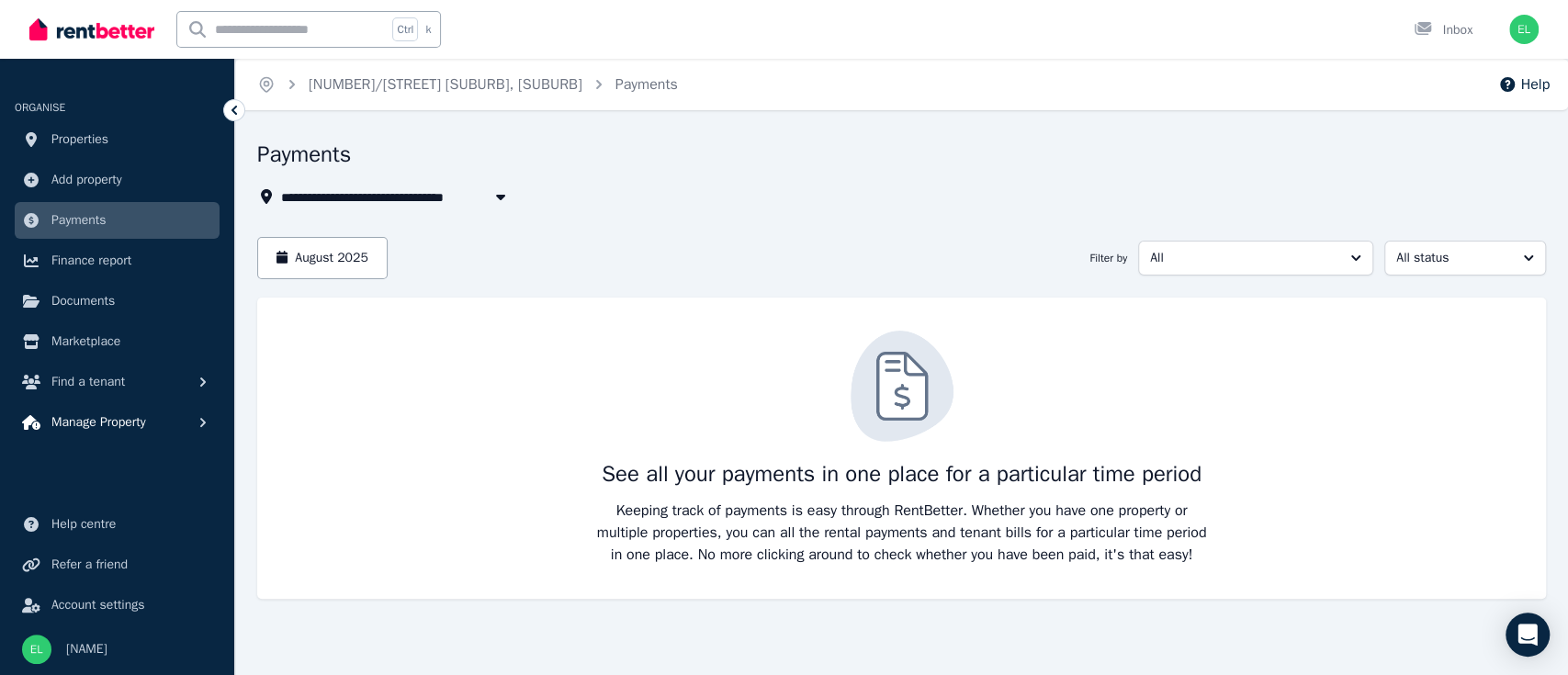 click on "Manage Property" at bounding box center [98, 422] 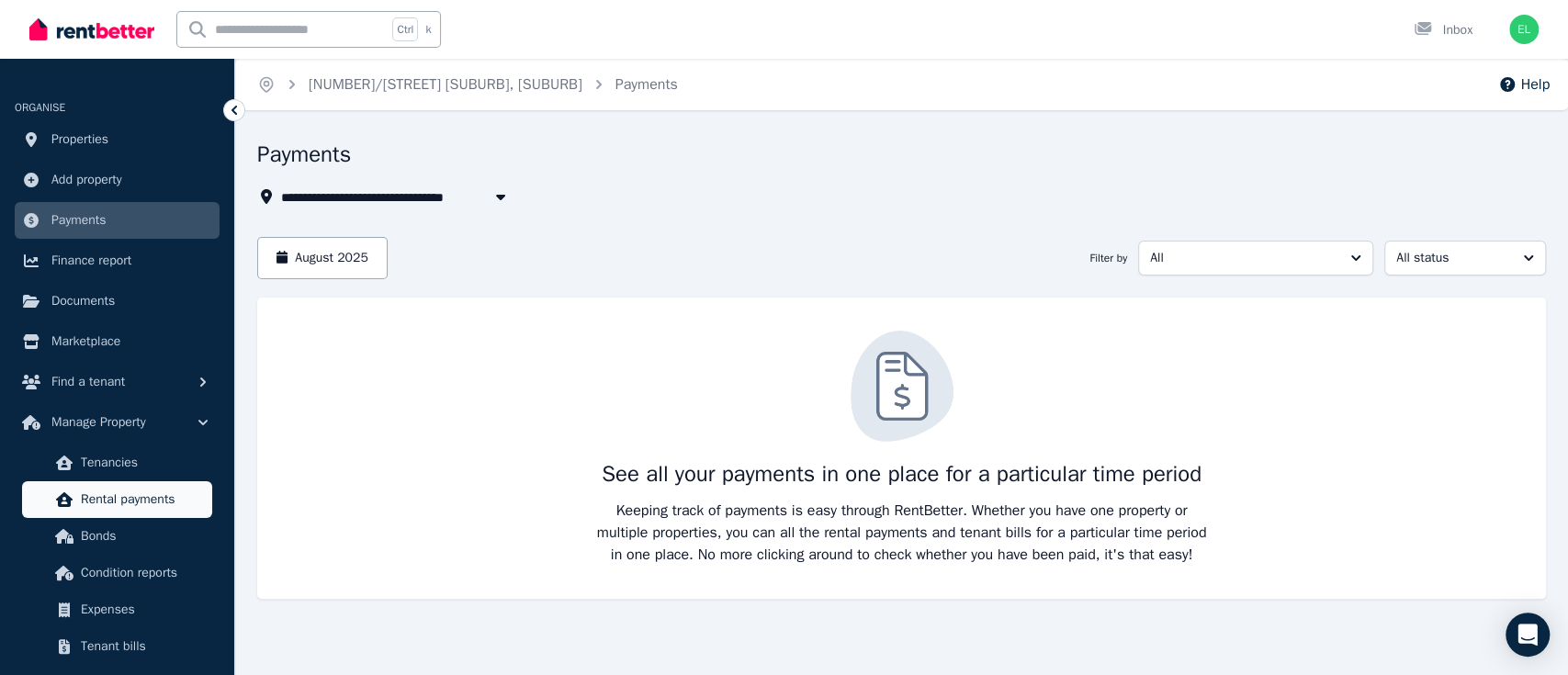 click on "Rental payments" at bounding box center (142, 500) 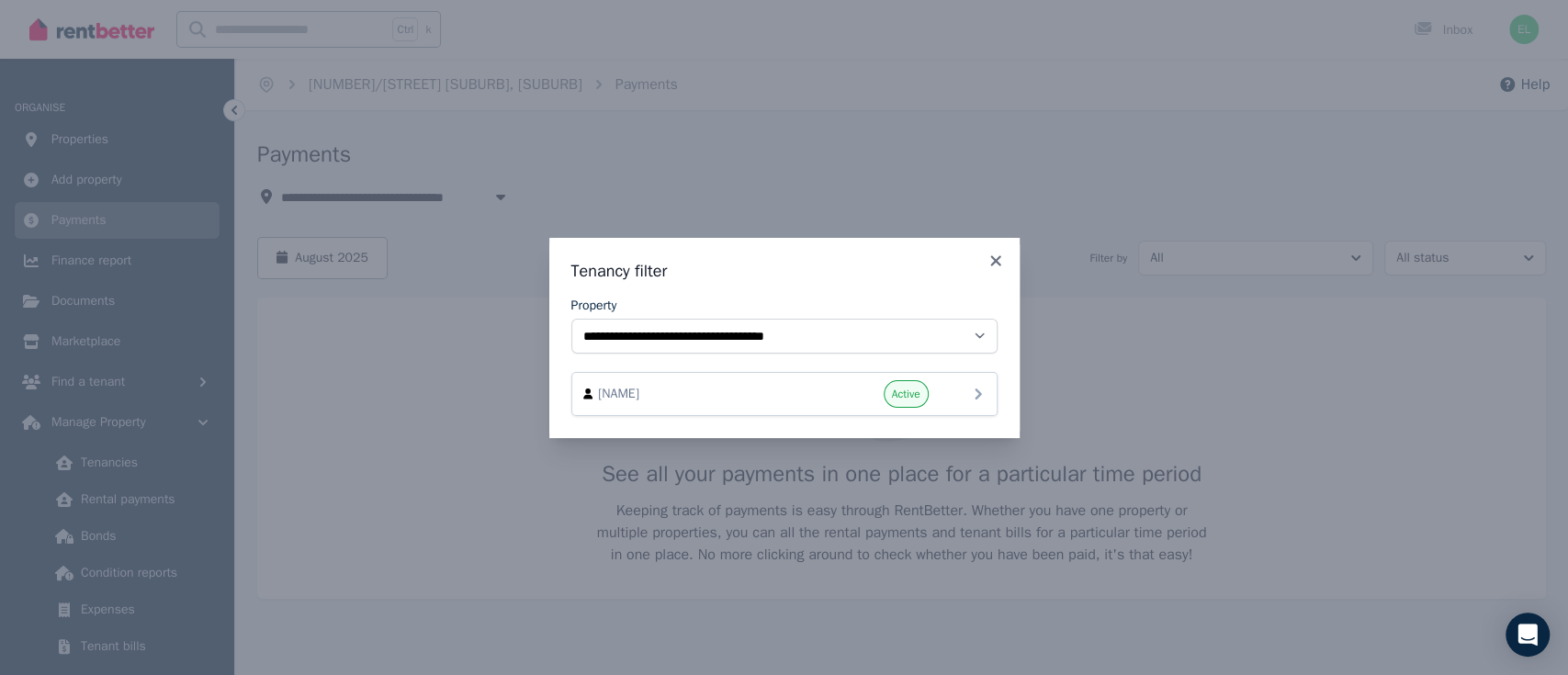 click on "[NAME]" at bounding box center [703, 394] 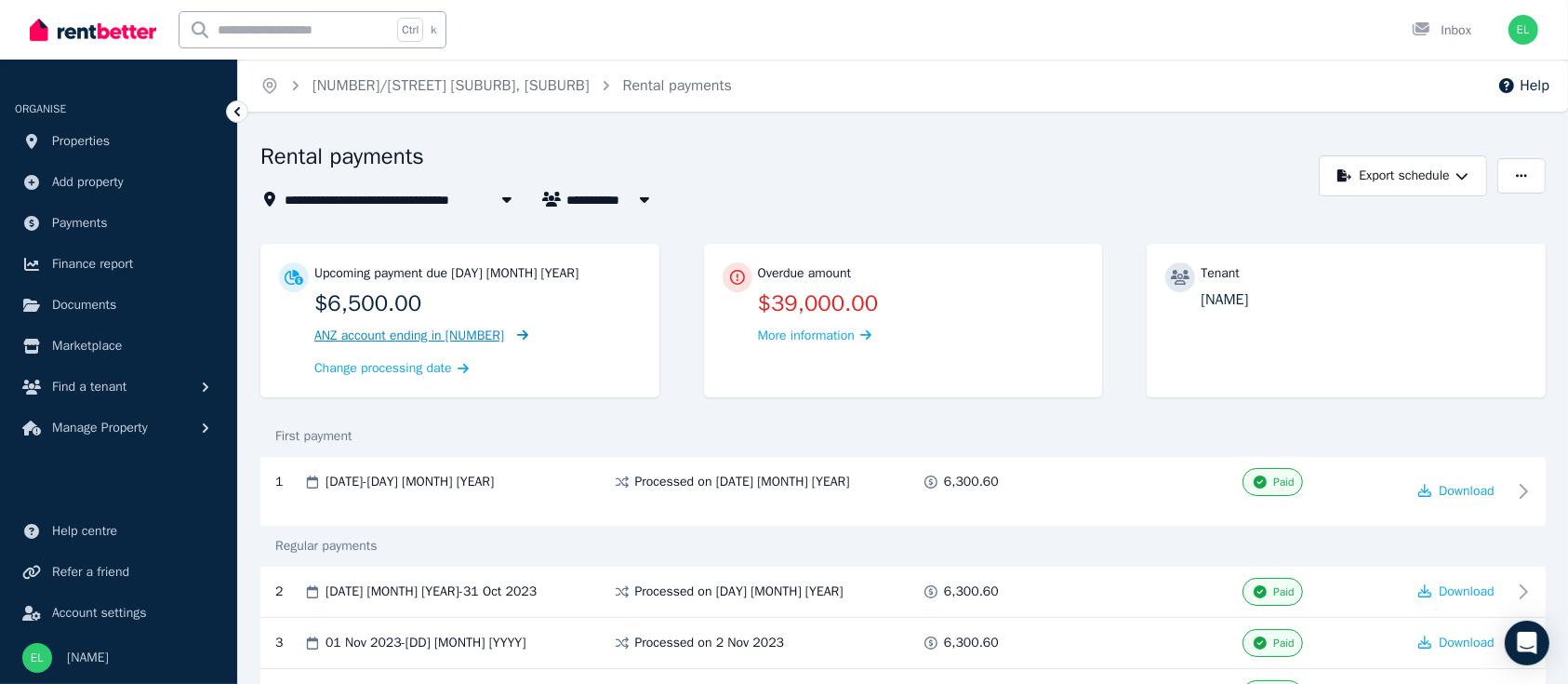 click on "ANZ account ending in [NUMBER]" at bounding box center [409, 335] 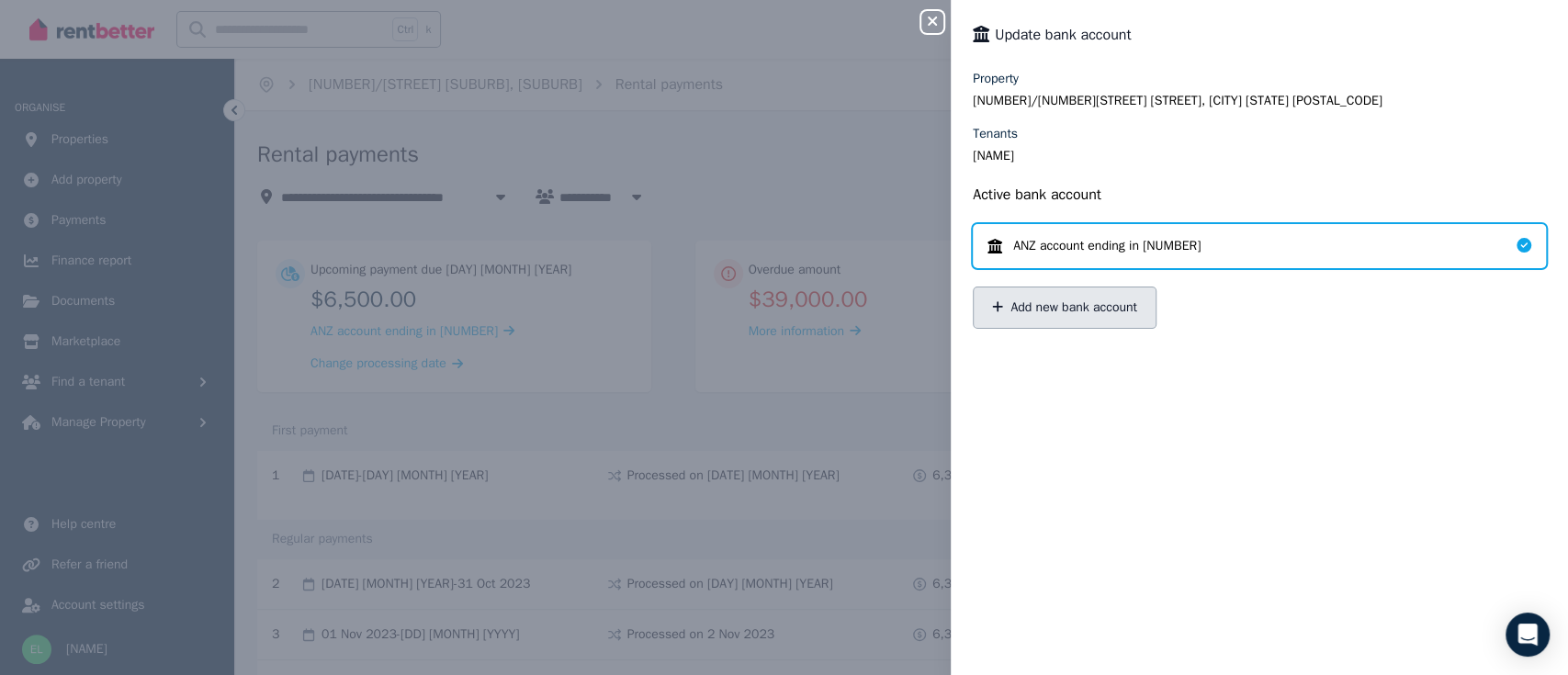 click on "Add new bank account" at bounding box center [1065, 308] 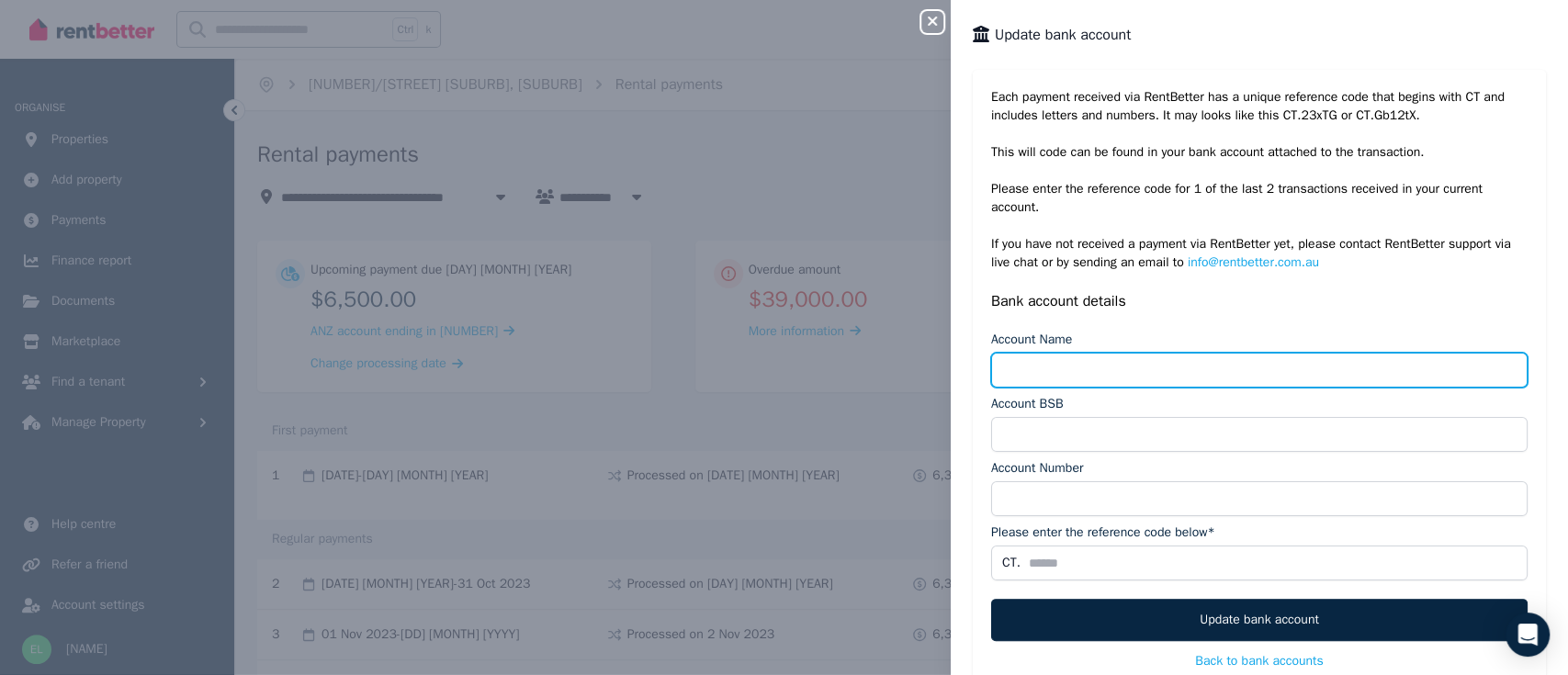 click on "Account Name" at bounding box center [1259, 370] 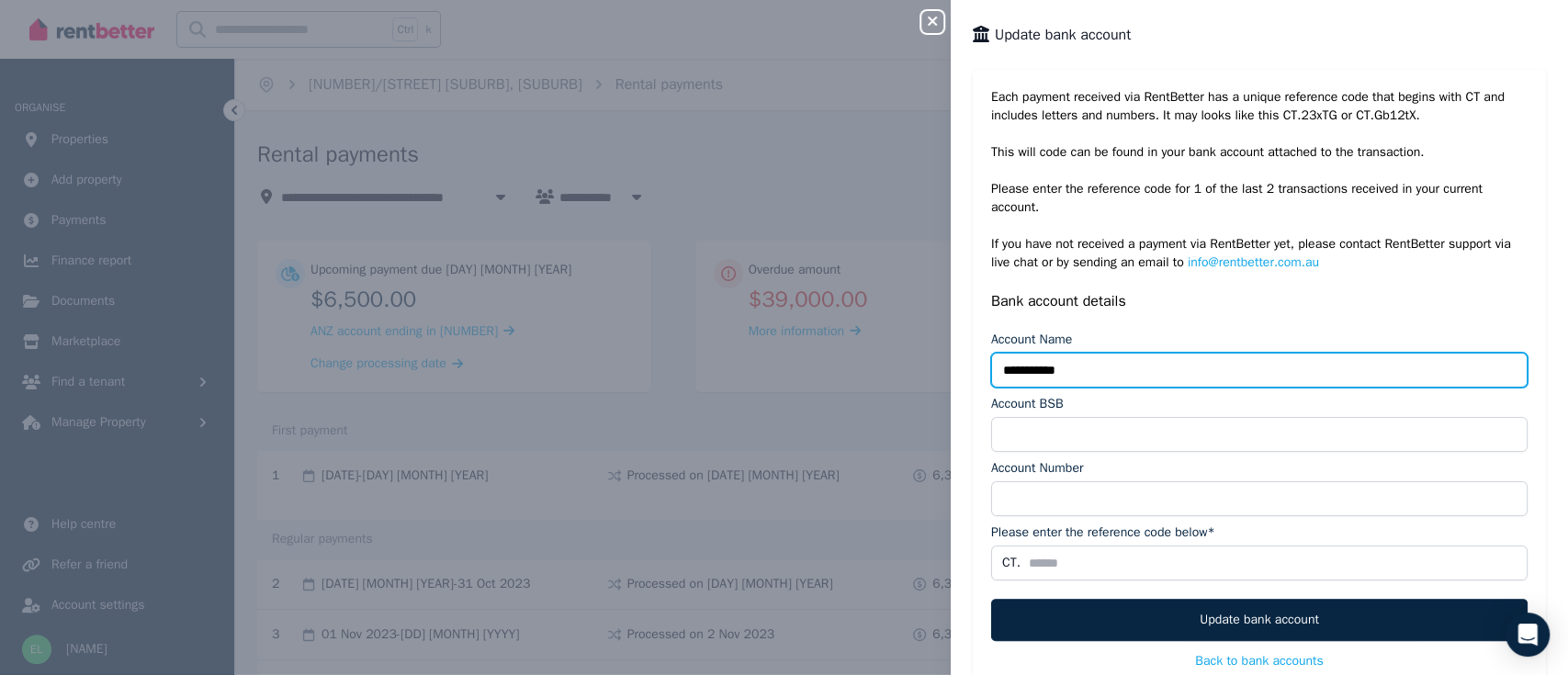 type on "**********" 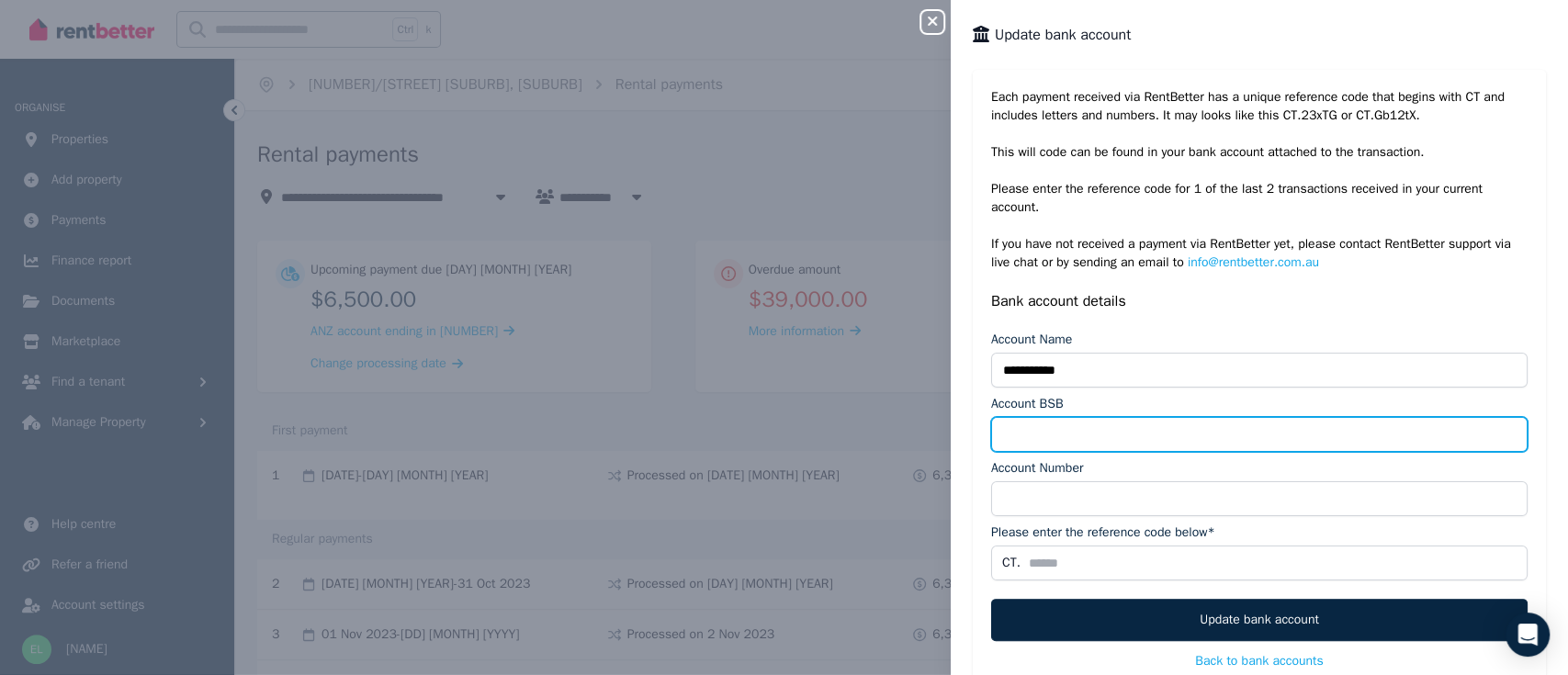 paste on "**********" 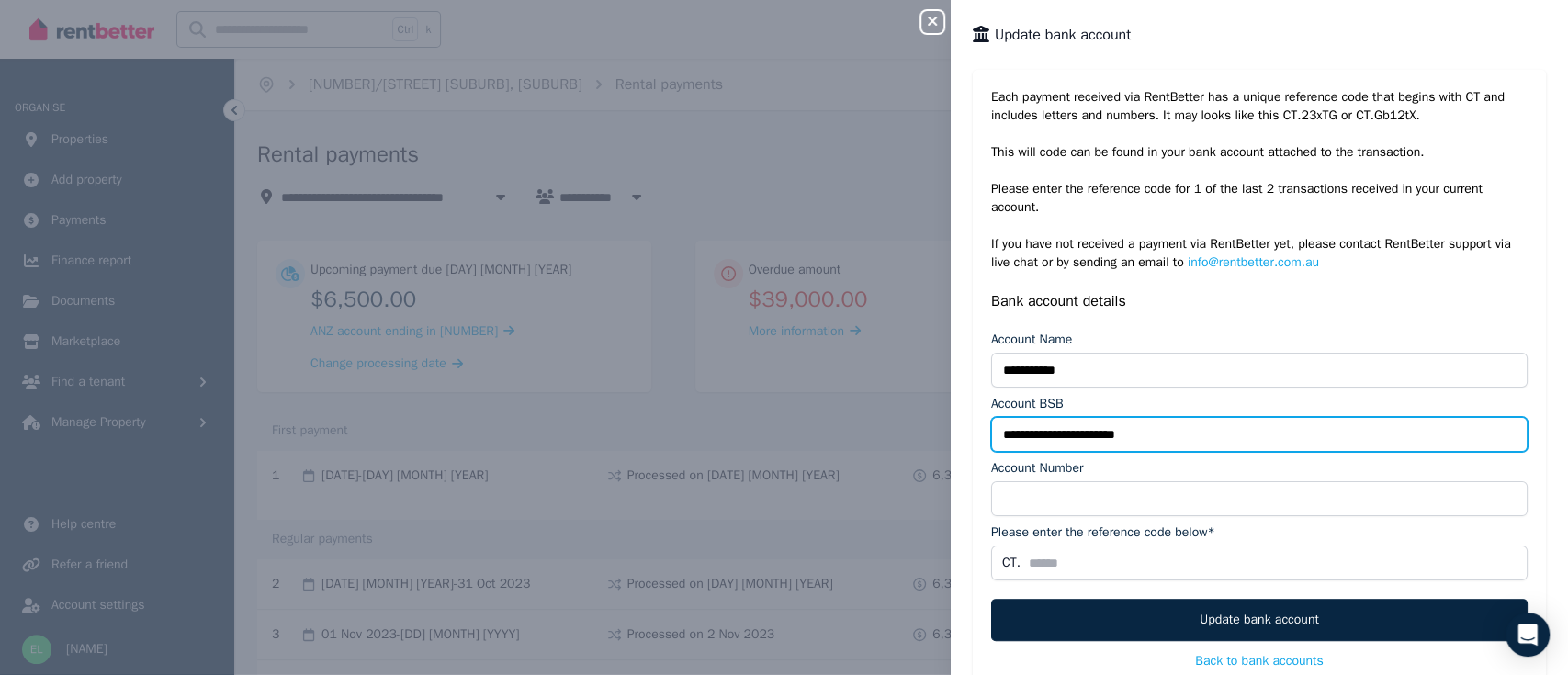drag, startPoint x: 1022, startPoint y: 430, endPoint x: 971, endPoint y: 433, distance: 51.088159 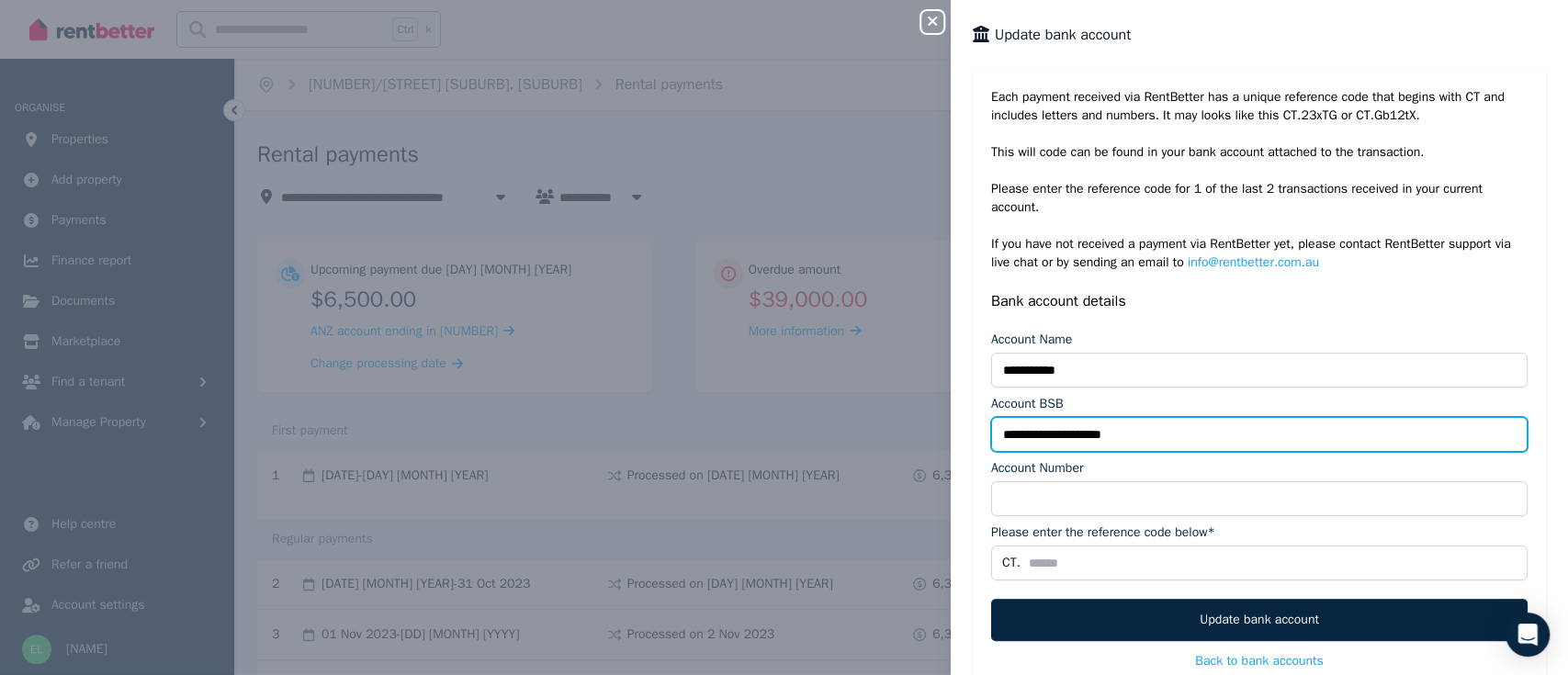 drag, startPoint x: 1051, startPoint y: 436, endPoint x: 1073, endPoint y: 436, distance: 22 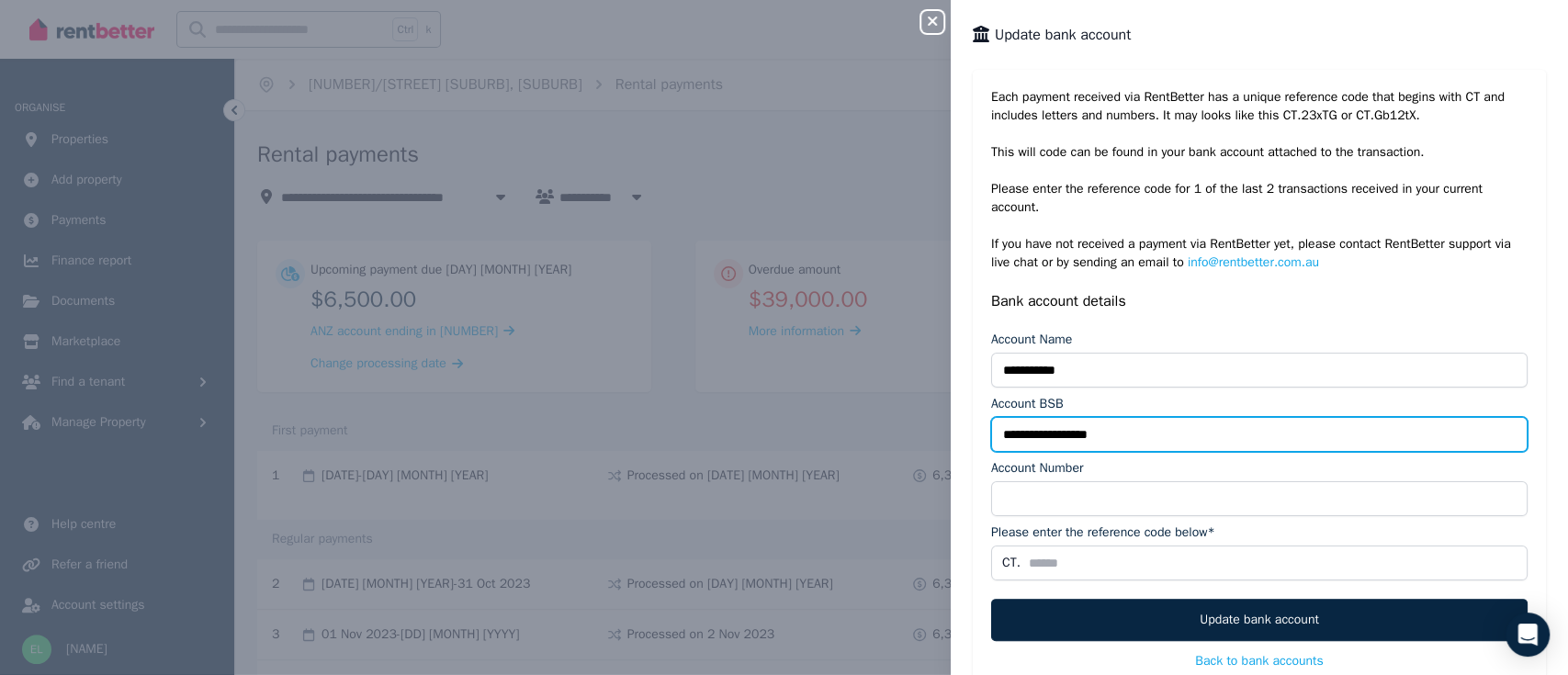 drag, startPoint x: 1155, startPoint y: 425, endPoint x: 1051, endPoint y: 431, distance: 104.17293 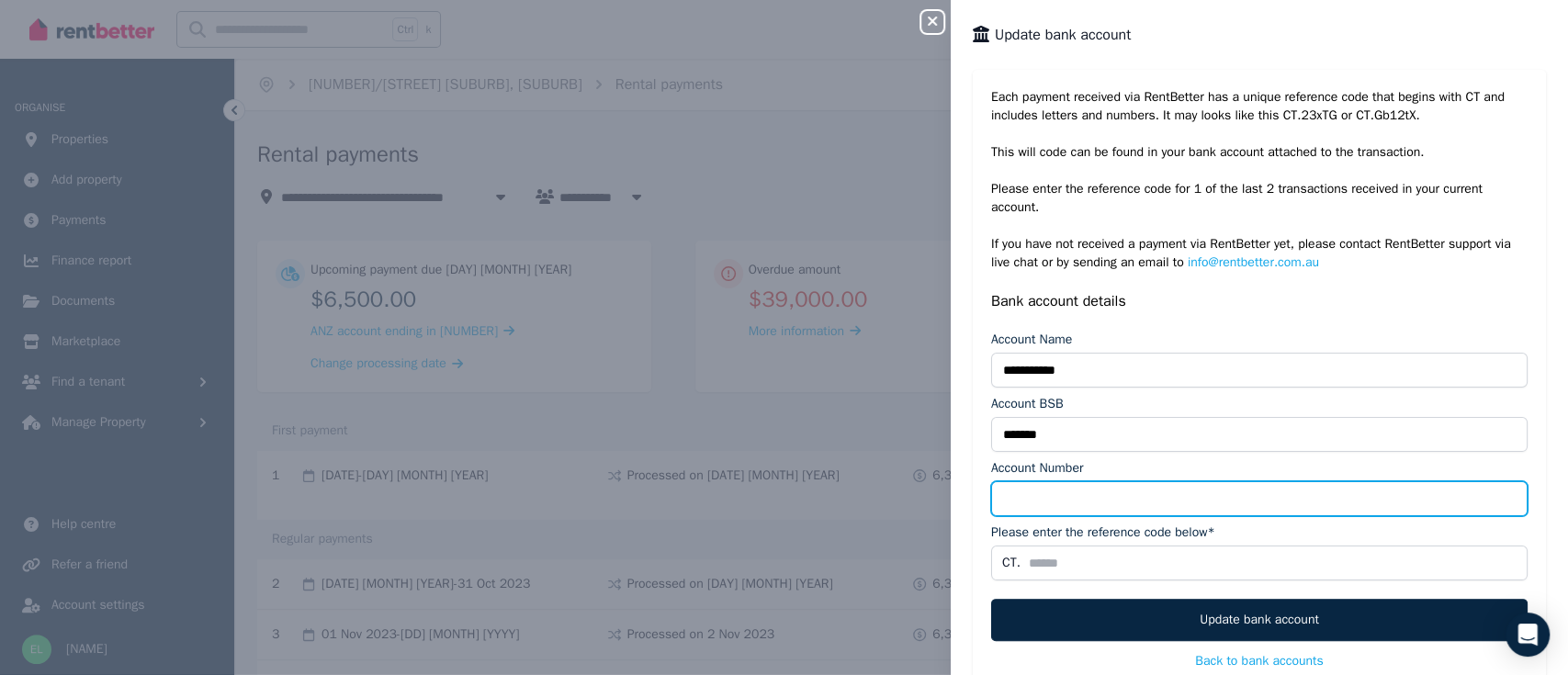 scroll, scrollTop: 52, scrollLeft: 0, axis: vertical 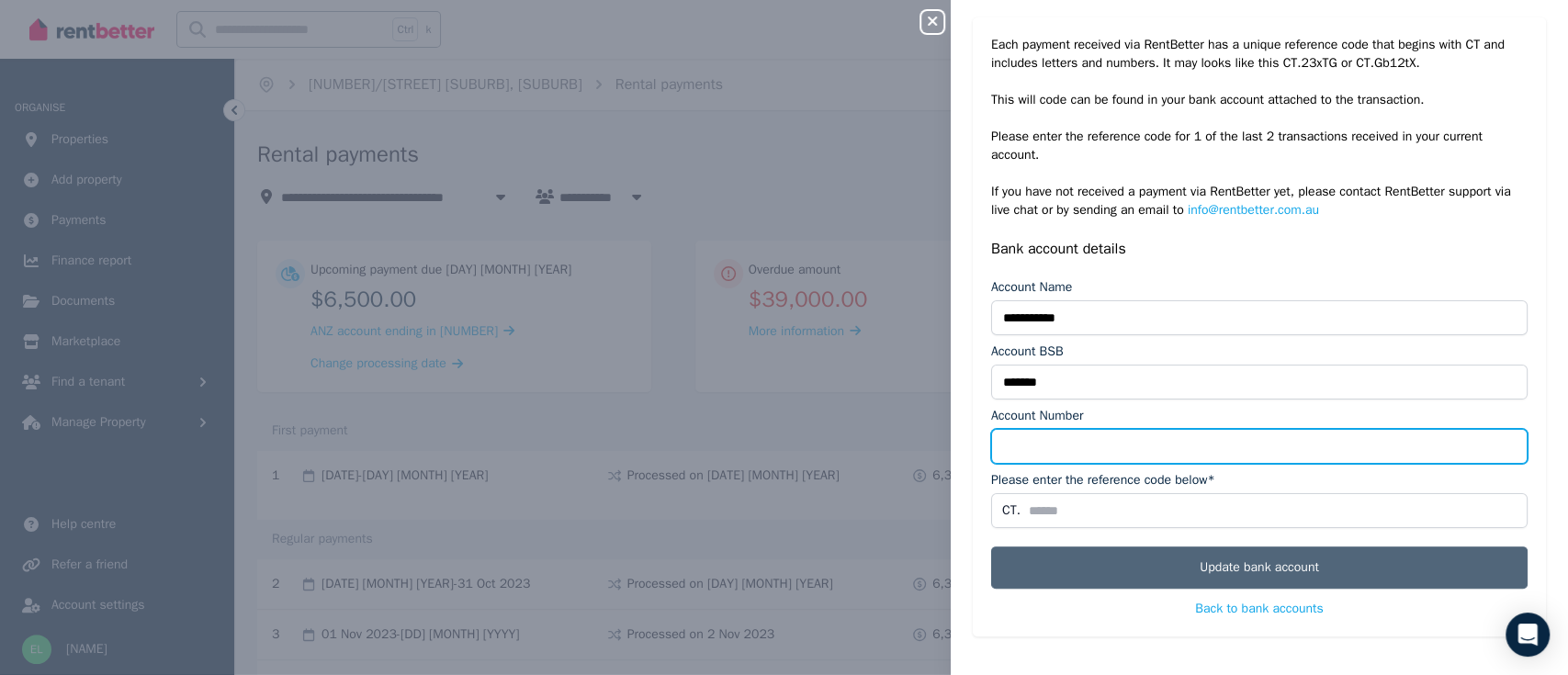 type on "*********" 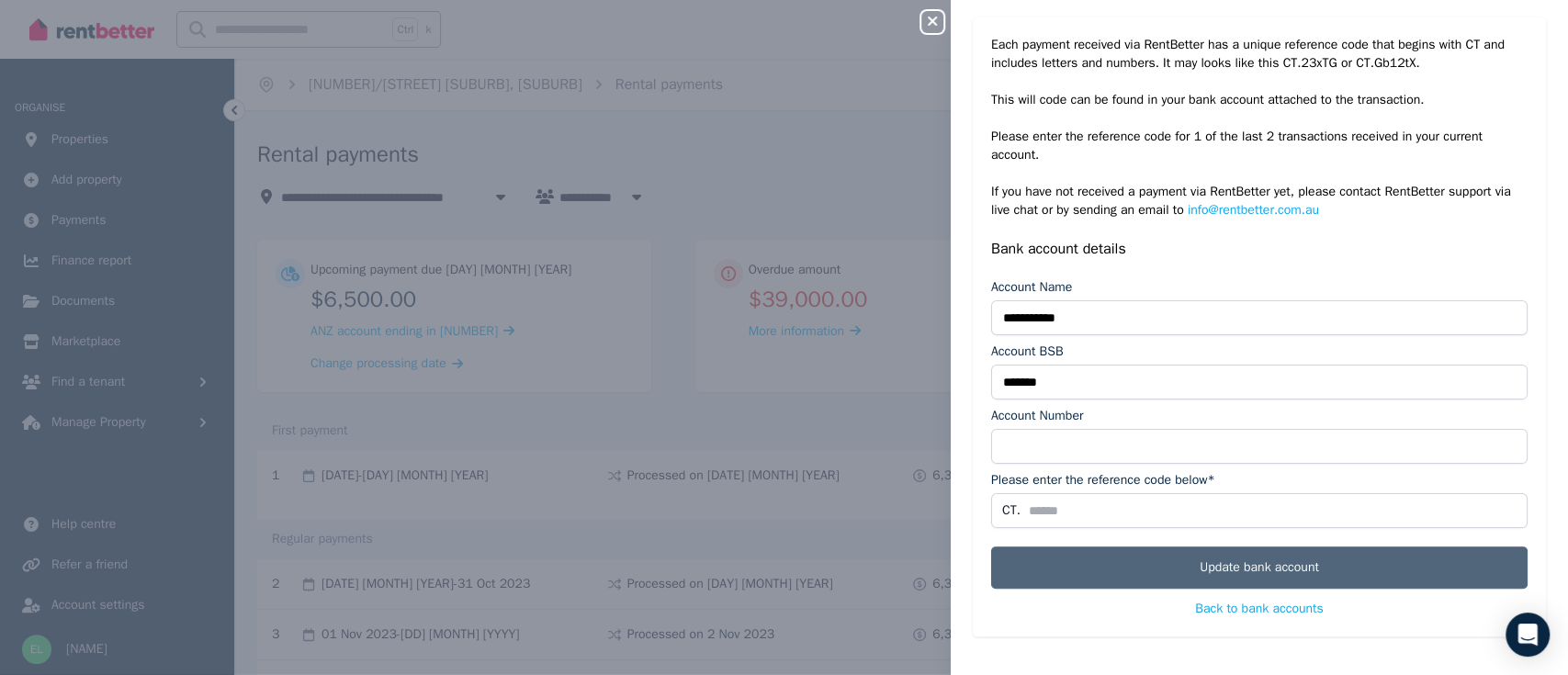 click on "Update bank account" at bounding box center (1259, 568) 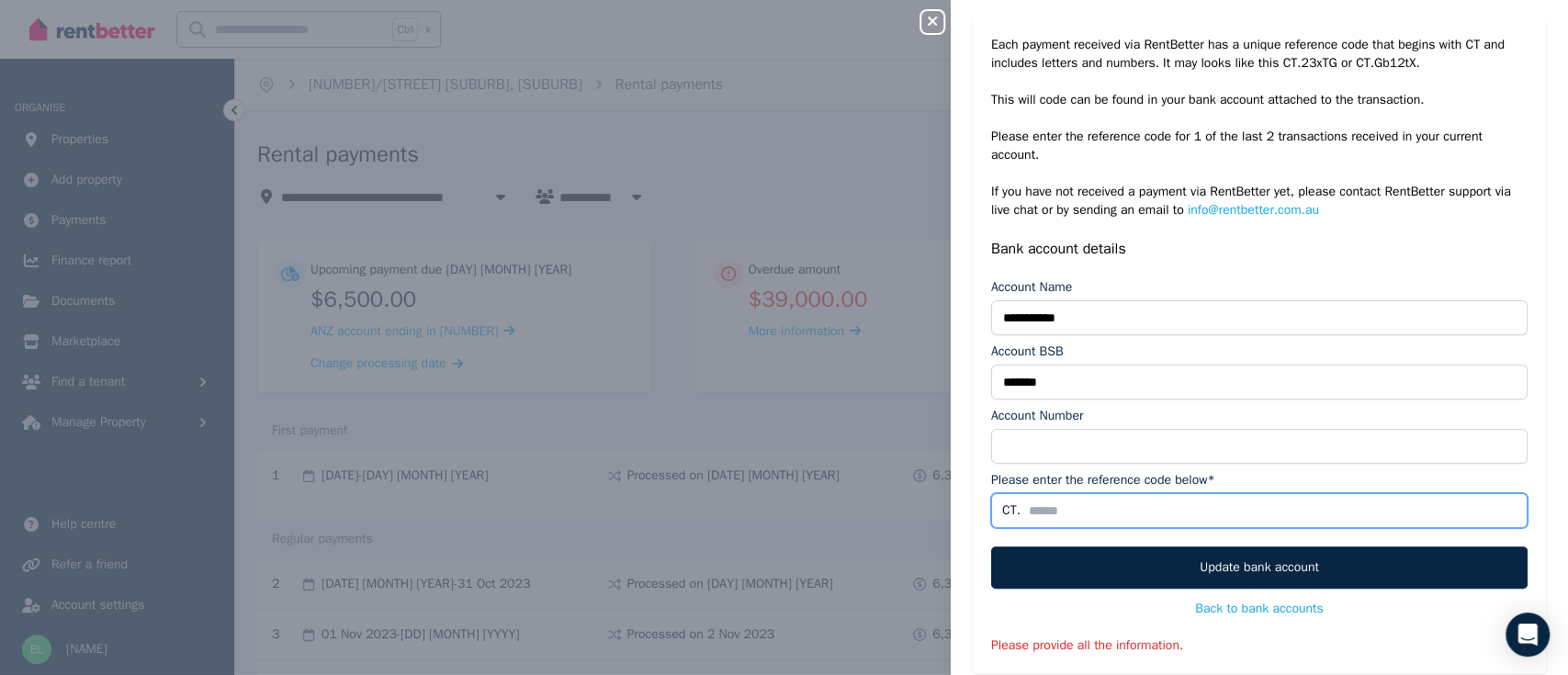 click on "Please enter the reference code below*" at bounding box center [1259, 511] 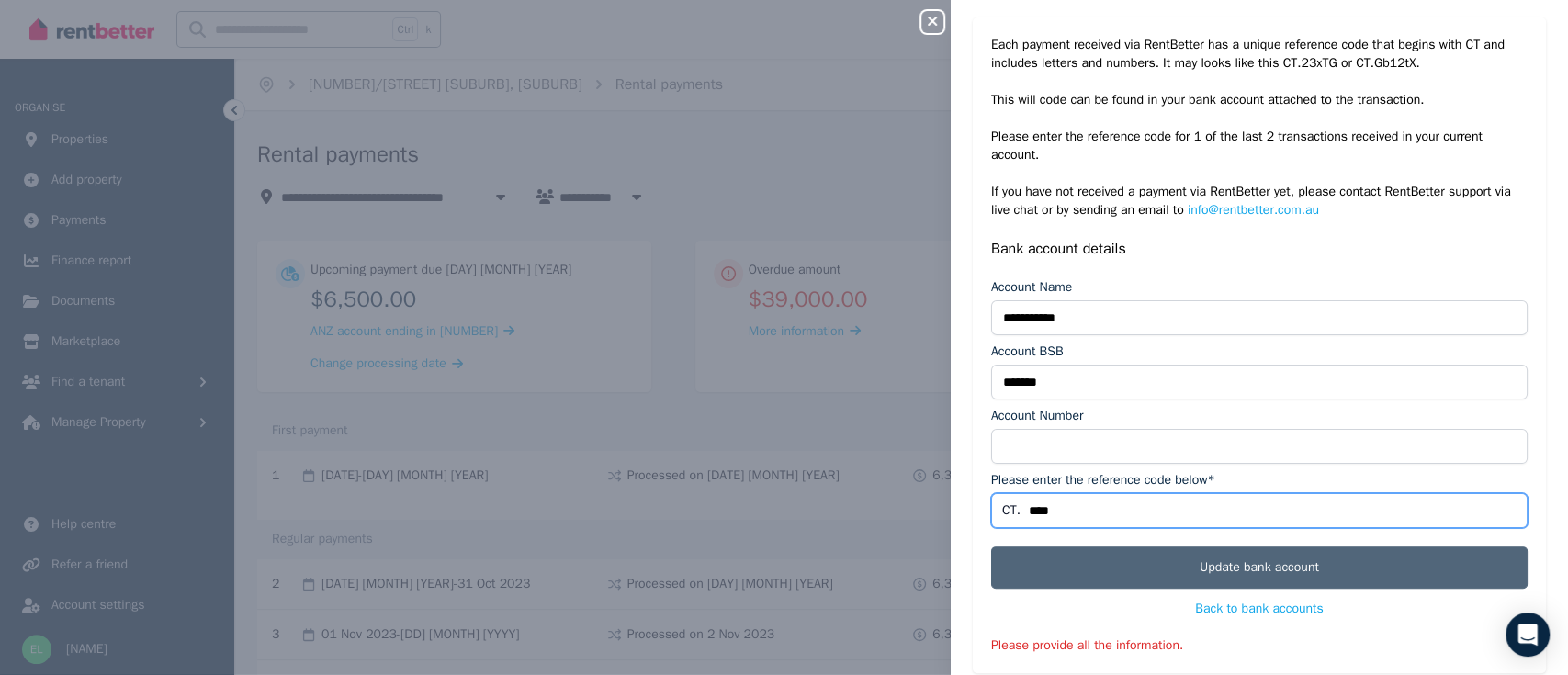 type on "****" 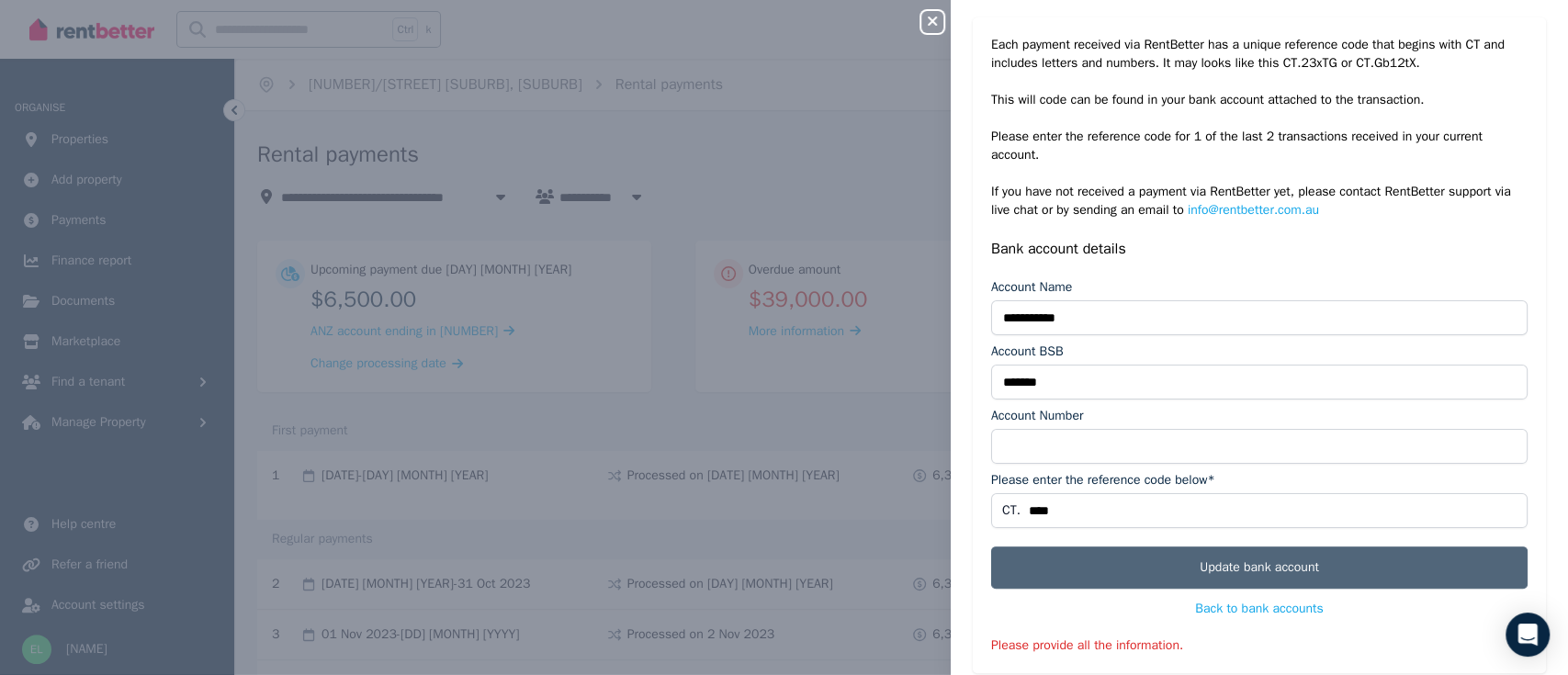 click on "Update bank account" at bounding box center [1259, 568] 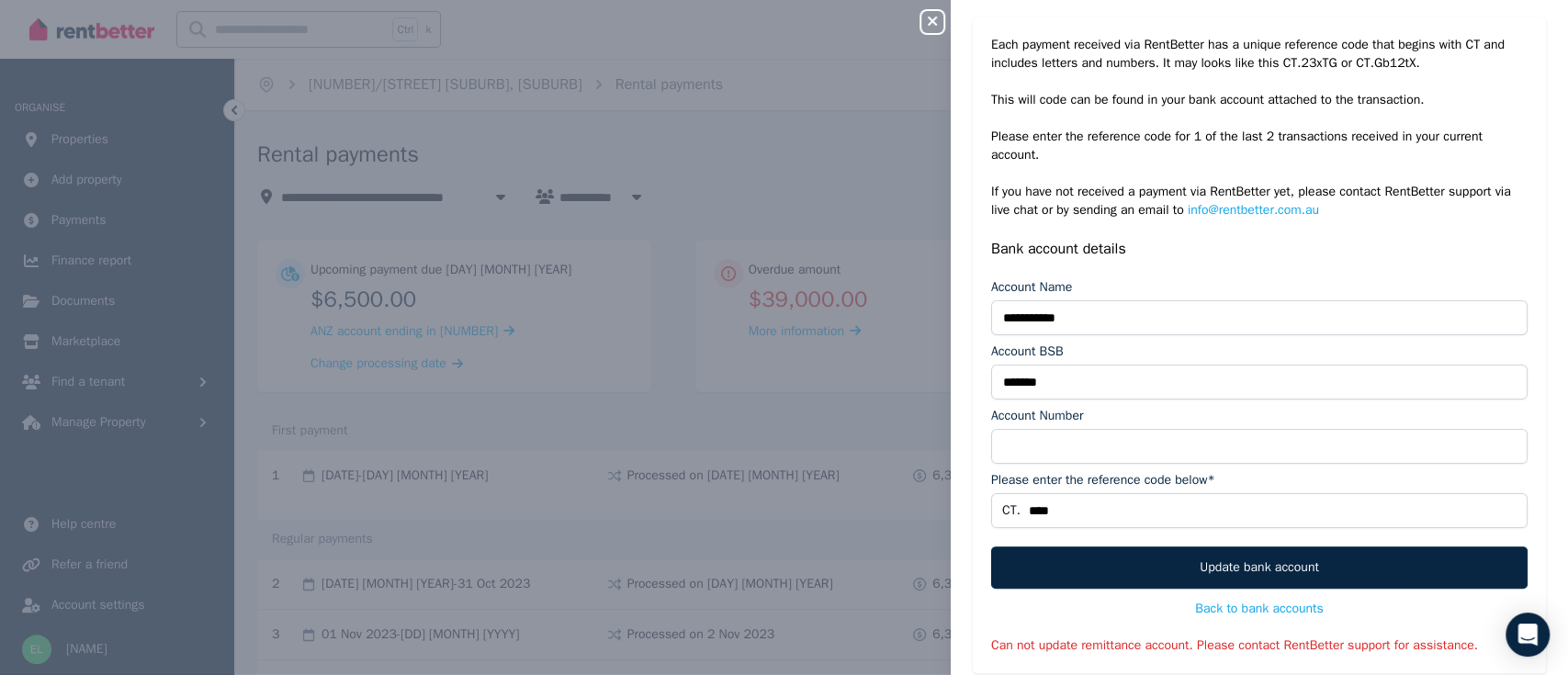 scroll, scrollTop: 0, scrollLeft: 0, axis: both 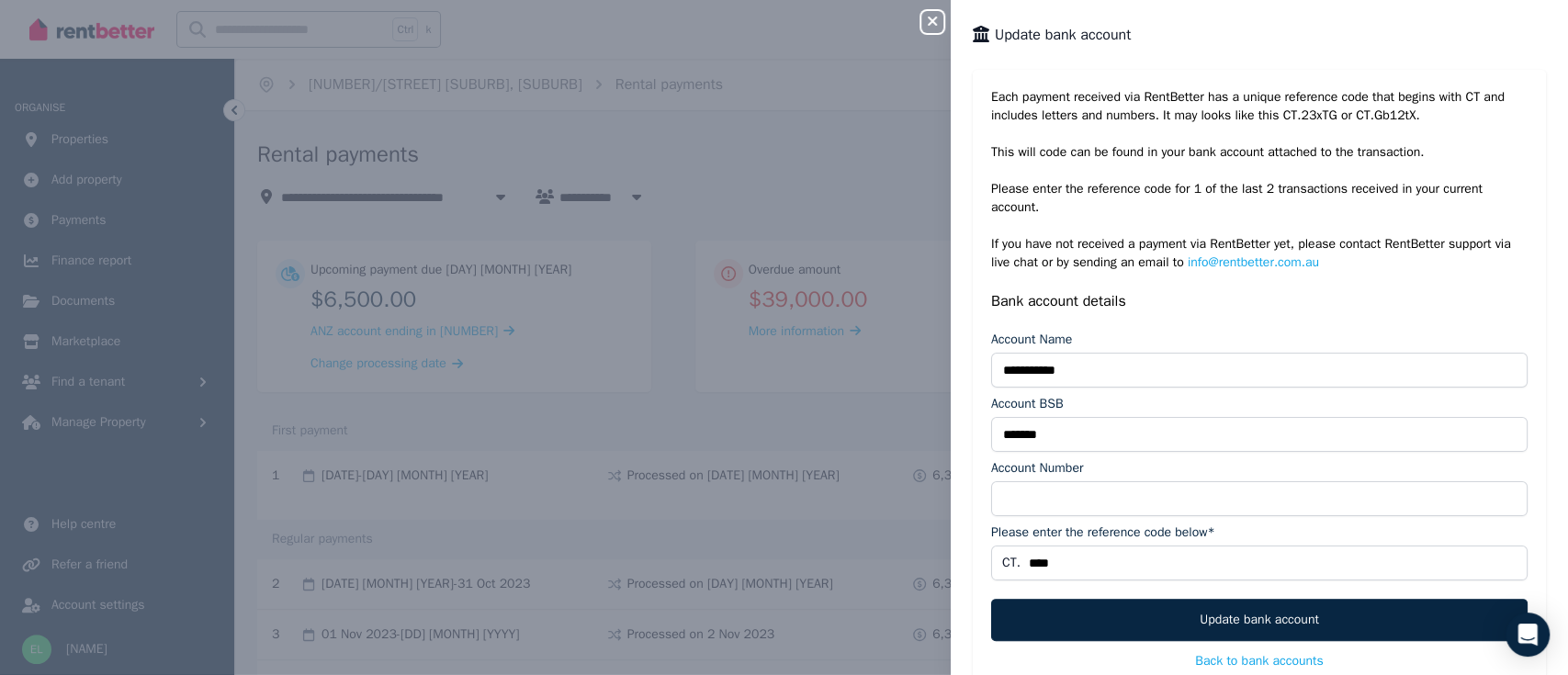 click 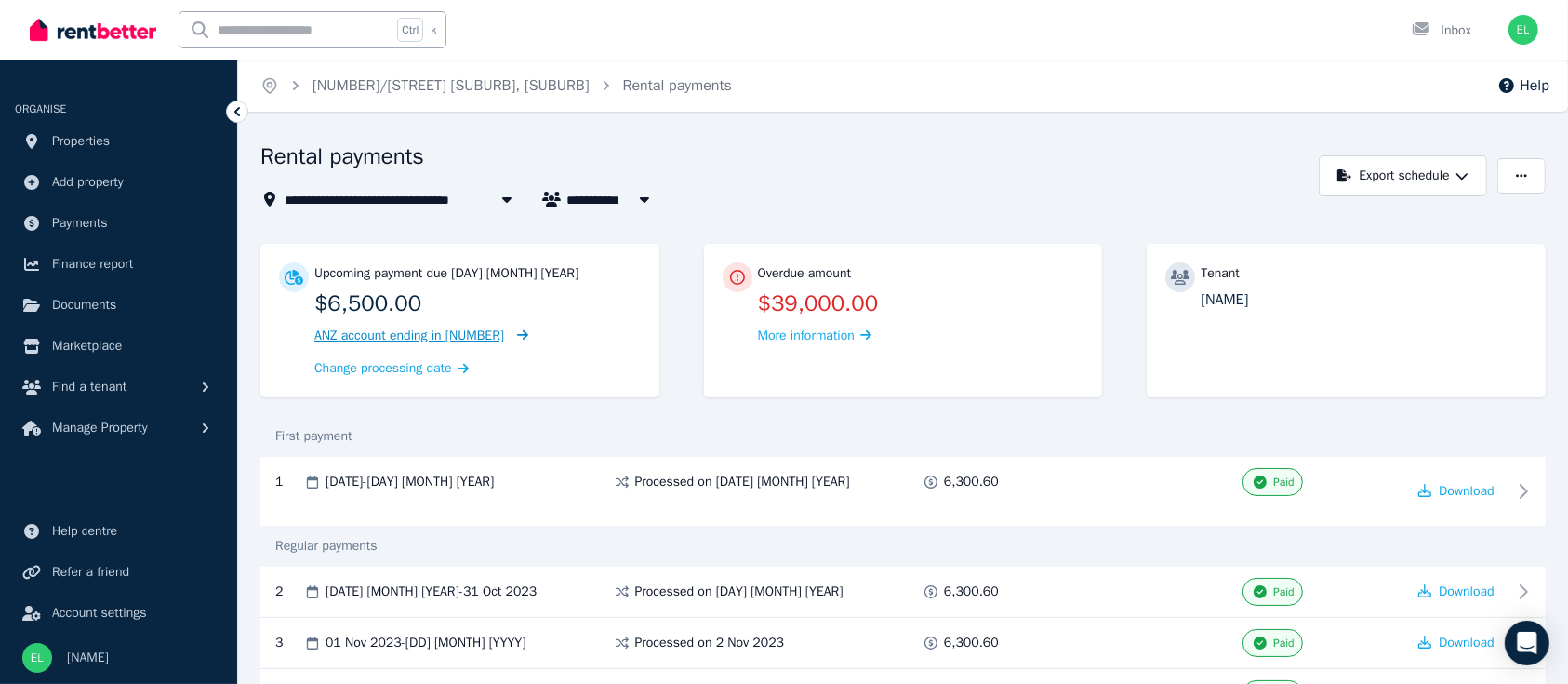 click on "ANZ account ending in [NUMBER]" at bounding box center (409, 335) 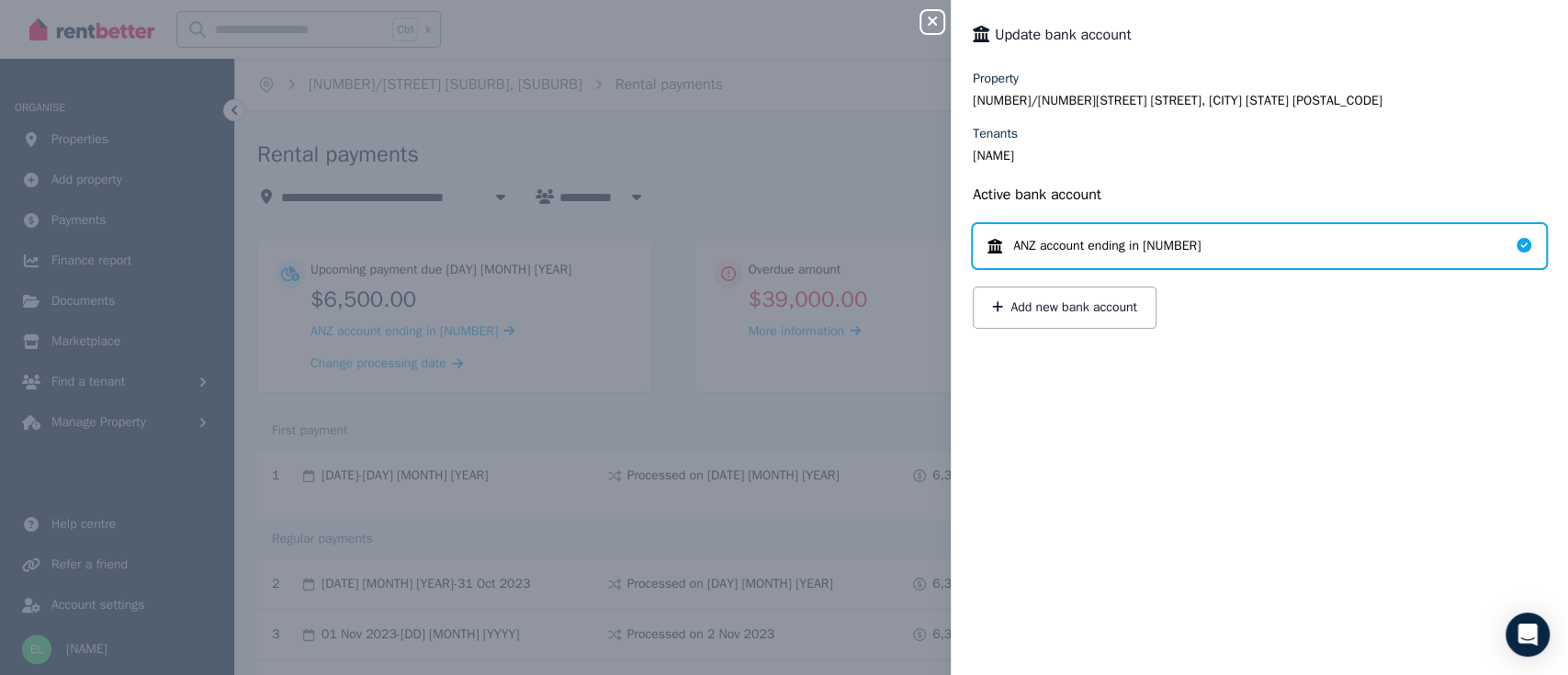 click on "ANZ account ending in [NUMBER]" at bounding box center [1116, 246] 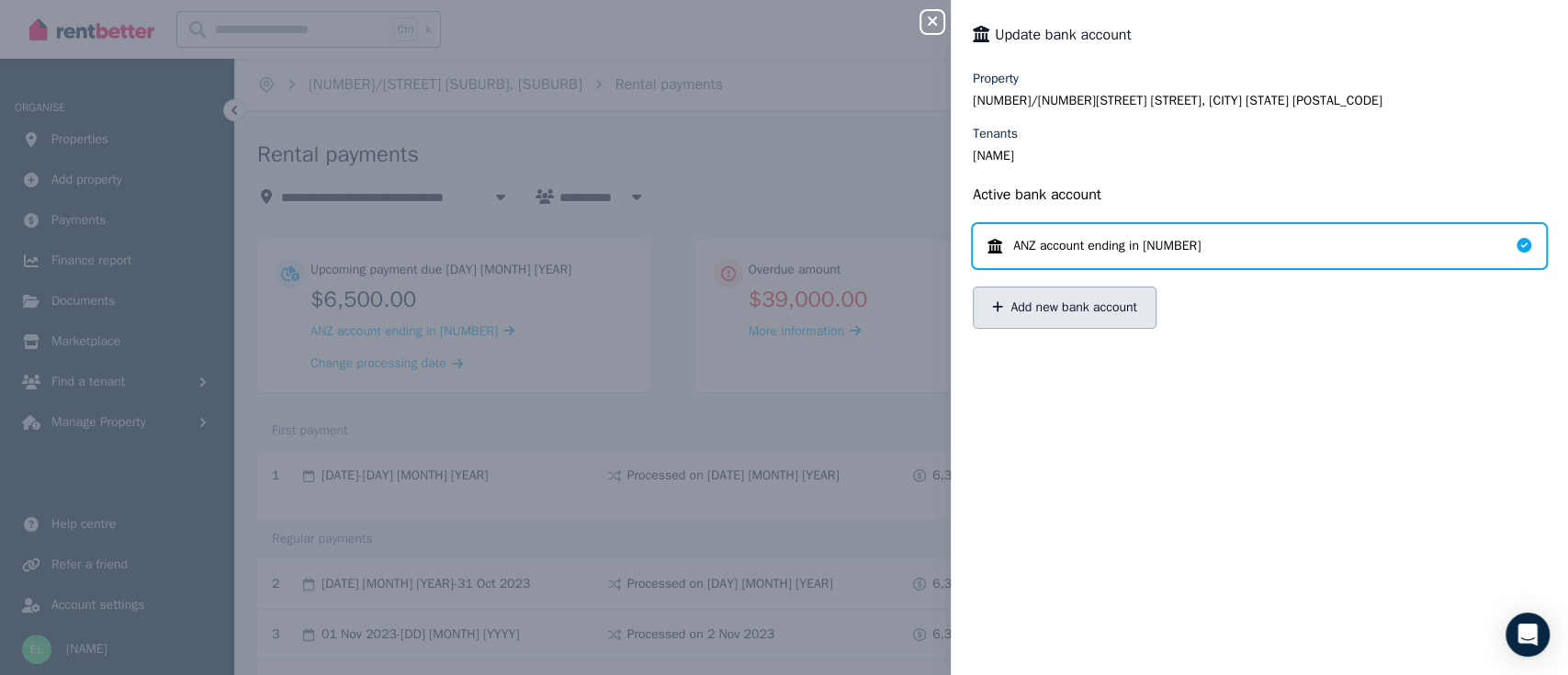 click on "Add new bank account" at bounding box center (1065, 308) 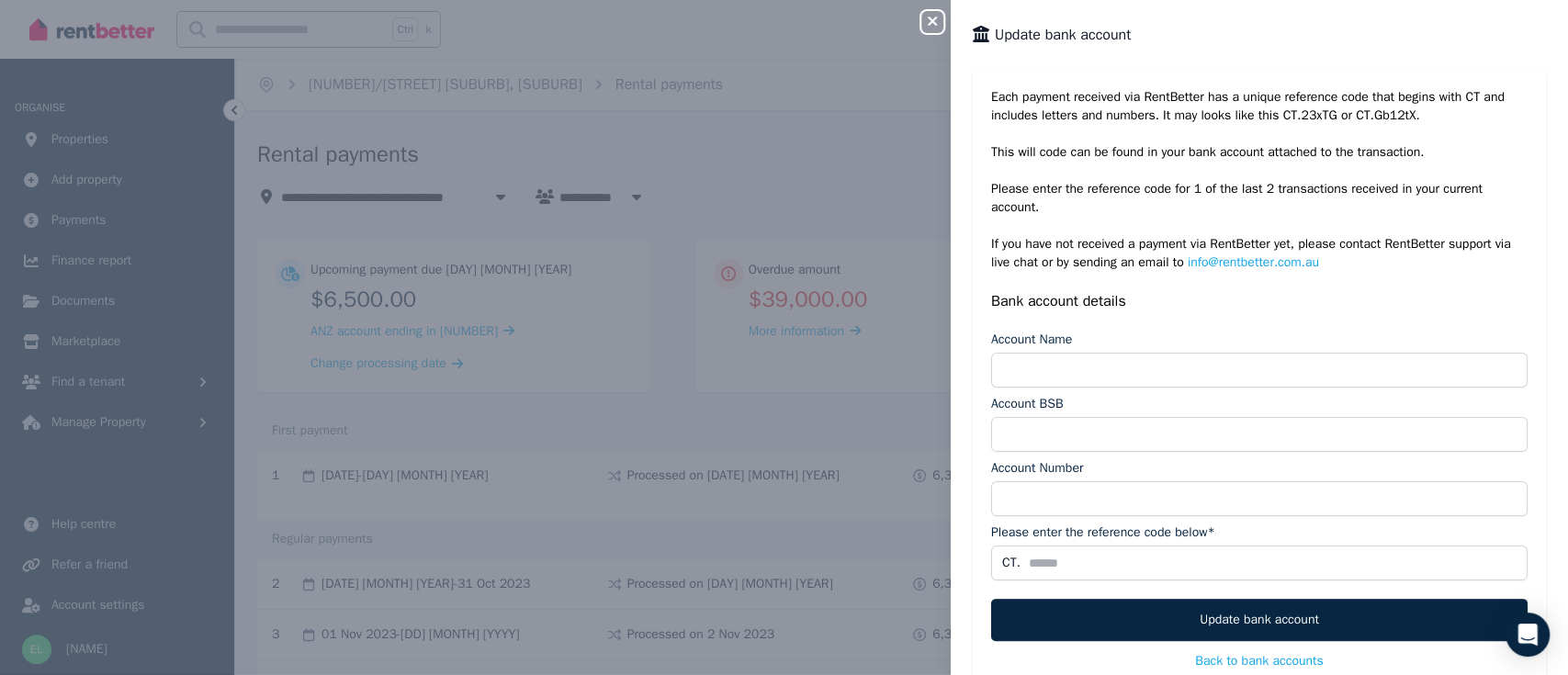 click on "Account Name" at bounding box center [1259, 359] 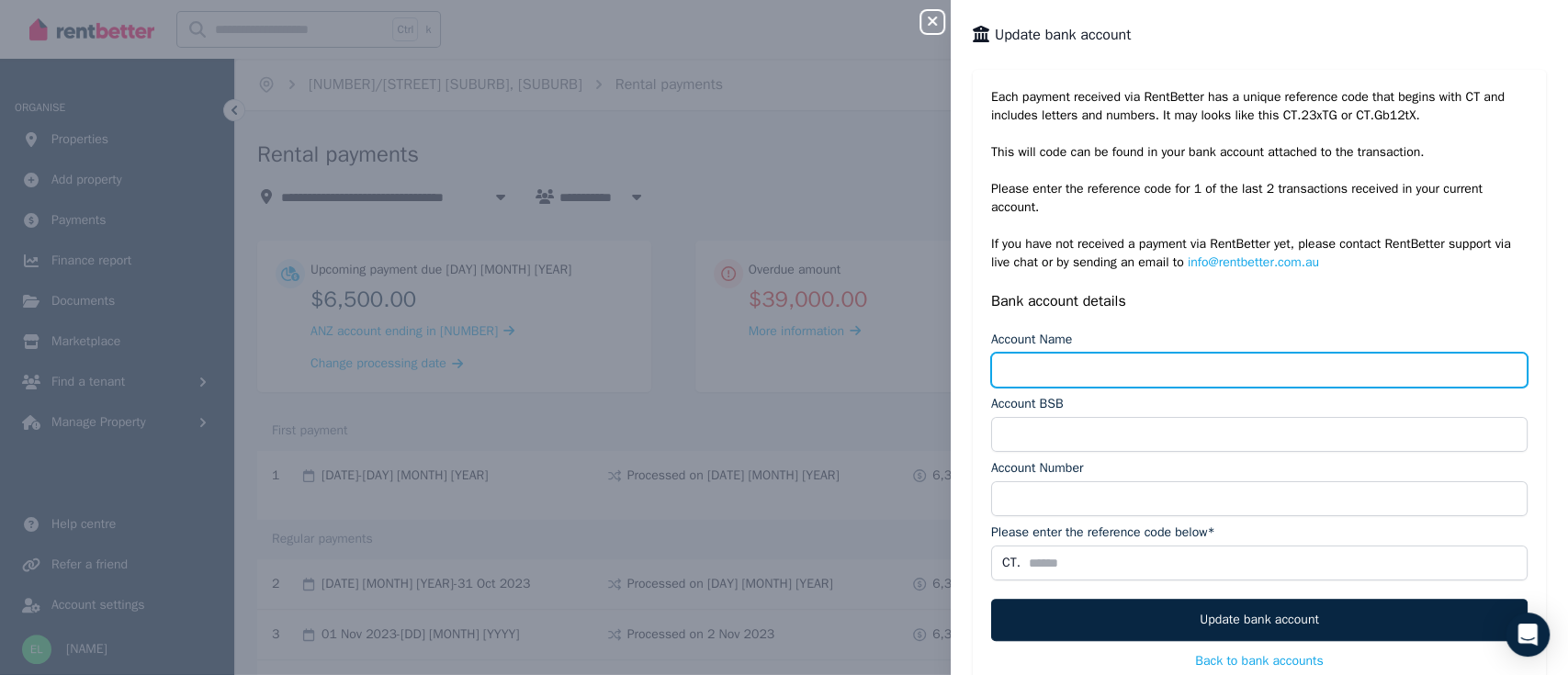 click on "Account Name" at bounding box center [1259, 370] 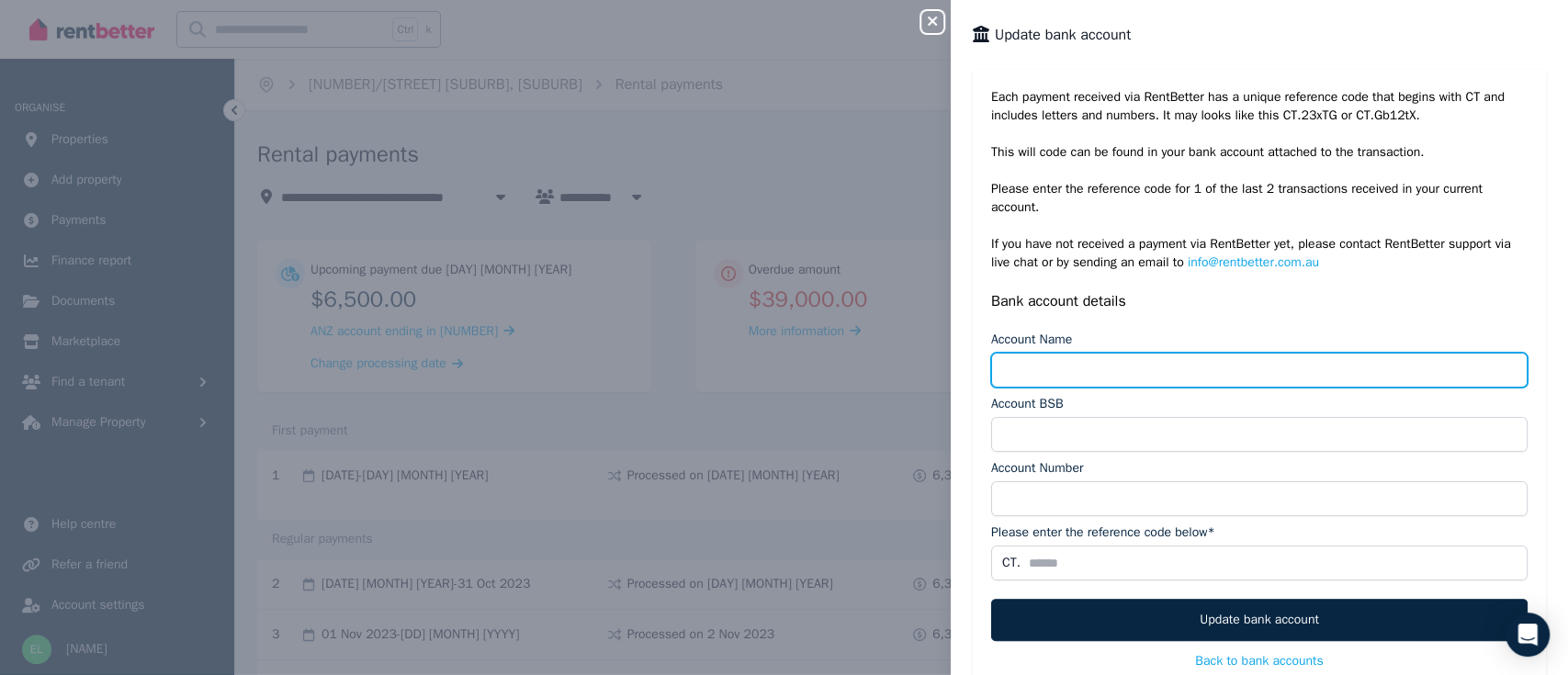 type on "**********" 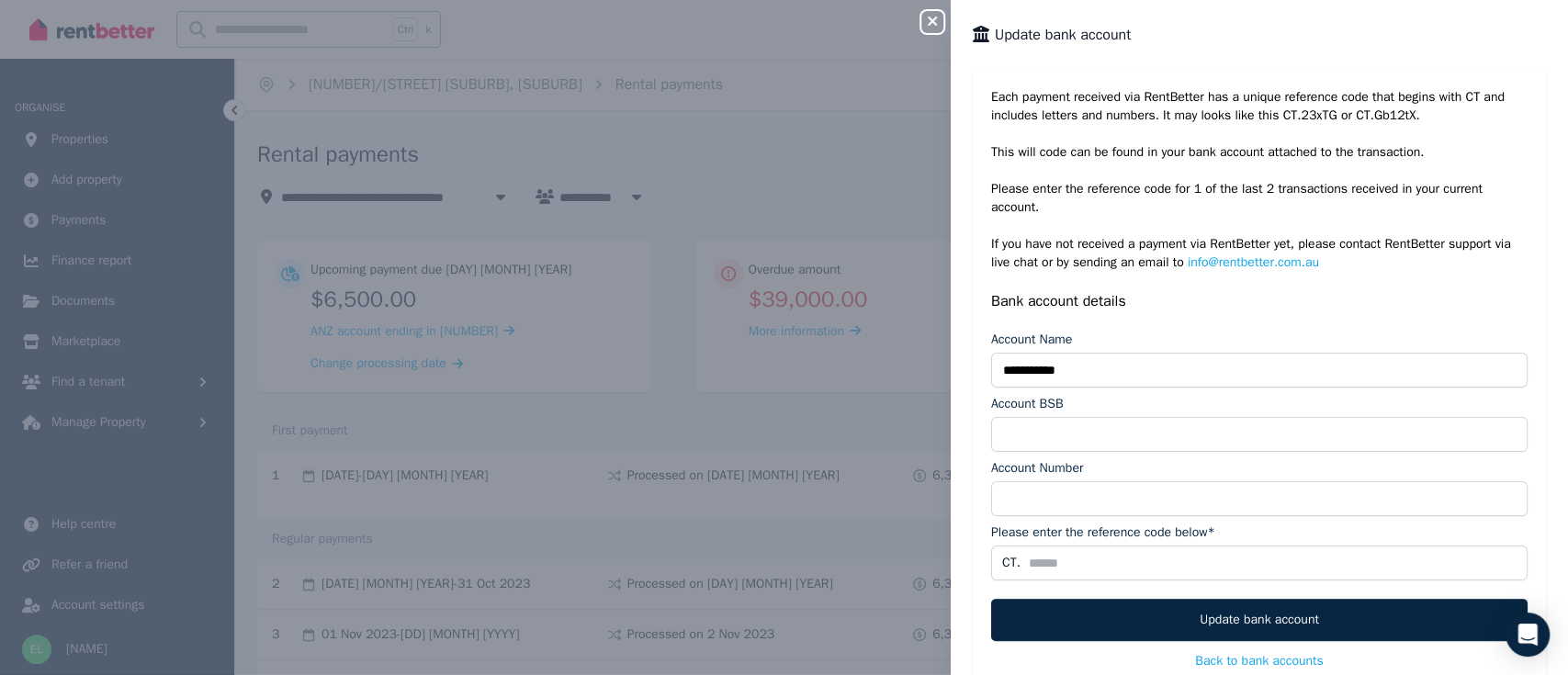 click on "**********" at bounding box center (1259, 379) 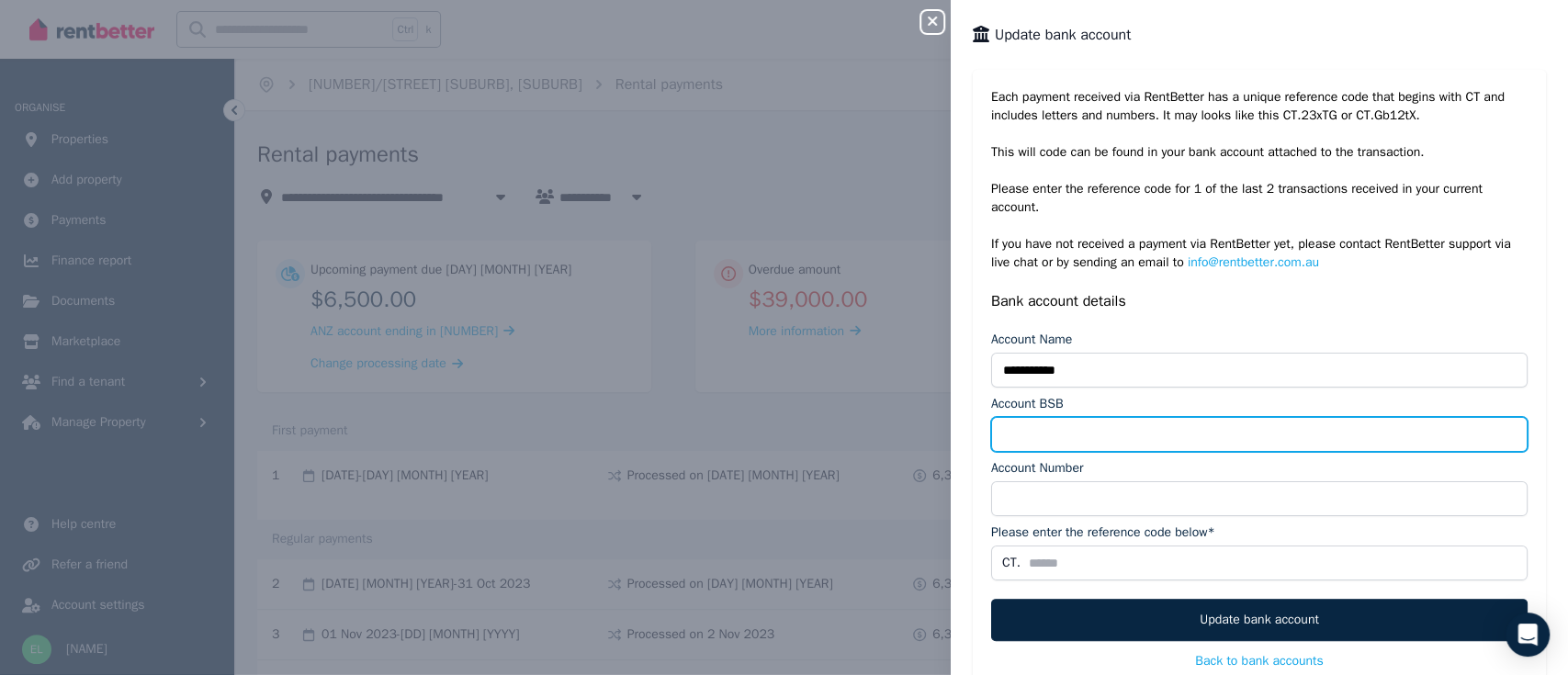 click on "Account BSB" at bounding box center [1259, 434] 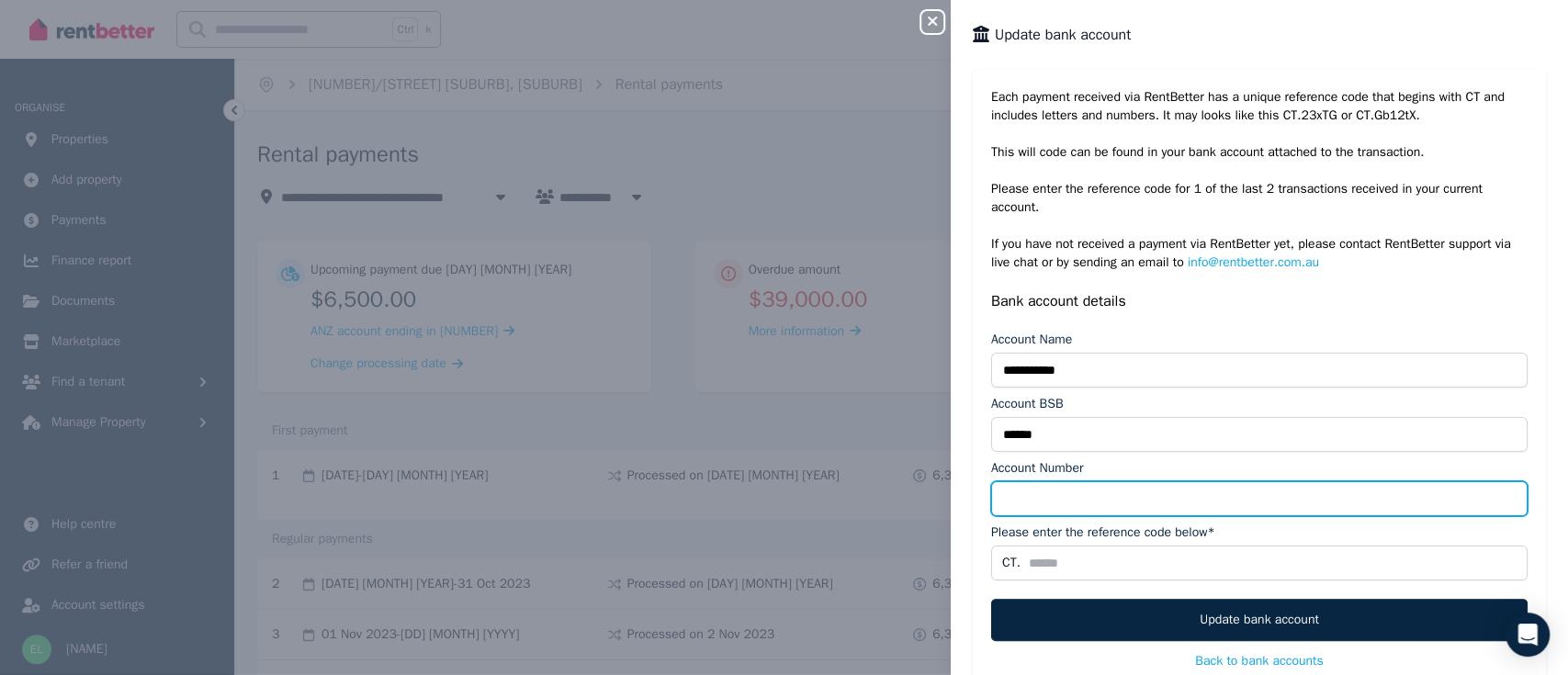 click on "Account Number" at bounding box center [1259, 499] 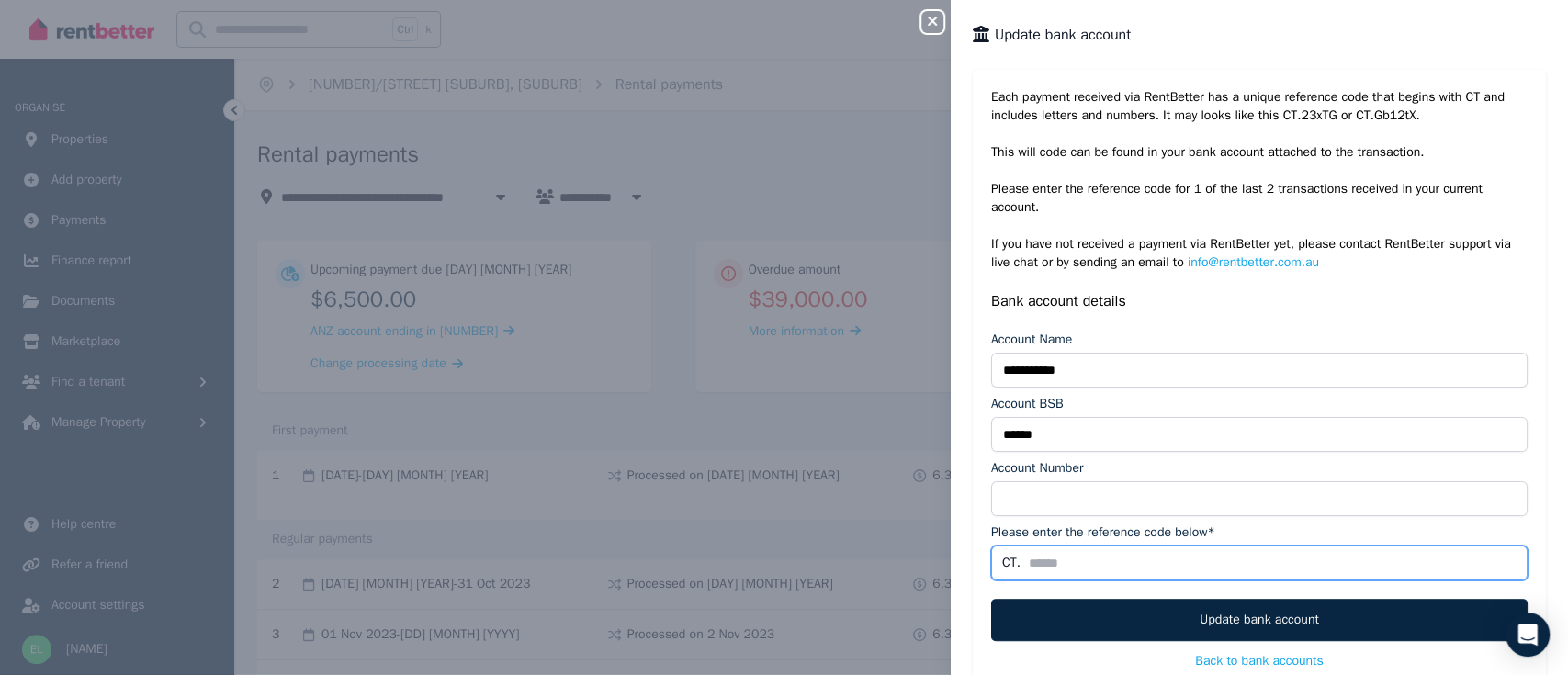 click on "Please enter the reference code below*" at bounding box center (1259, 563) 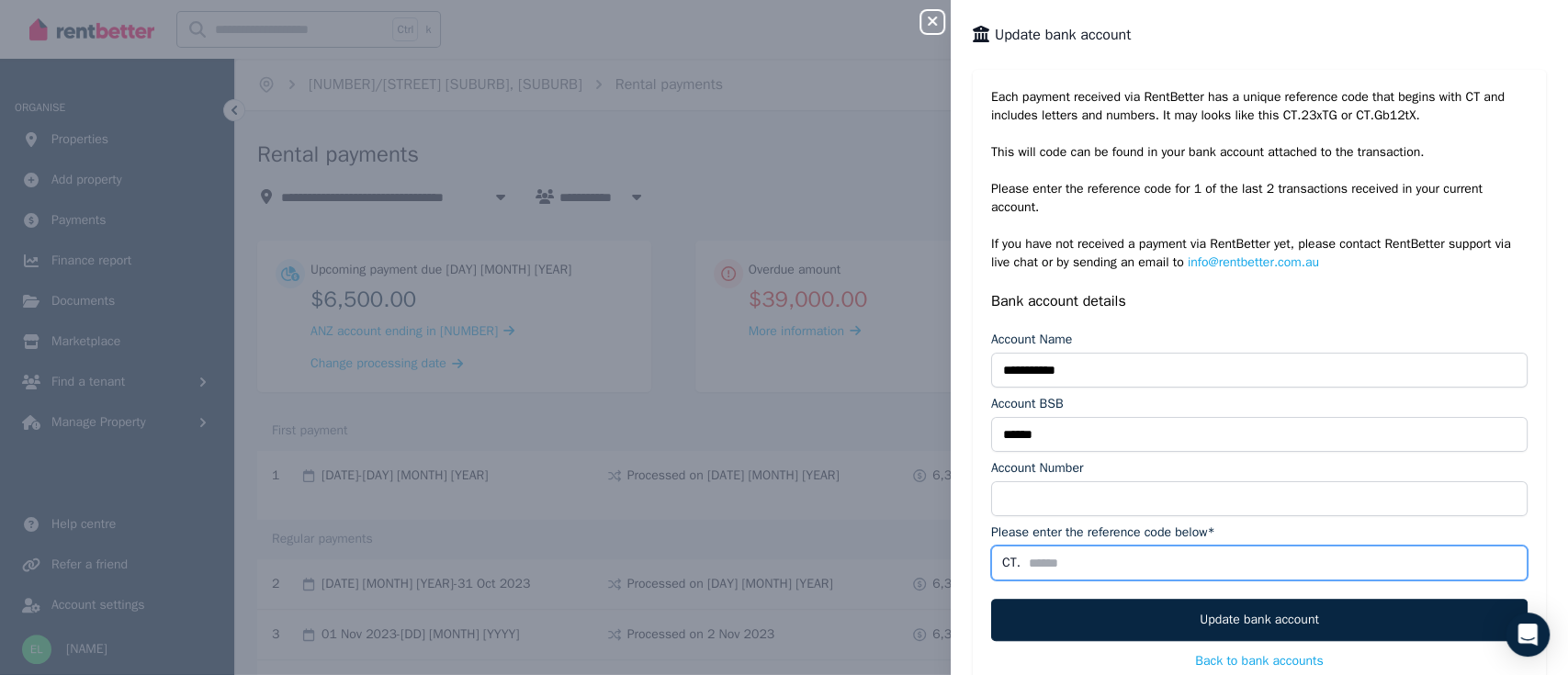 type on "****" 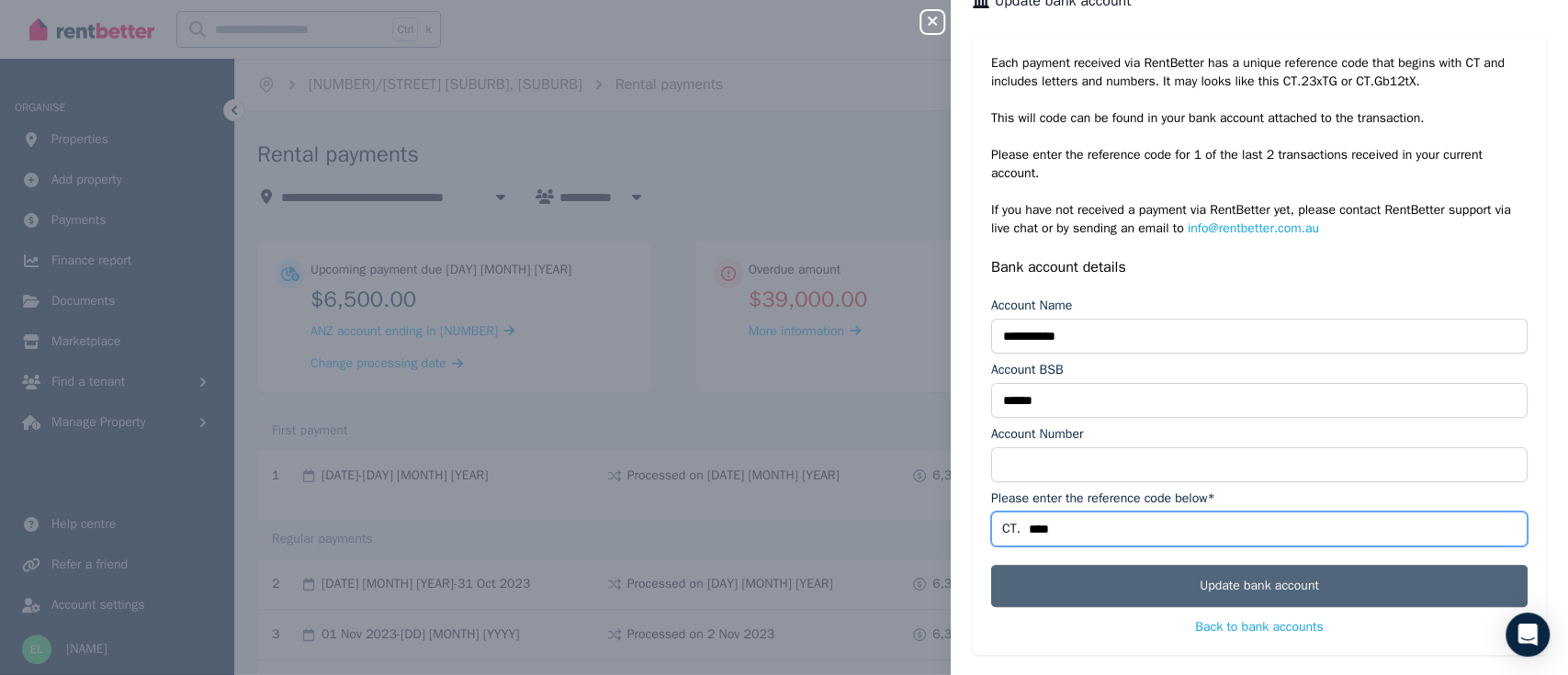 scroll, scrollTop: 52, scrollLeft: 0, axis: vertical 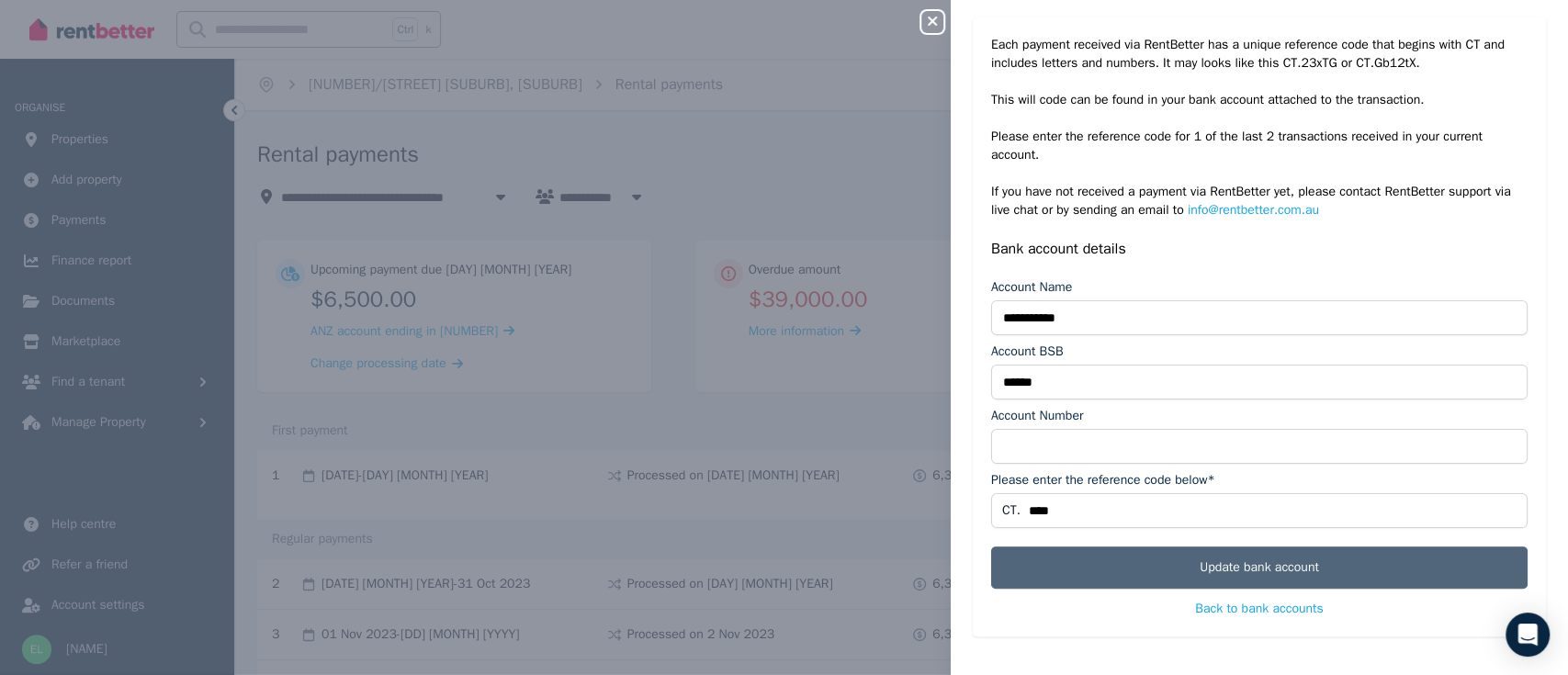 click on "Update bank account" at bounding box center [1259, 568] 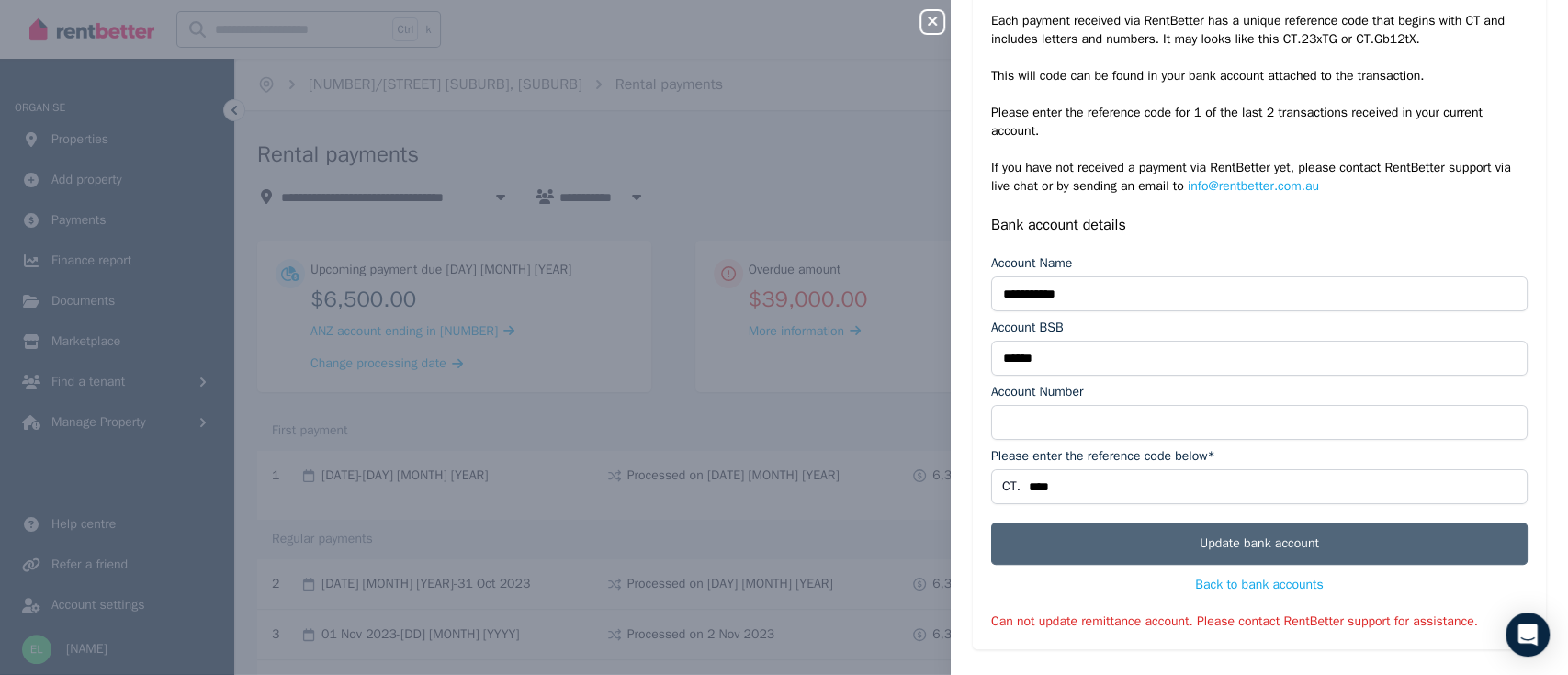 scroll, scrollTop: 89, scrollLeft: 0, axis: vertical 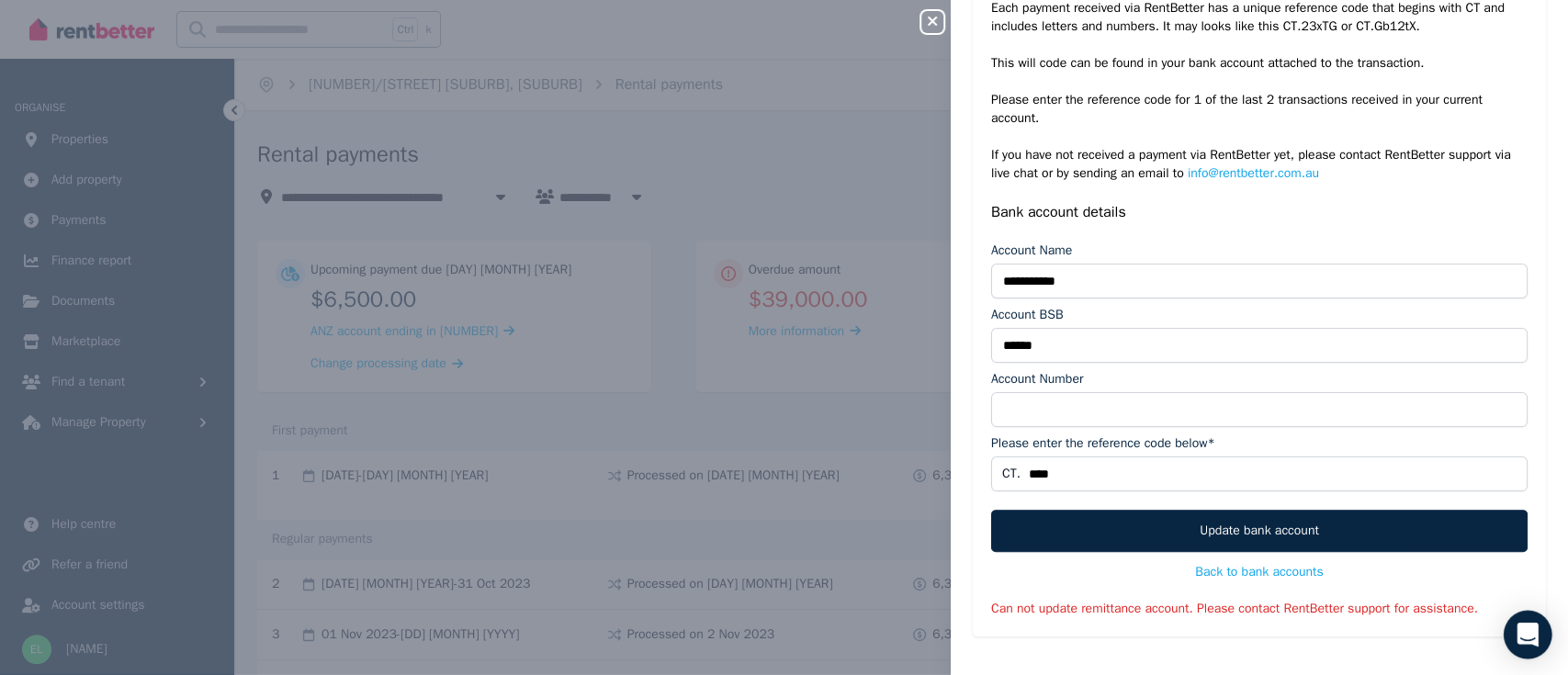 click 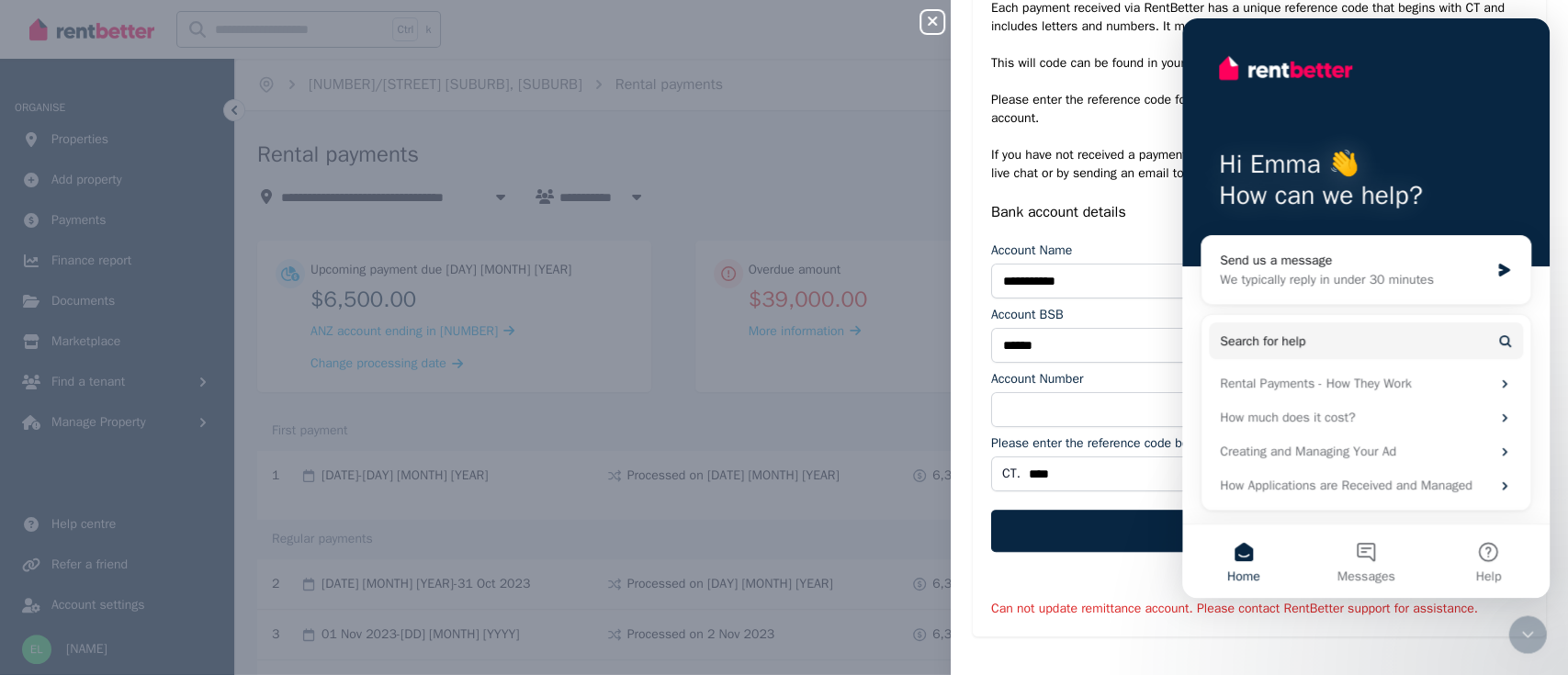 scroll, scrollTop: 0, scrollLeft: 0, axis: both 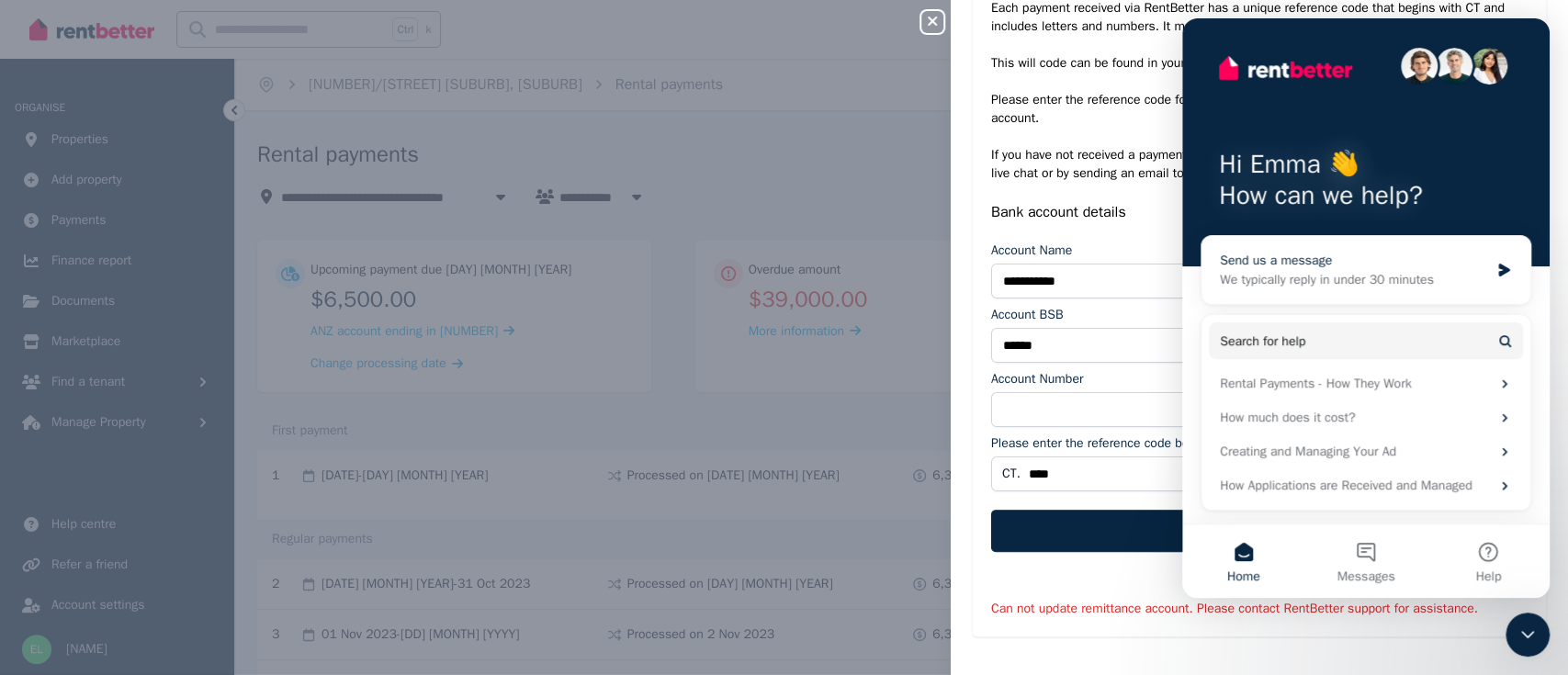 click on "Send us a message" at bounding box center [1354, 260] 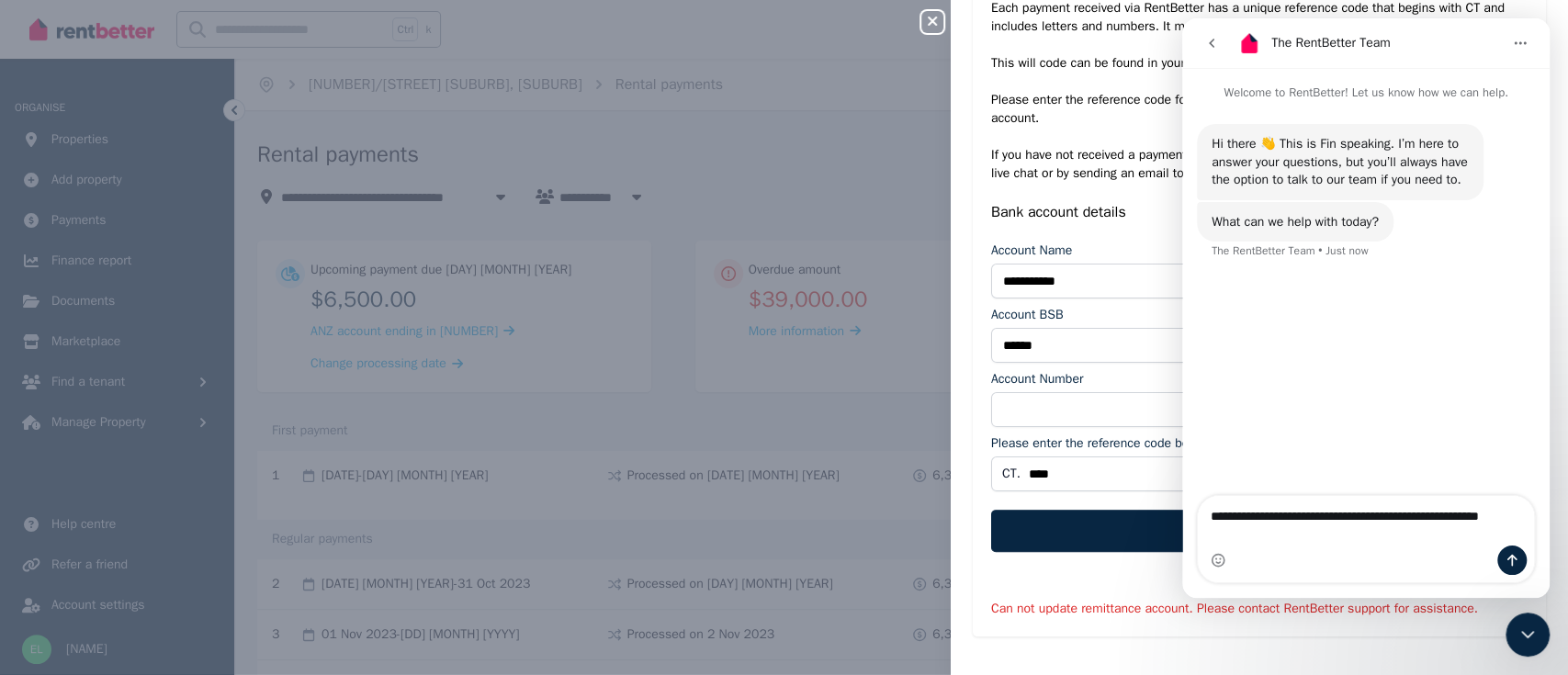 type on "**********" 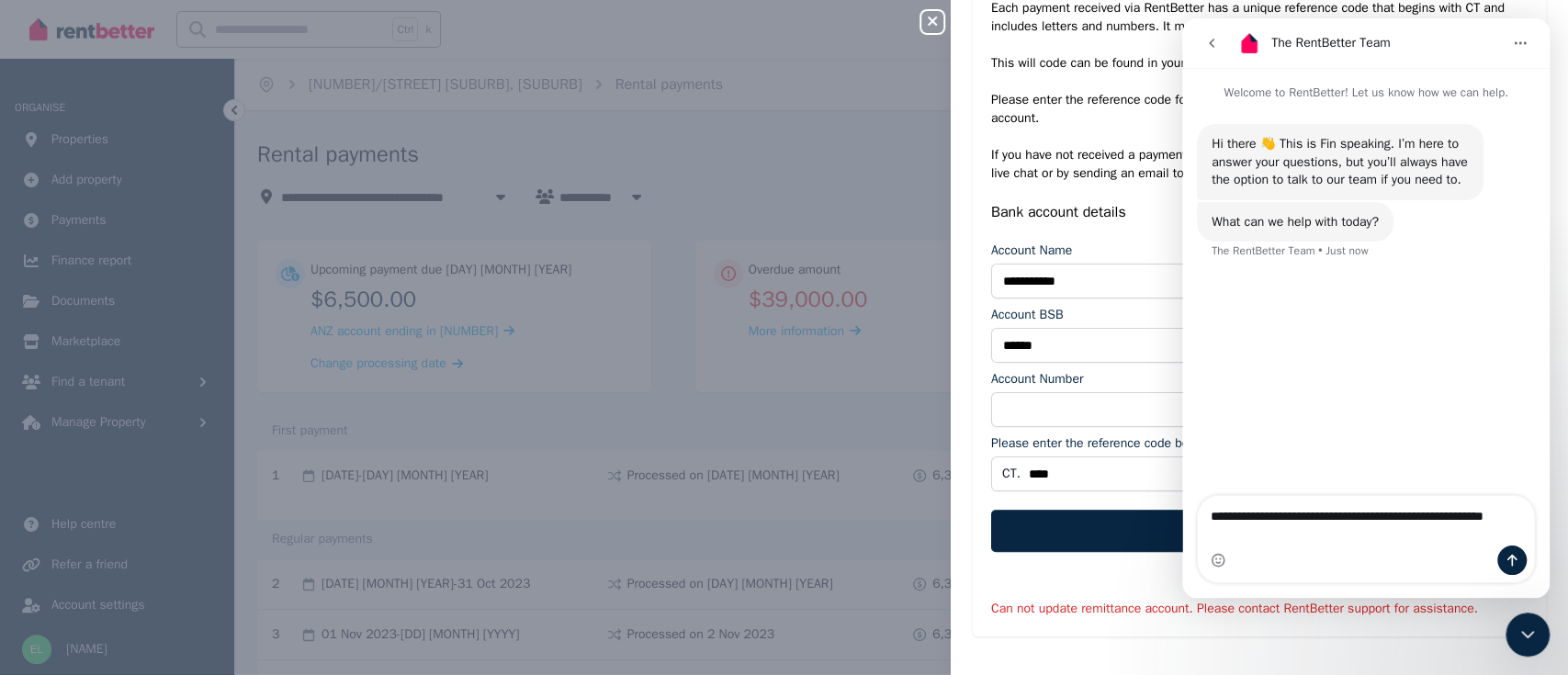type 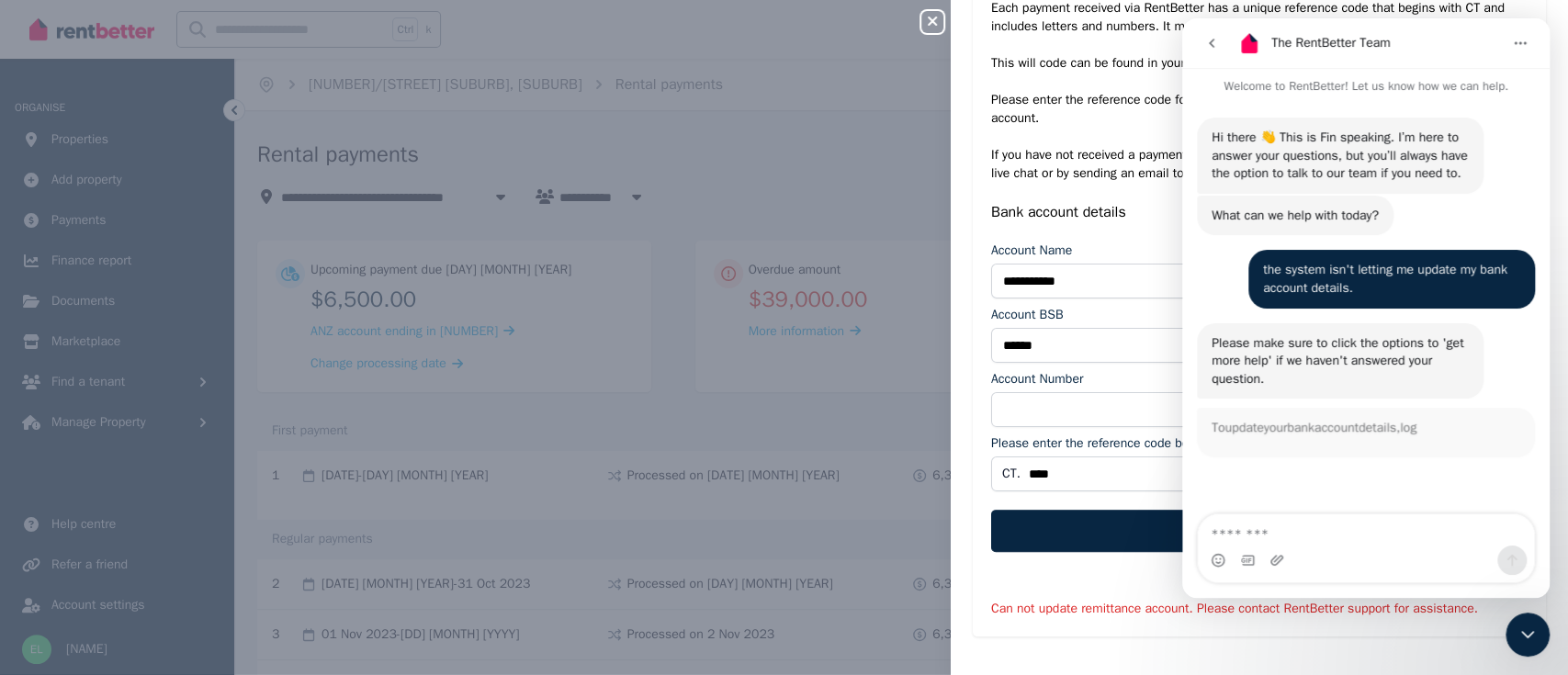 scroll, scrollTop: 0, scrollLeft: 0, axis: both 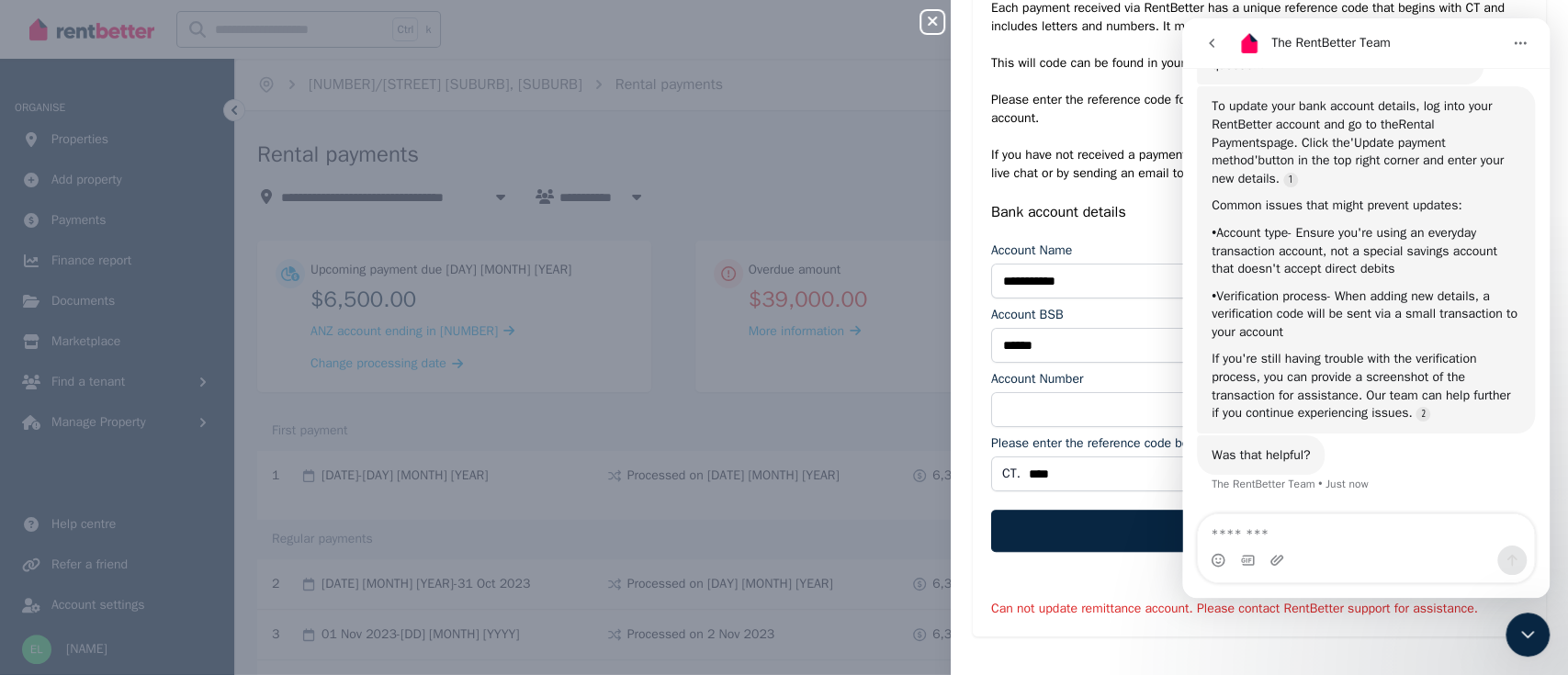 drag, startPoint x: 1060, startPoint y: 216, endPoint x: 1016, endPoint y: 169, distance: 64.381674 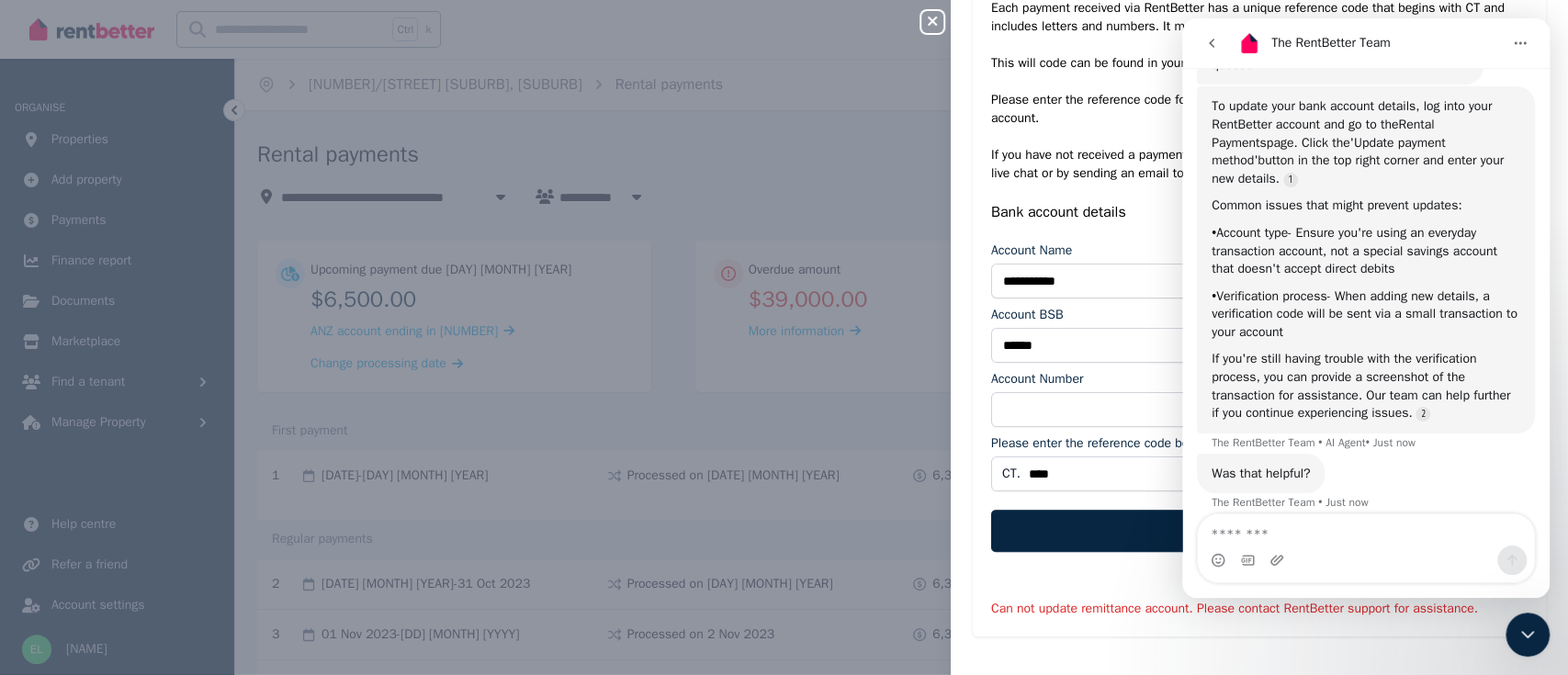 scroll, scrollTop: 338, scrollLeft: 0, axis: vertical 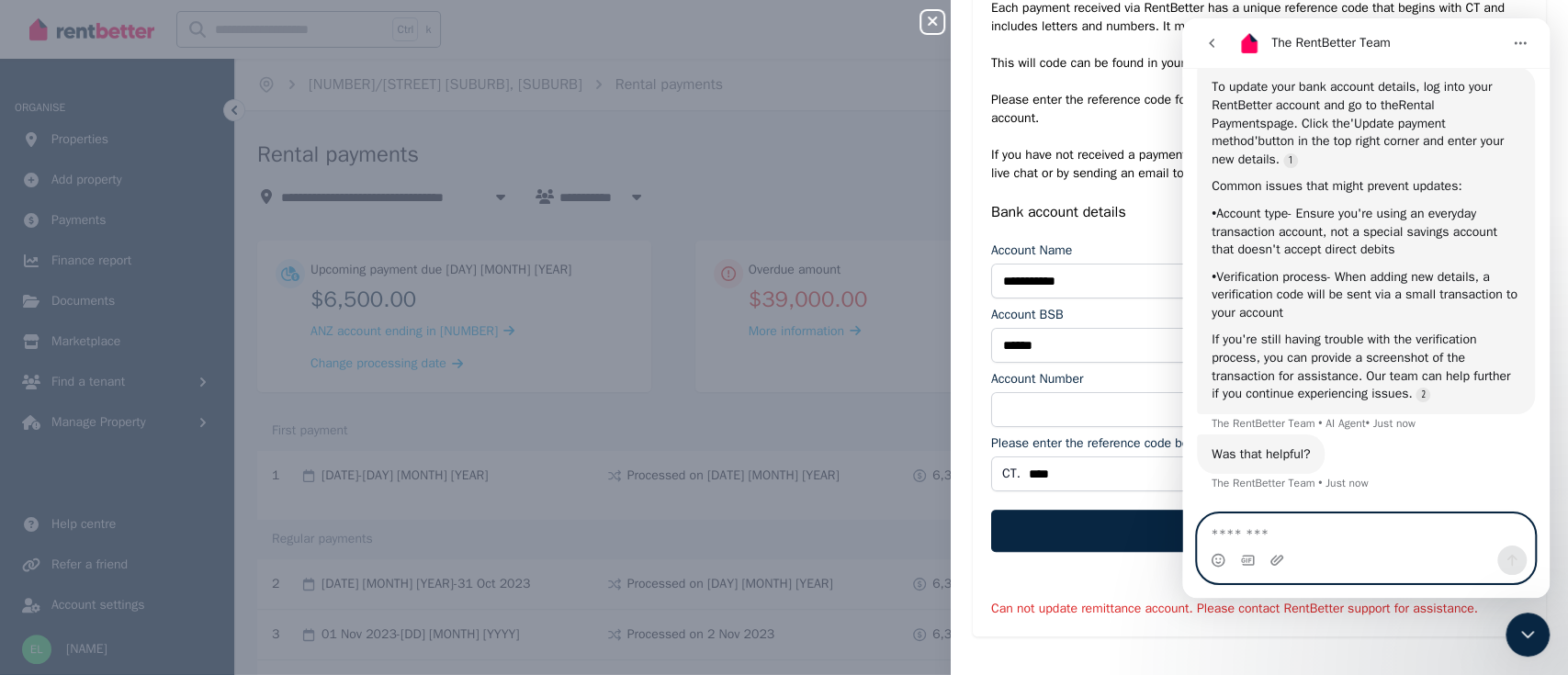 click at bounding box center [1366, 530] 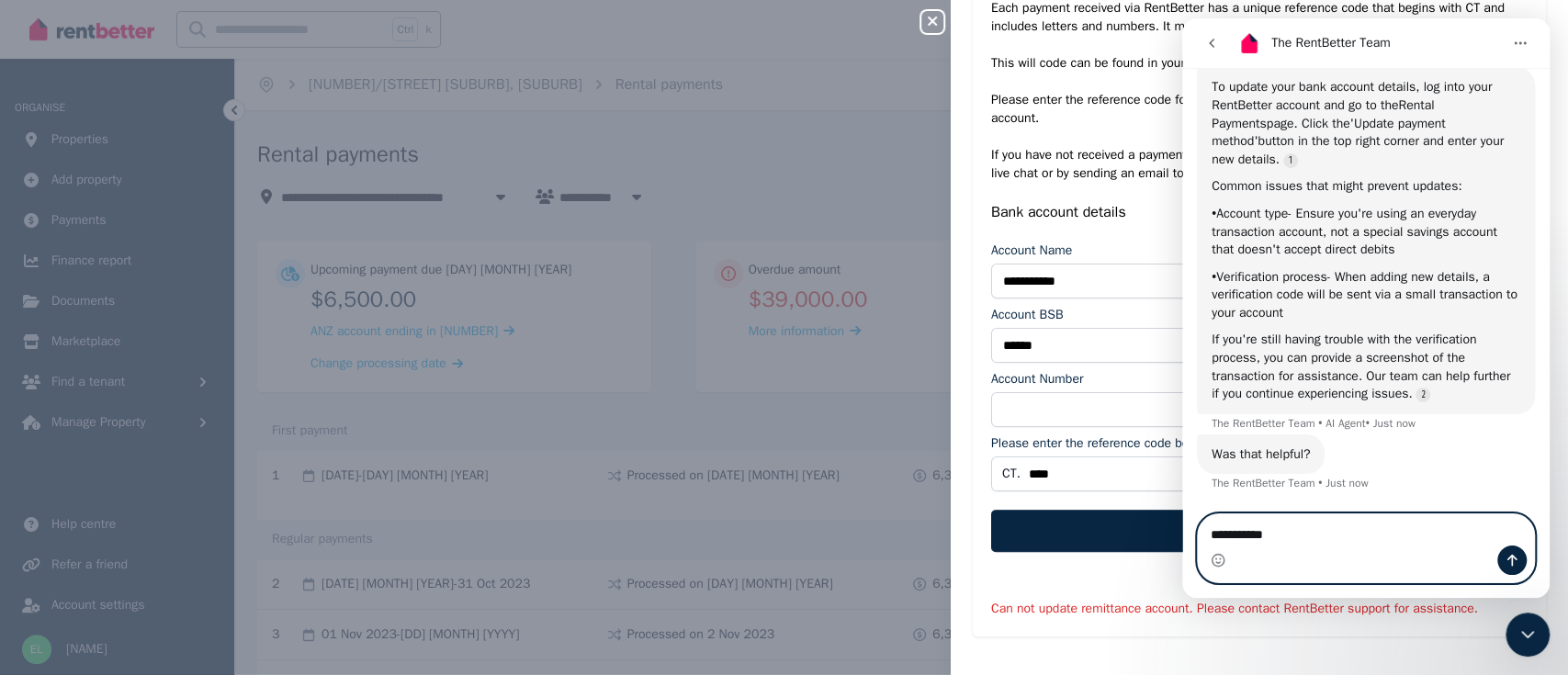 type on "**********" 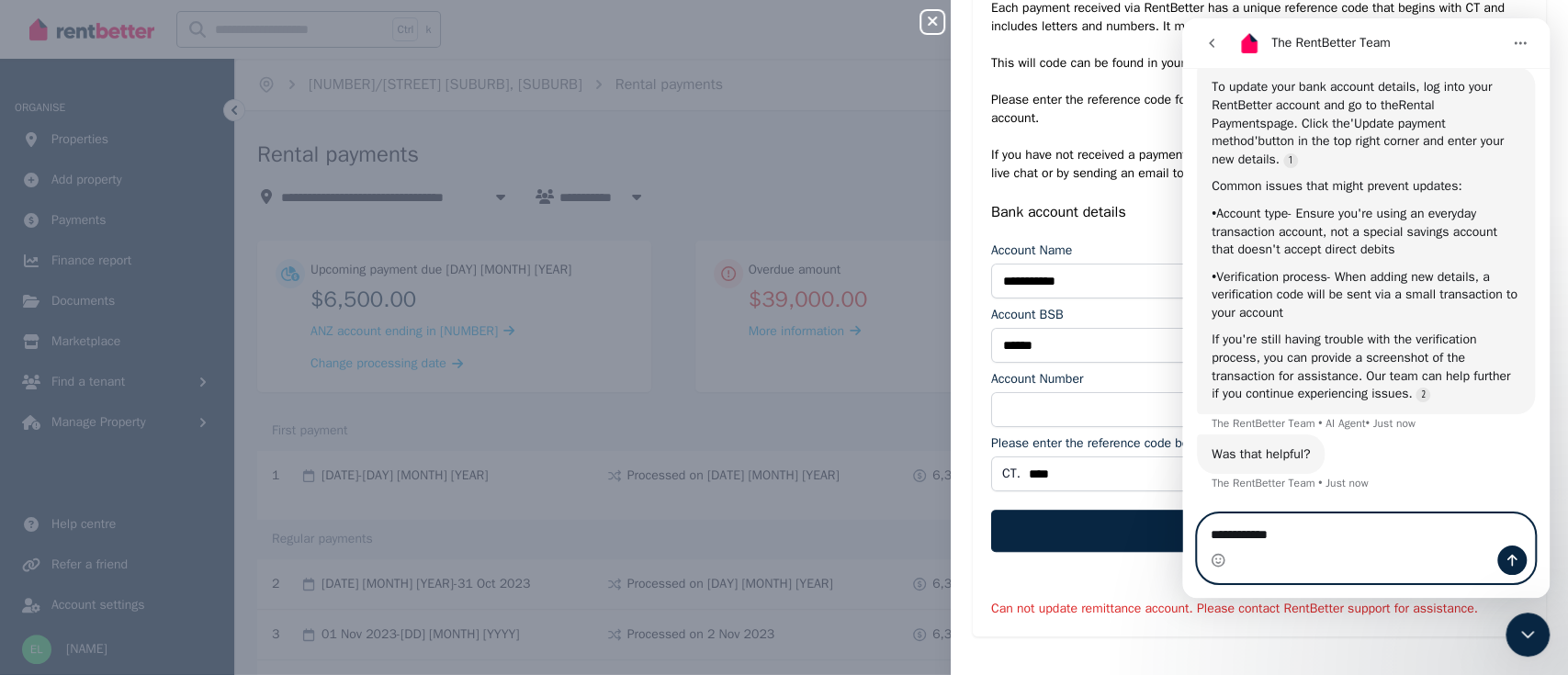 type 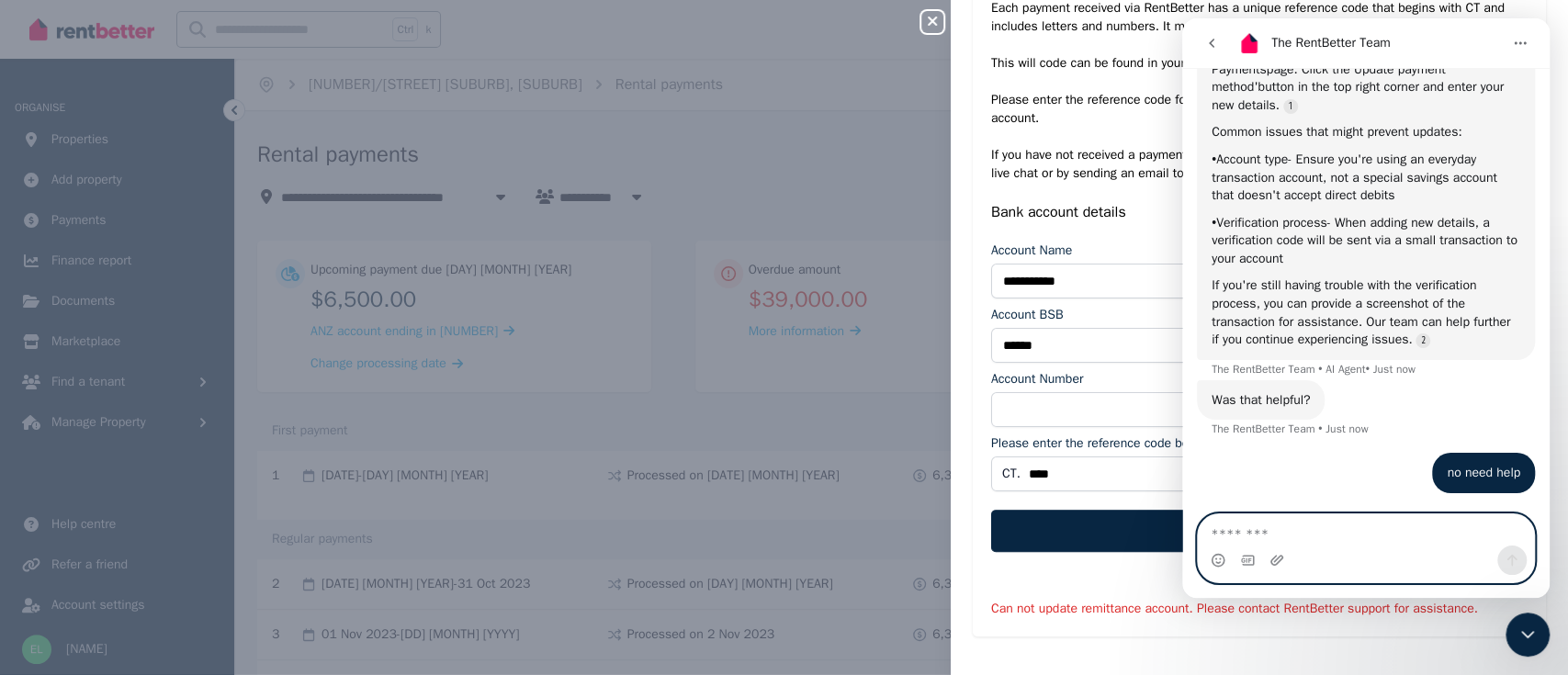 scroll, scrollTop: 452, scrollLeft: 0, axis: vertical 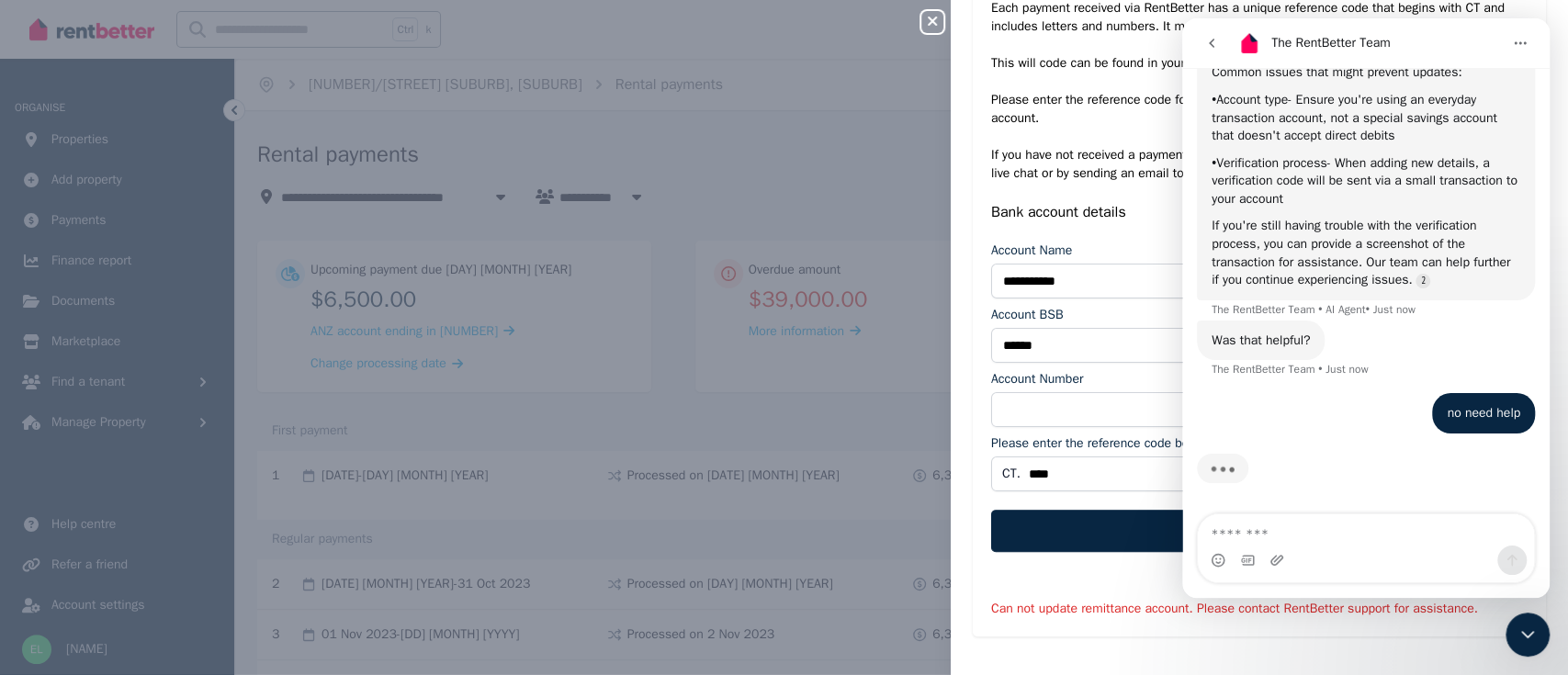 click on "Each payment received via RentBetter has a unique reference code that begins with CT and includes letters and numbers. It may looks like this CT.23xTG or CT.Gb12tX. This will code can be found in your bank account attached to the transaction. Please enter the reference code for 1 of the last 2 transactions received in your current account. If you have not received a payment via RentBetter yet, please contact RentBetter support via live chat or by sending an email to info@example.com.au" at bounding box center (1259, 91) 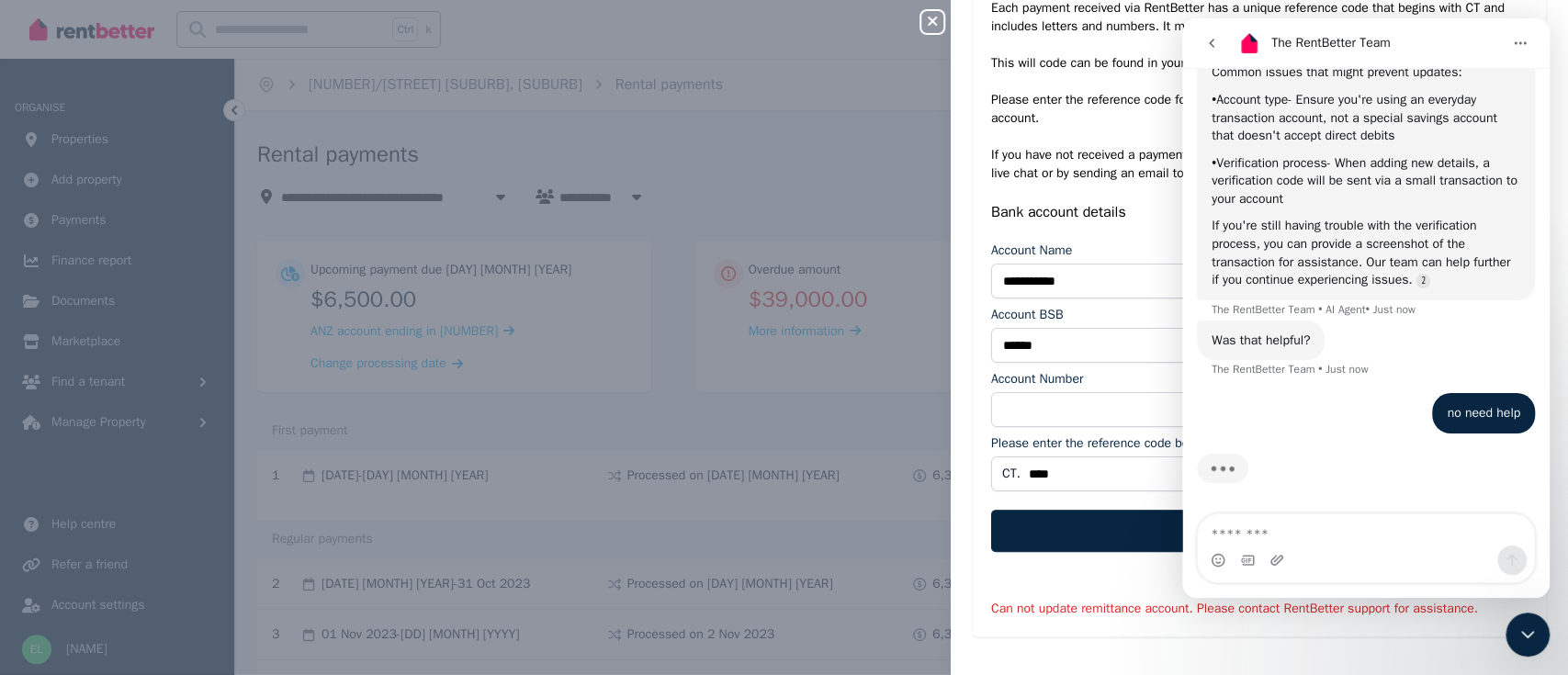 click 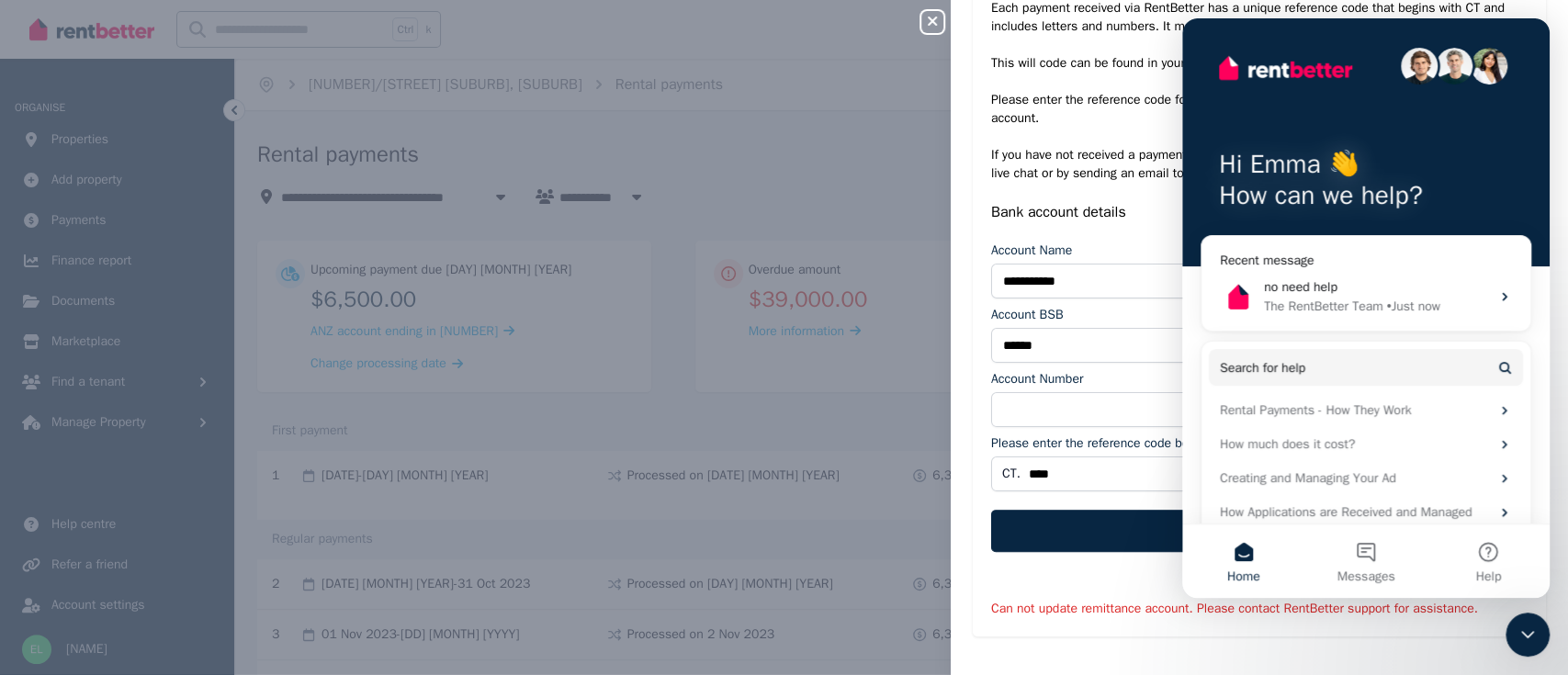scroll, scrollTop: 0, scrollLeft: 0, axis: both 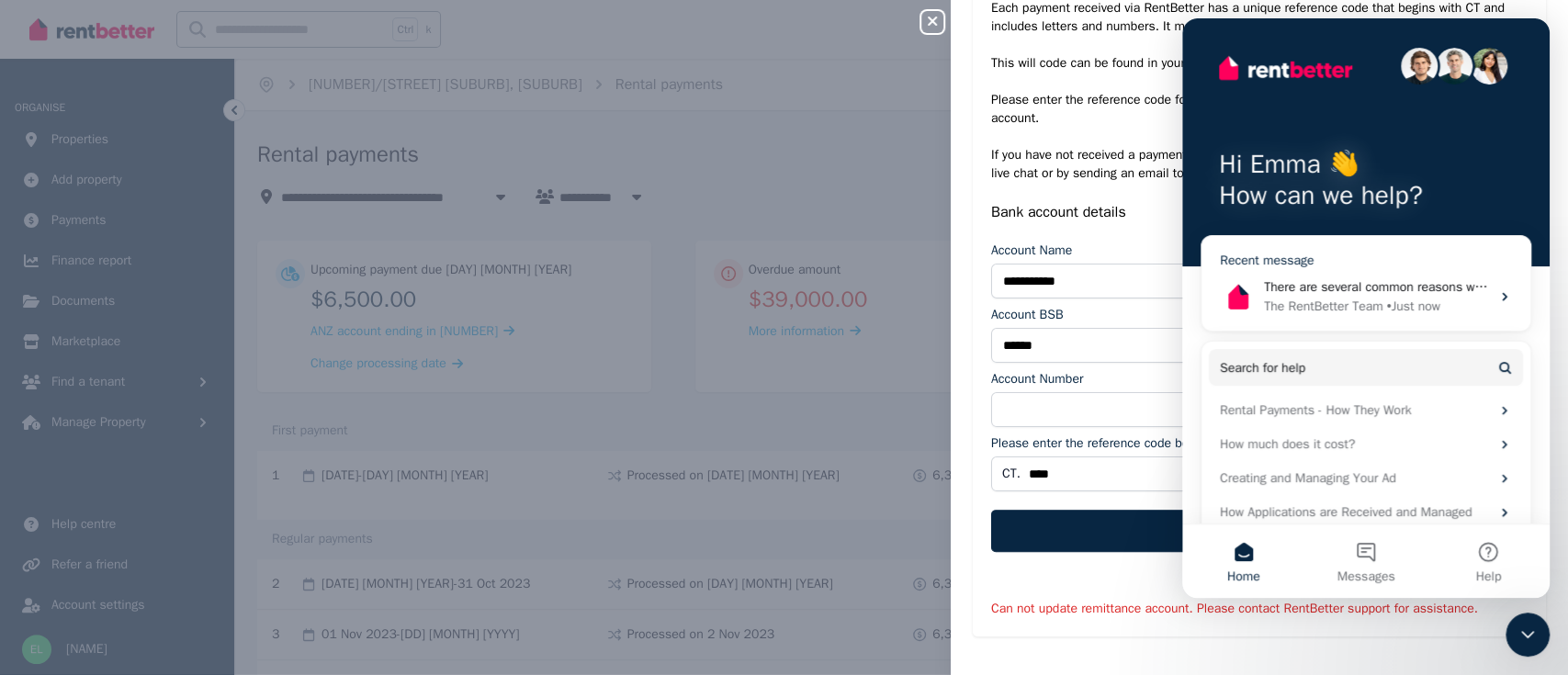 click on "There are several common reasons why you might be unable to update your bank account details: Account Type Issues: Make sure you're using an everyday transaction account, not a special savings account that doesn't accept direct debit payments. Verification Process: When adding new bank details, you'll need to complete verification. We sen" at bounding box center [2241, 287] 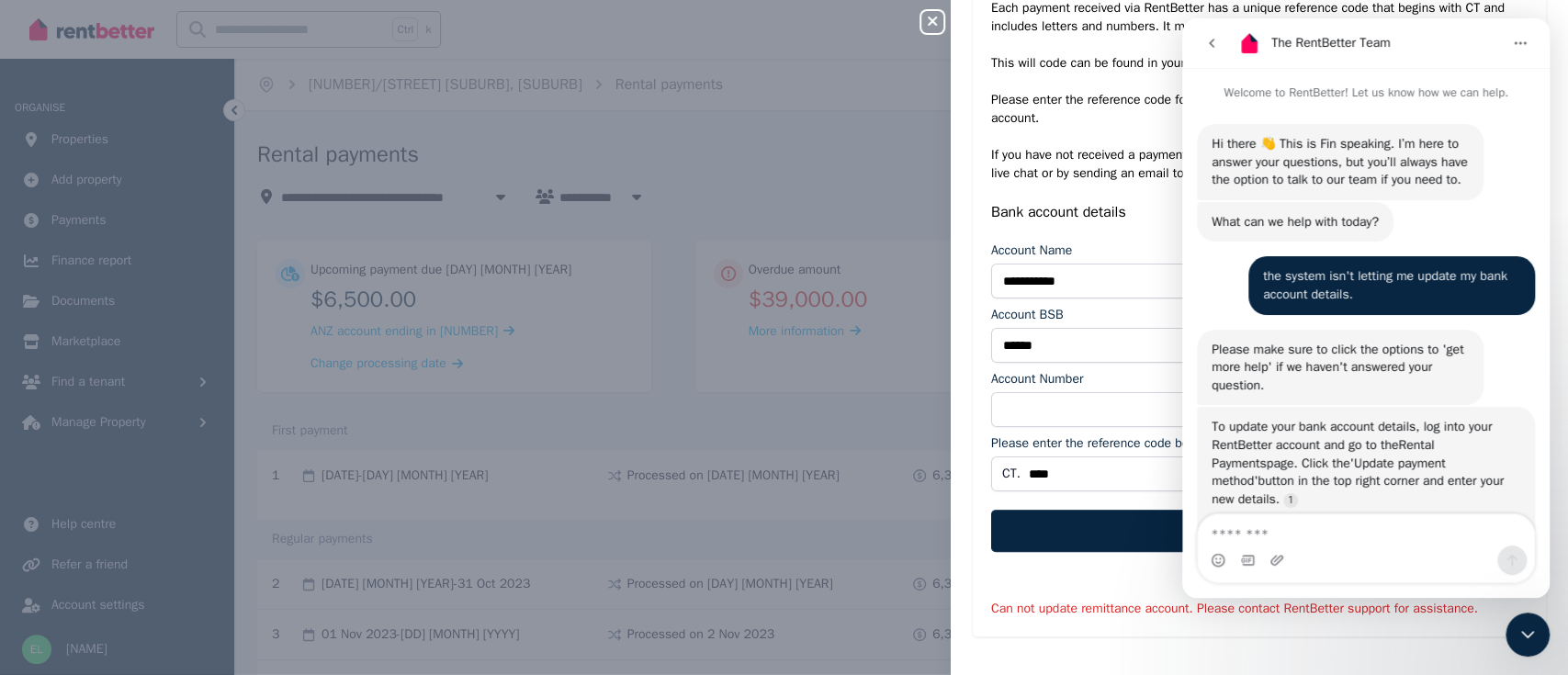 scroll, scrollTop: 3, scrollLeft: 0, axis: vertical 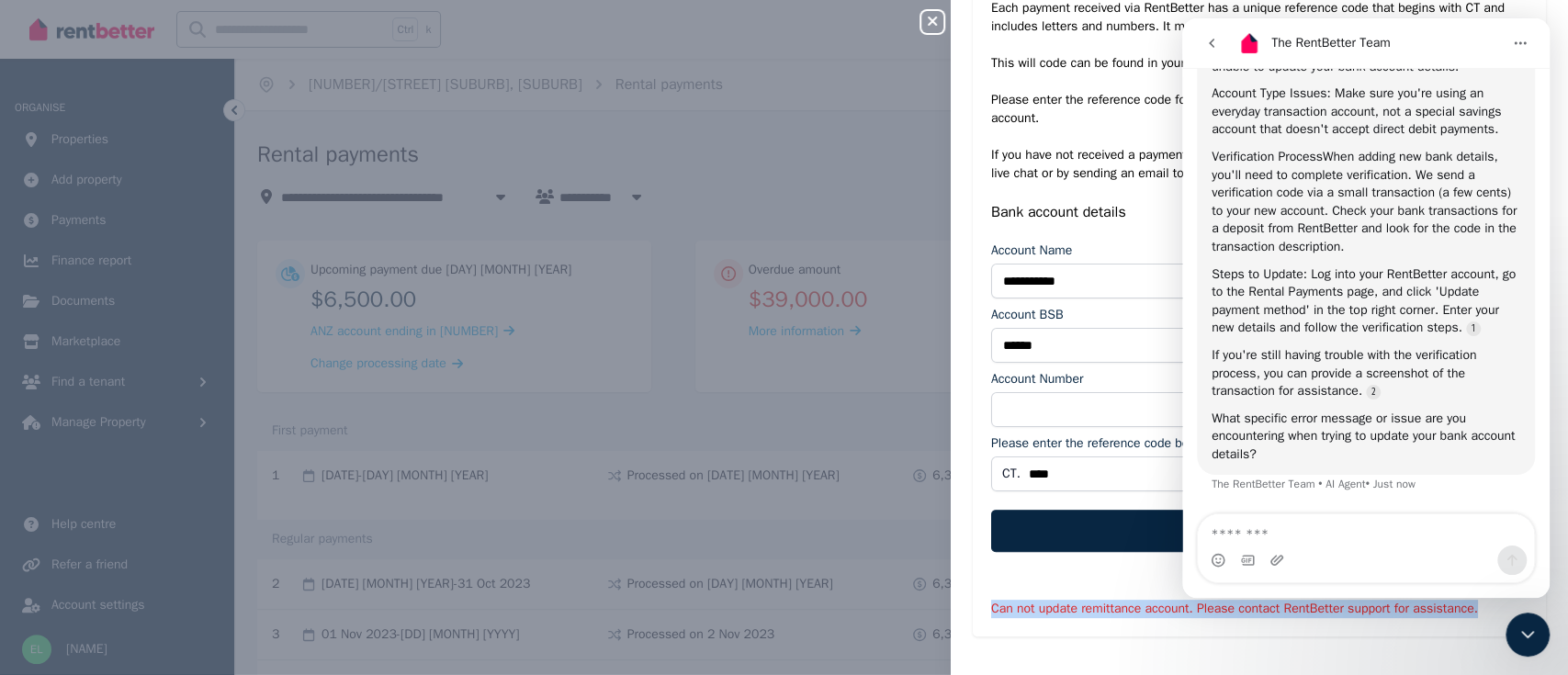drag, startPoint x: 973, startPoint y: 603, endPoint x: 1478, endPoint y: 611, distance: 505.06336 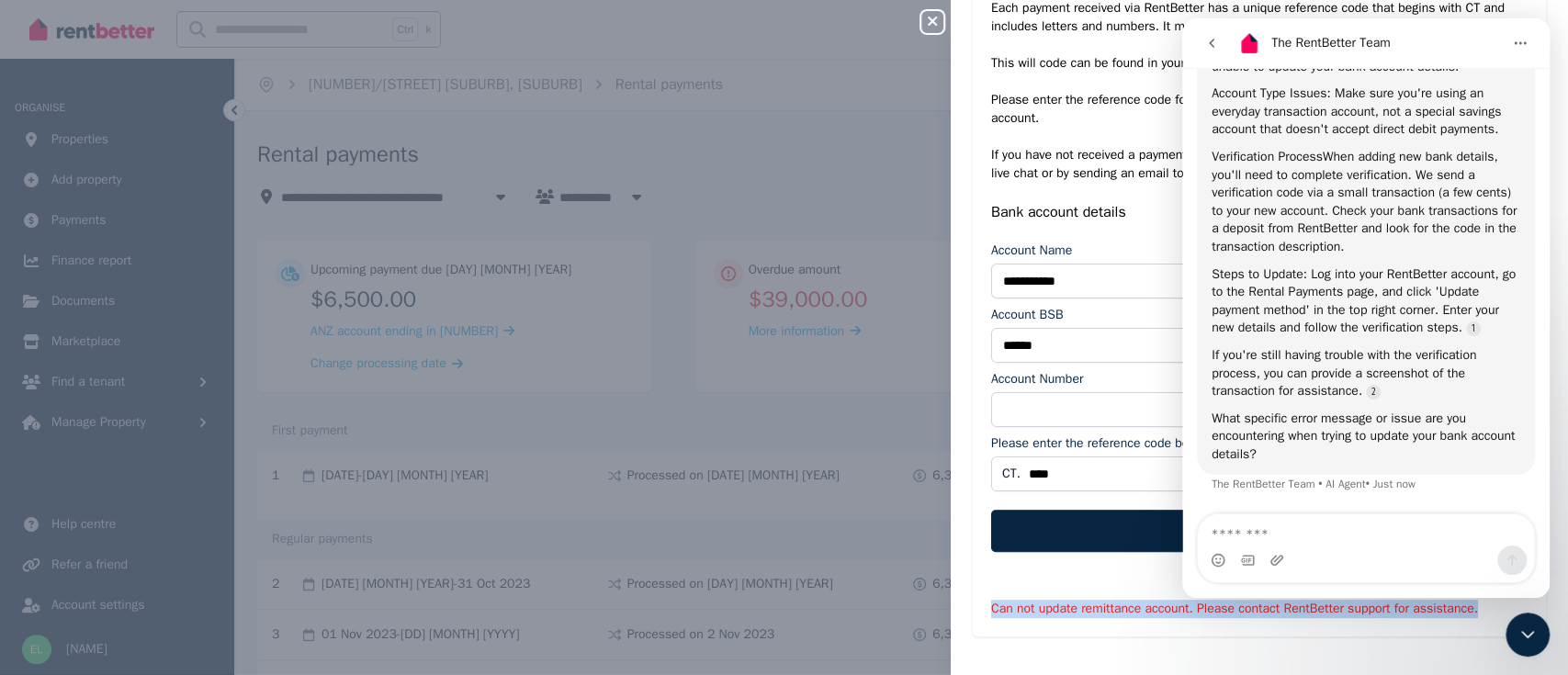 click on "**********" at bounding box center (1259, 309) 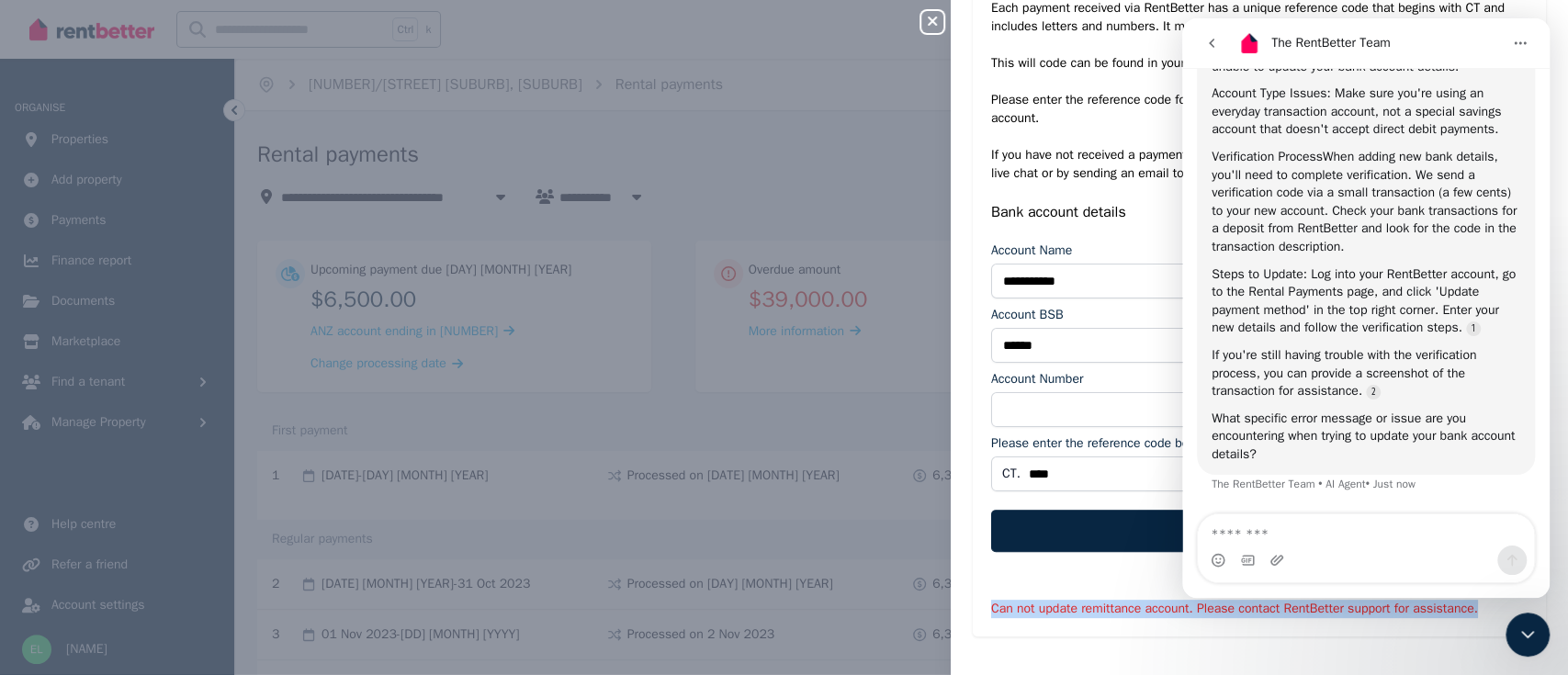 copy on "Can not update remittance account. Please contact RentBetter support for assistance." 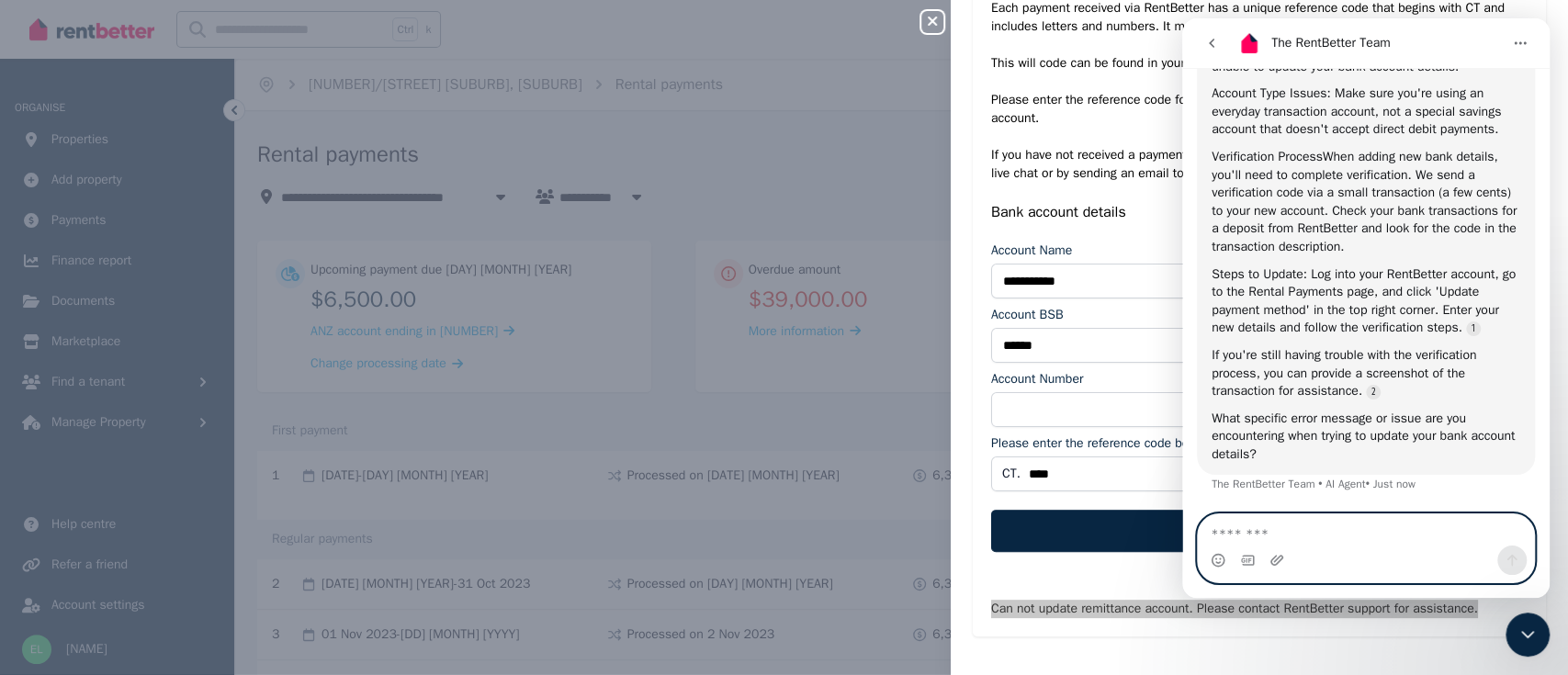 click at bounding box center (1366, 530) 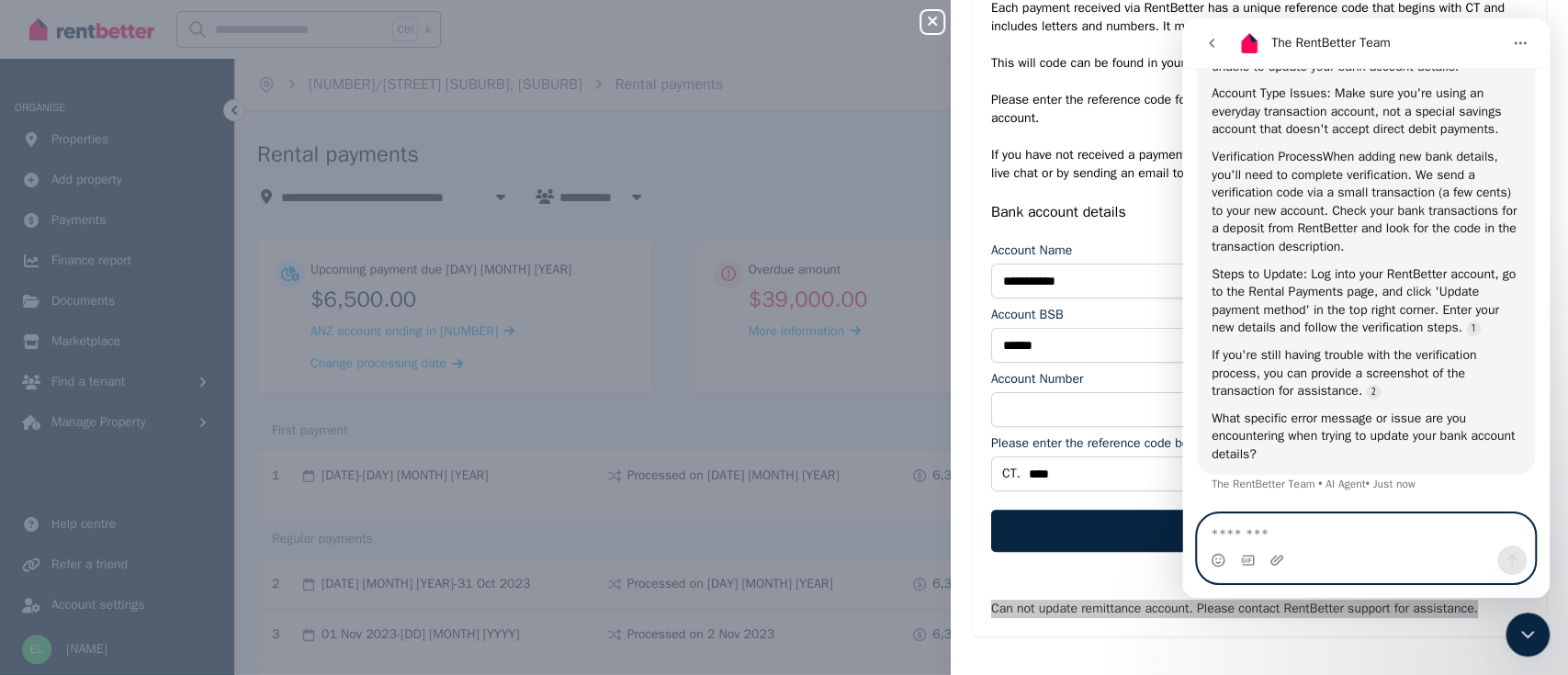 paste on "**********" 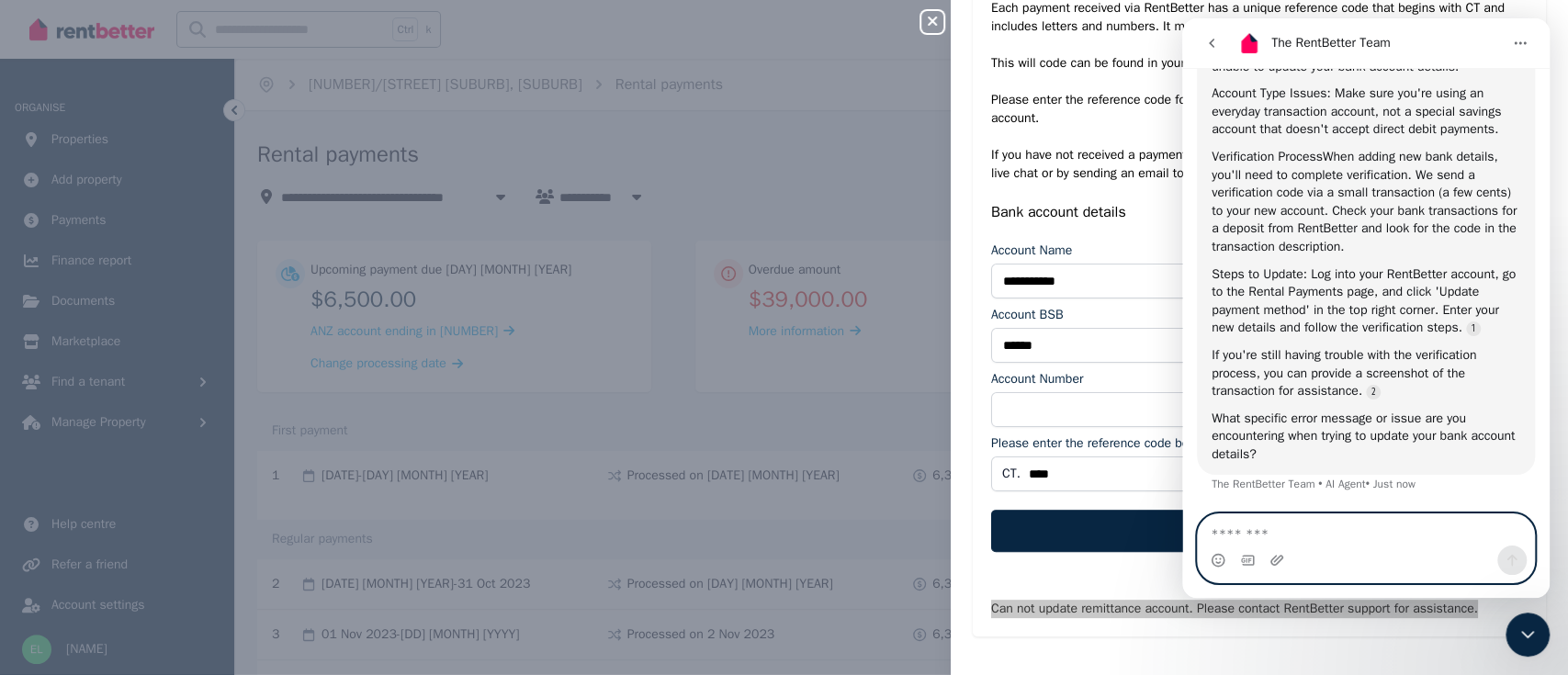 type on "**********" 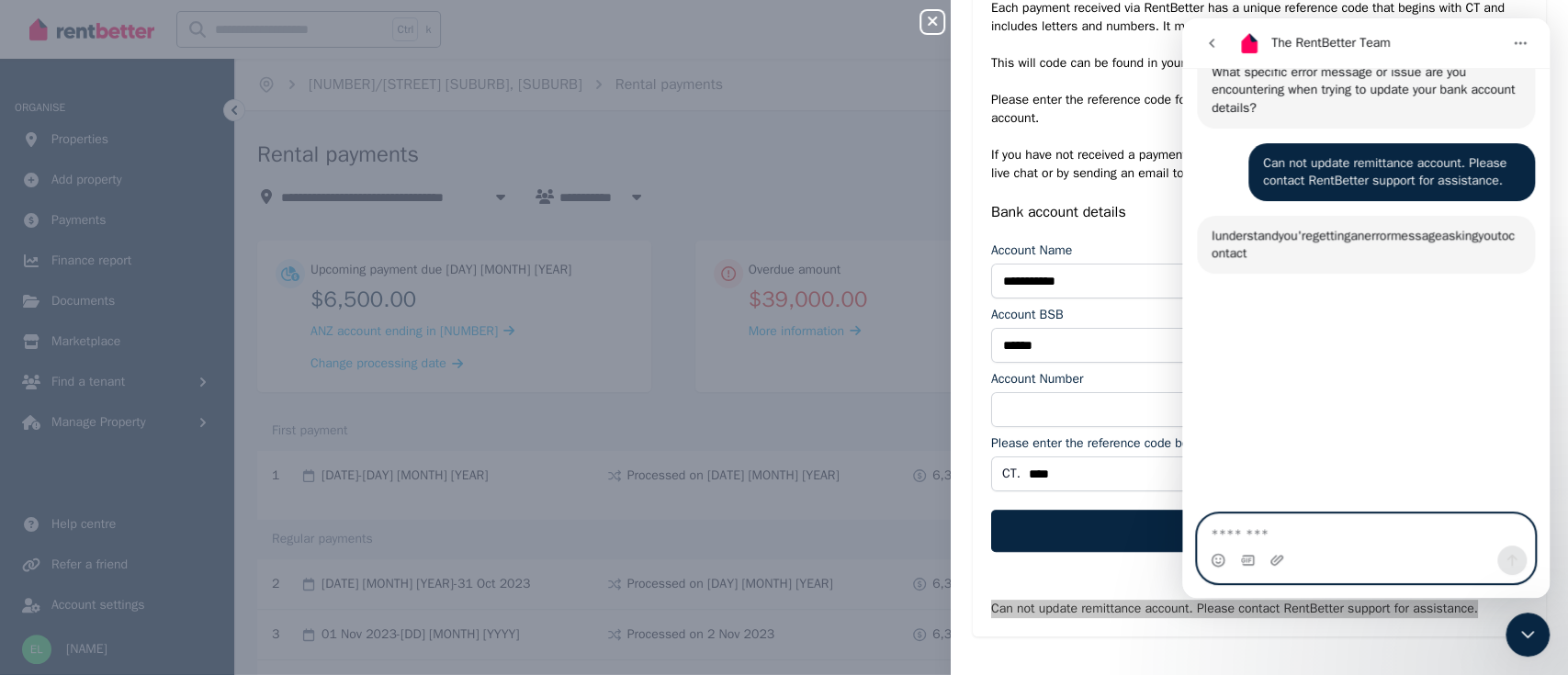 scroll, scrollTop: 1262, scrollLeft: 0, axis: vertical 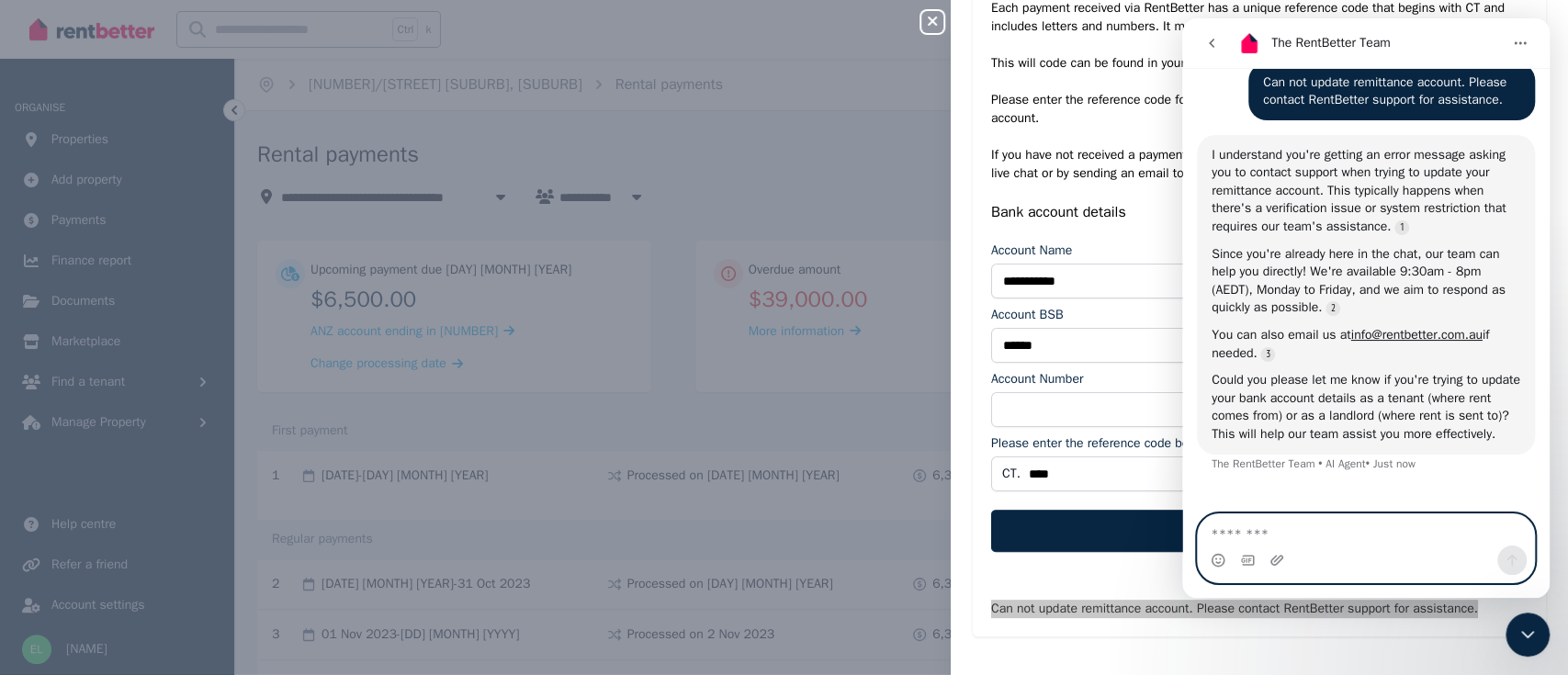 click at bounding box center (1366, 530) 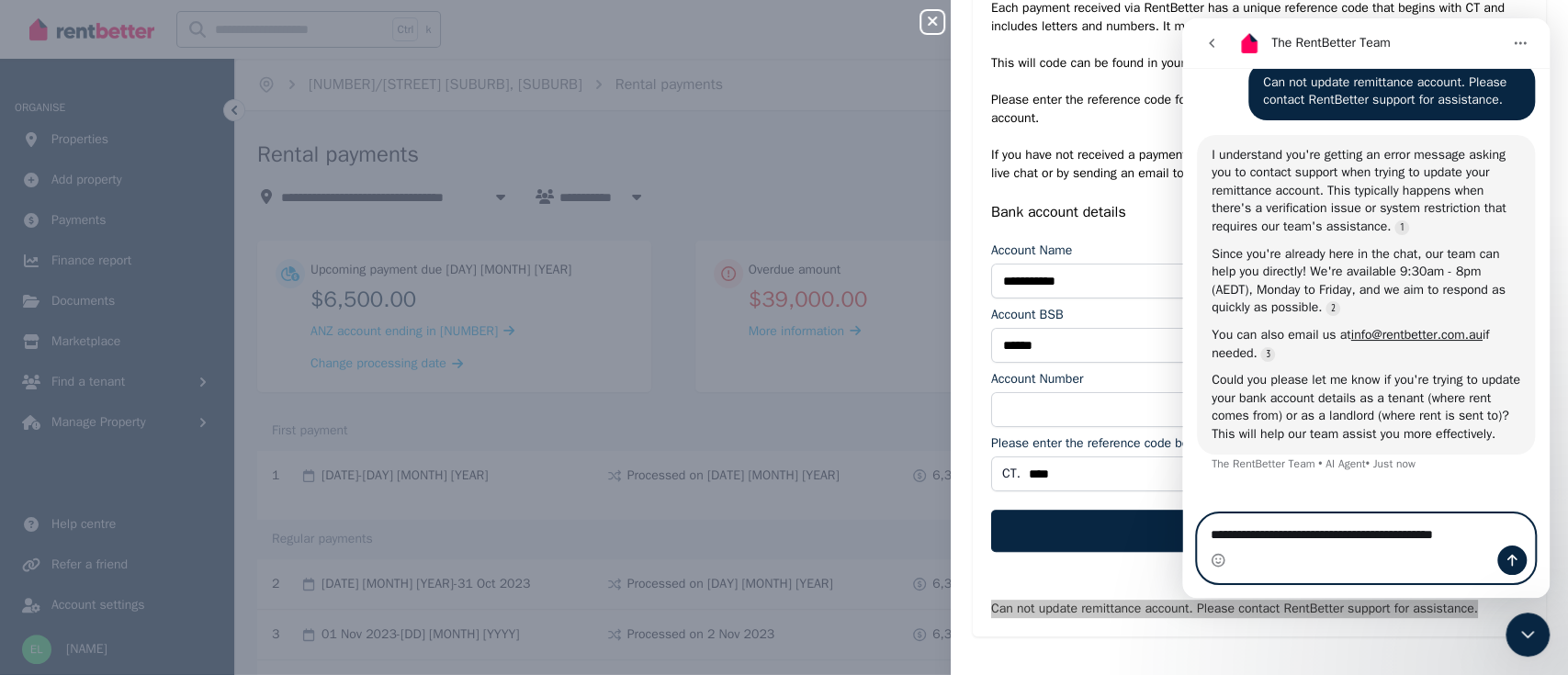 type on "**********" 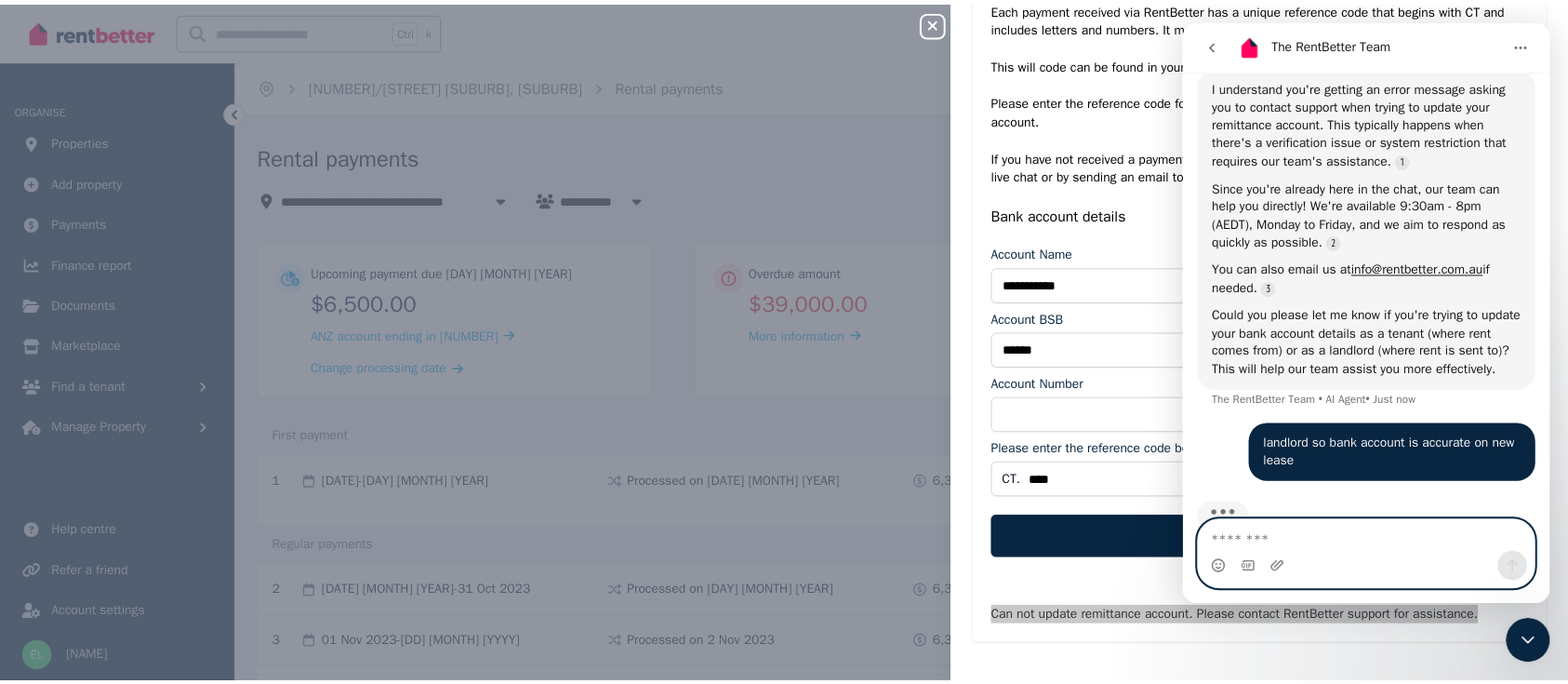 scroll, scrollTop: 1410, scrollLeft: 0, axis: vertical 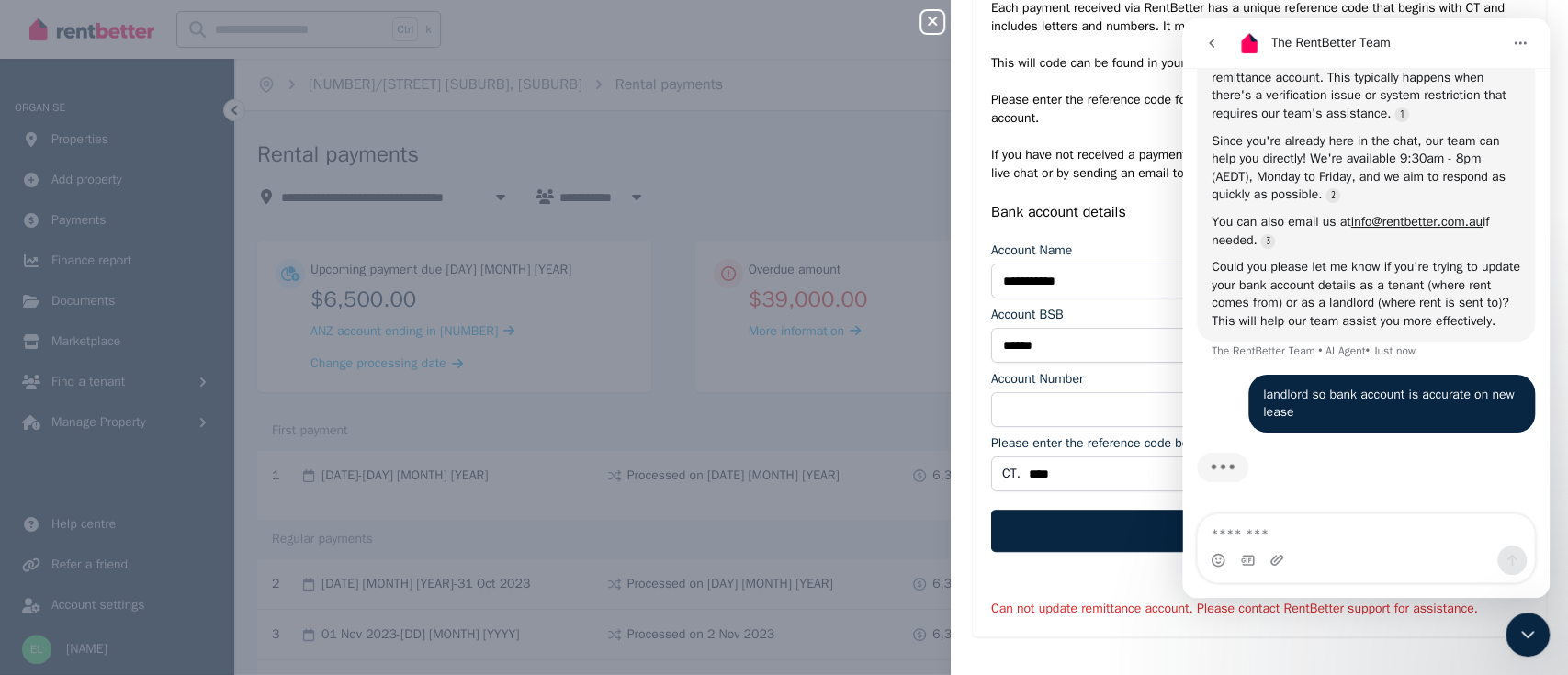 click on "**********" at bounding box center [784, 337] 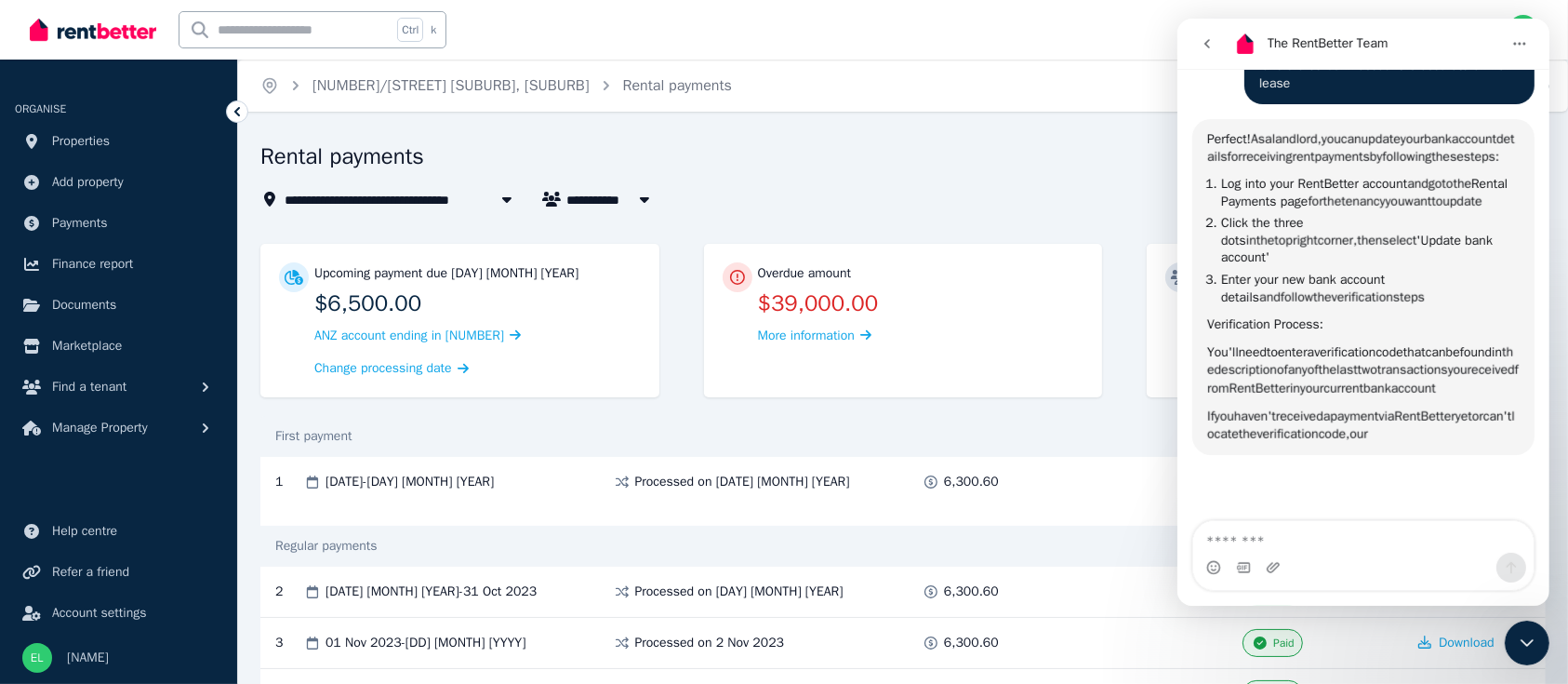 scroll, scrollTop: 1719, scrollLeft: 0, axis: vertical 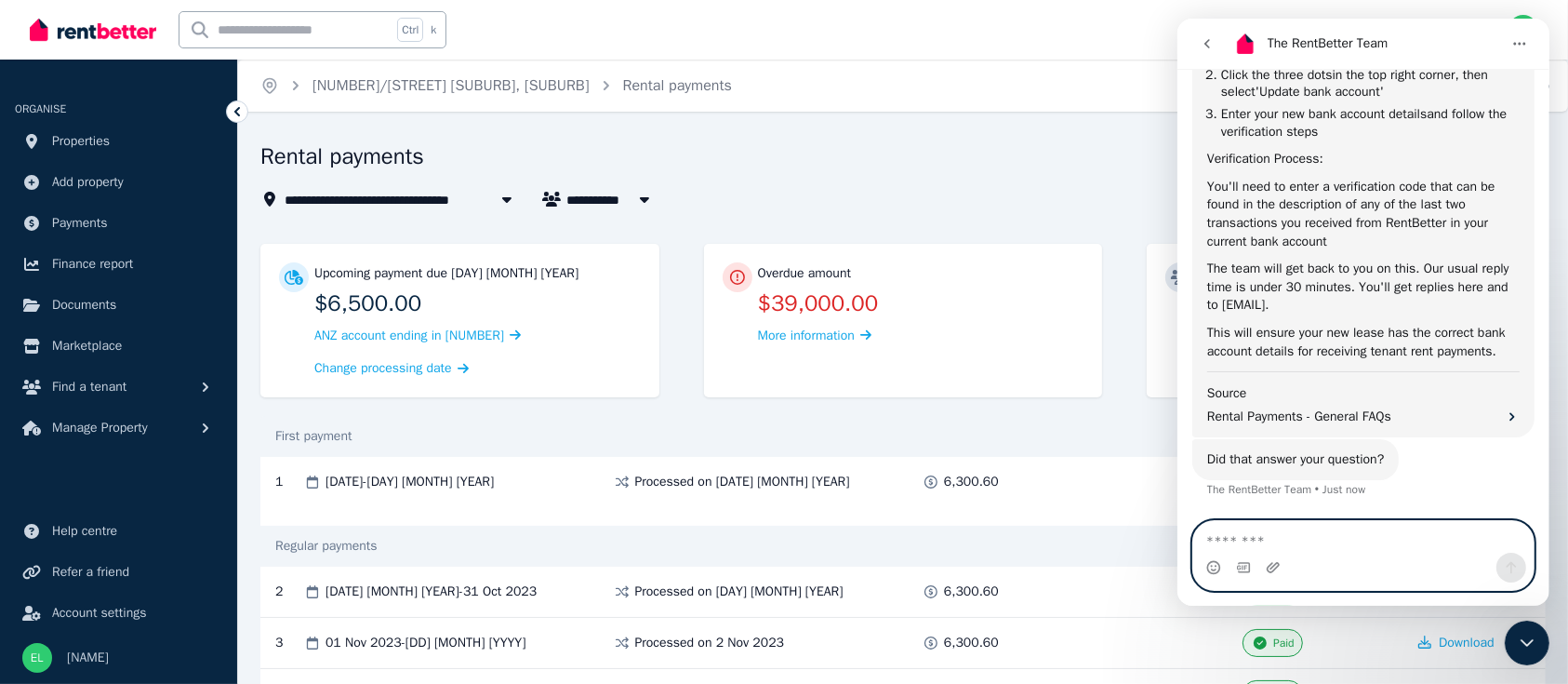 click at bounding box center (1362, 537) 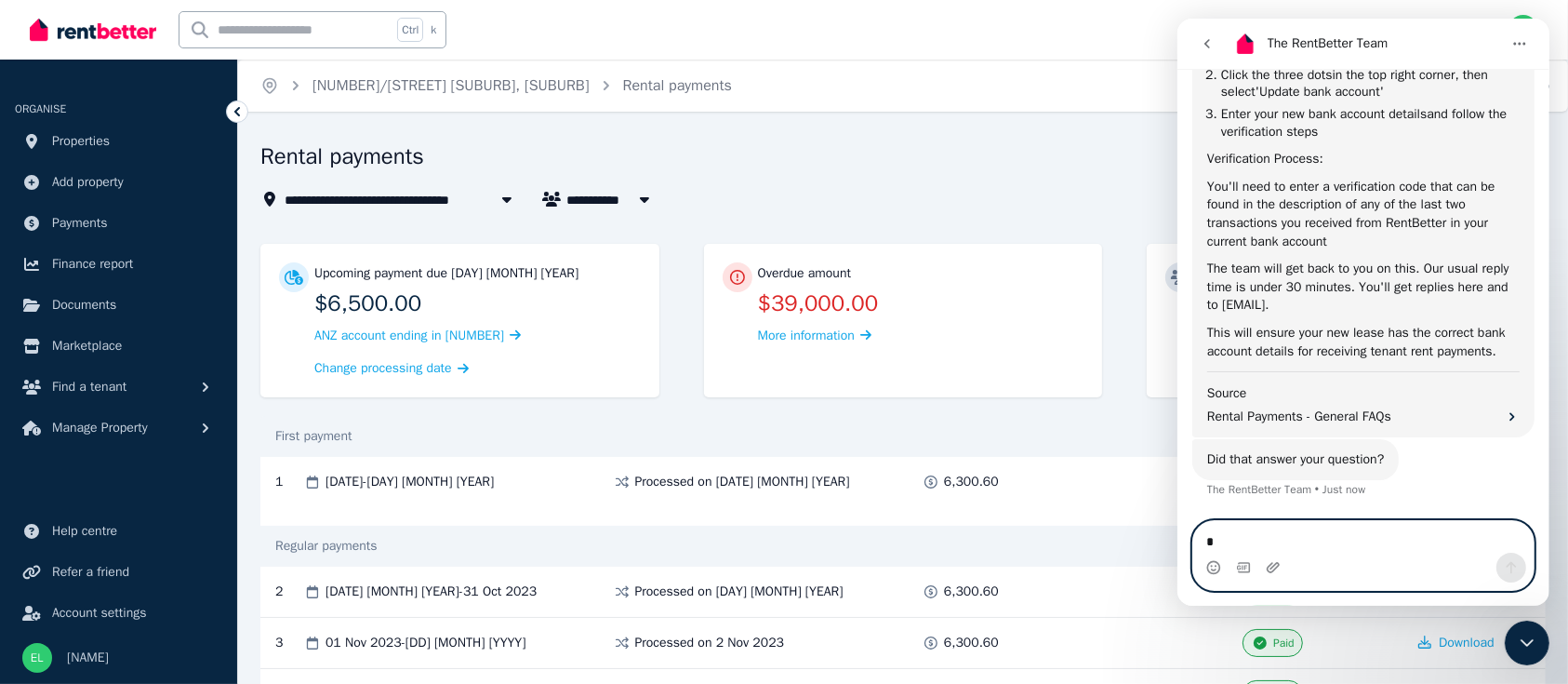 type on "**" 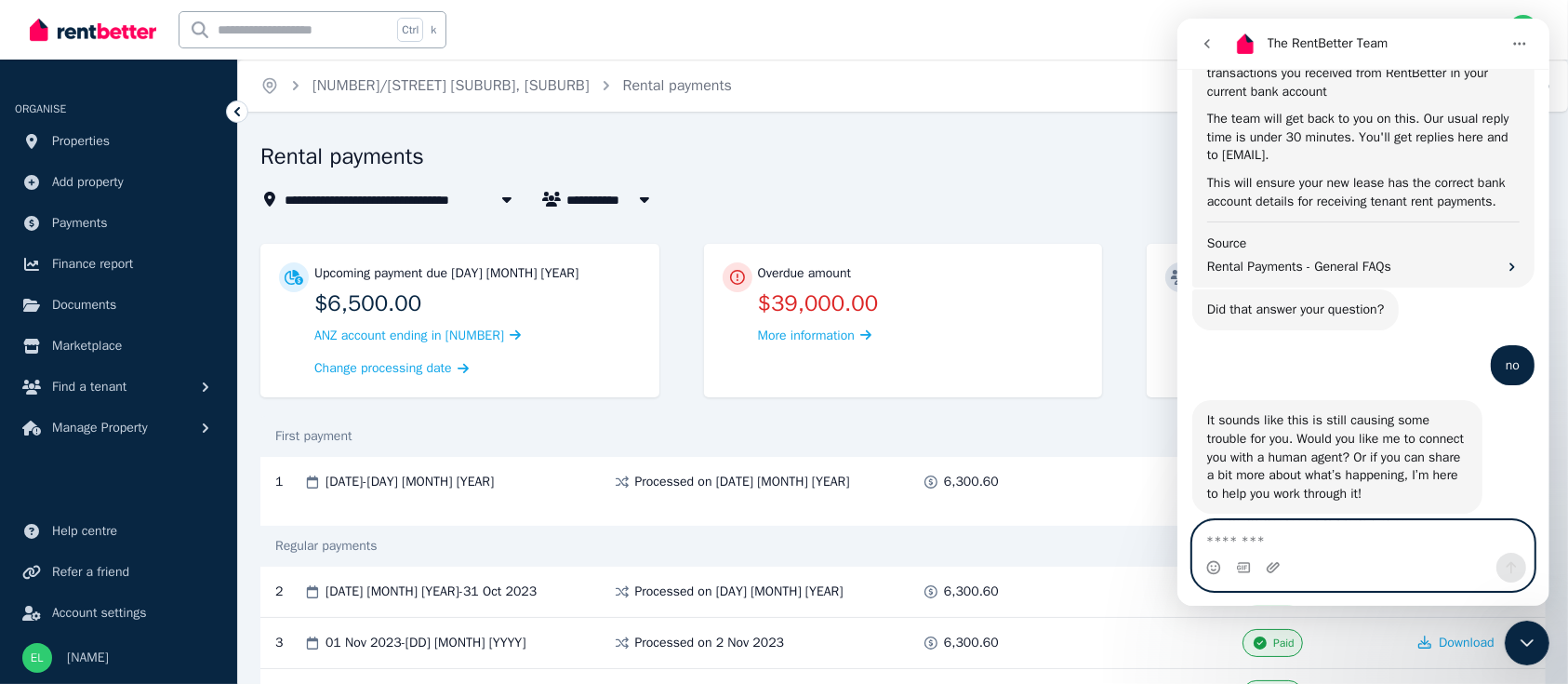 scroll, scrollTop: 2112, scrollLeft: 0, axis: vertical 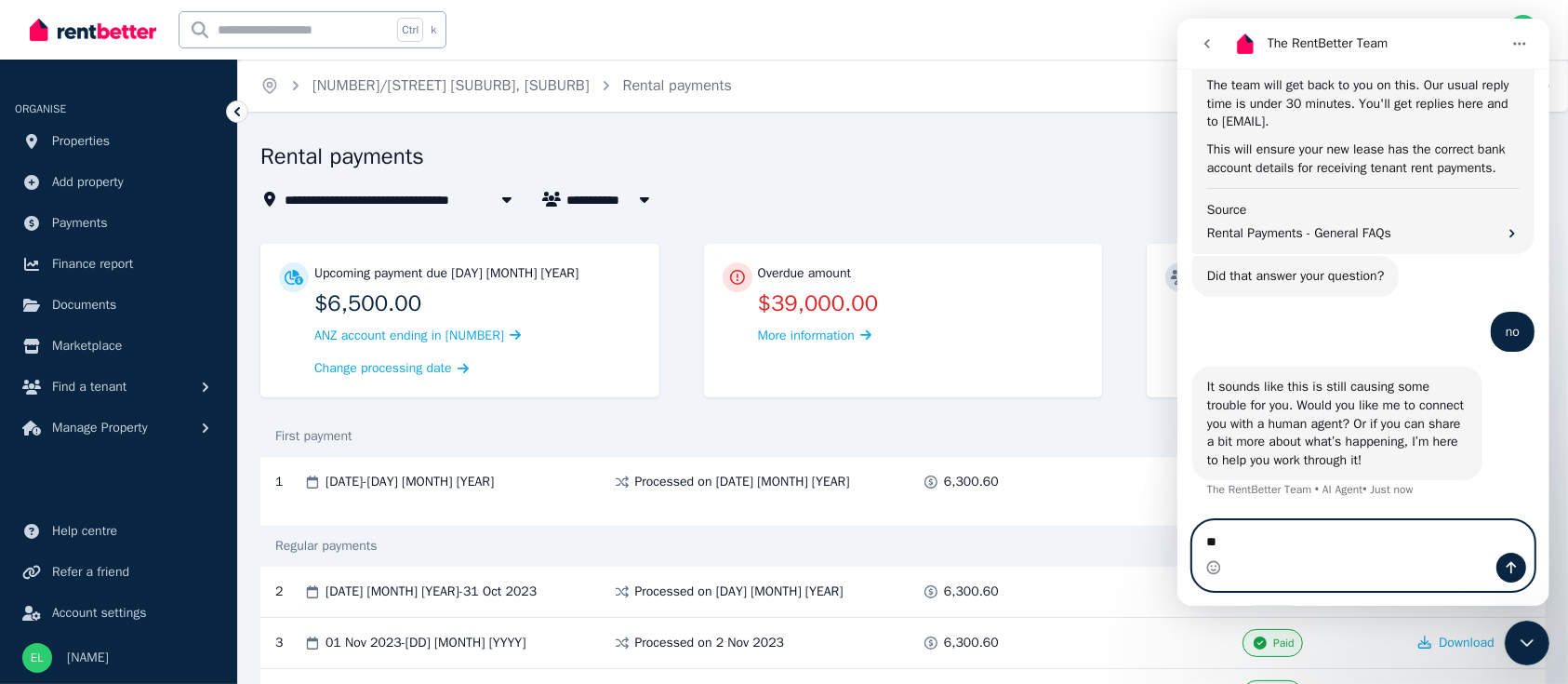 type on "***" 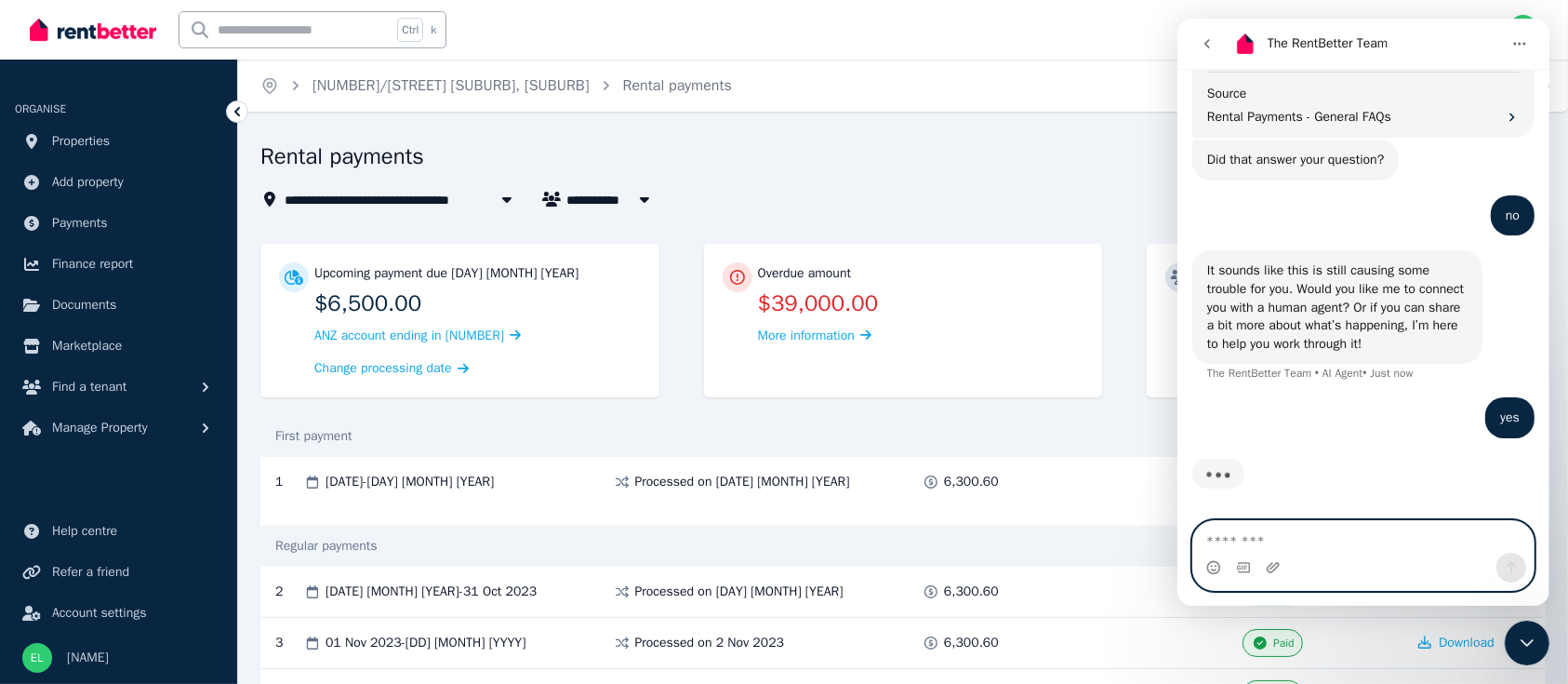 scroll, scrollTop: 2228, scrollLeft: 0, axis: vertical 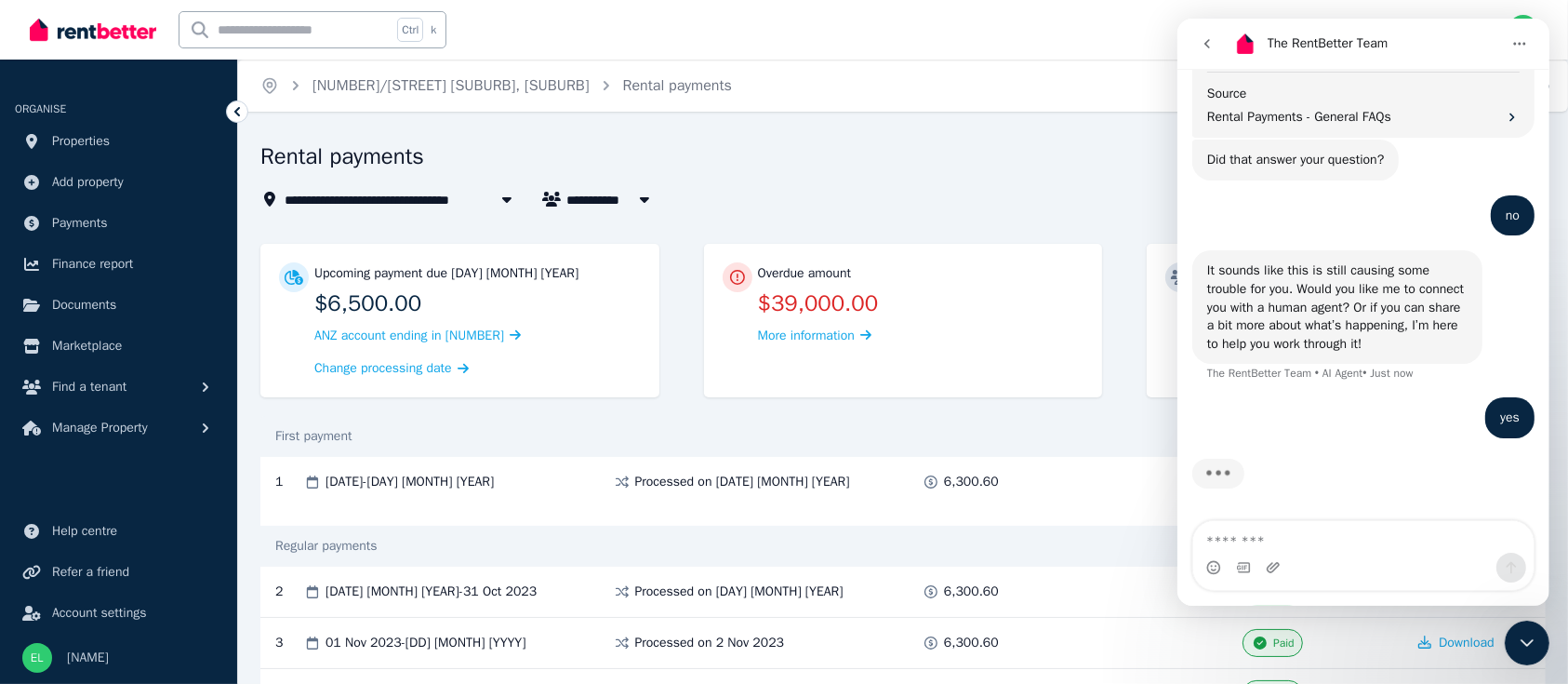 click on "Rental payments" at bounding box center [784, 159] 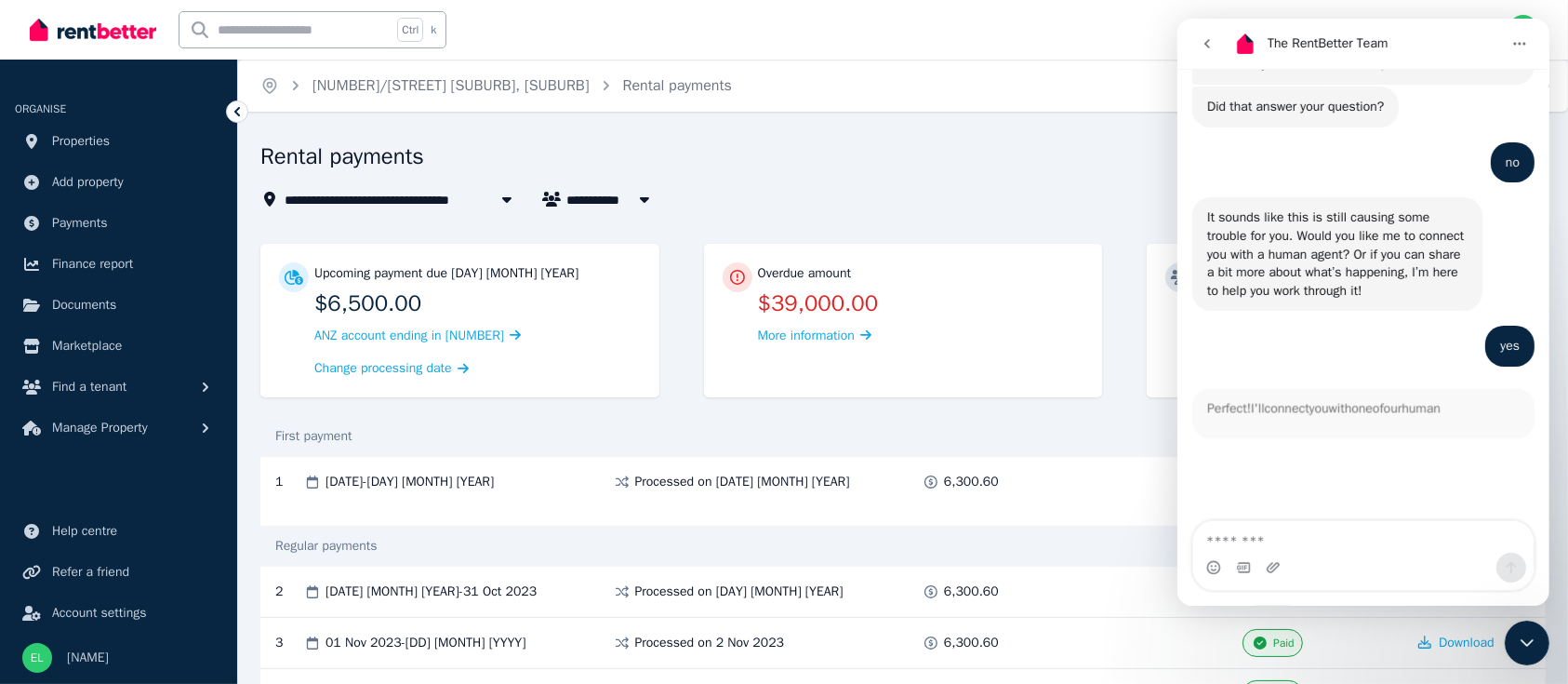 scroll, scrollTop: 84, scrollLeft: 0, axis: vertical 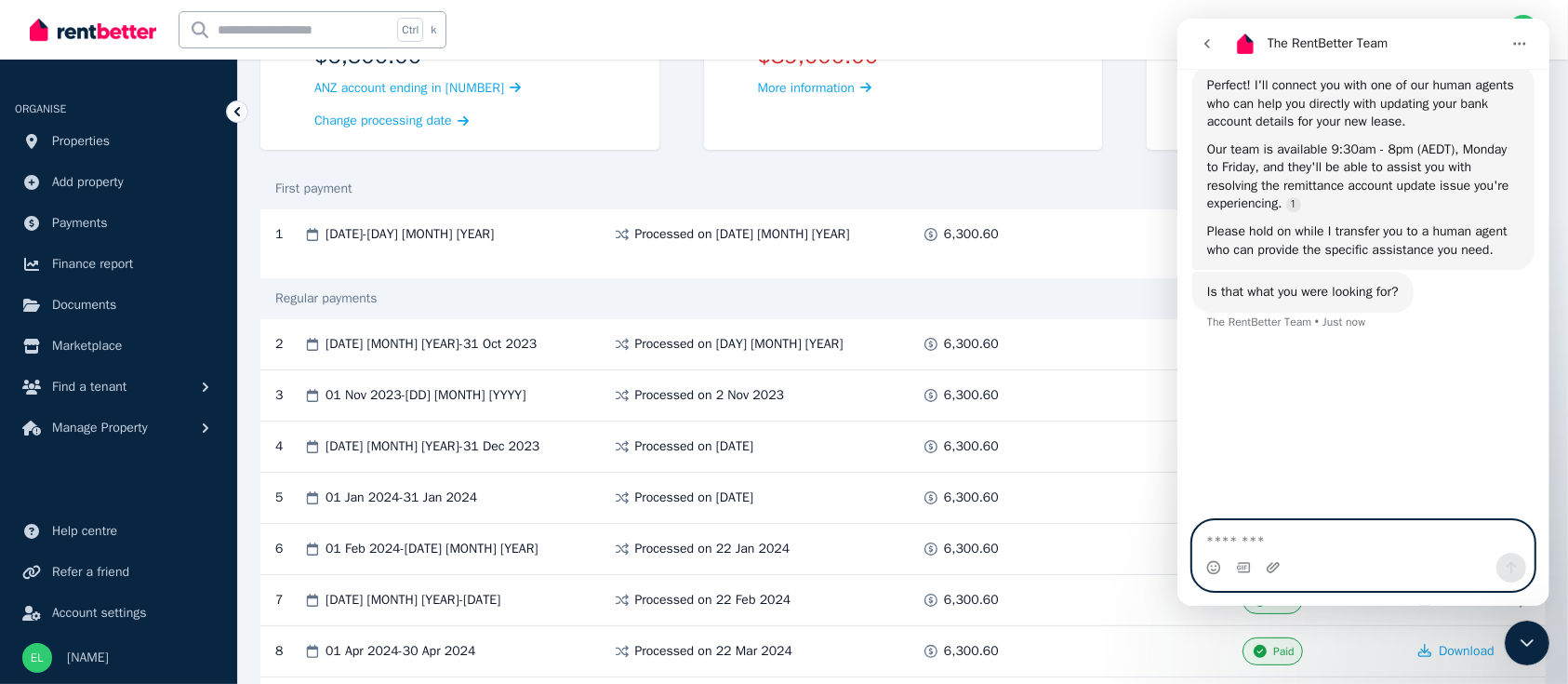 click at bounding box center [1362, 537] 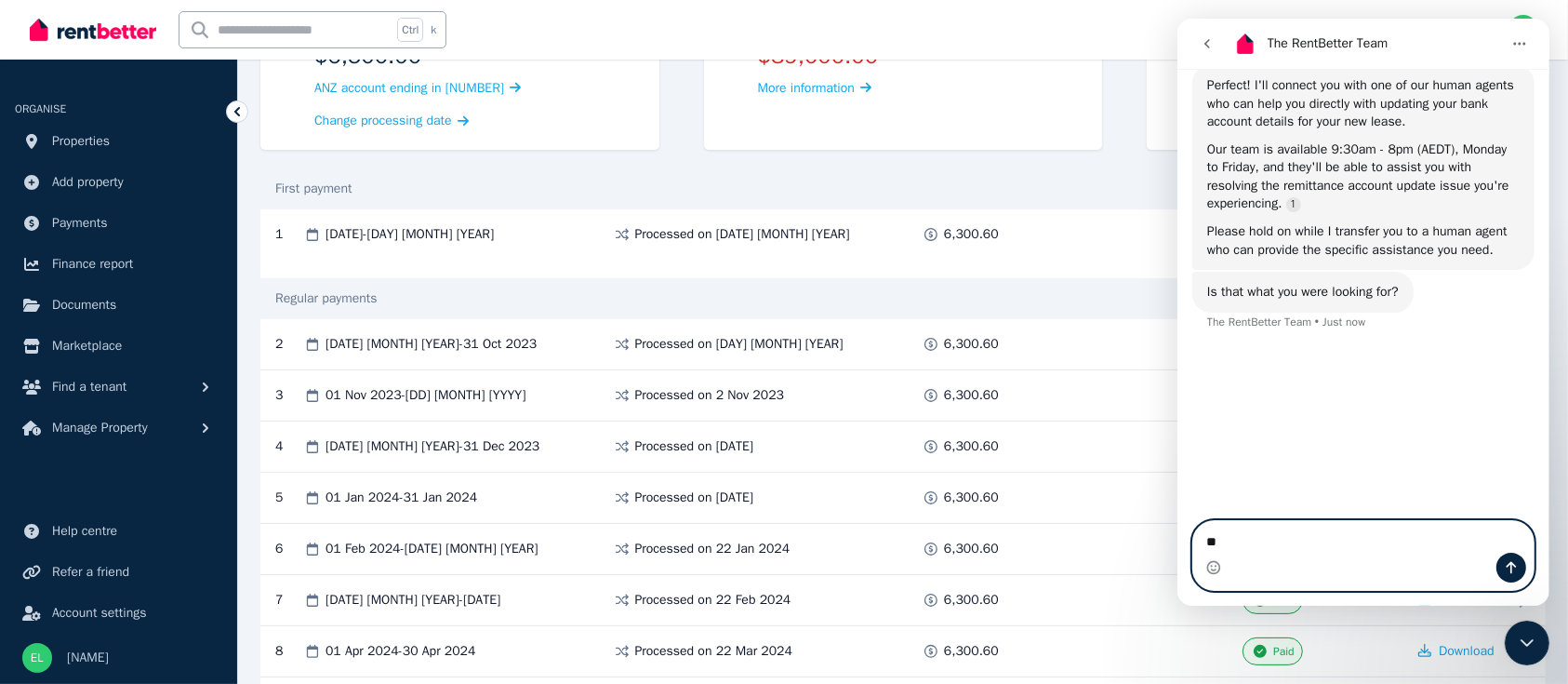 type on "***" 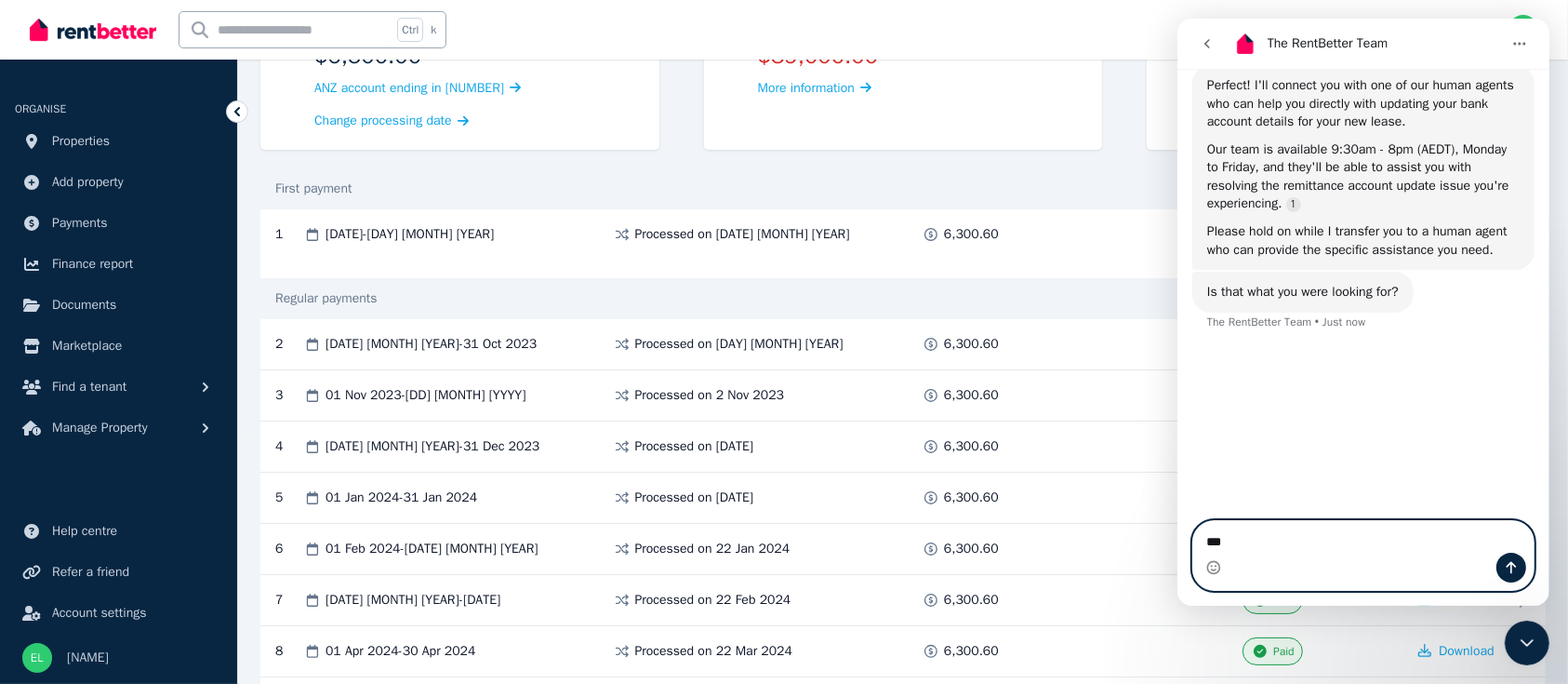 type 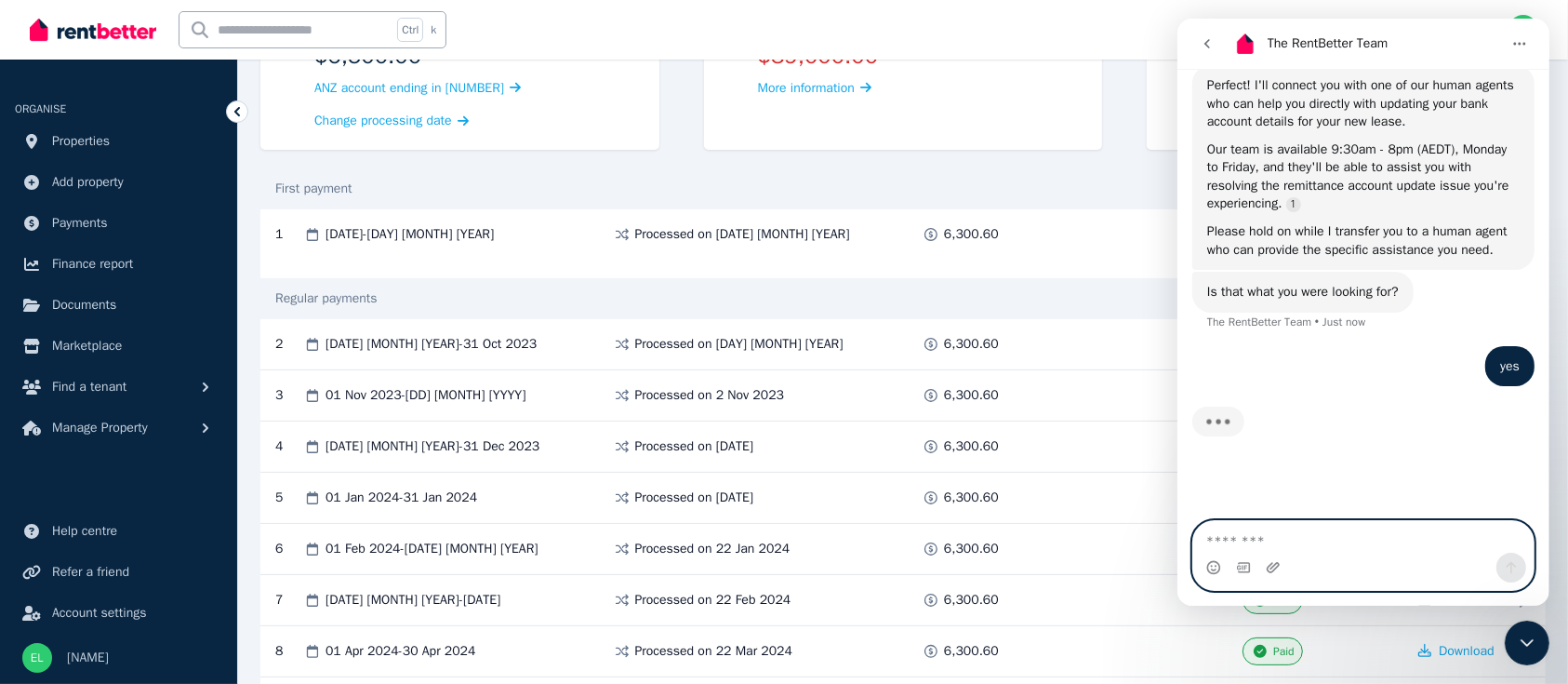 scroll, scrollTop: 2564, scrollLeft: 0, axis: vertical 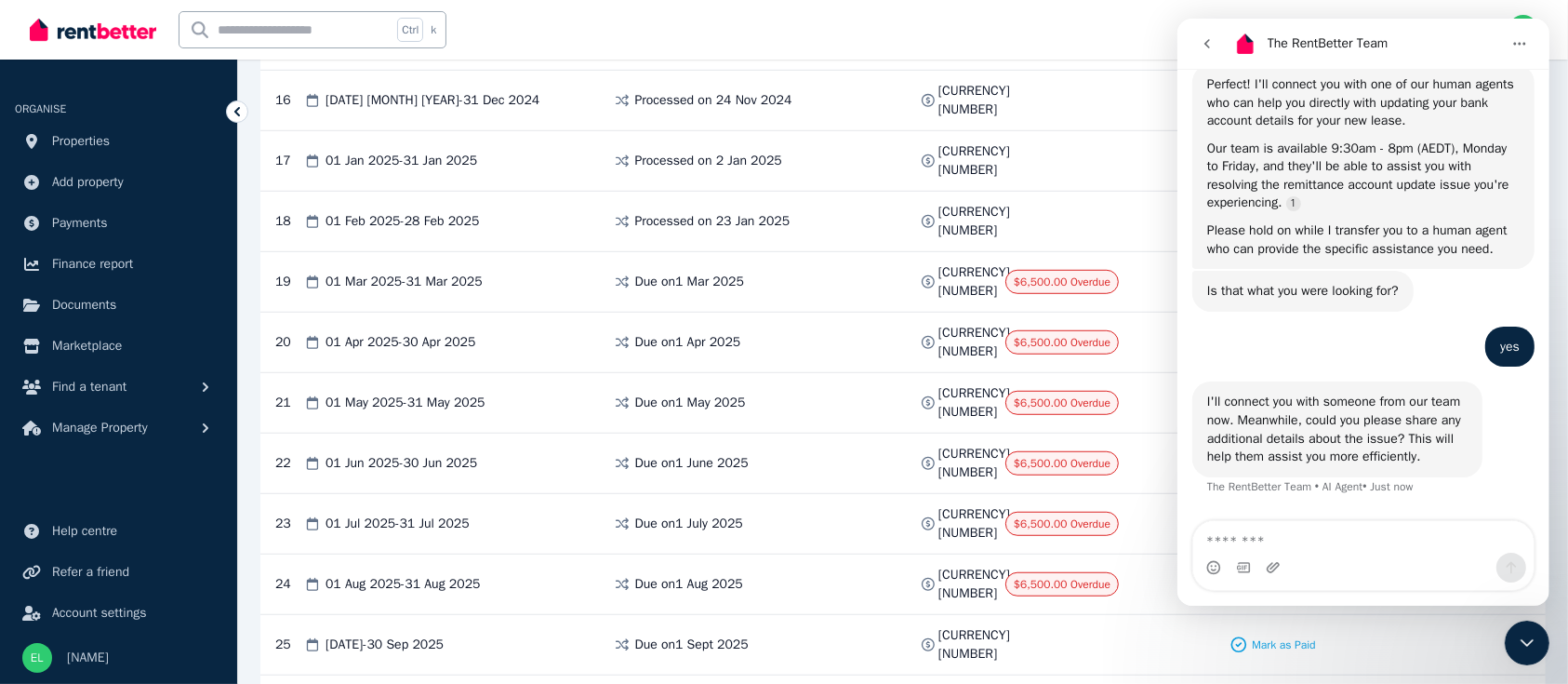 click on "Ctrl k Inbox" at bounding box center [752, 30] 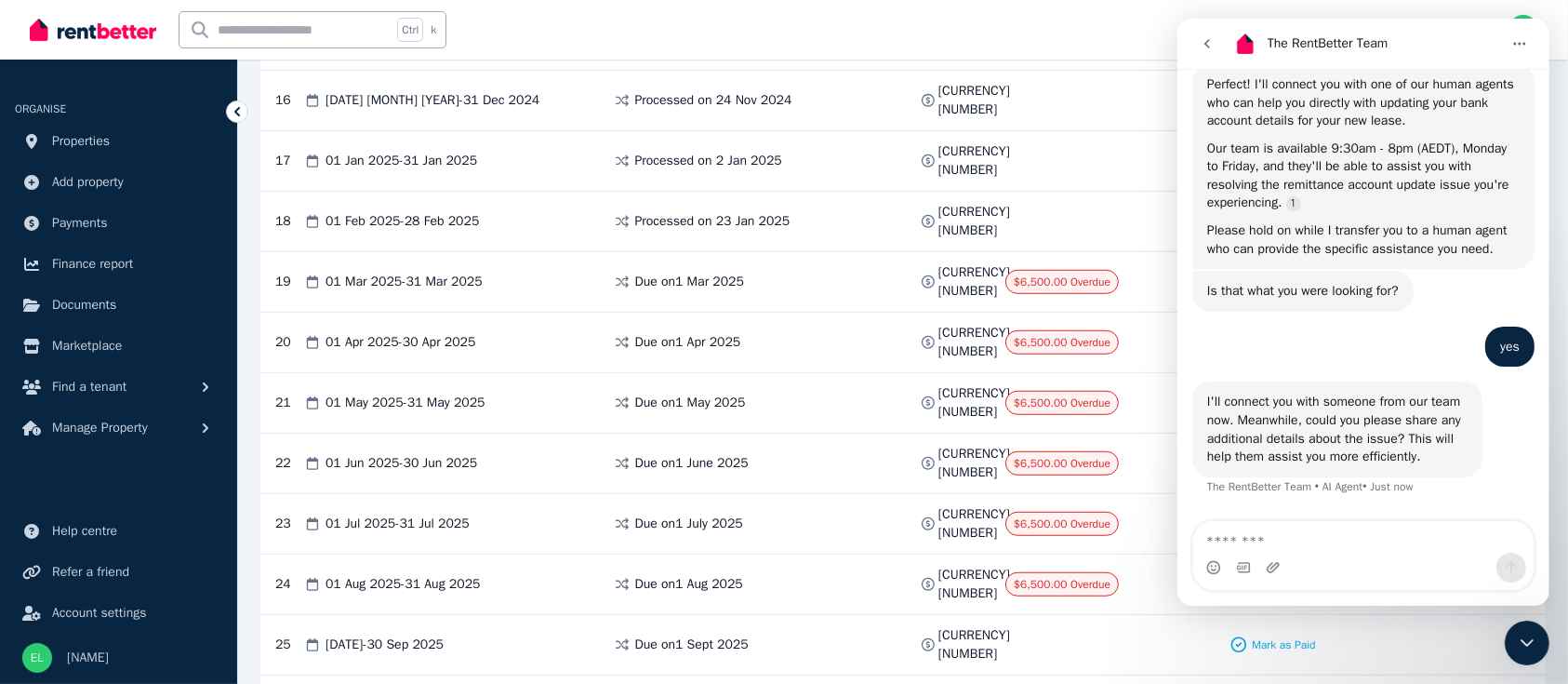 click 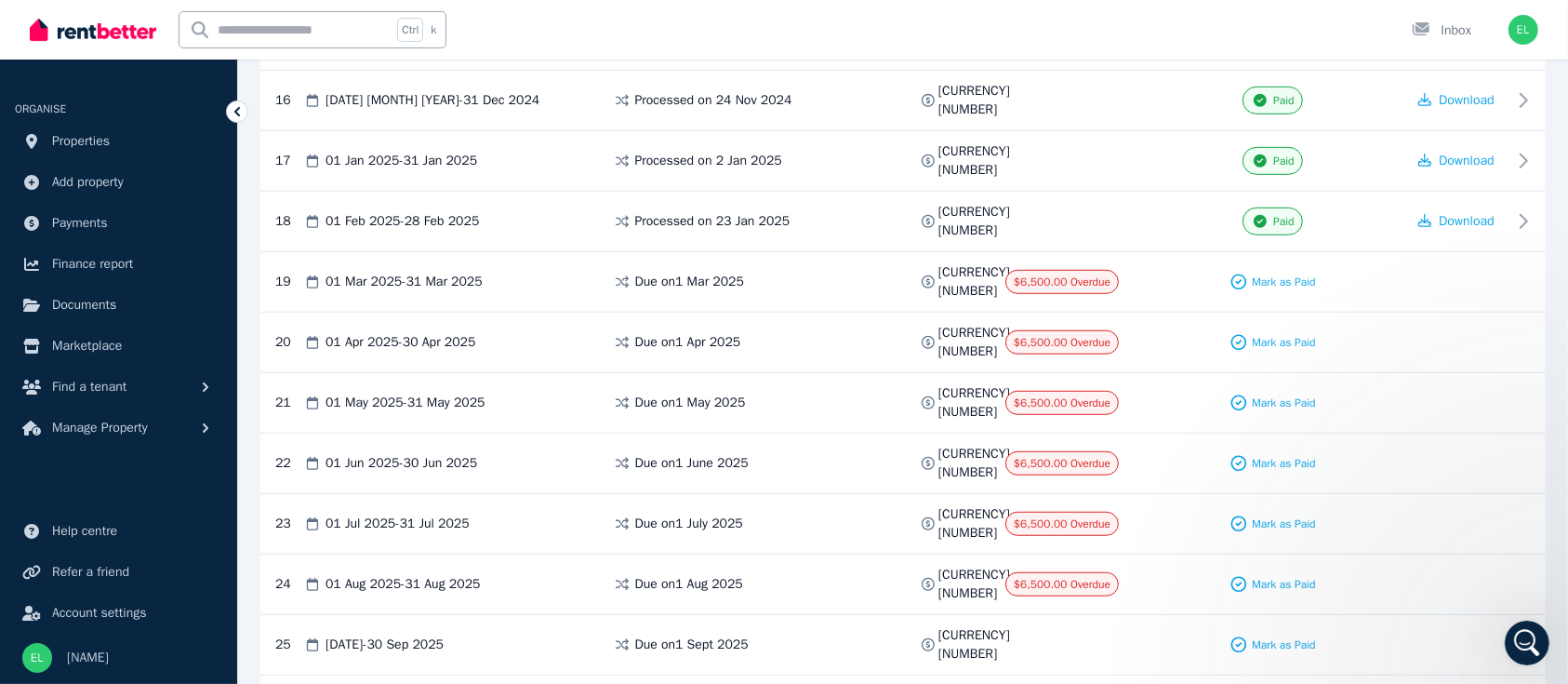 scroll, scrollTop: 0, scrollLeft: 0, axis: both 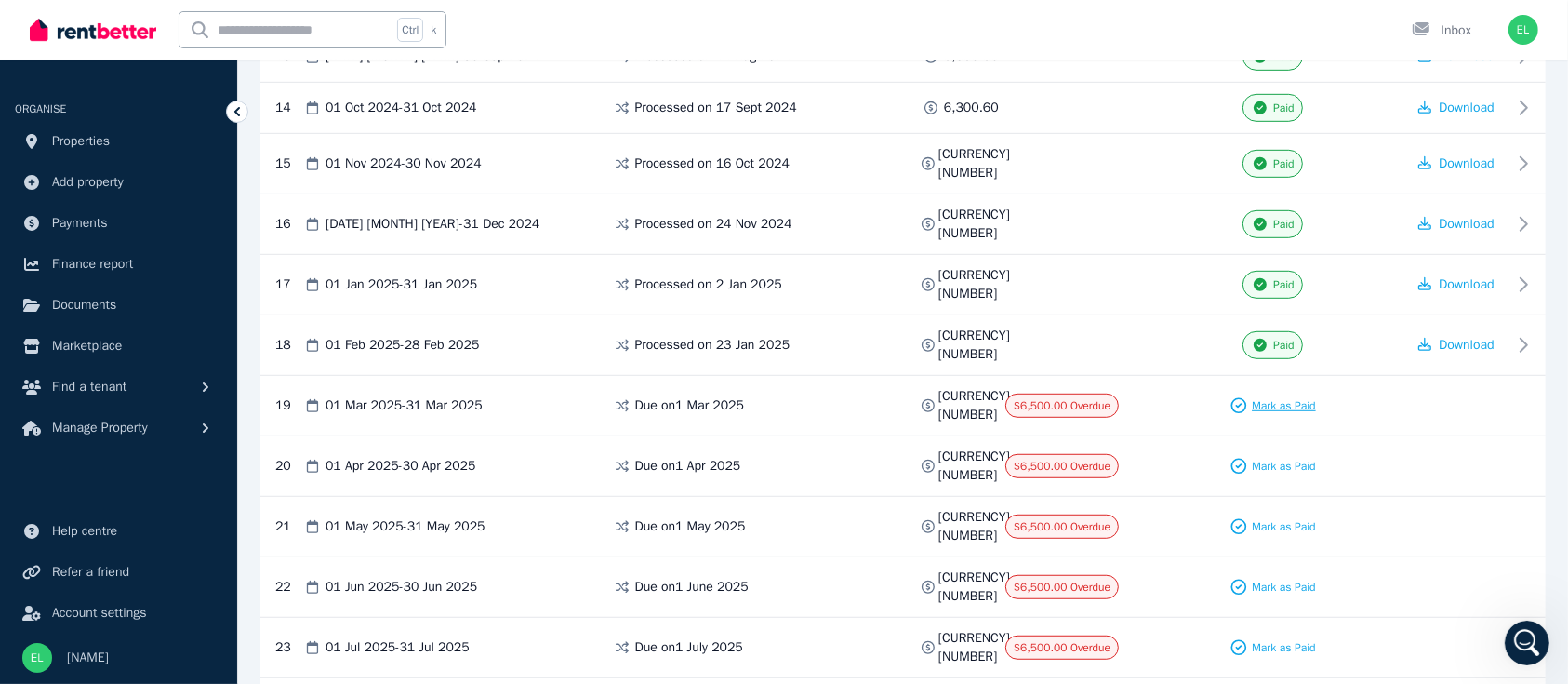 click on "Mark as Paid" at bounding box center (1283, 406) 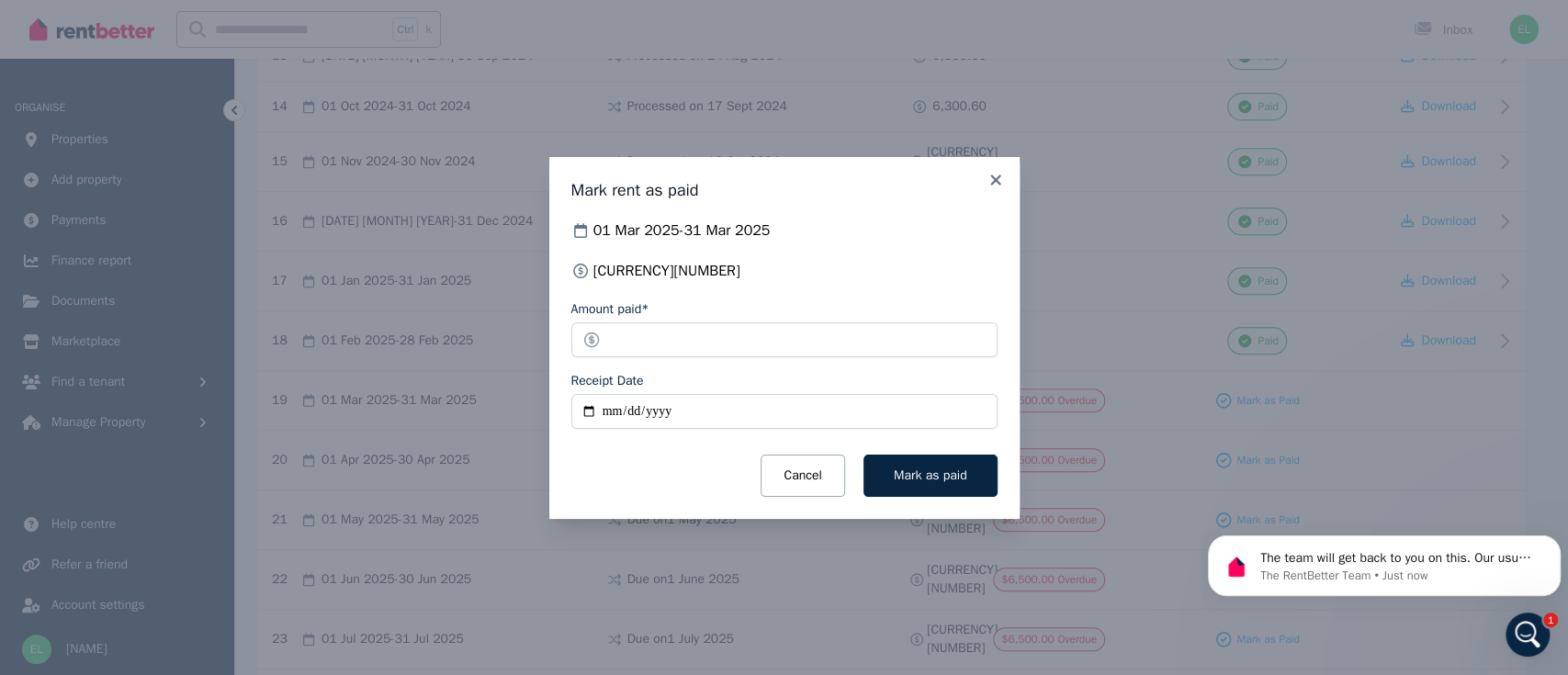 scroll, scrollTop: 0, scrollLeft: 0, axis: both 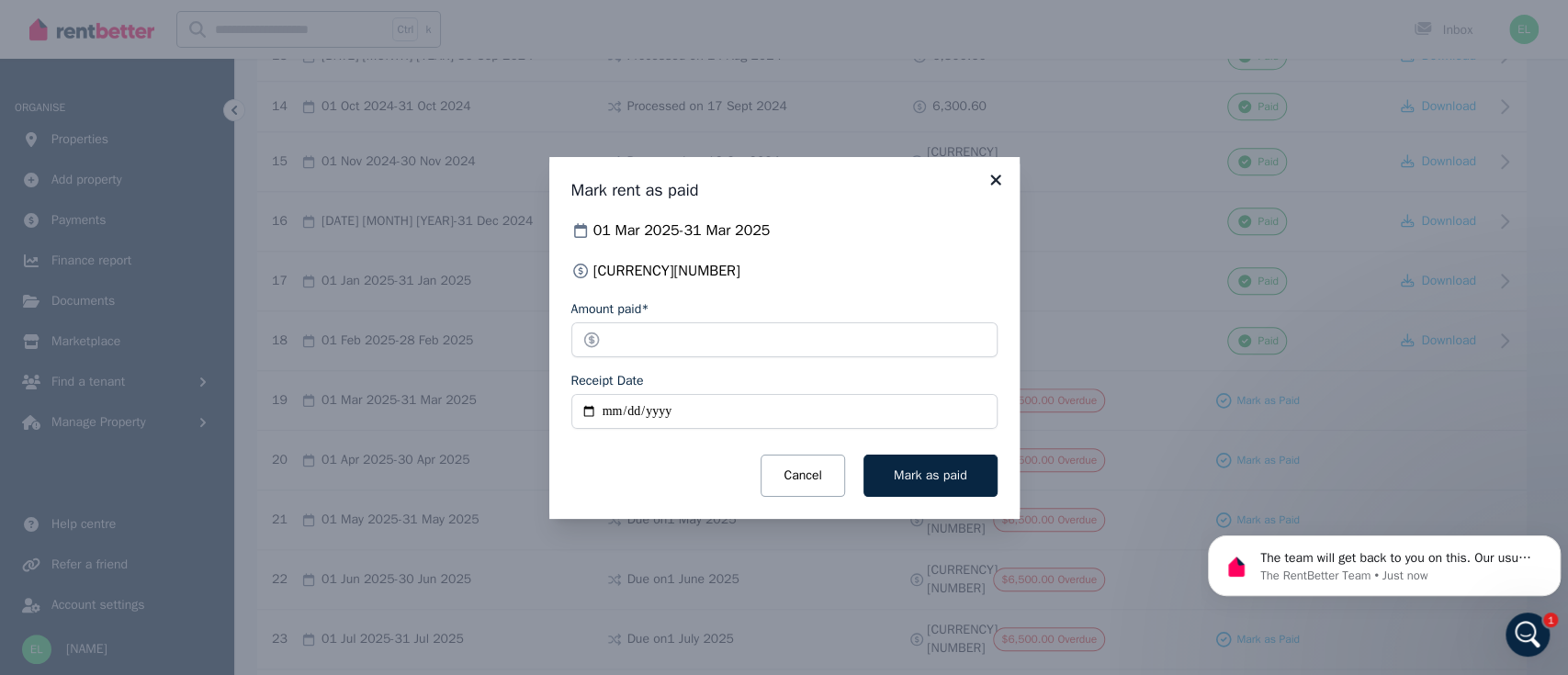 click 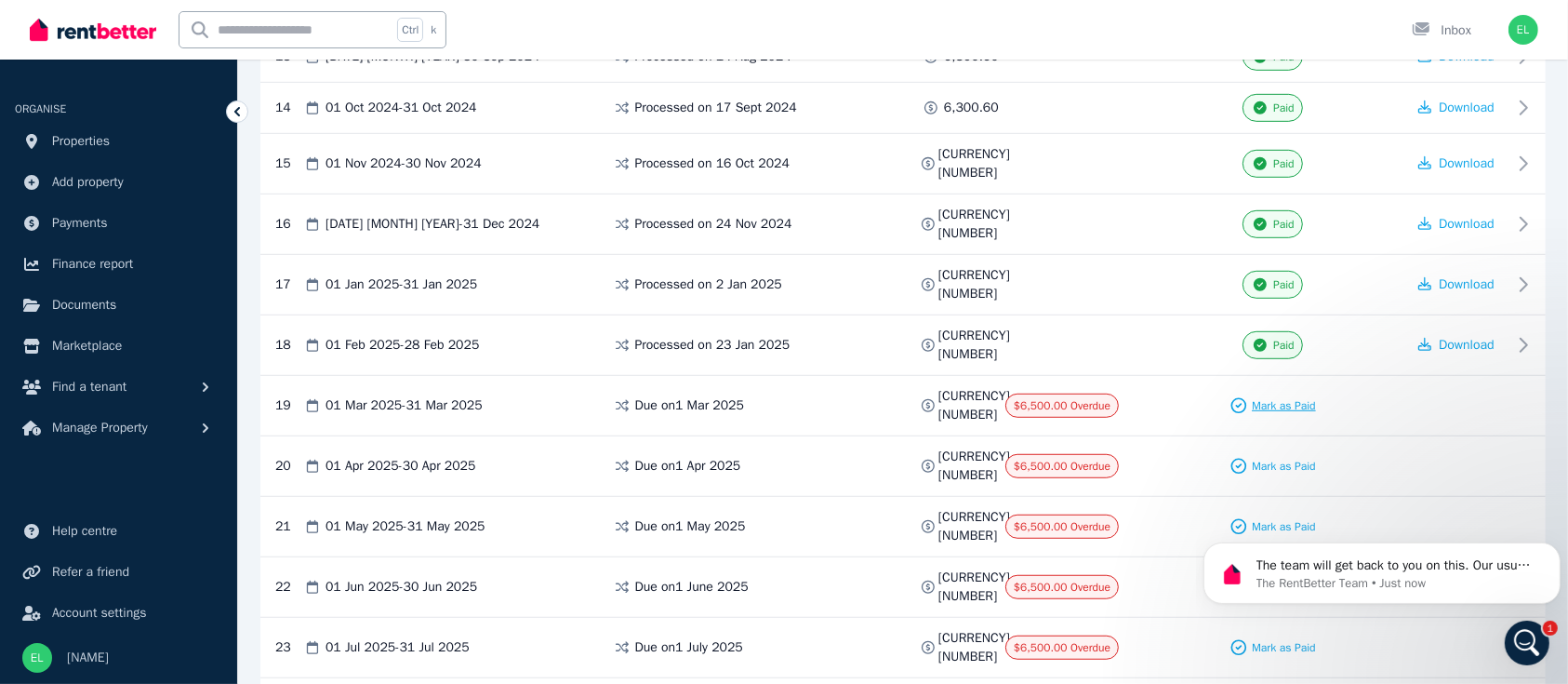 click on "Mark as Paid" at bounding box center [1283, 406] 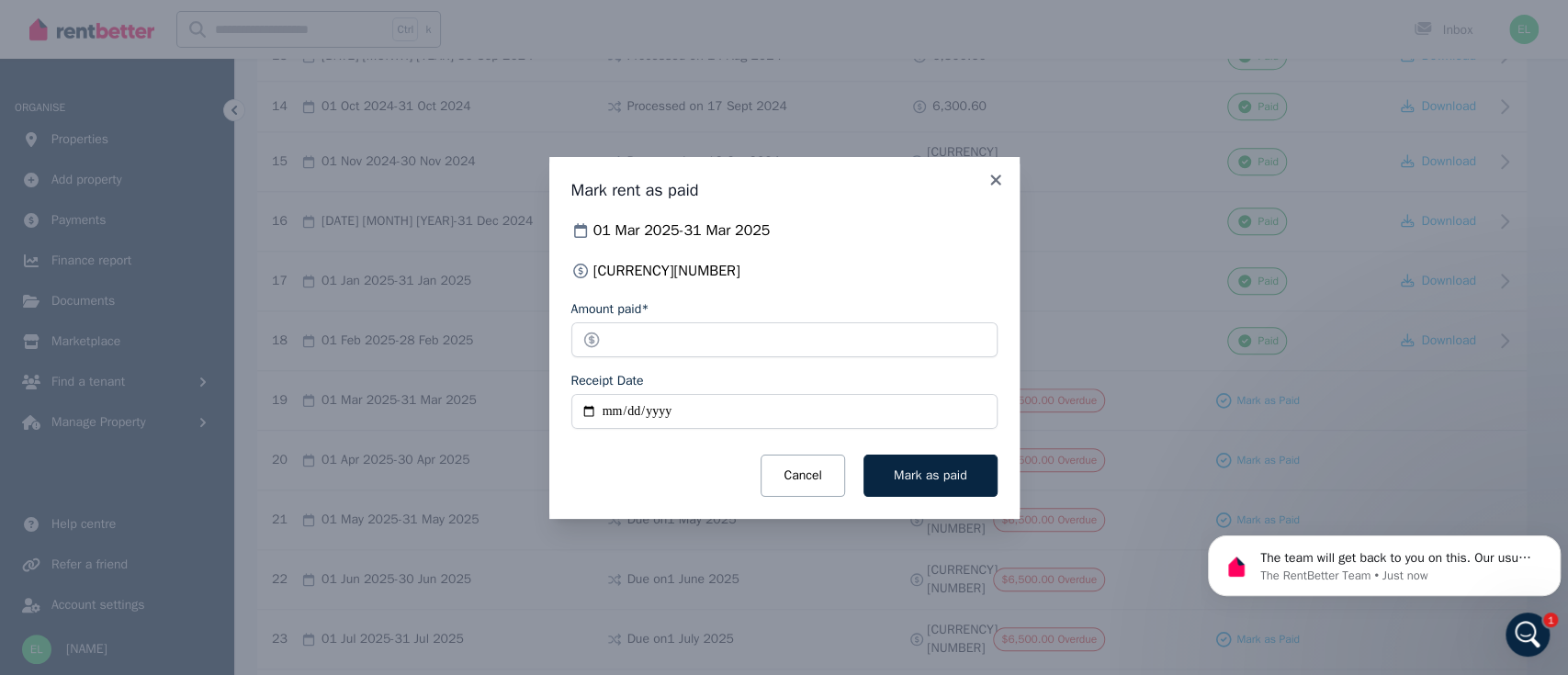 click on "Receipt Date" at bounding box center [784, 411] 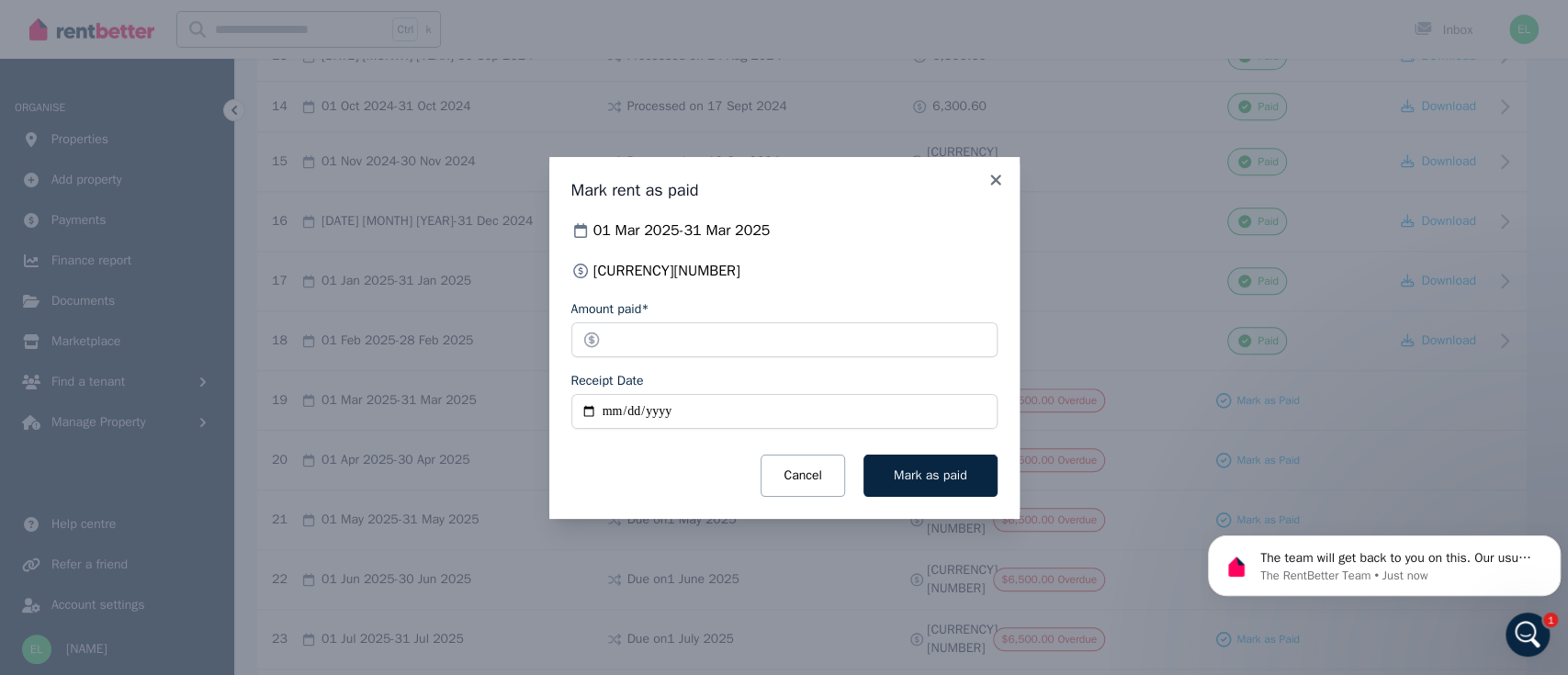 type on "**********" 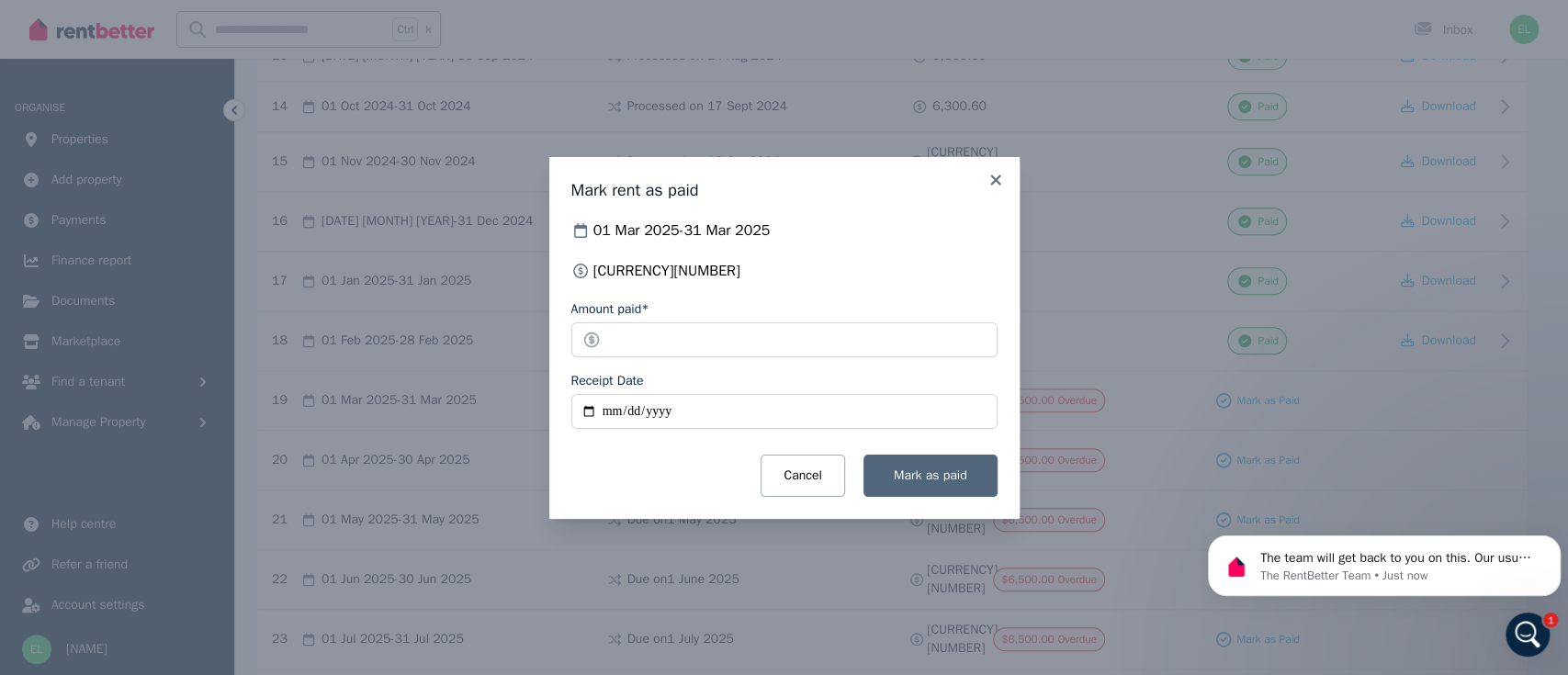 click on "Mark as paid" at bounding box center [931, 475] 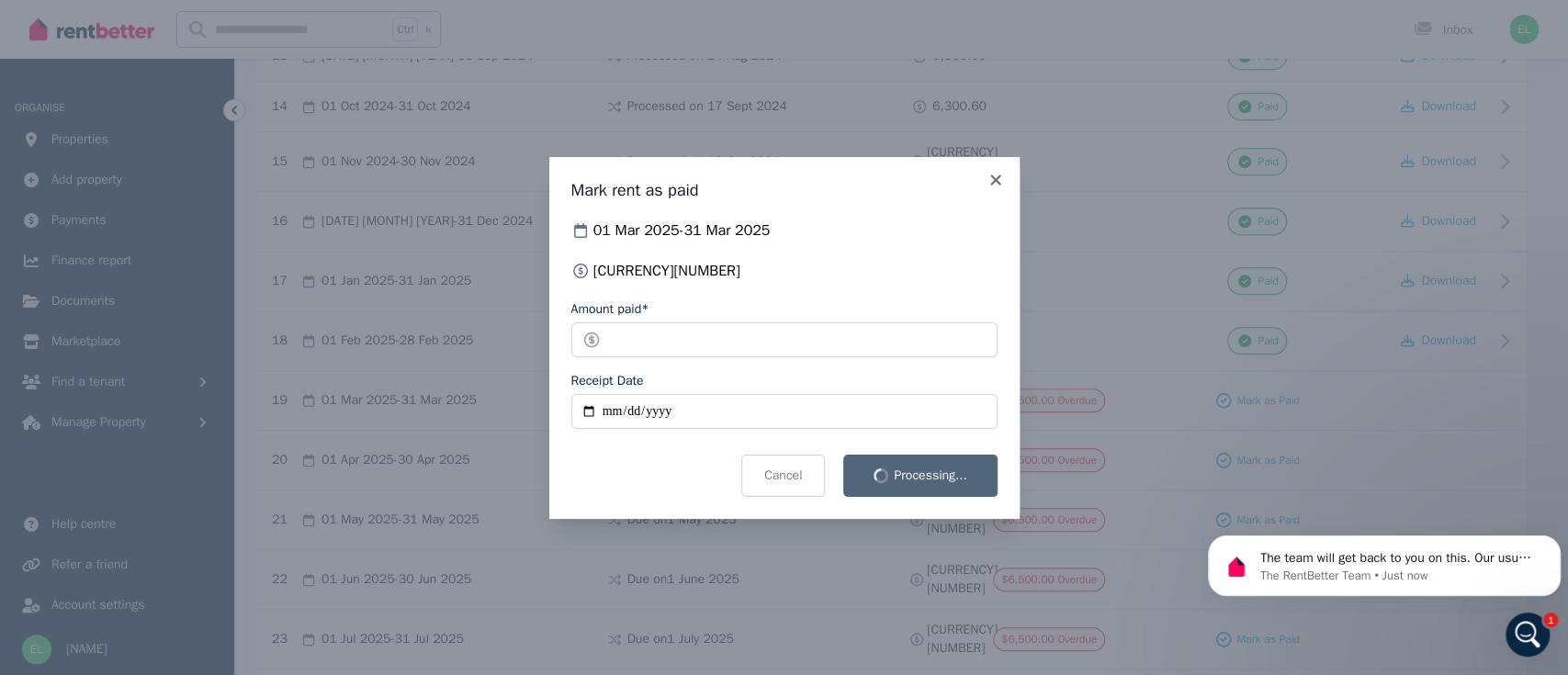 type 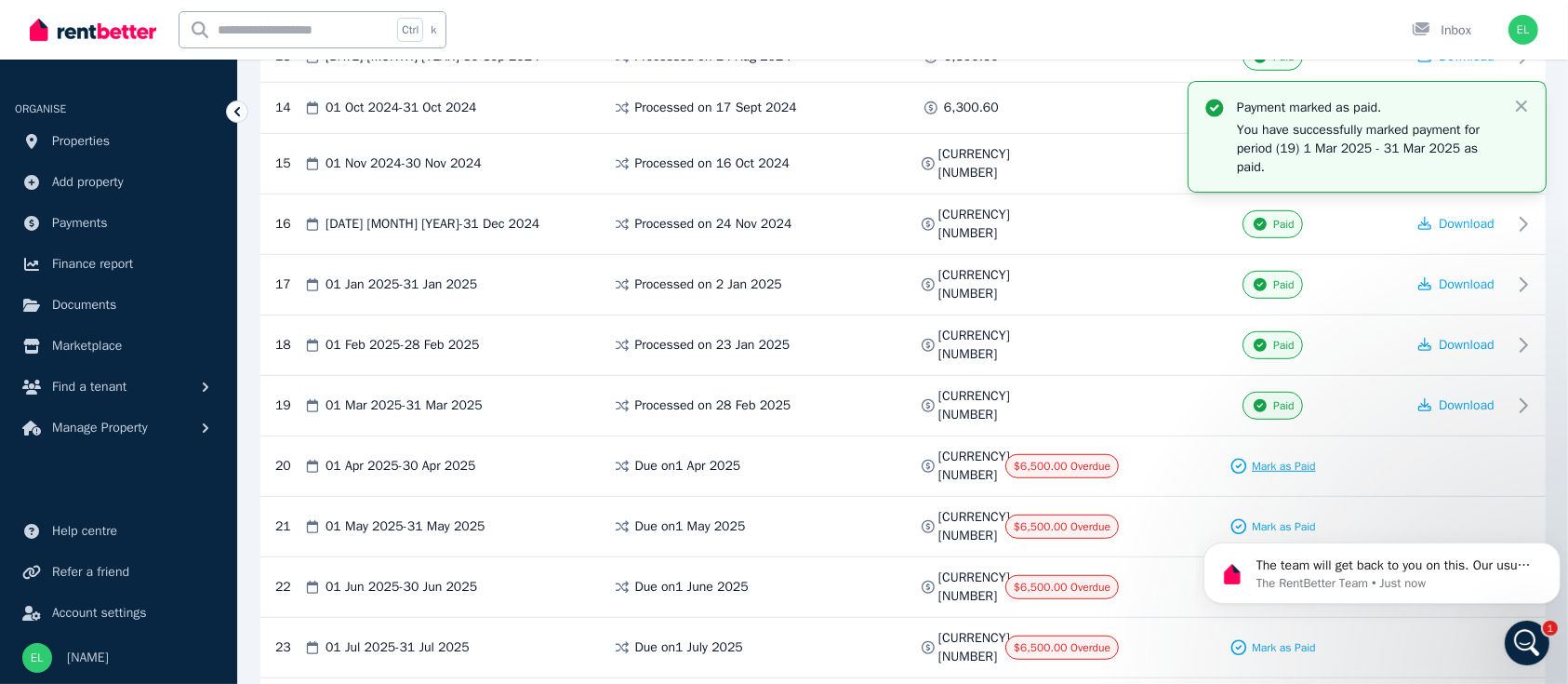 click on "Mark as Paid" at bounding box center [1283, 466] 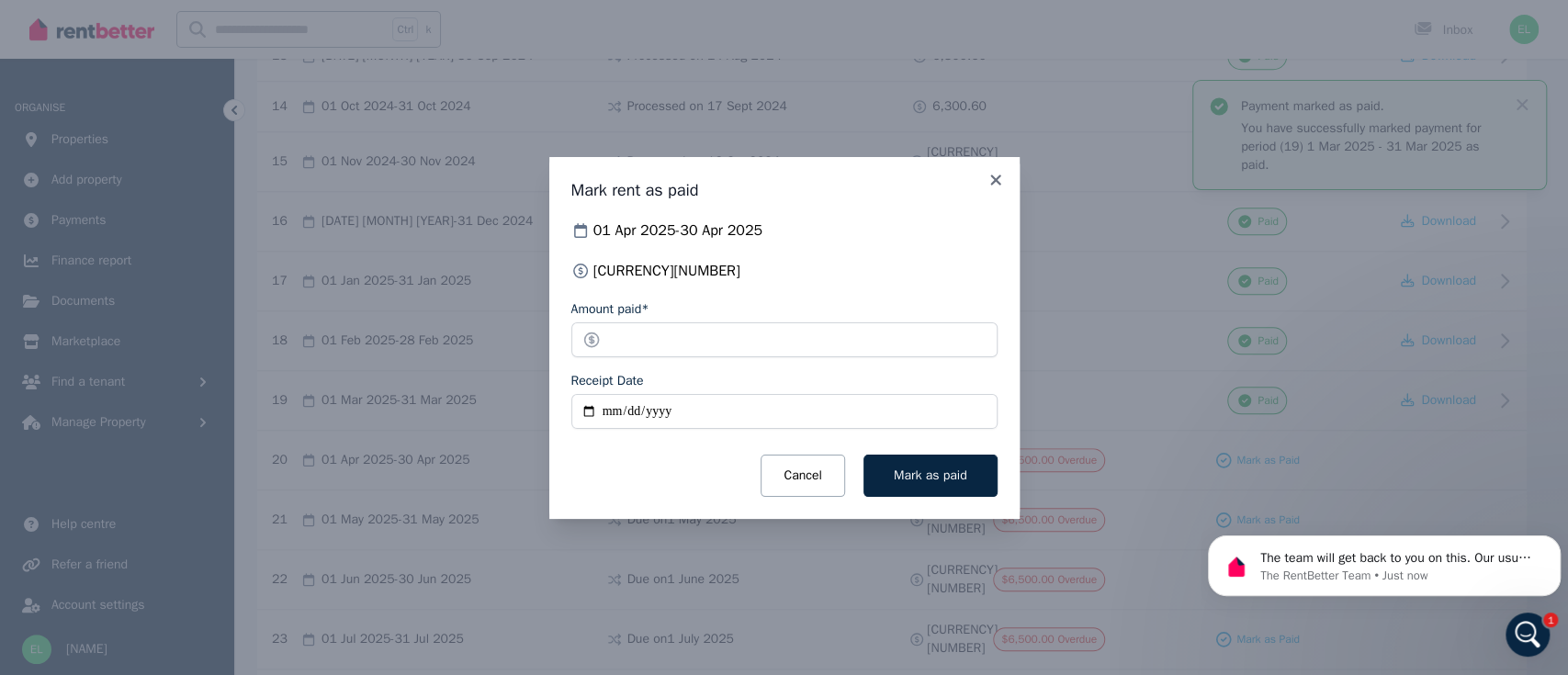click on "Receipt Date" at bounding box center [784, 411] 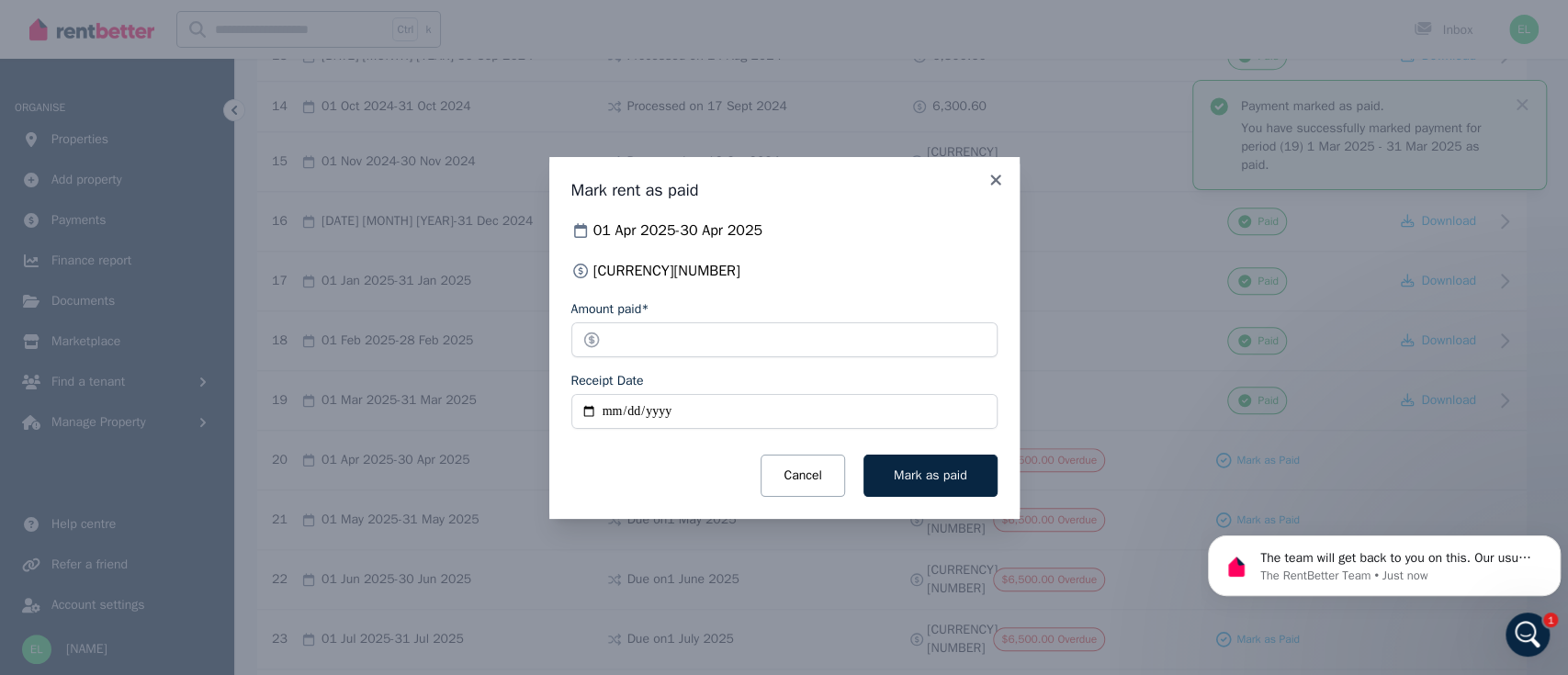 type on "**********" 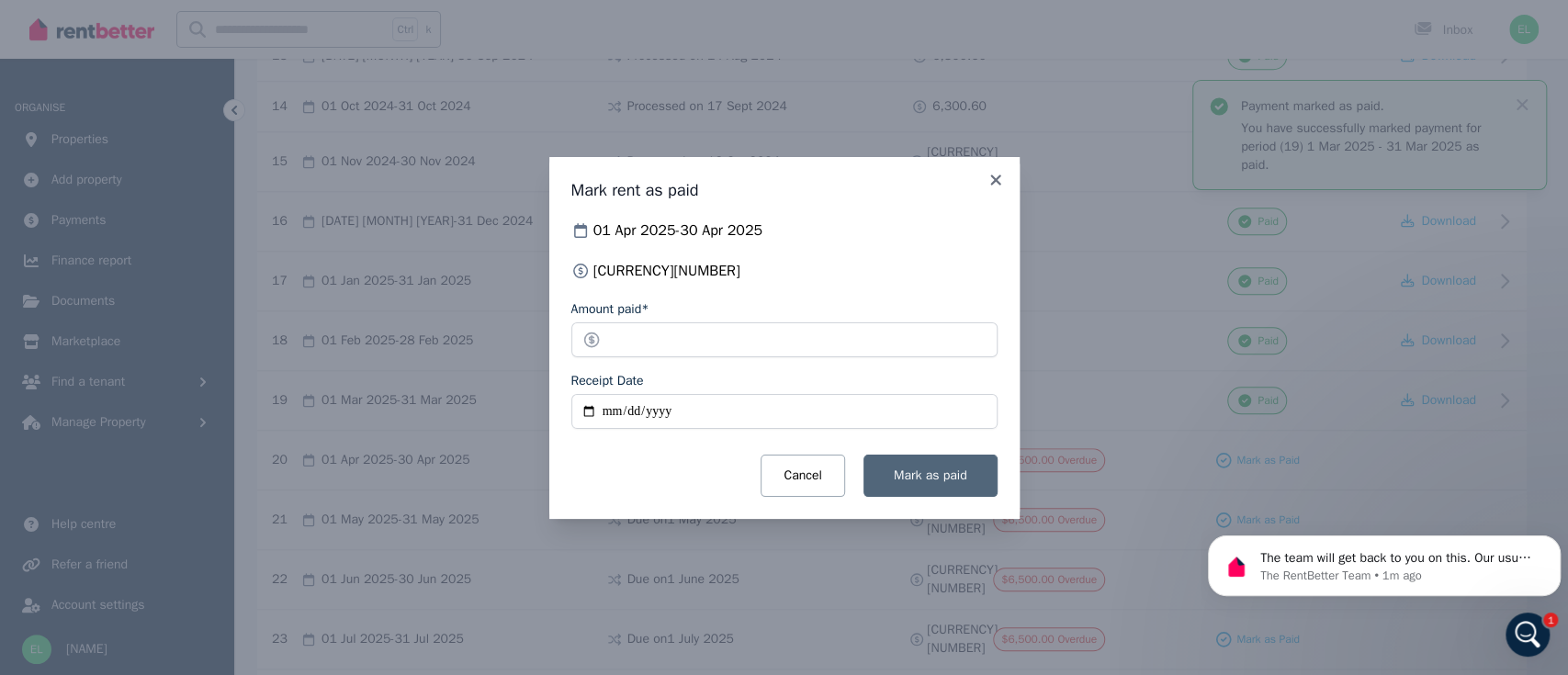 click on "Mark as paid" at bounding box center (931, 476) 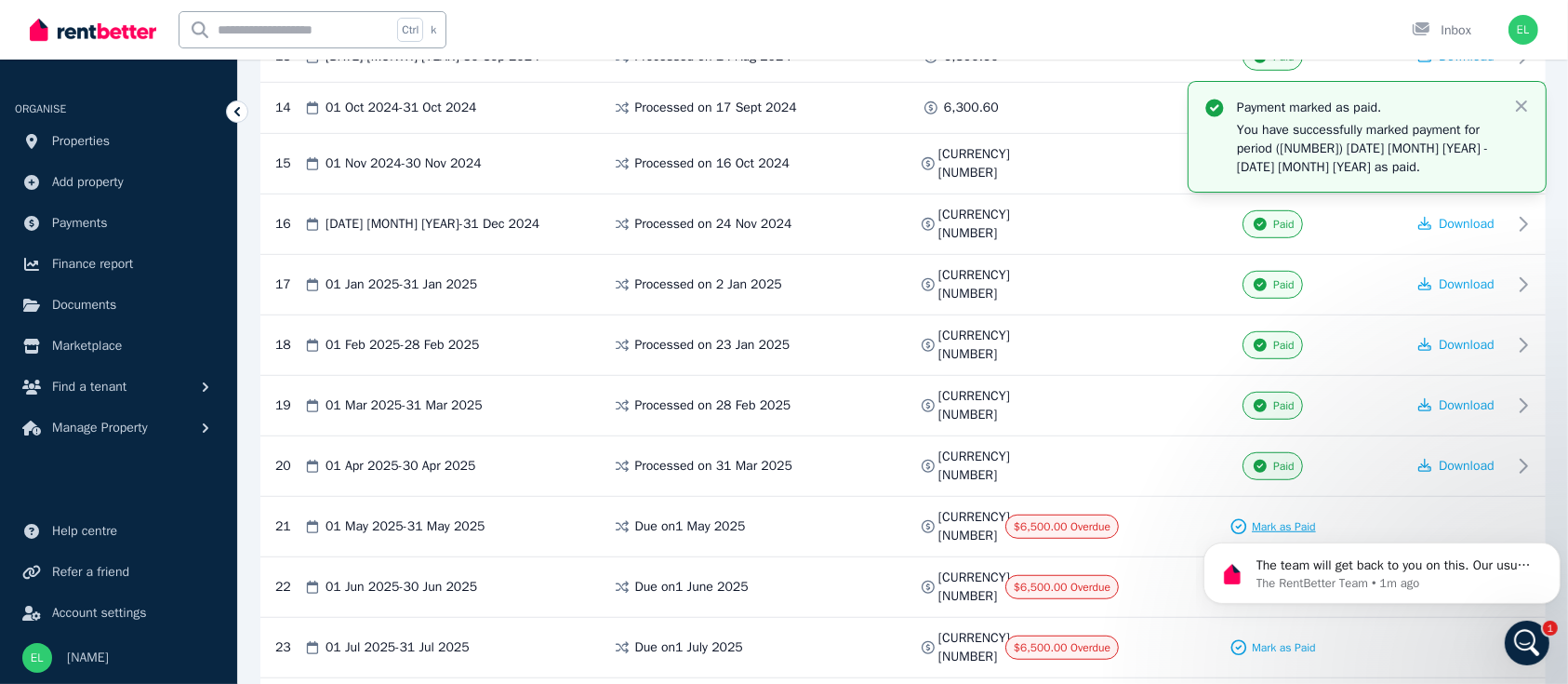 click on "Mark as Paid" at bounding box center (1283, 527) 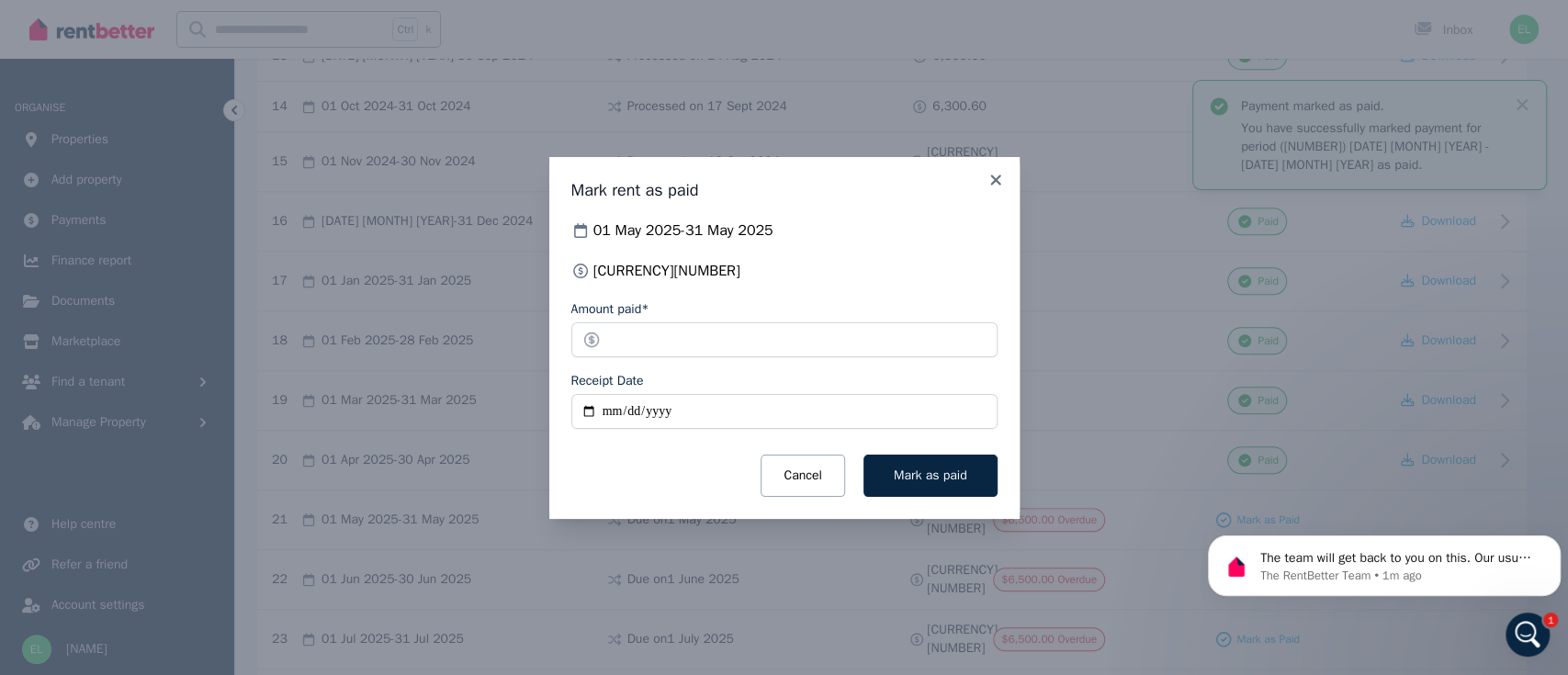 click on "Receipt Date" at bounding box center [784, 411] 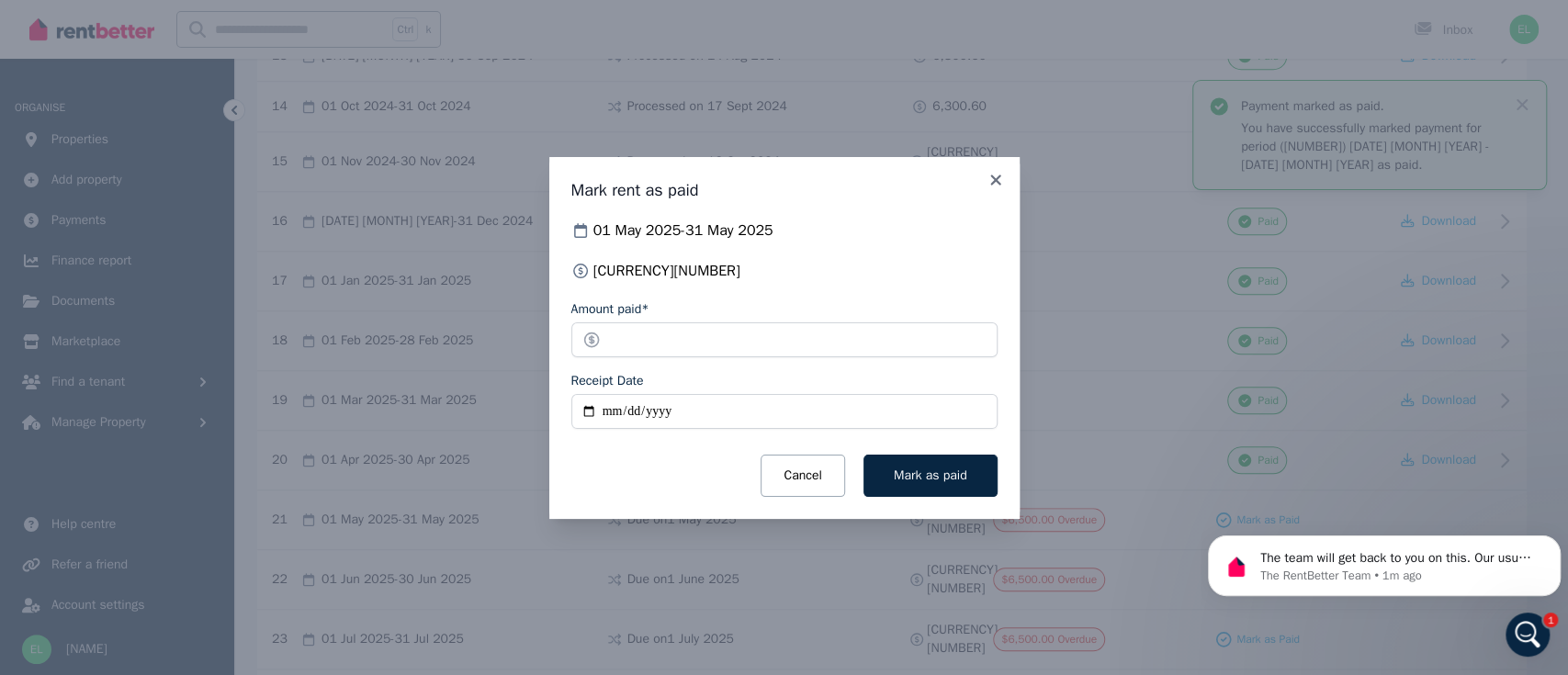 type on "**********" 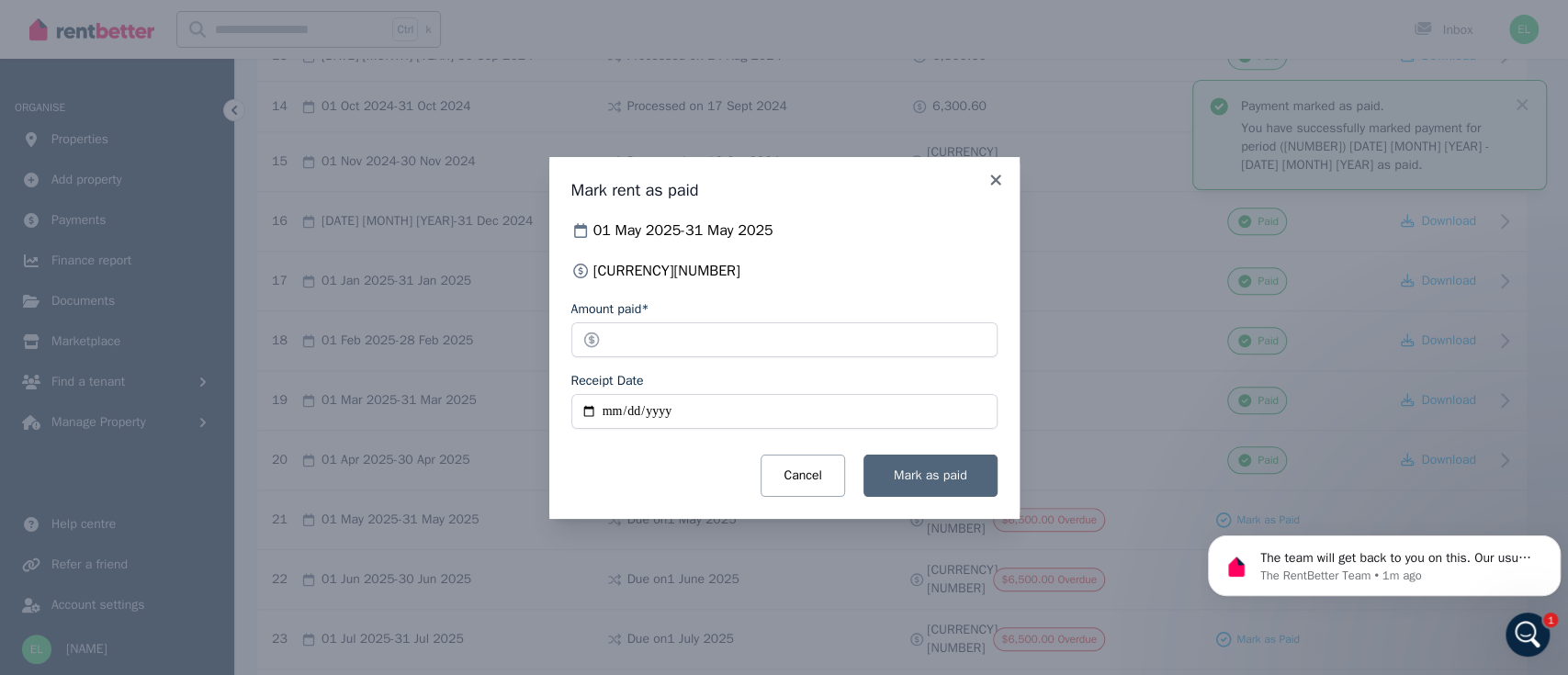click on "Mark as paid" at bounding box center [931, 475] 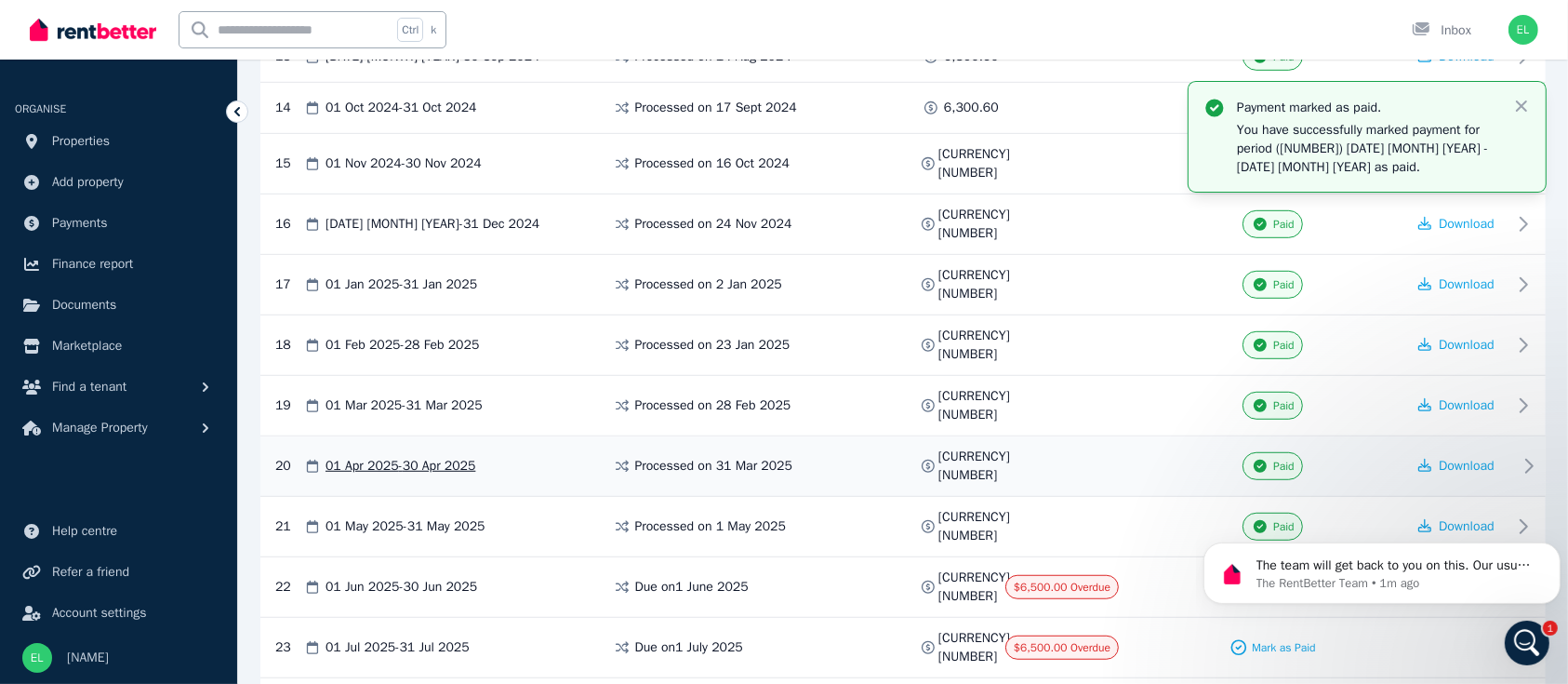 scroll, scrollTop: 1222, scrollLeft: 0, axis: vertical 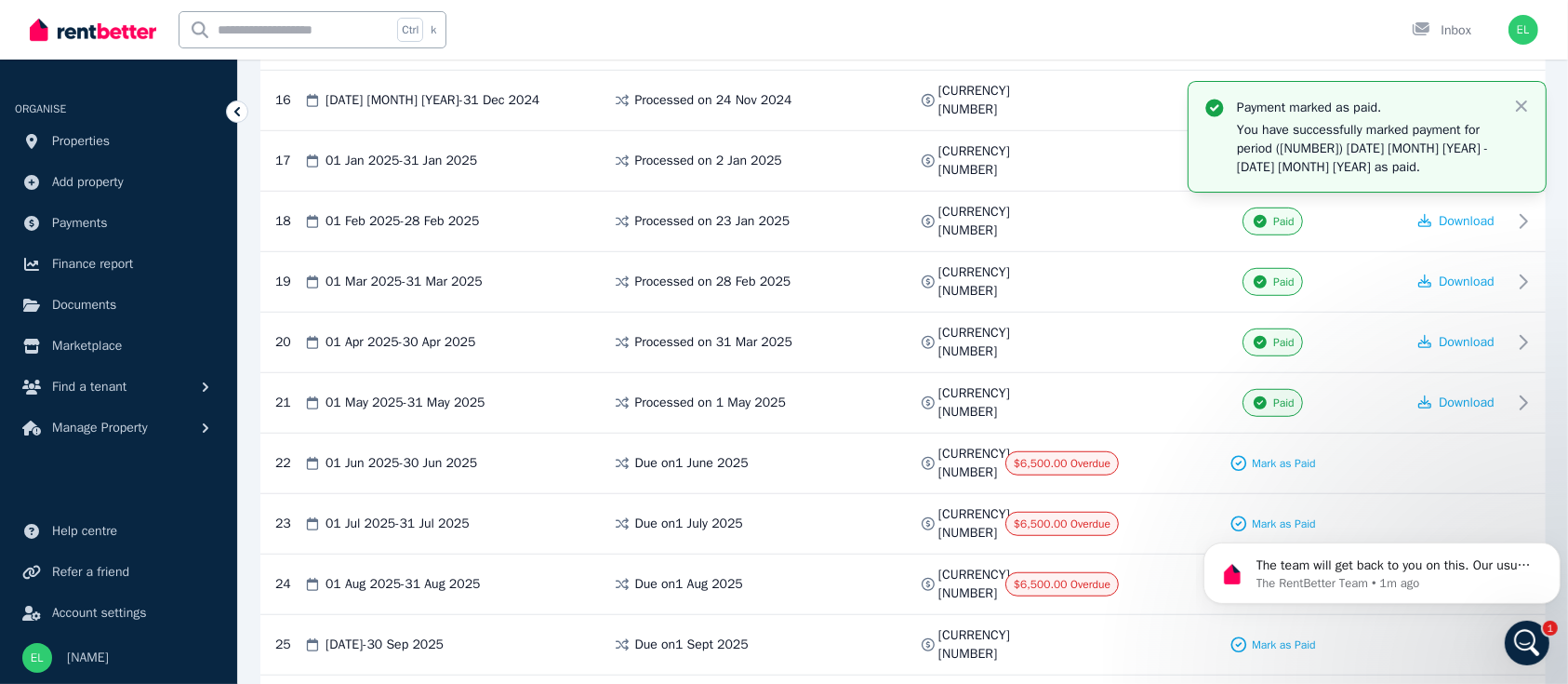 click on "Mark as Paid" at bounding box center [1272, 463] 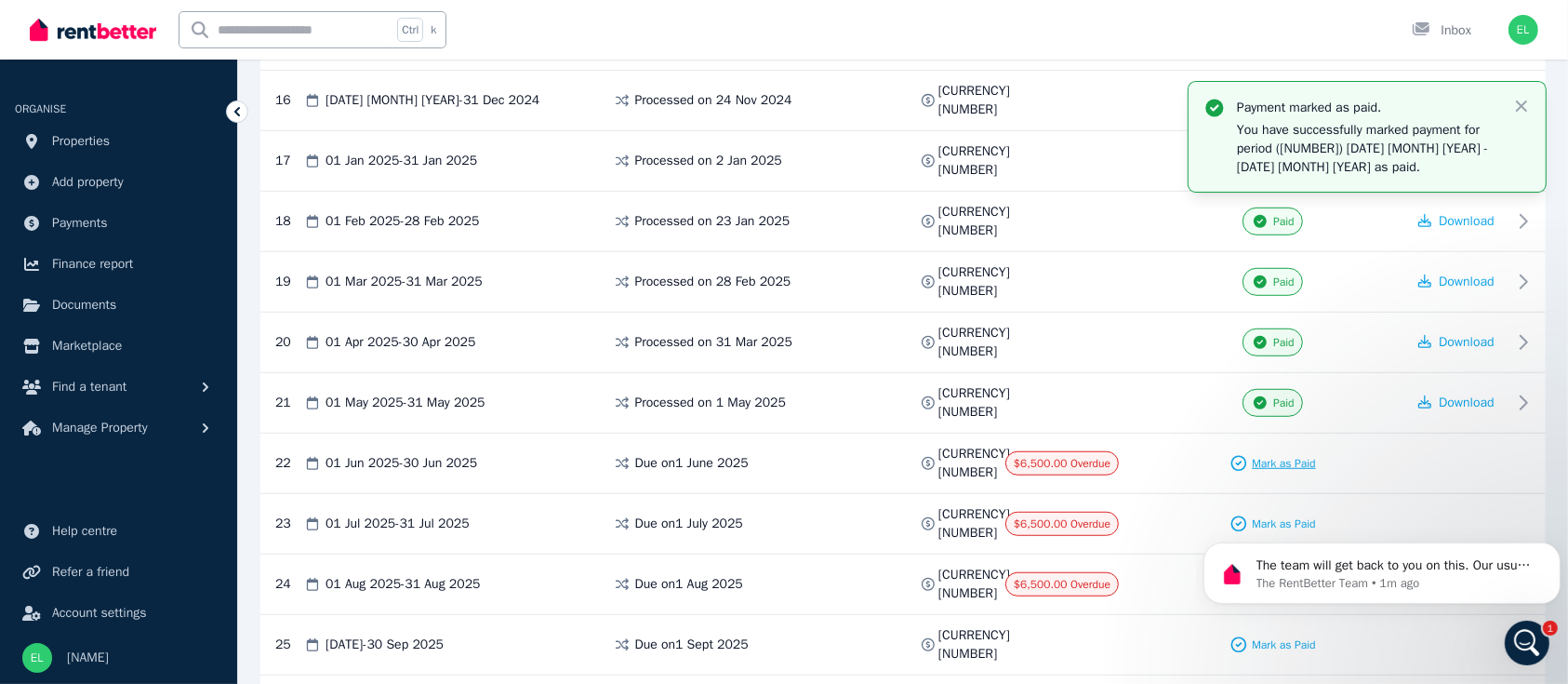 click on "Mark as Paid" at bounding box center (1272, 463) 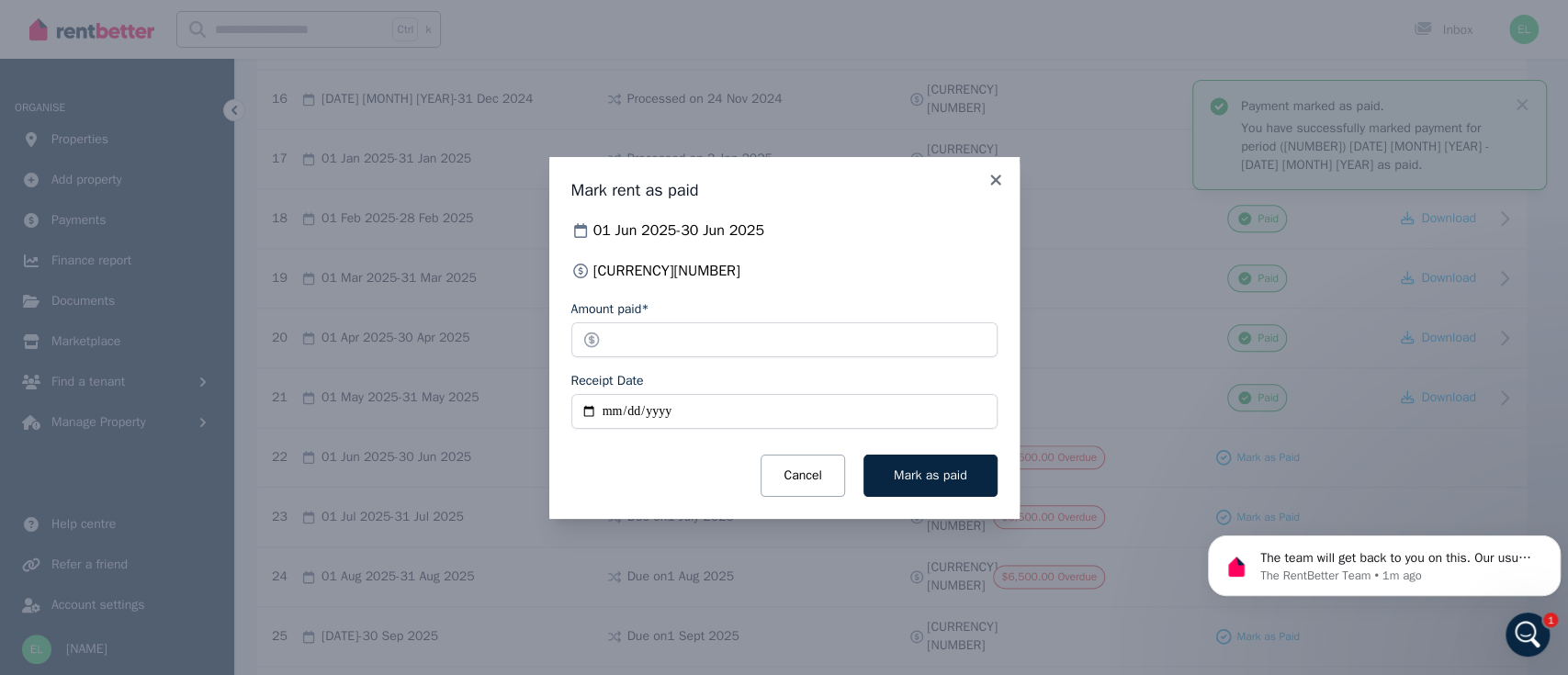 click on "Receipt Date" at bounding box center [784, 411] 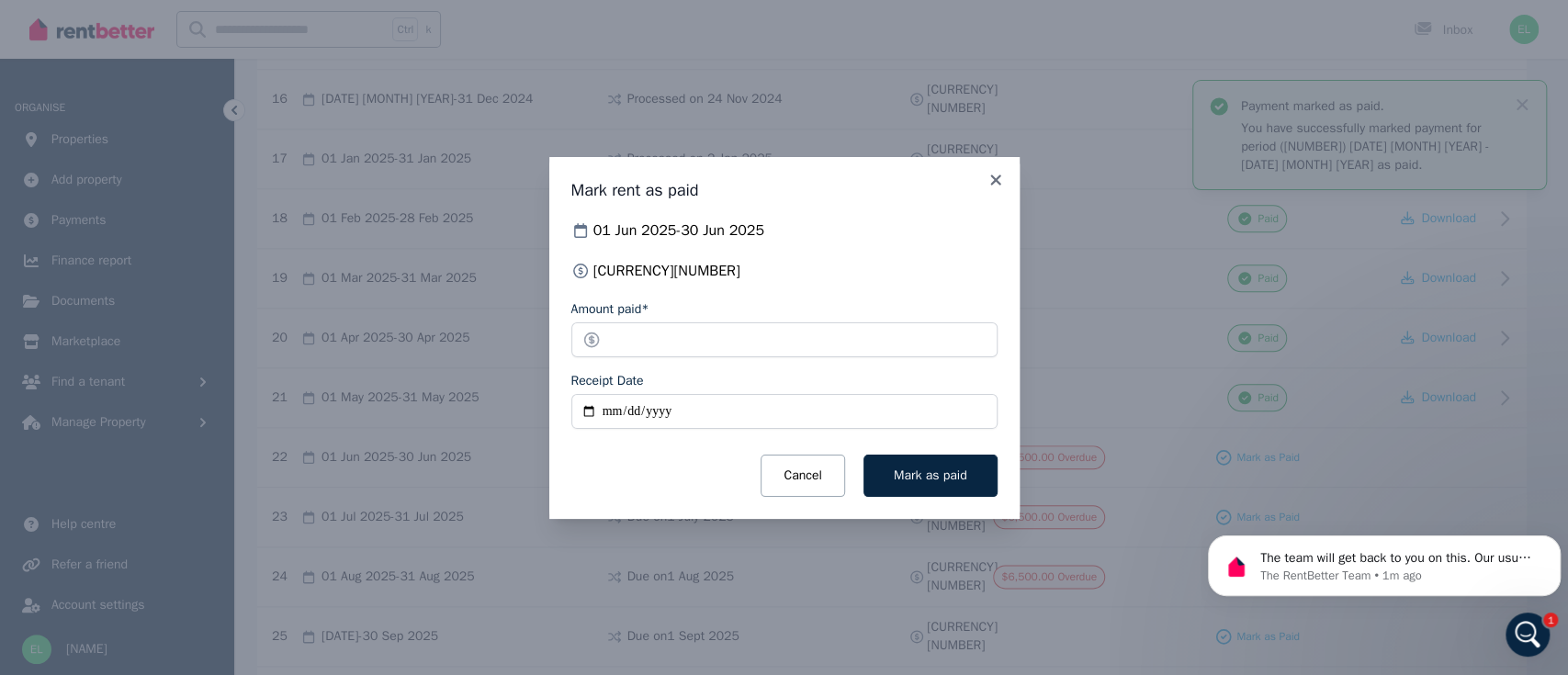 type on "**********" 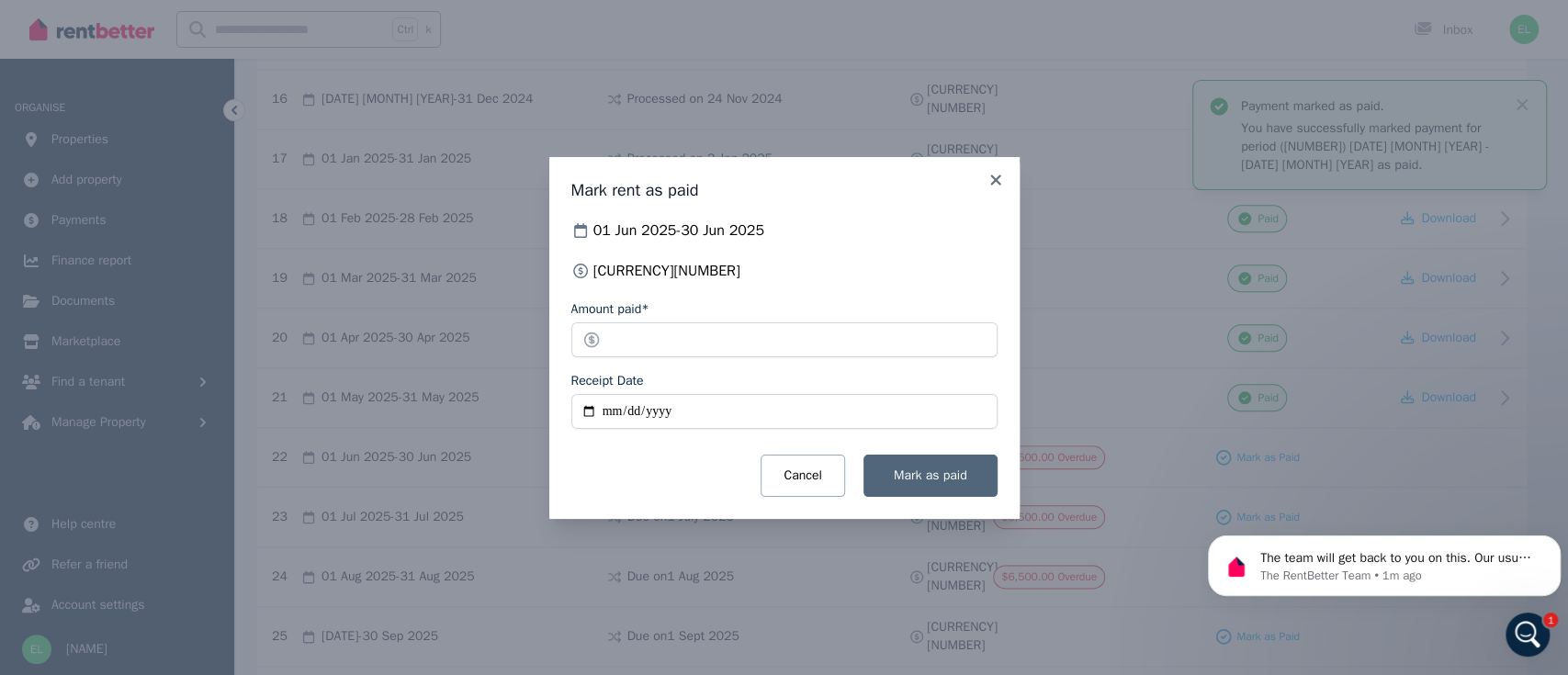 click on "Mark as paid" at bounding box center (931, 475) 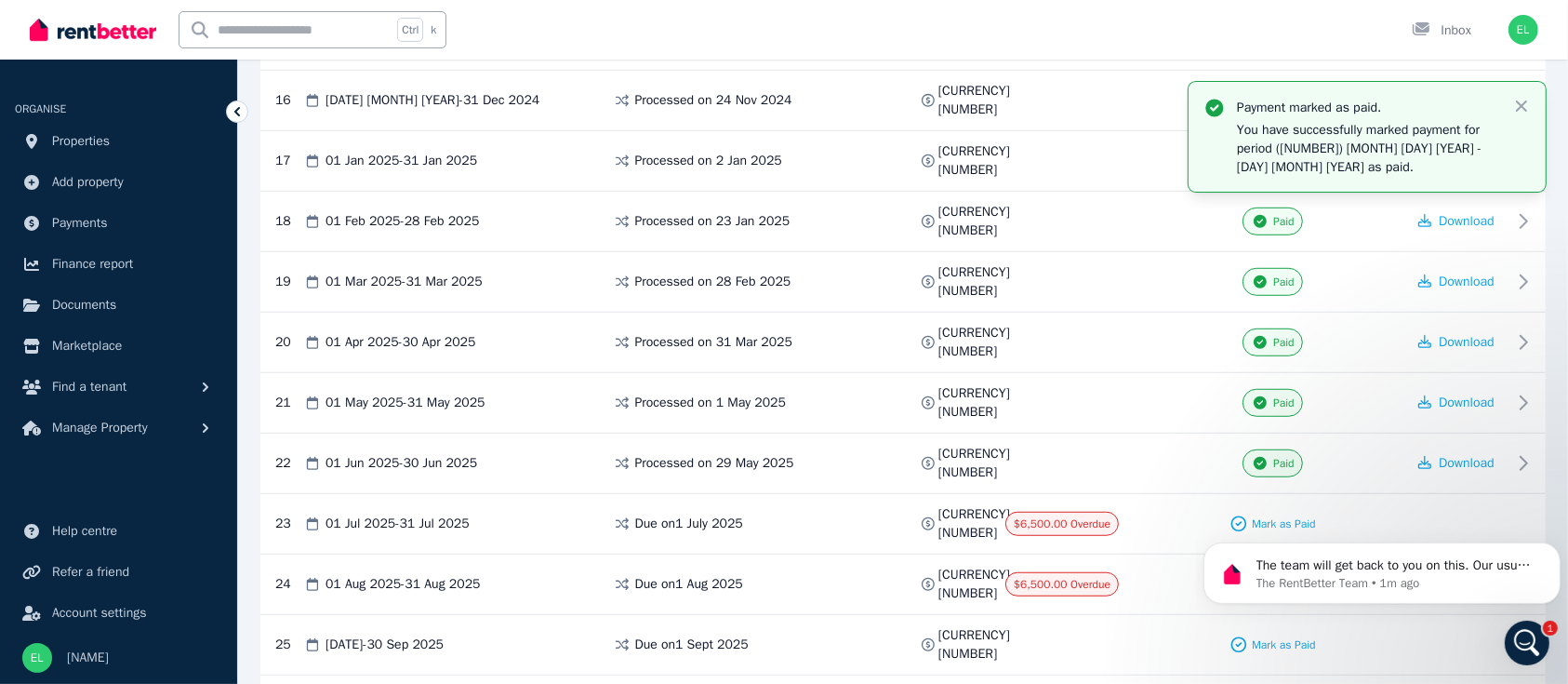 click on "Mark as Paid" at bounding box center (1272, 524) 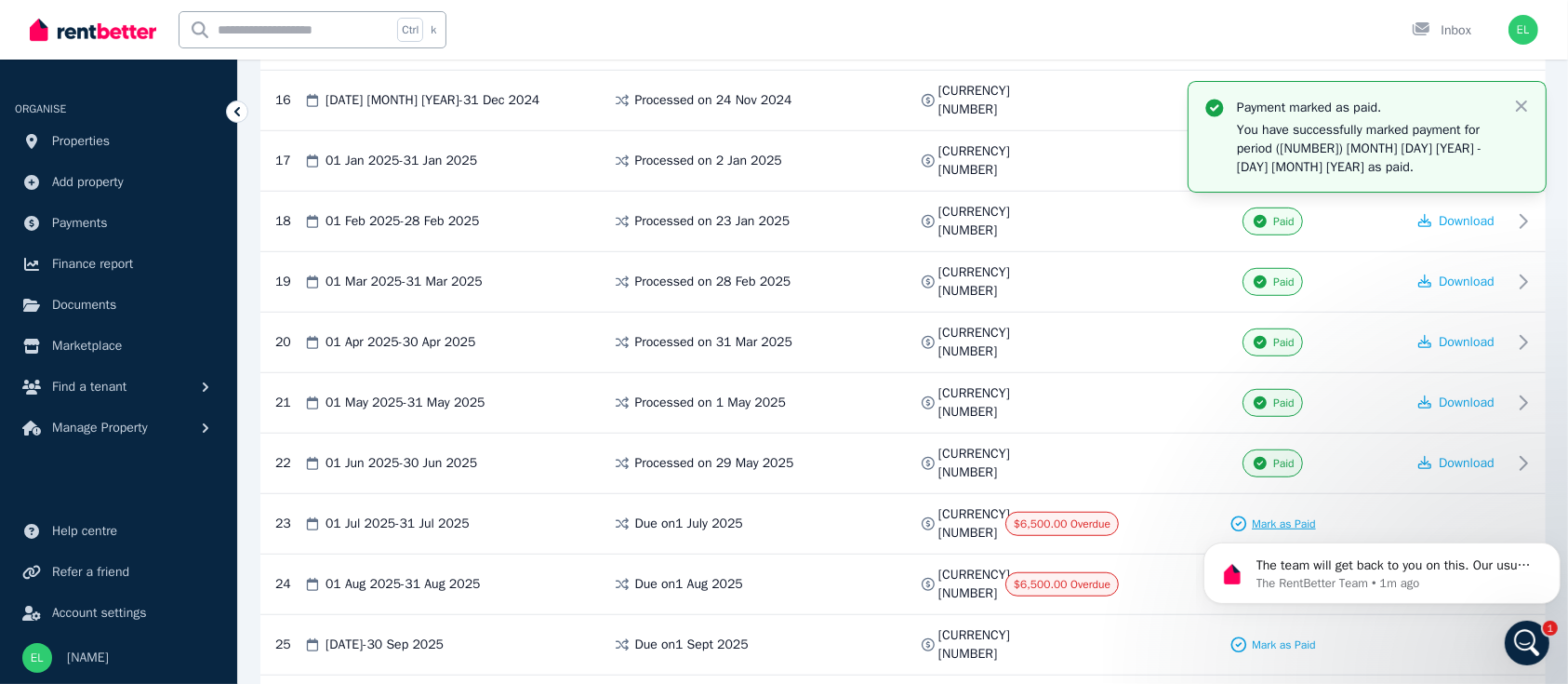 click on "Mark as Paid" at bounding box center [1283, 524] 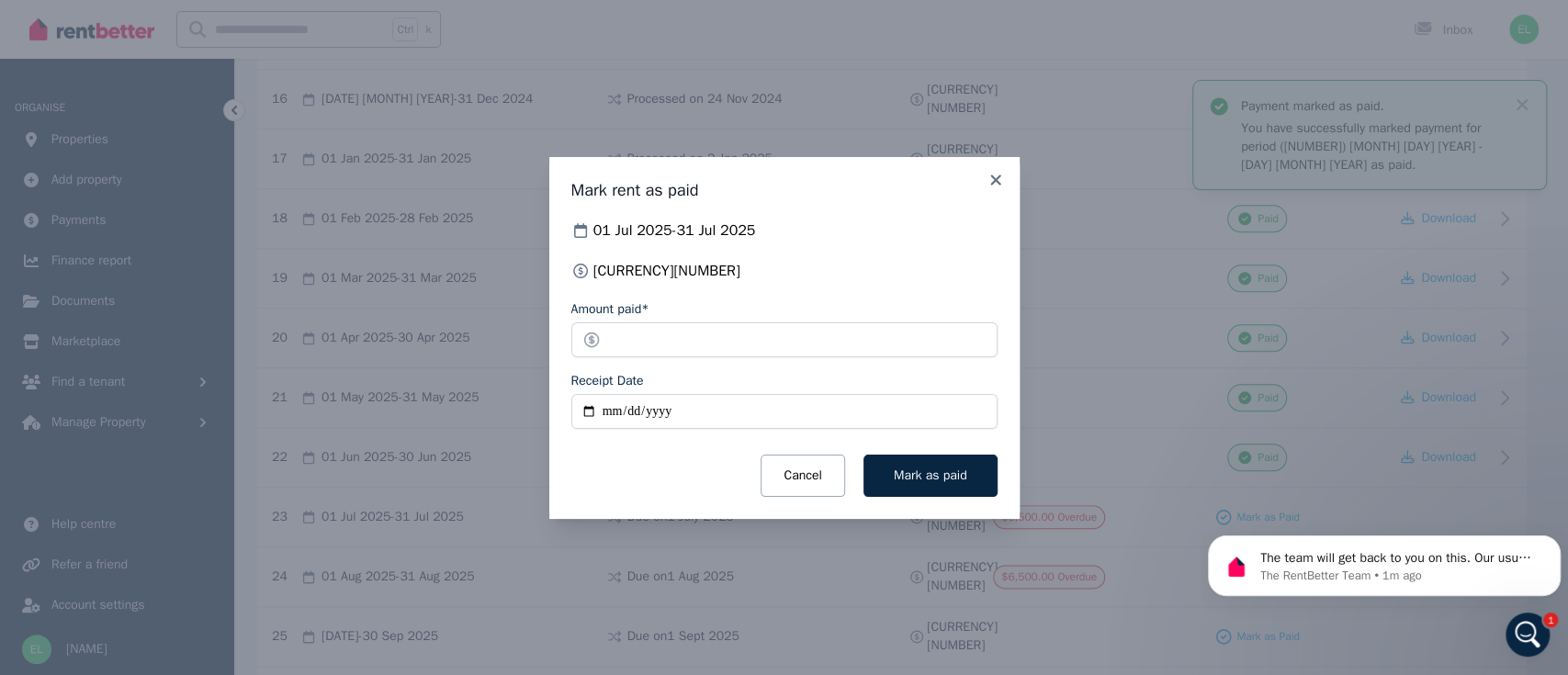 click on "Receipt Date" at bounding box center [784, 411] 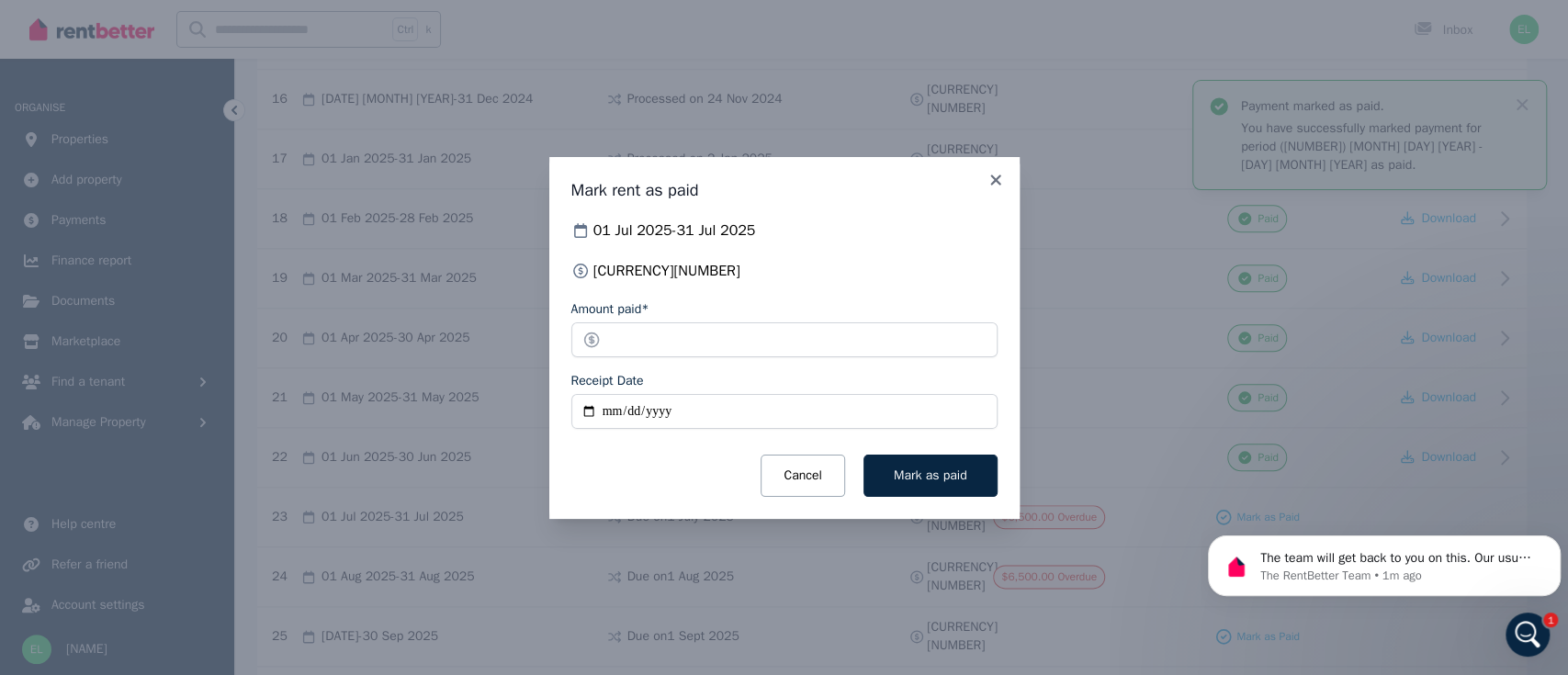 type on "**********" 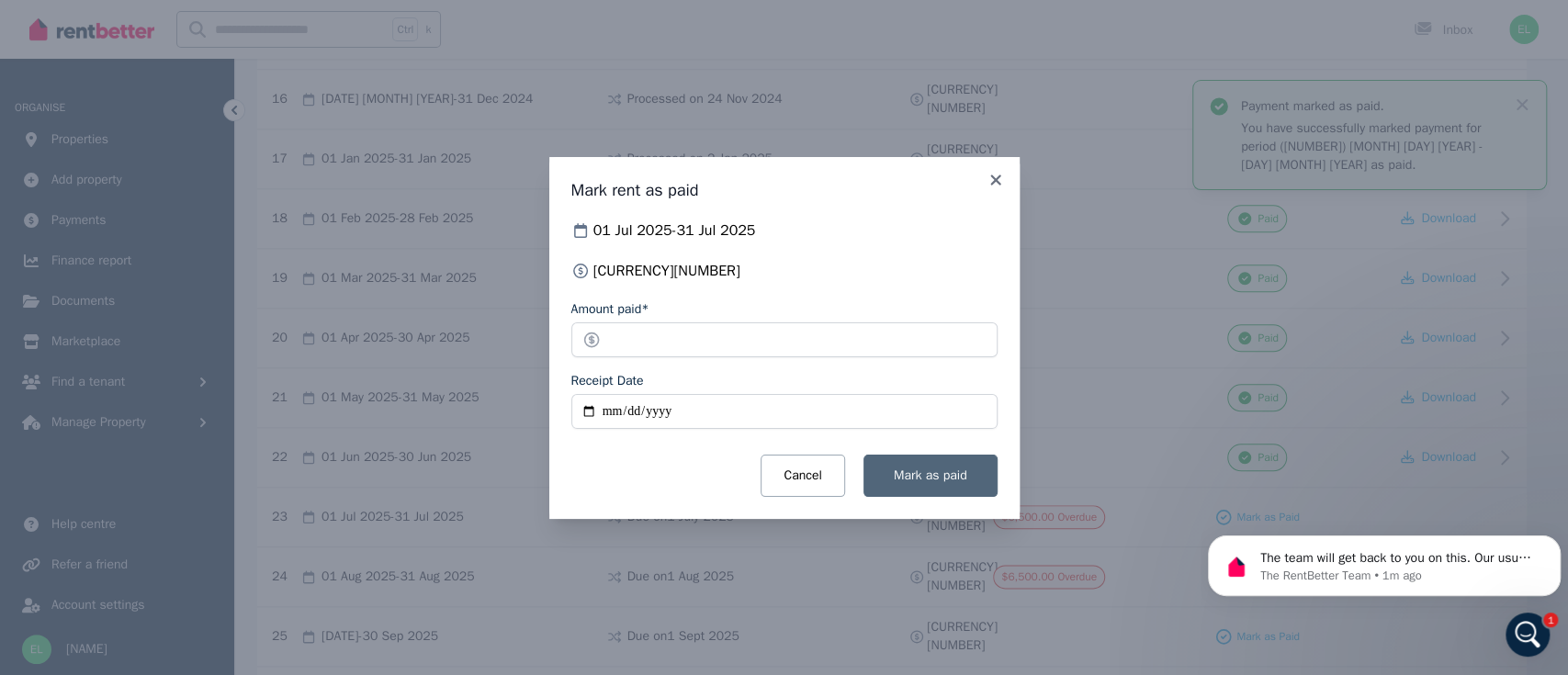 click on "Mark as paid" at bounding box center [931, 475] 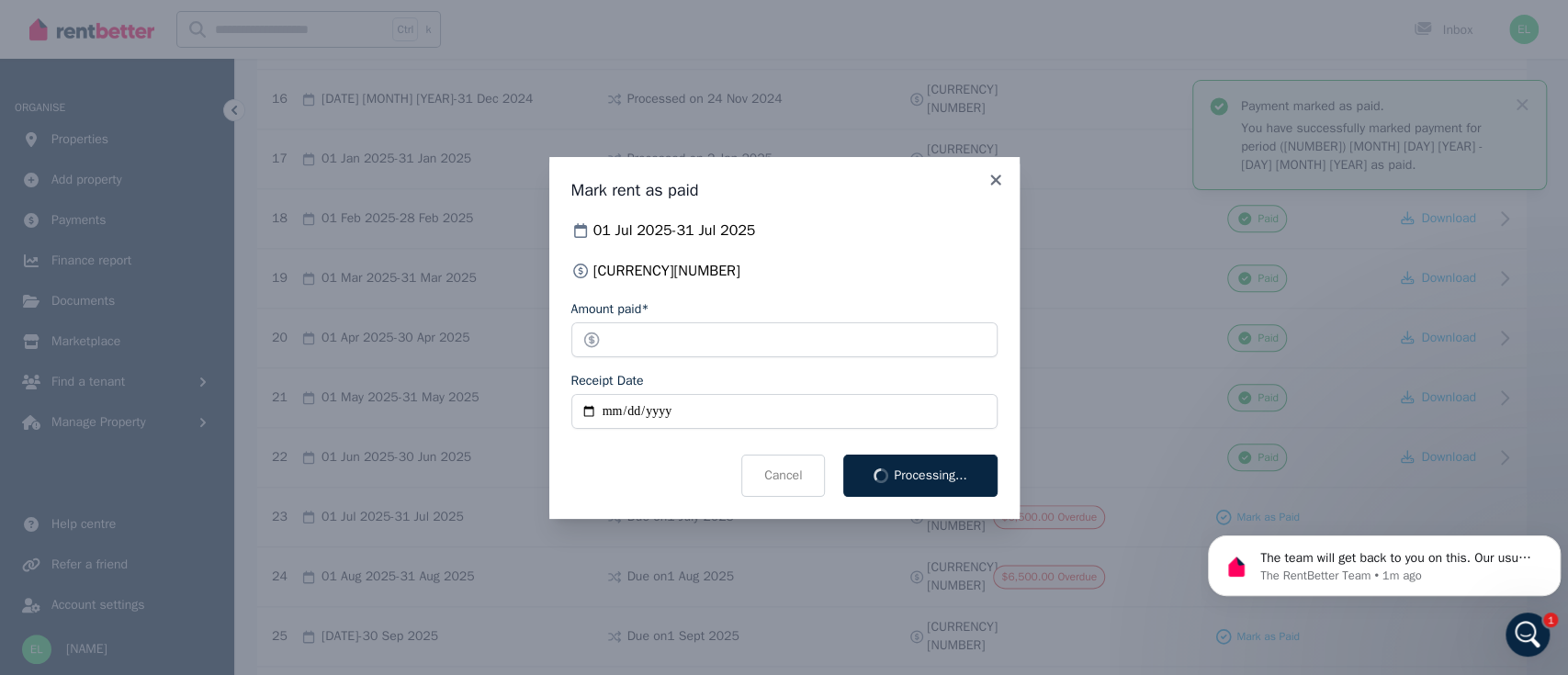 type 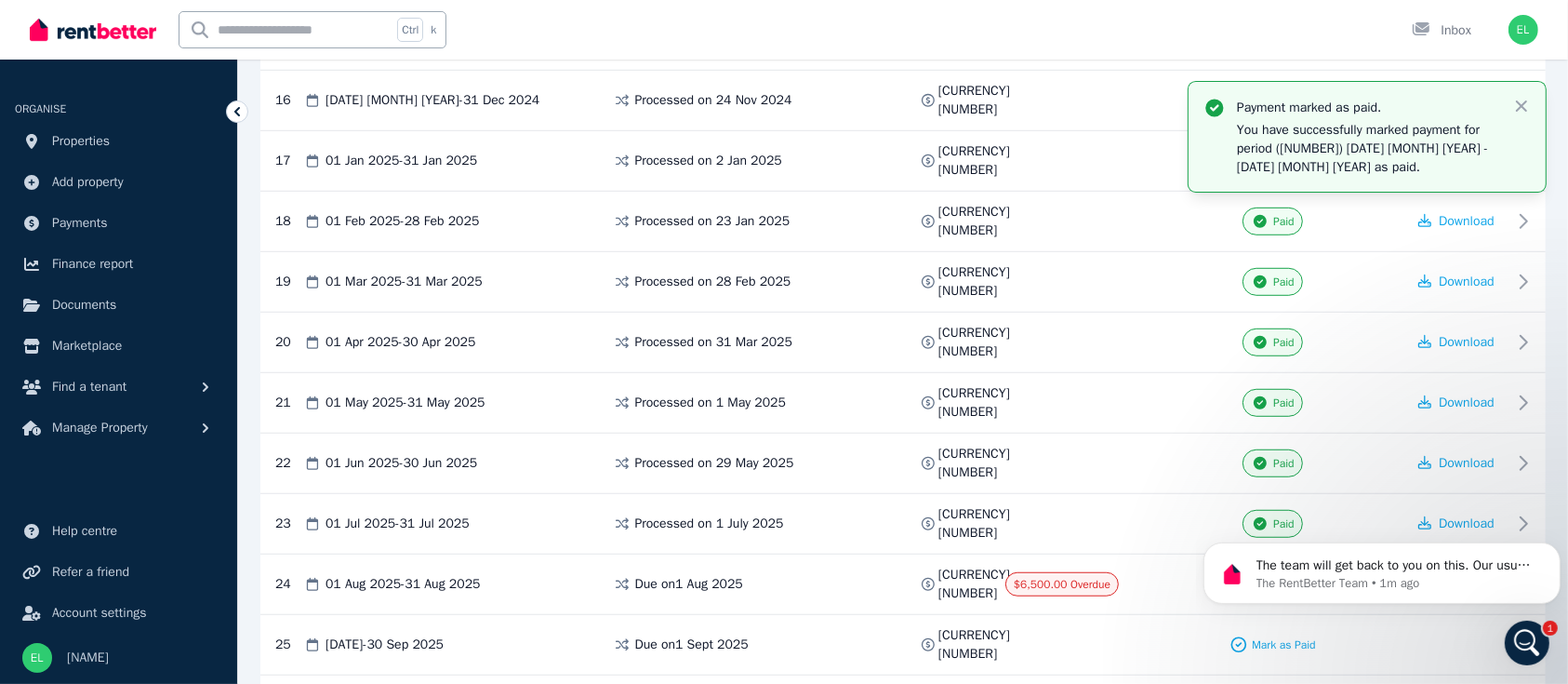click on "Mark as Paid" at bounding box center (1283, 584) 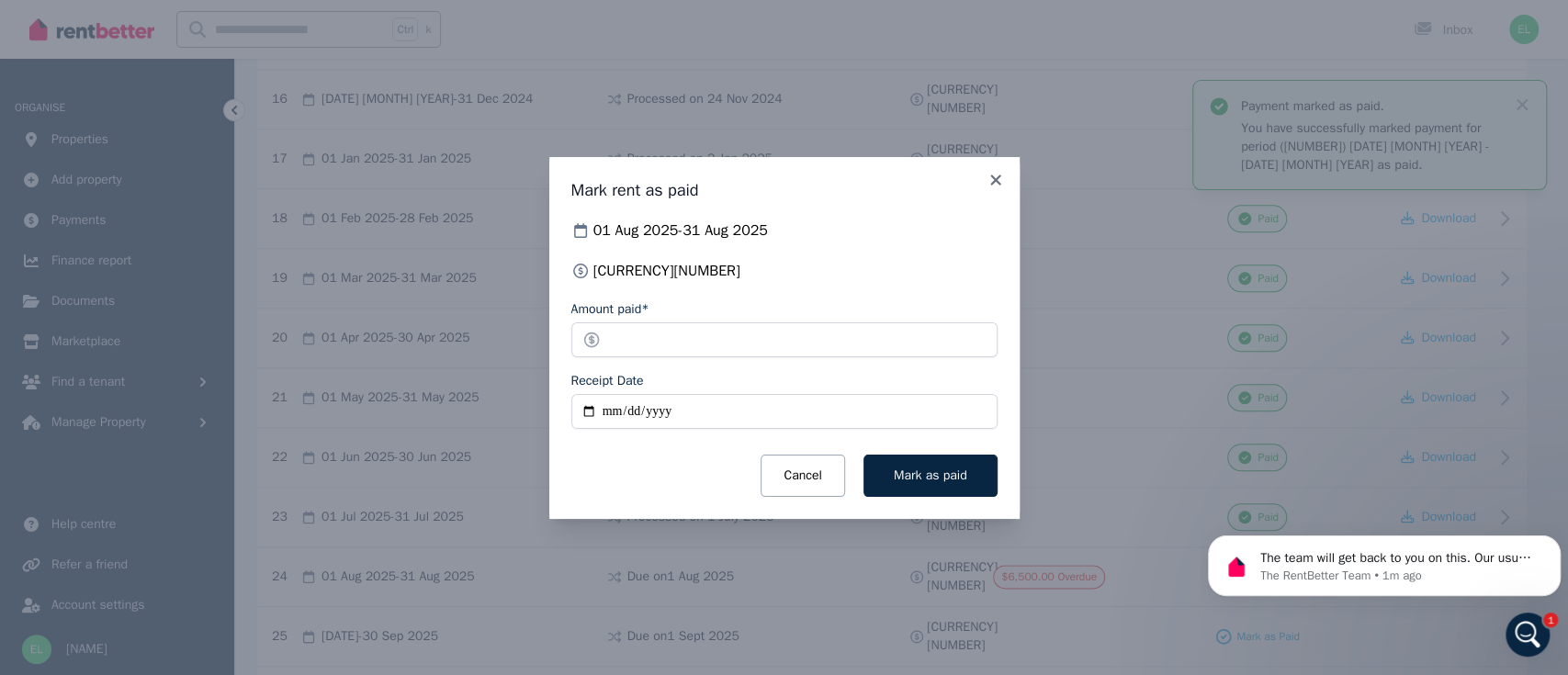 click on "Receipt Date" at bounding box center (784, 411) 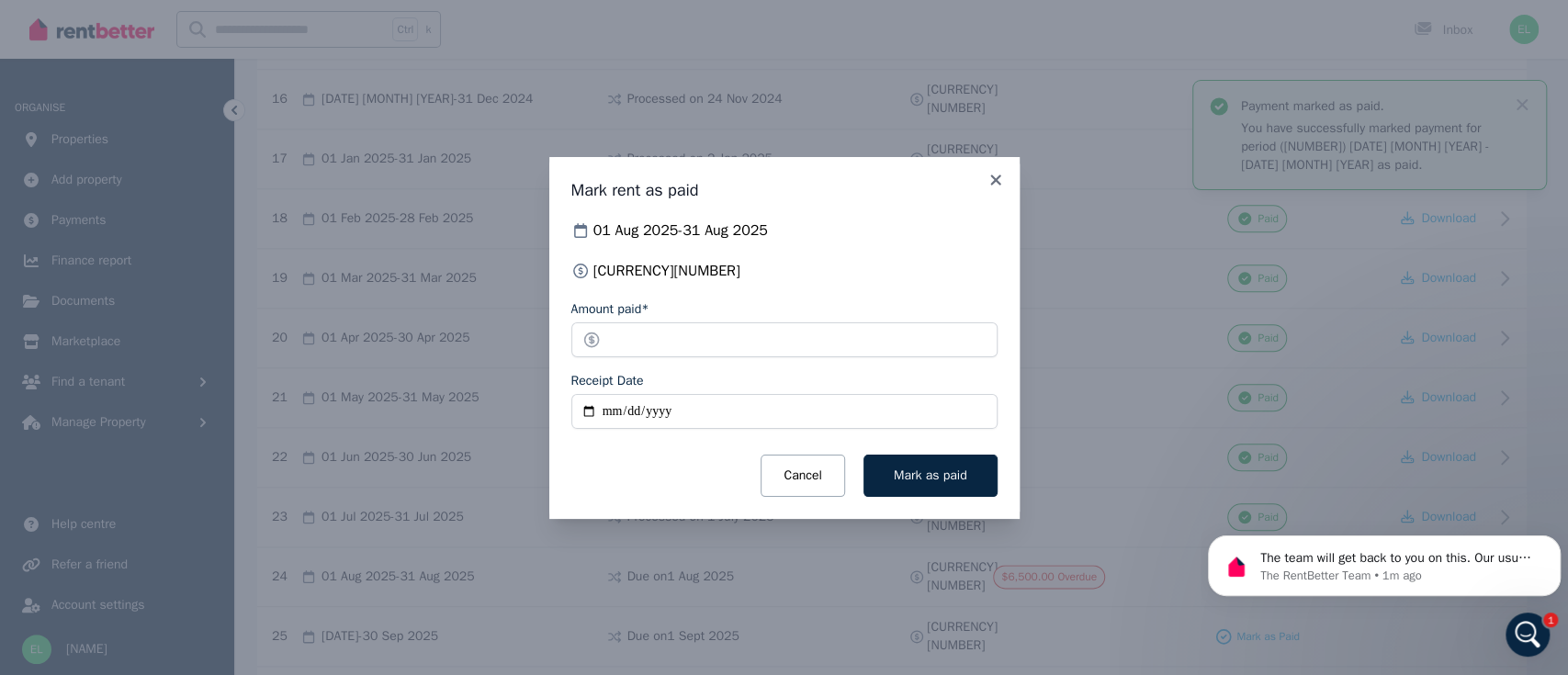 type on "**********" 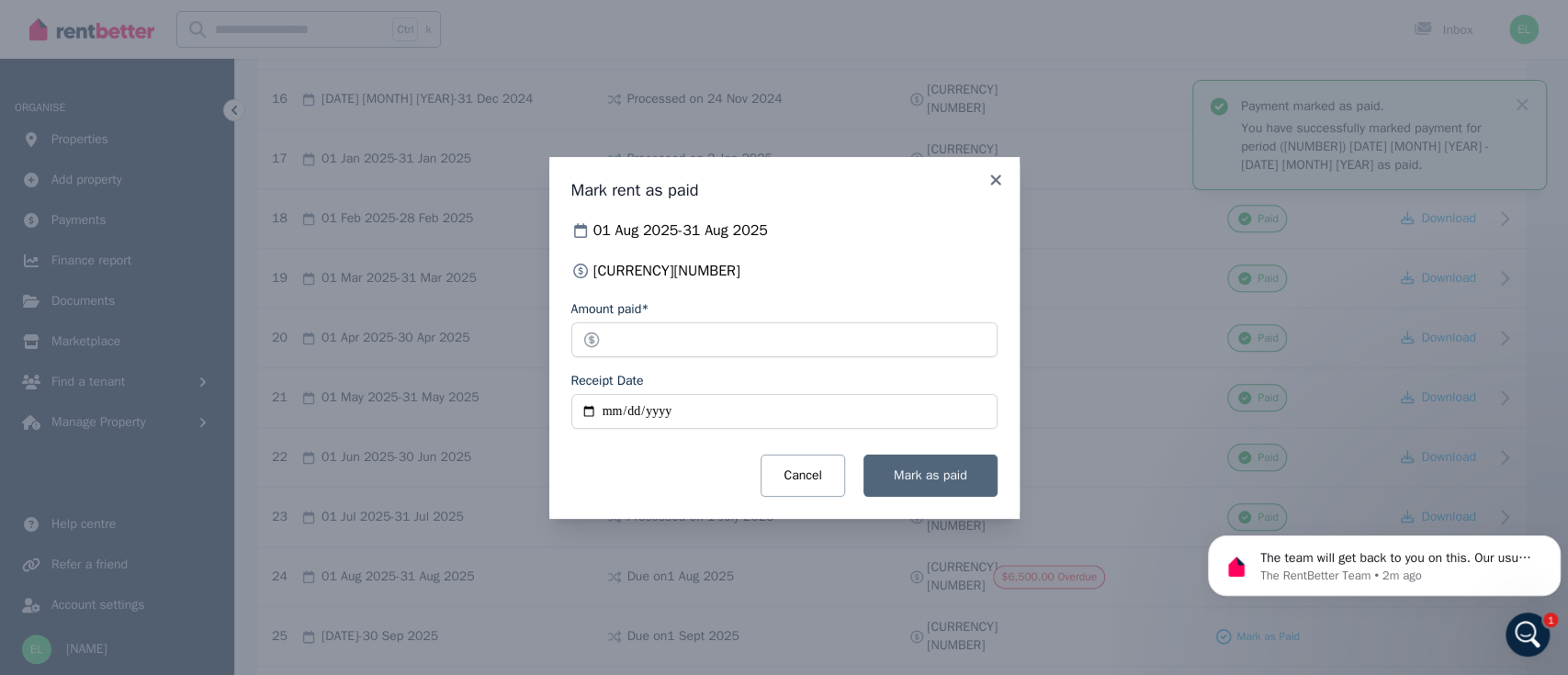 click on "Mark as paid" at bounding box center (931, 476) 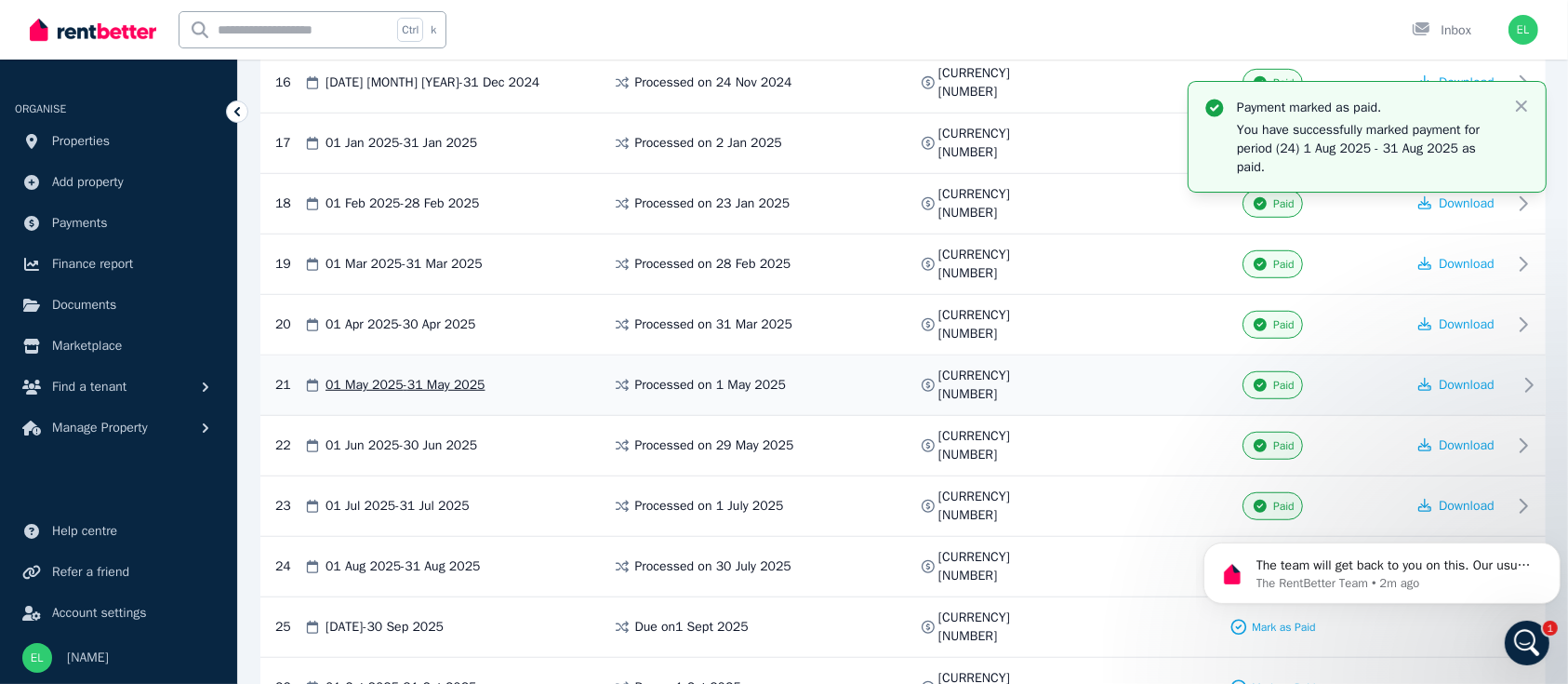 scroll, scrollTop: 1244, scrollLeft: 0, axis: vertical 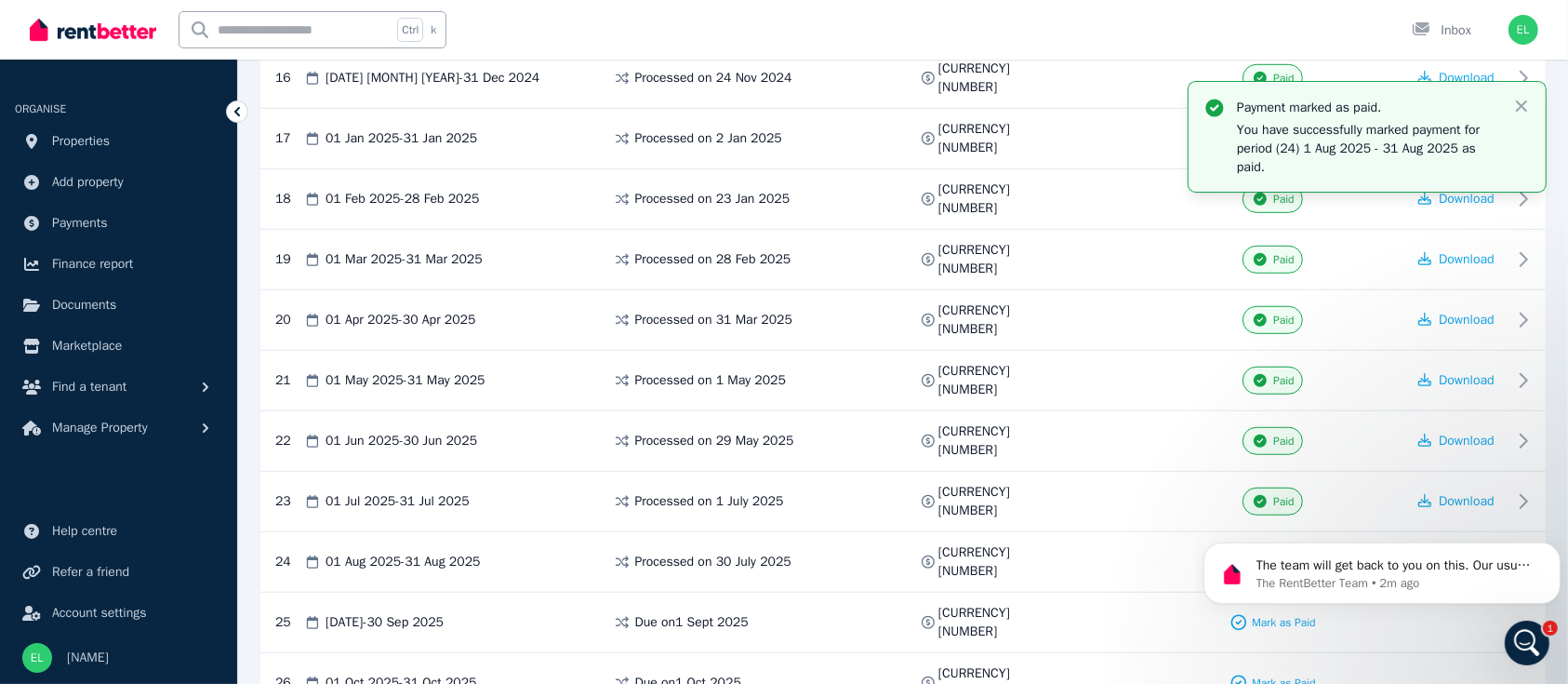 click on "**********" at bounding box center [903, -141] 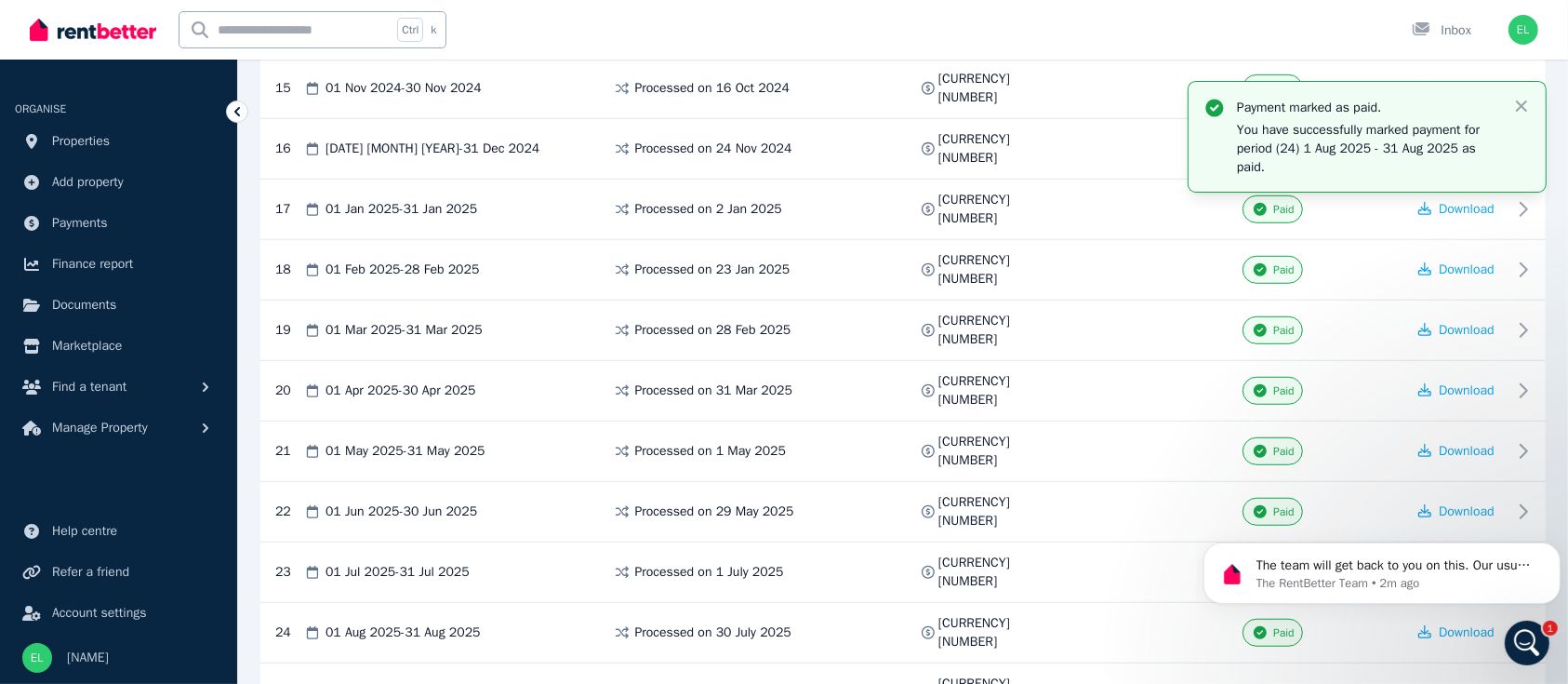 scroll, scrollTop: 1244, scrollLeft: 0, axis: vertical 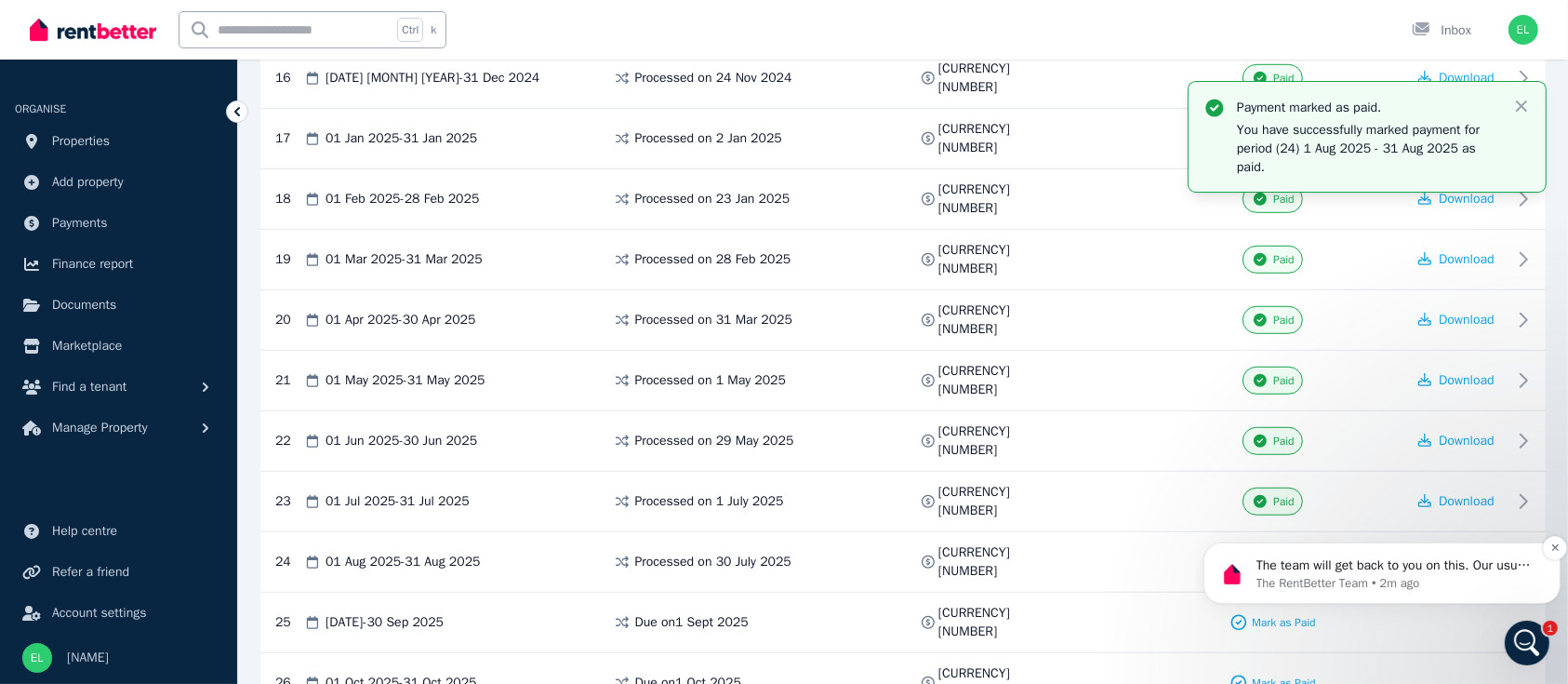 click on "The RentBetter Team • 2m ago" at bounding box center [1396, 583] 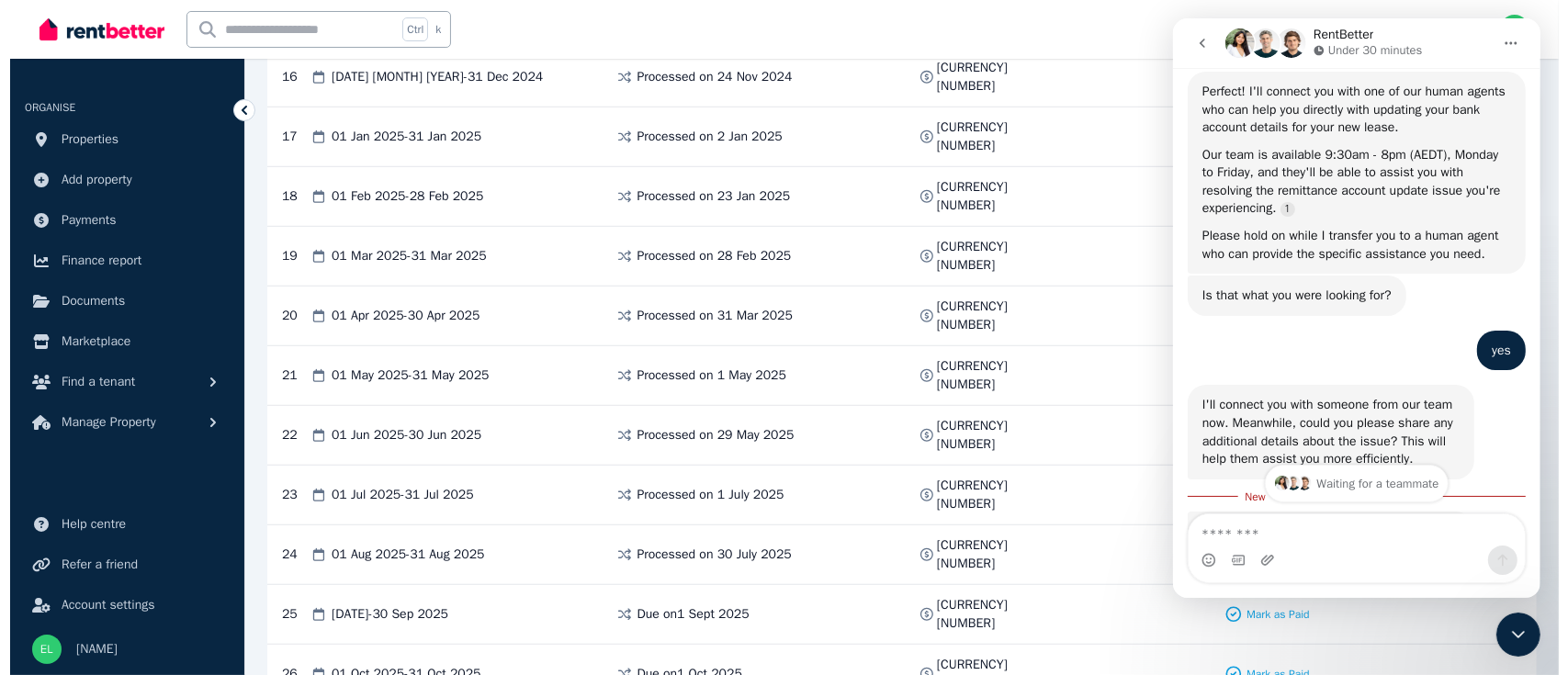 scroll, scrollTop: 2756, scrollLeft: 0, axis: vertical 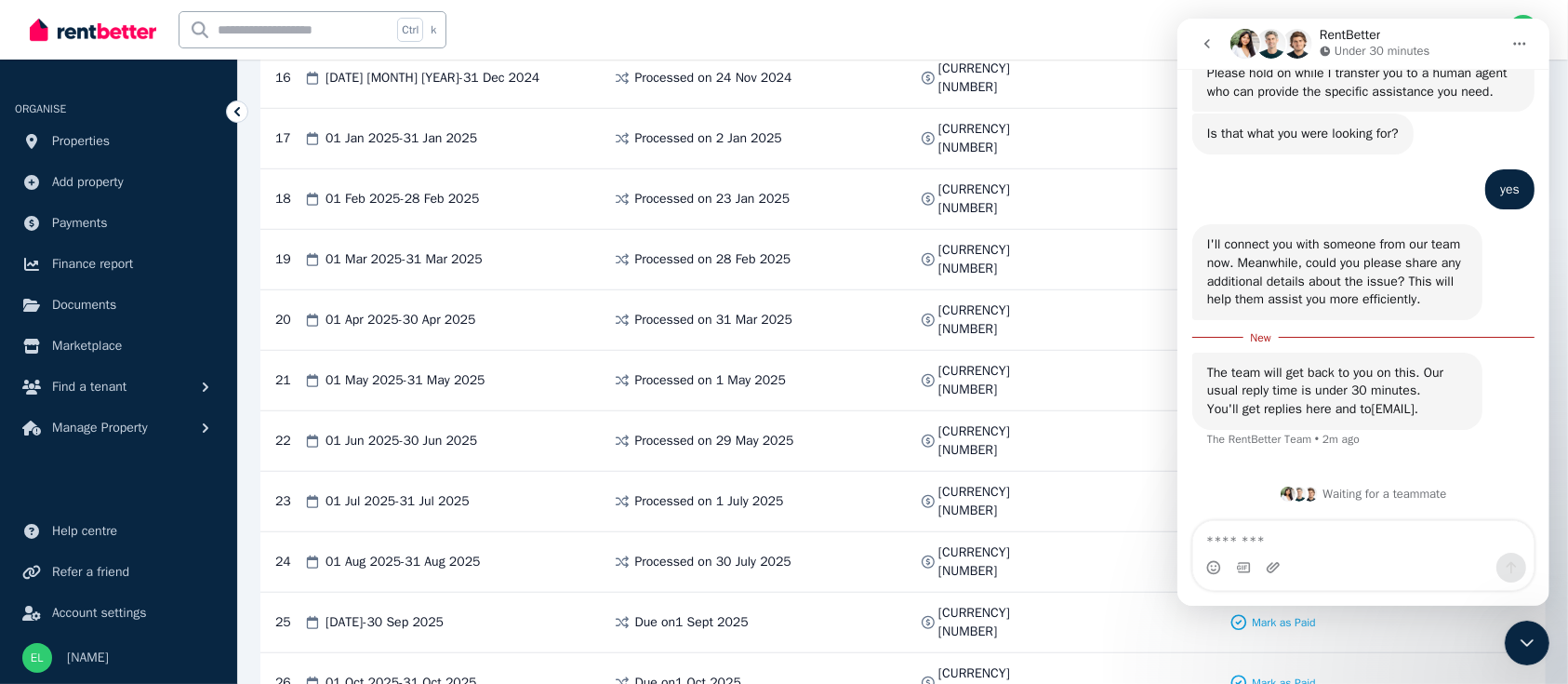 click on "**********" at bounding box center [903, -141] 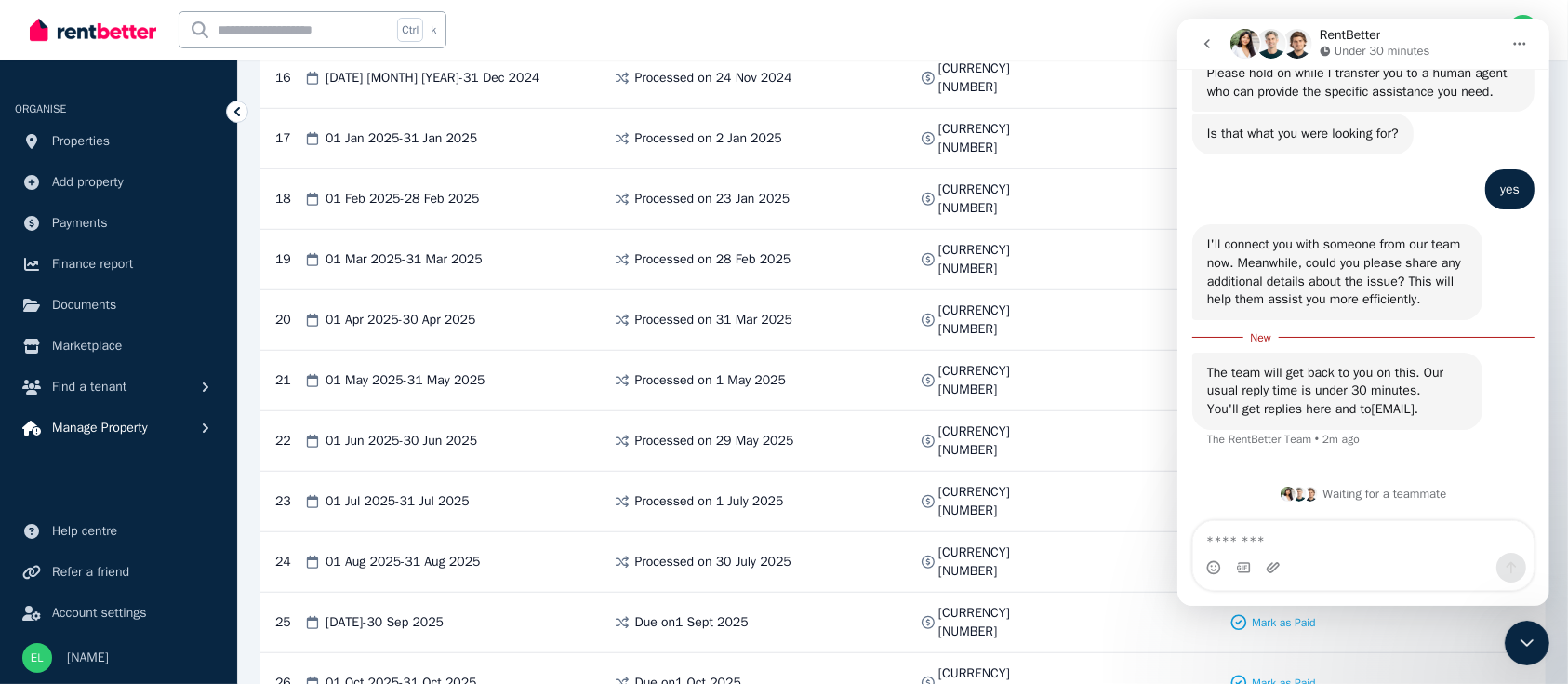 click on "Manage Property" at bounding box center [100, 428] 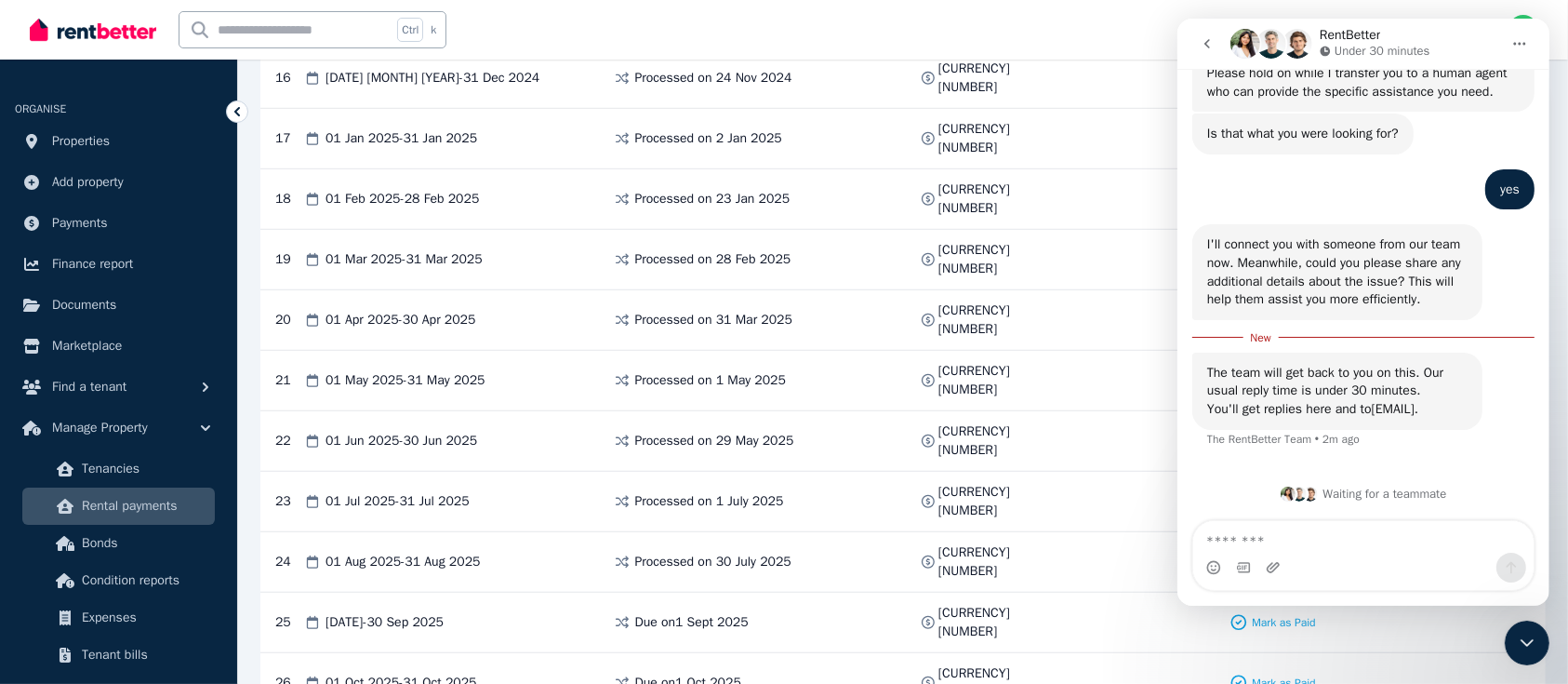 click on "Rental payments" at bounding box center (144, 506) 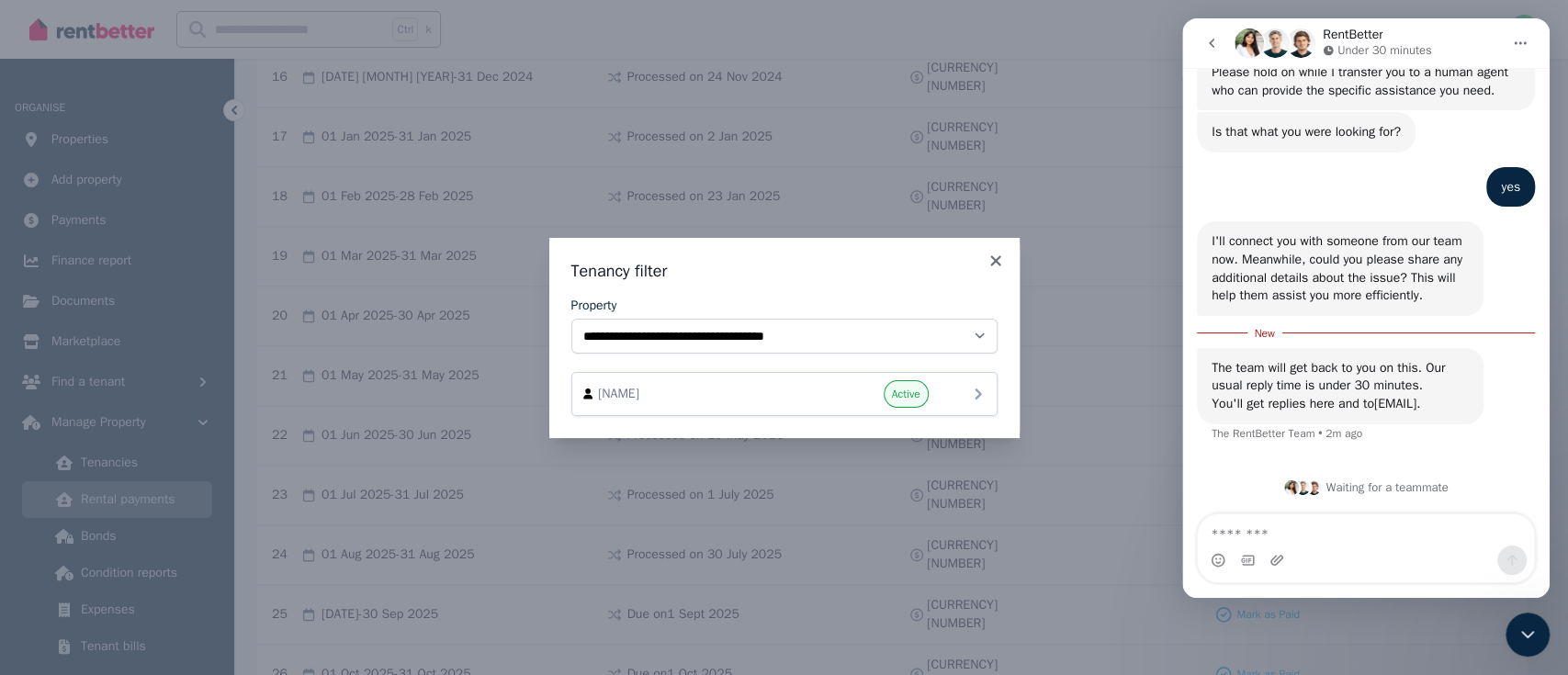 click on "[NAME] Active" at bounding box center [784, 394] 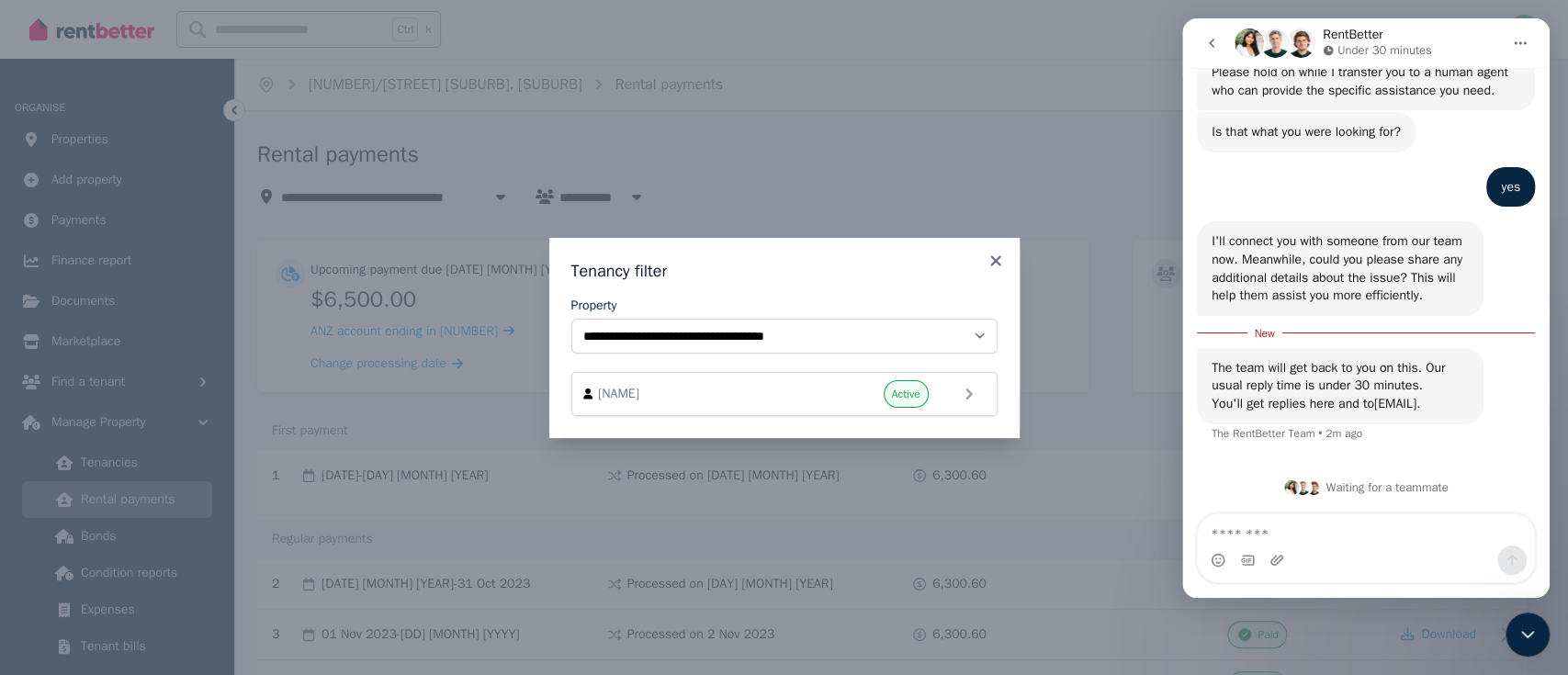 click at bounding box center [1528, 635] 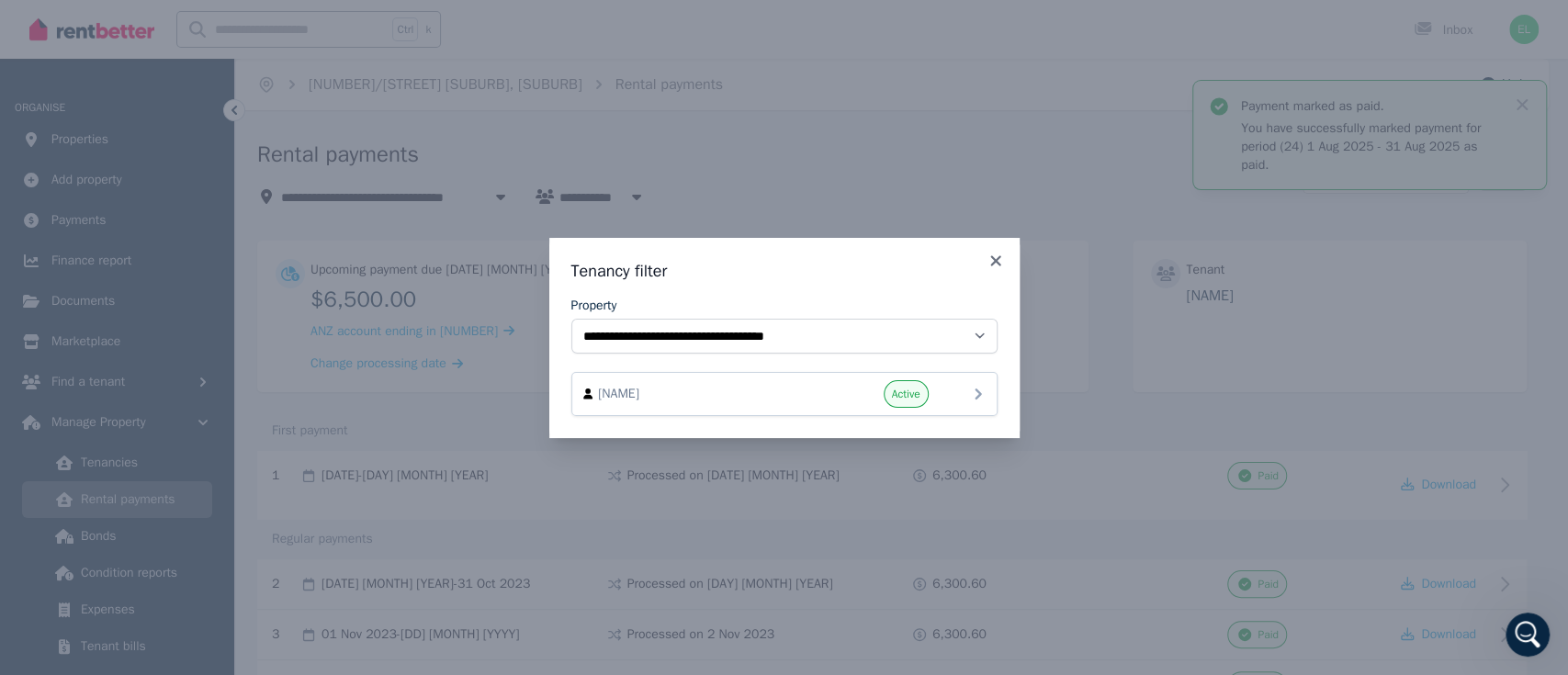 click on "[NAME] Active" at bounding box center [784, 394] 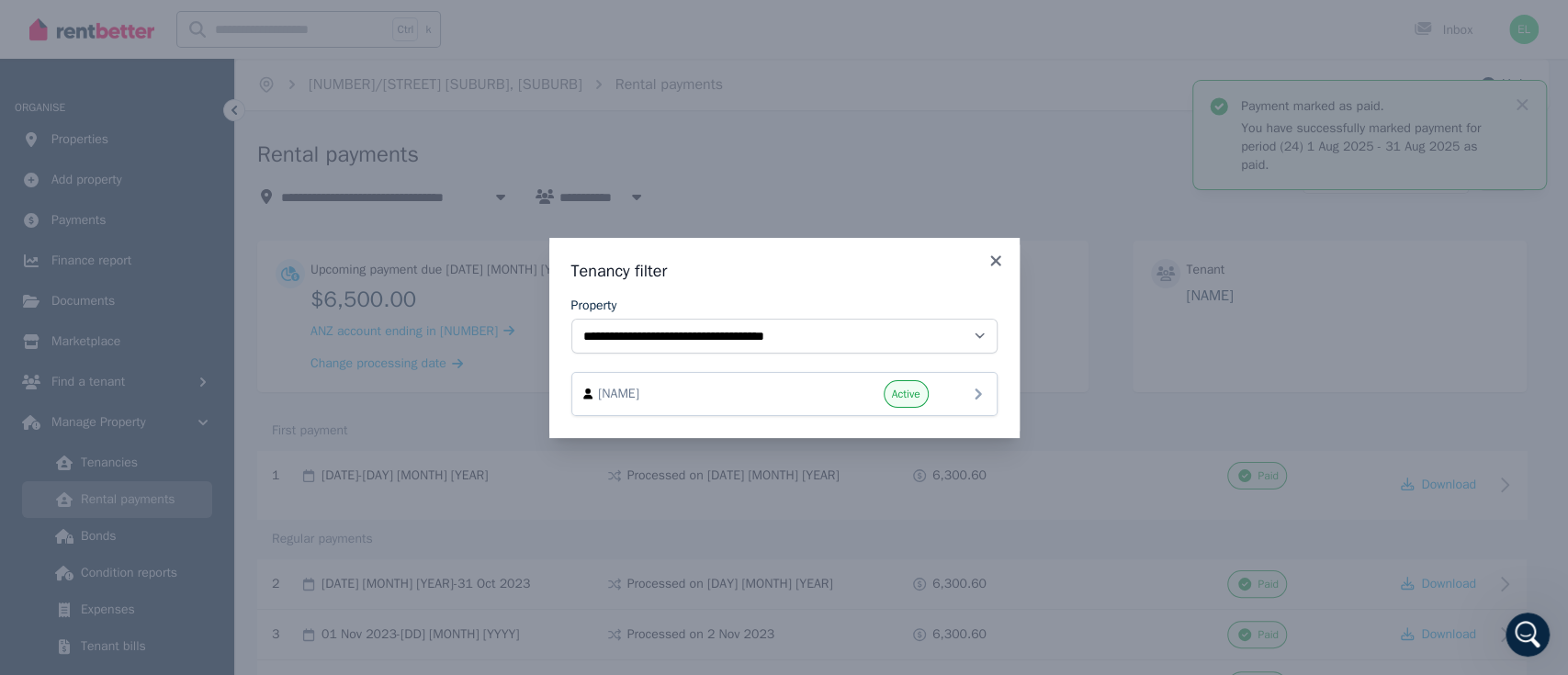 drag, startPoint x: 965, startPoint y: 374, endPoint x: 966, endPoint y: 389, distance: 15.033296 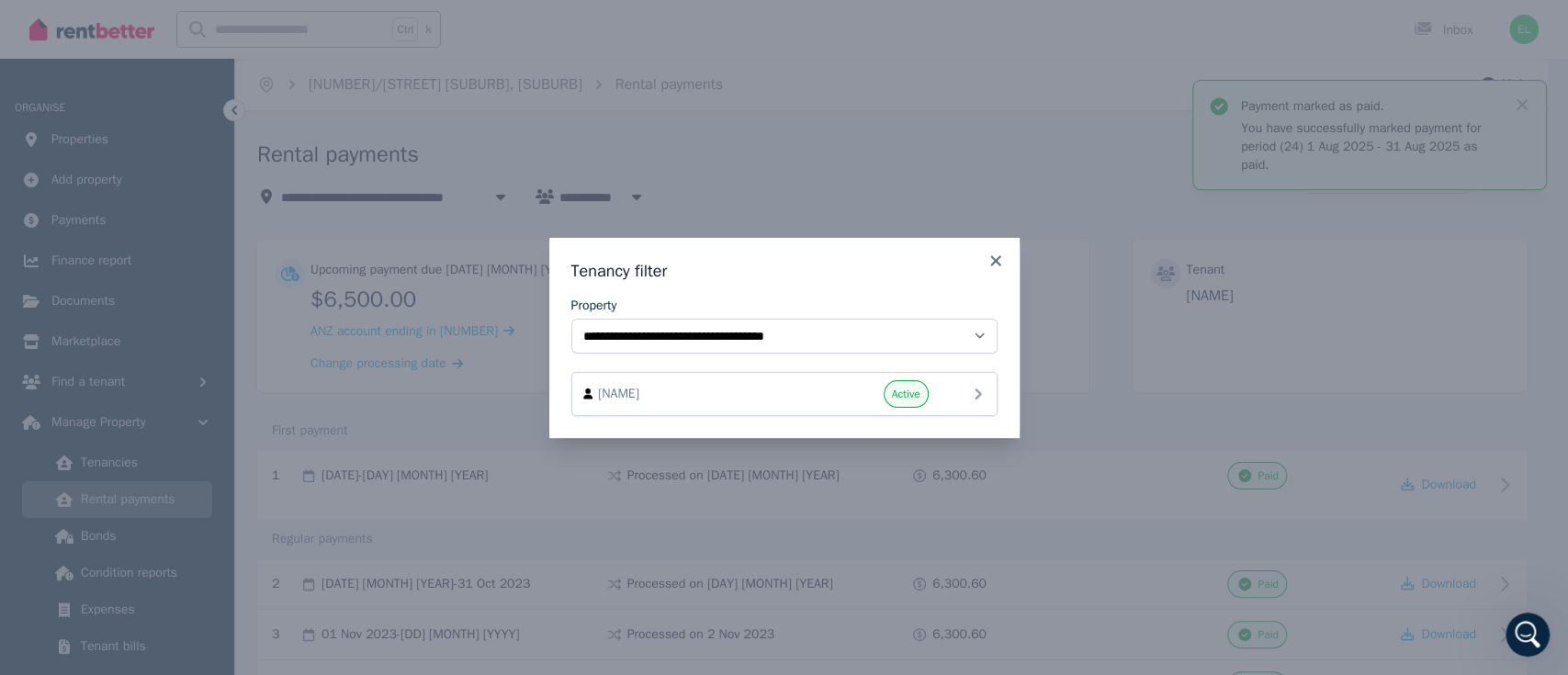 click on "[NAME] Active" at bounding box center [784, 394] 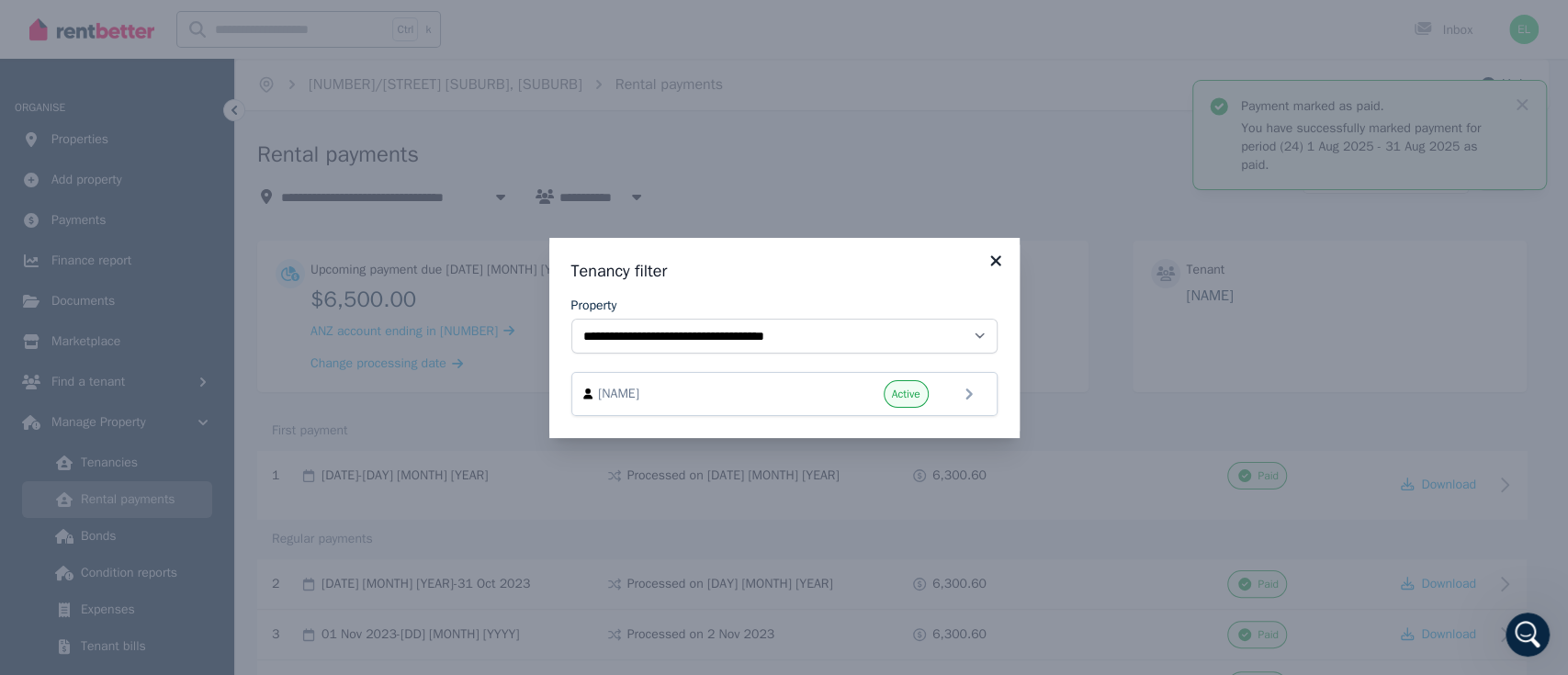 click 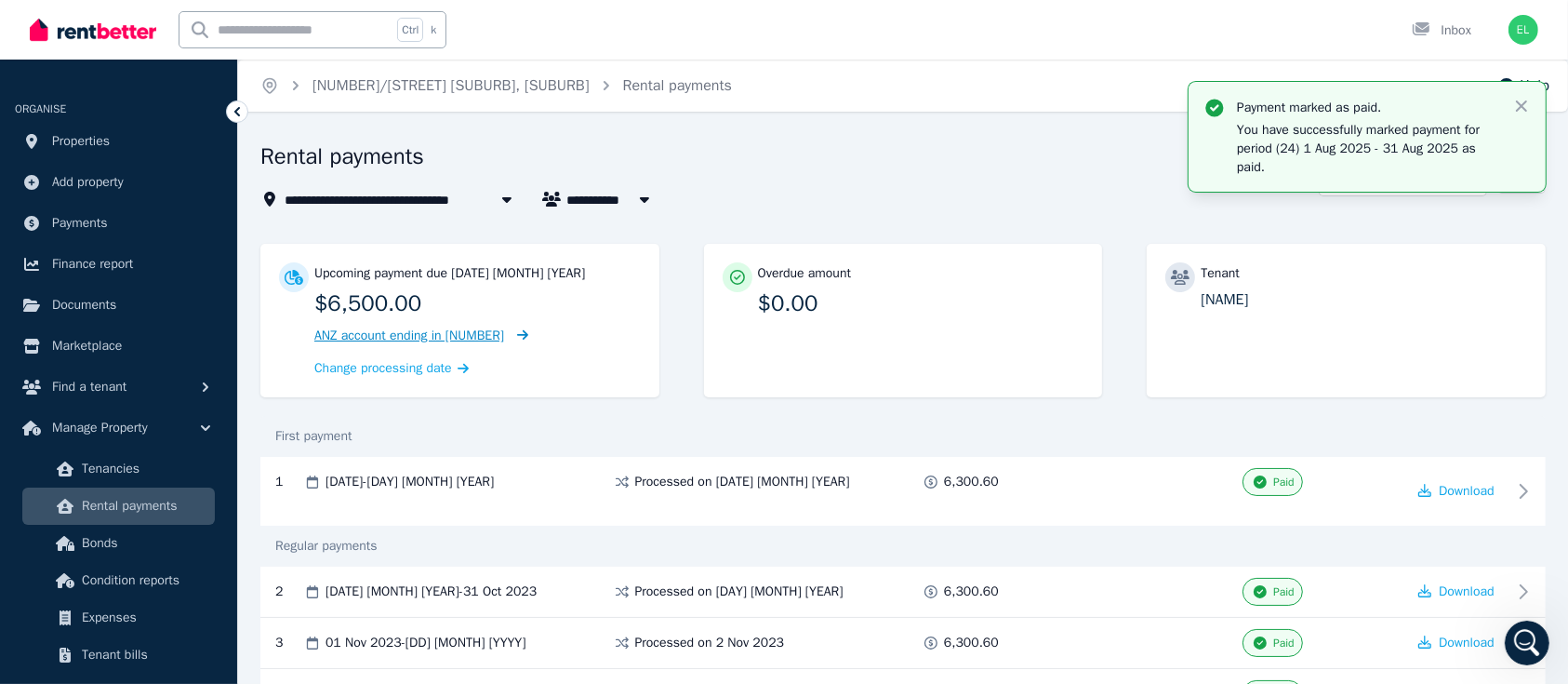 click on "ANZ account ending in [NUMBER]" at bounding box center [409, 335] 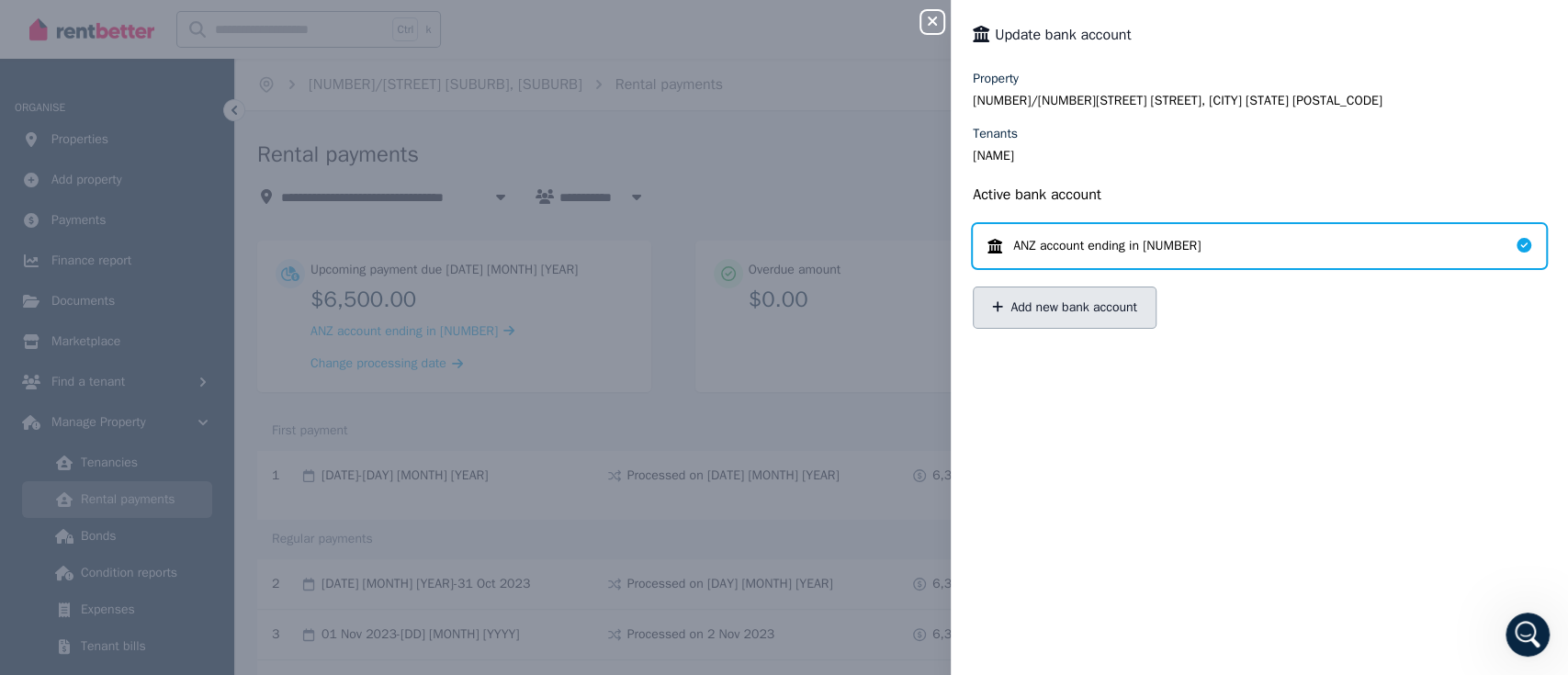 click on "Add new bank account" at bounding box center (1065, 308) 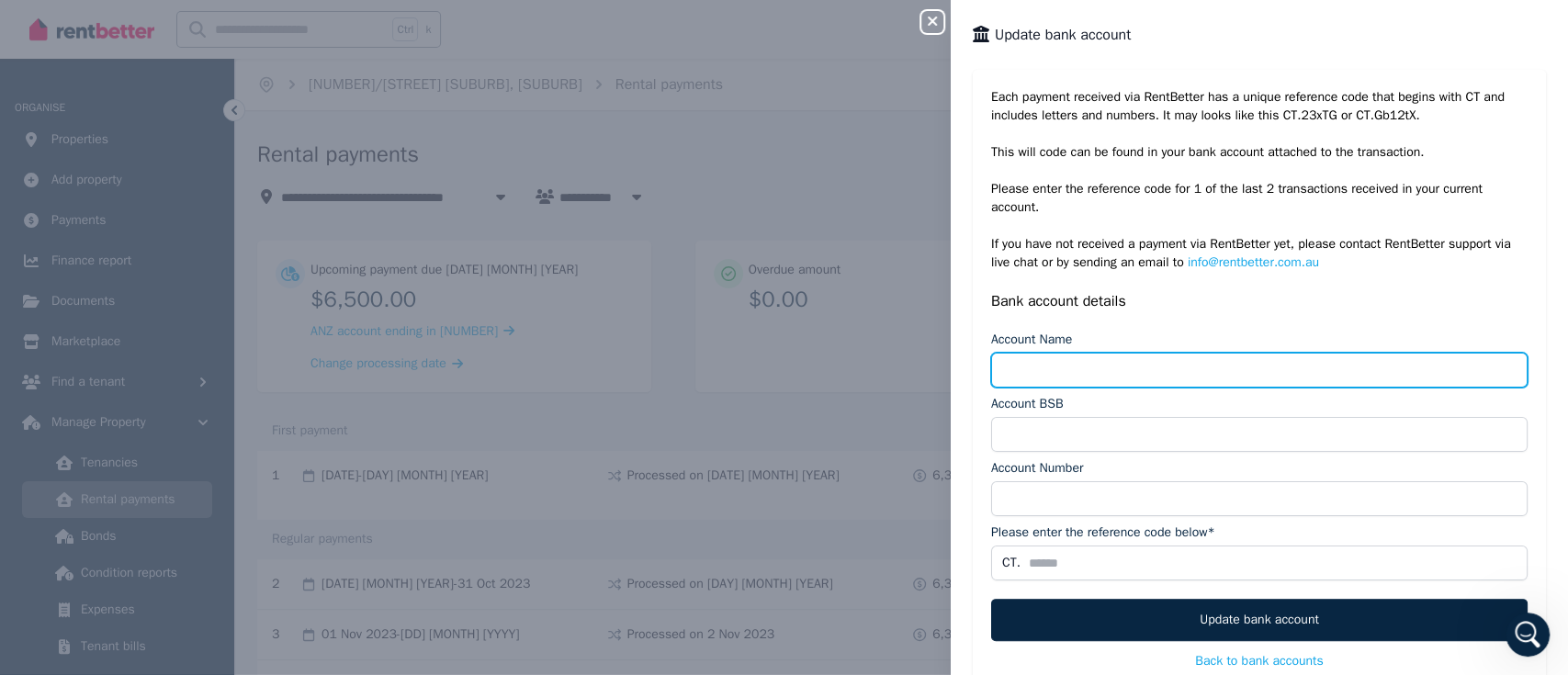 click on "Account Name" at bounding box center [1259, 370] 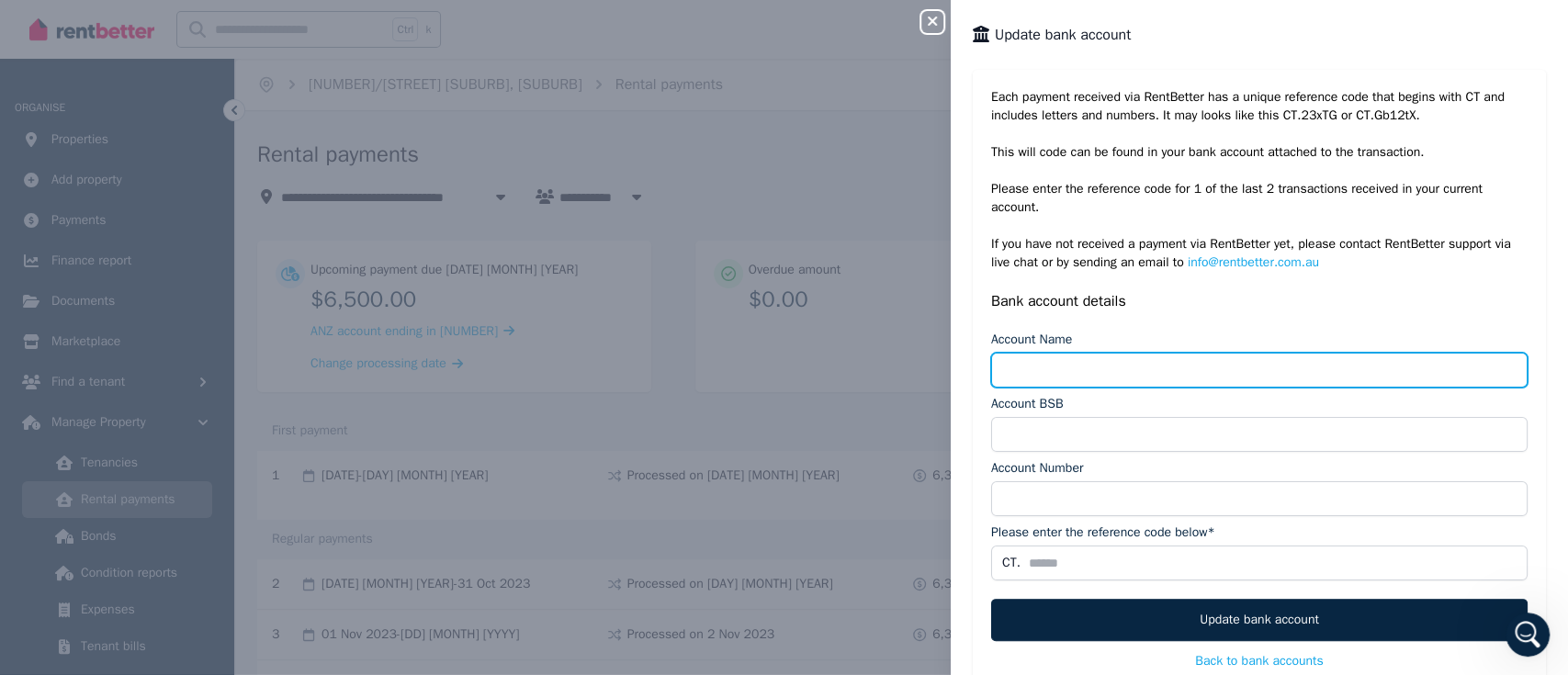 click on "Account Name" at bounding box center (1259, 370) 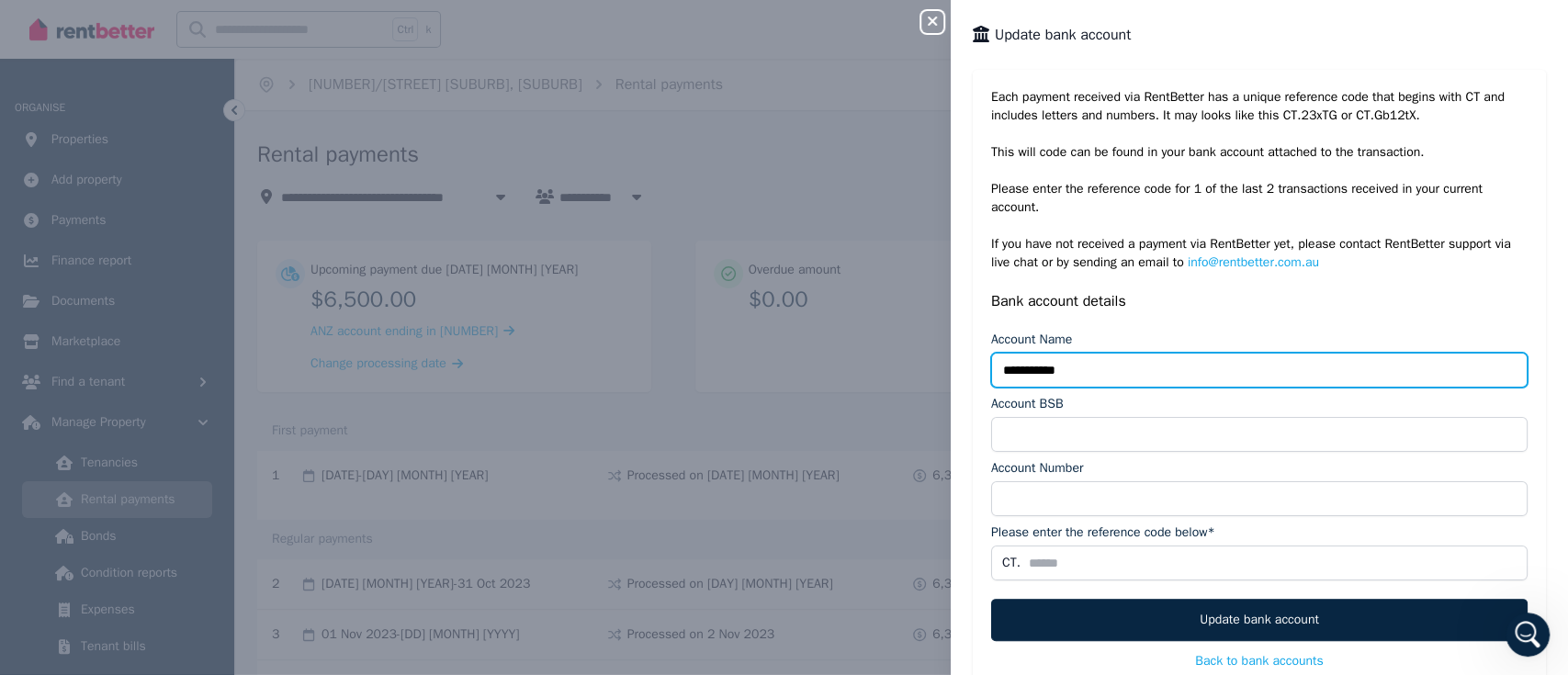 type on "**********" 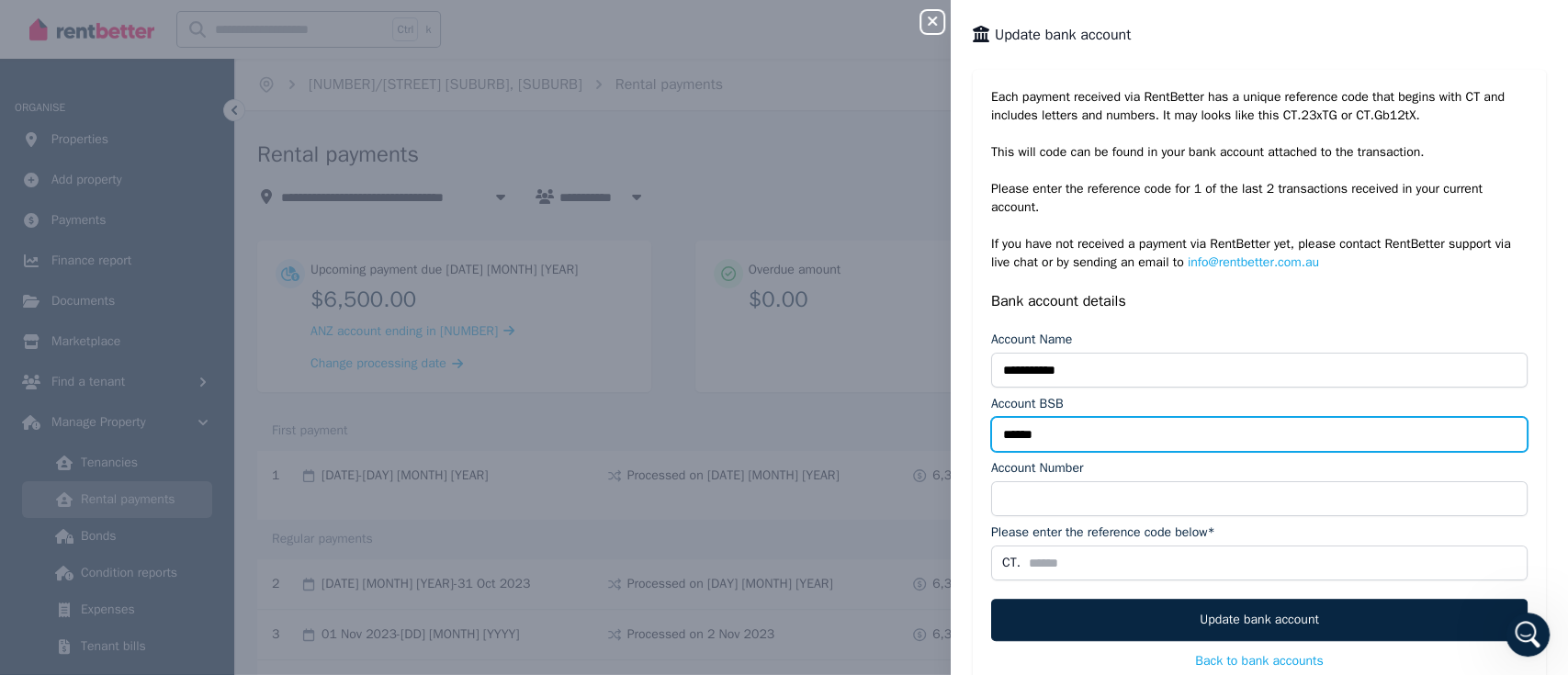 type on "******" 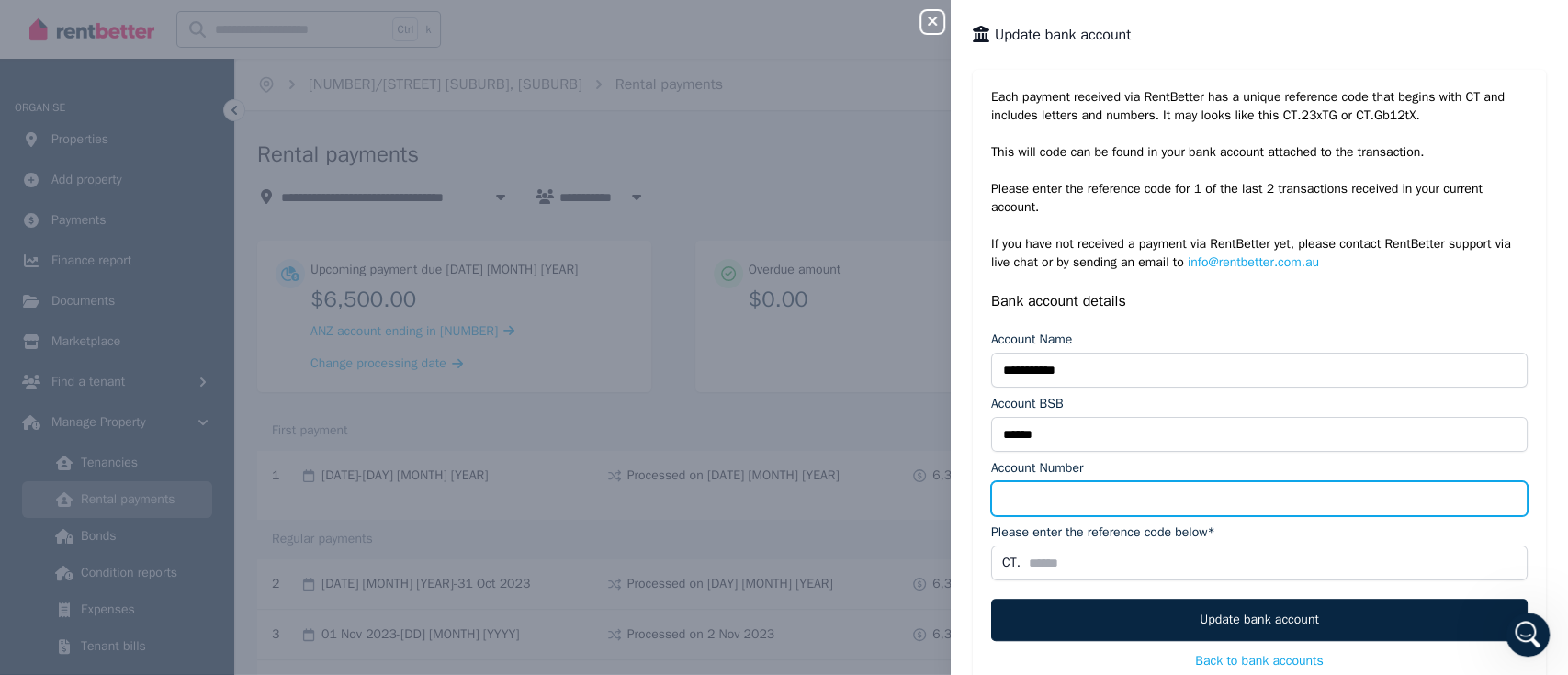 click on "Account Number" at bounding box center (1259, 499) 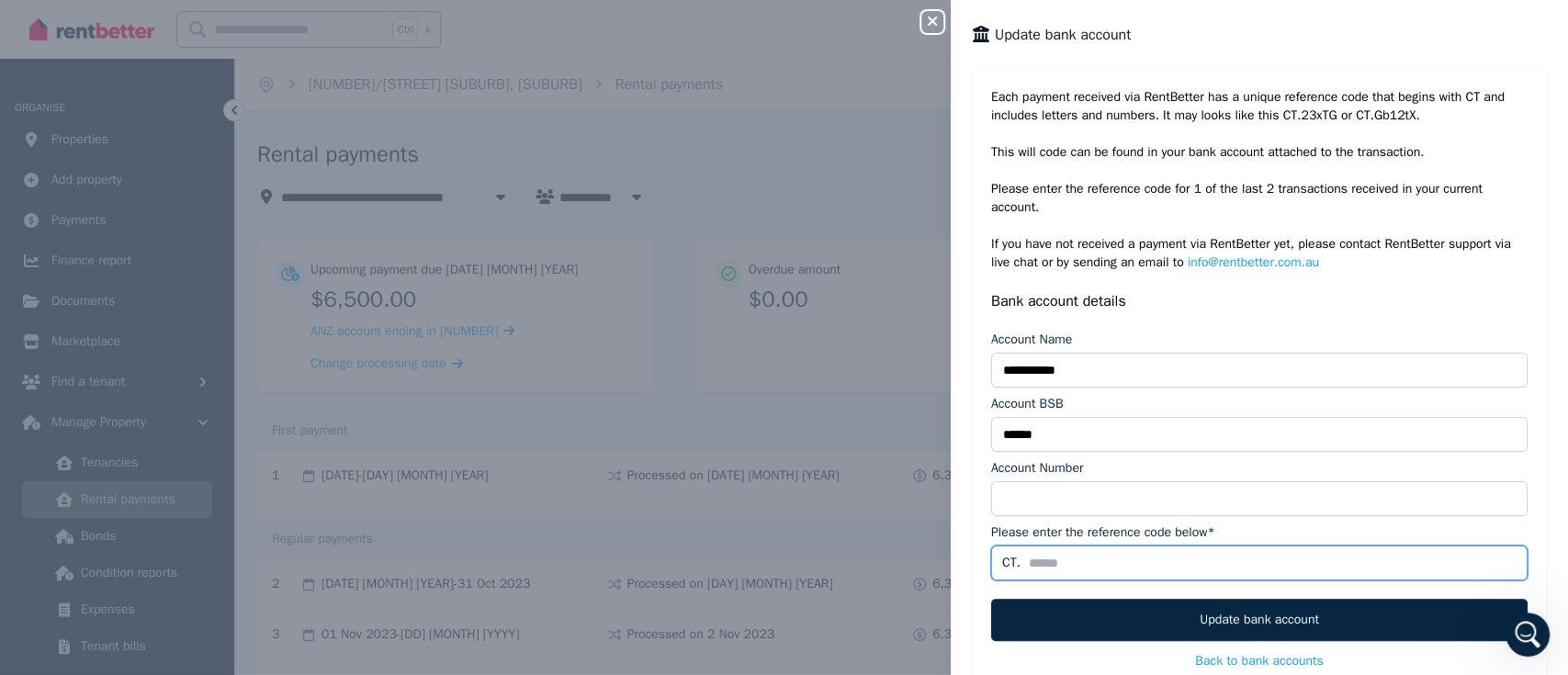 click on "Please enter the reference code below*" at bounding box center (1259, 563) 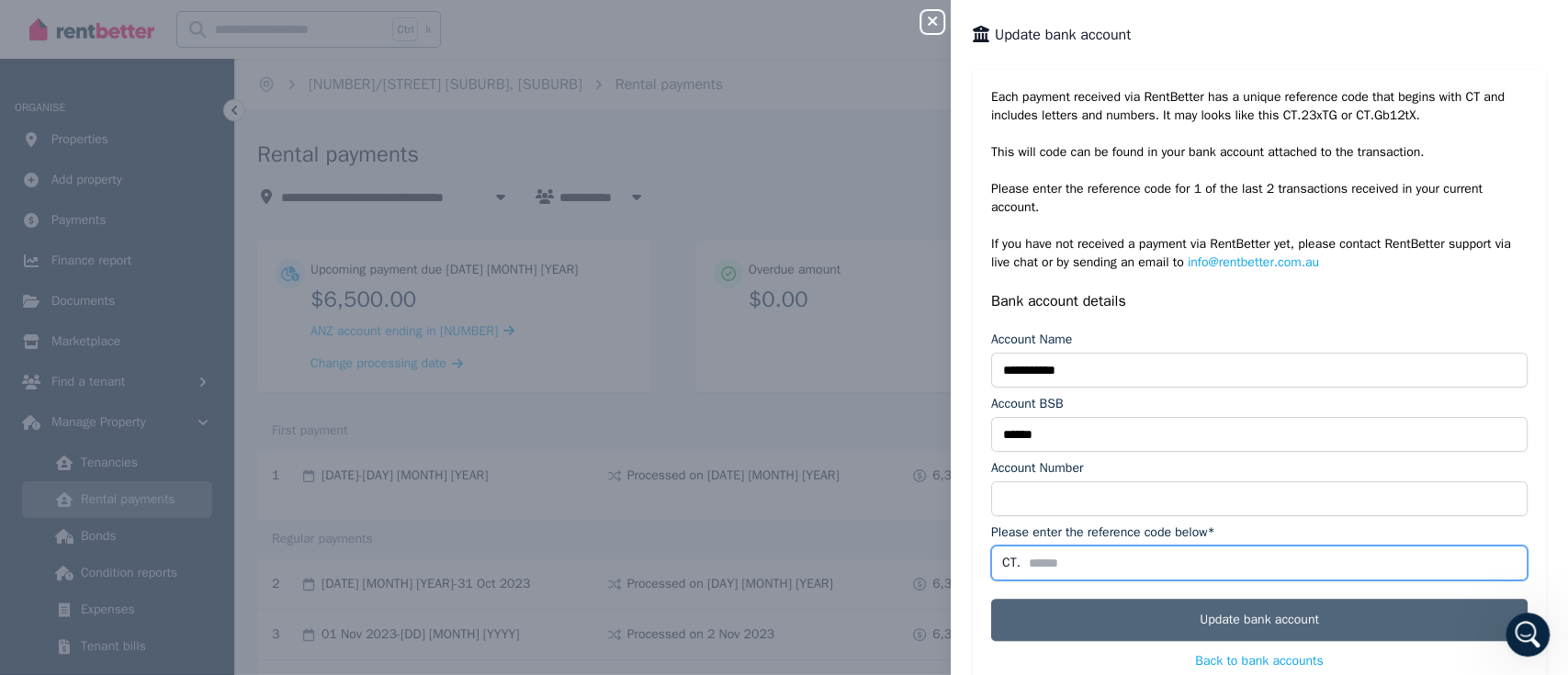 type on "*" 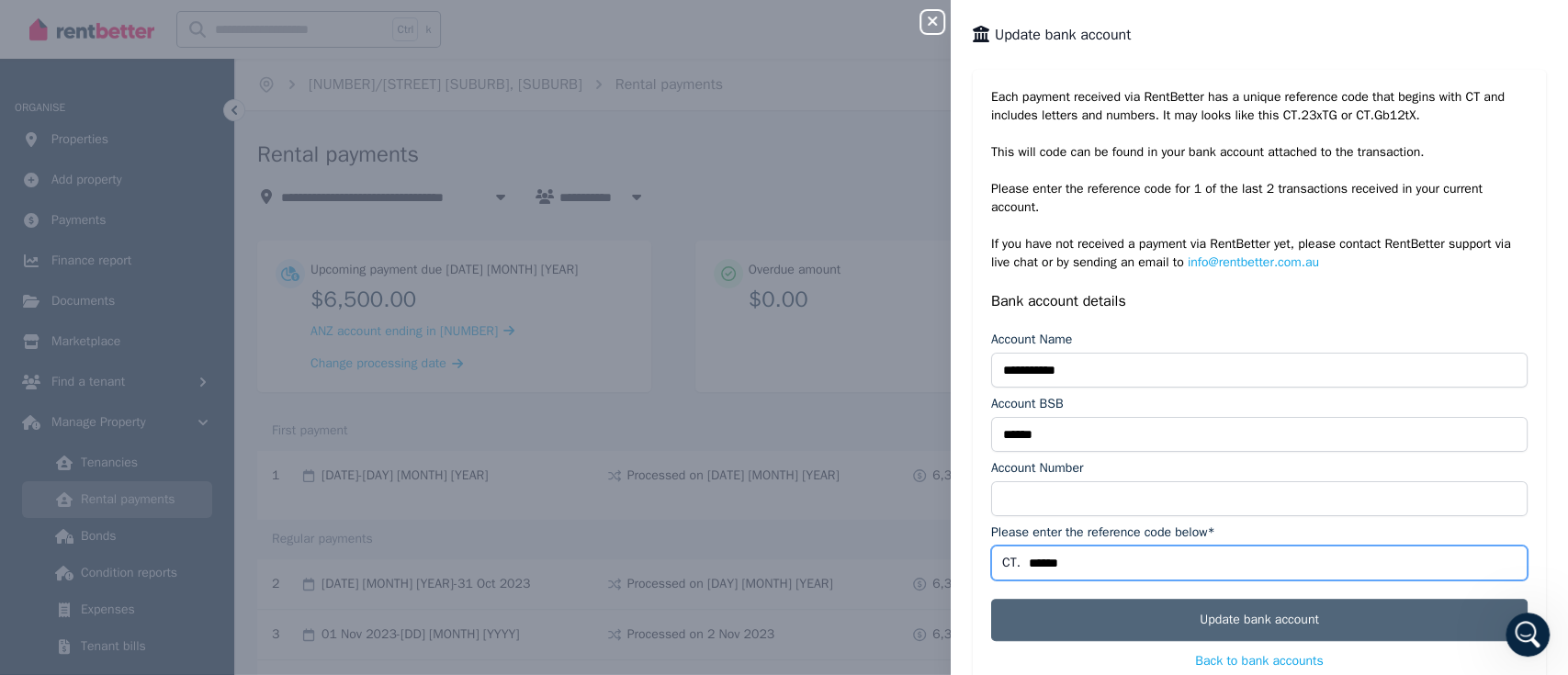 type on "******" 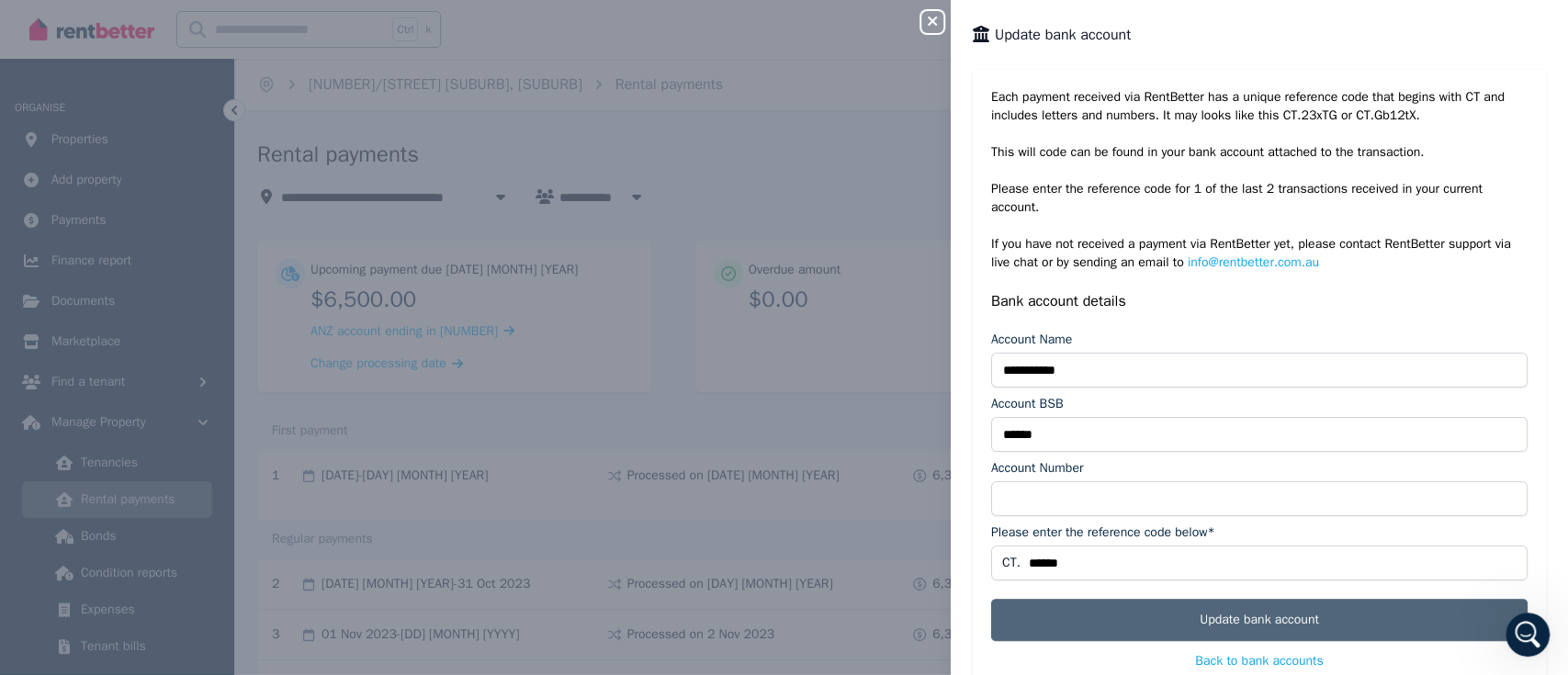 click on "Update bank account" at bounding box center [1259, 620] 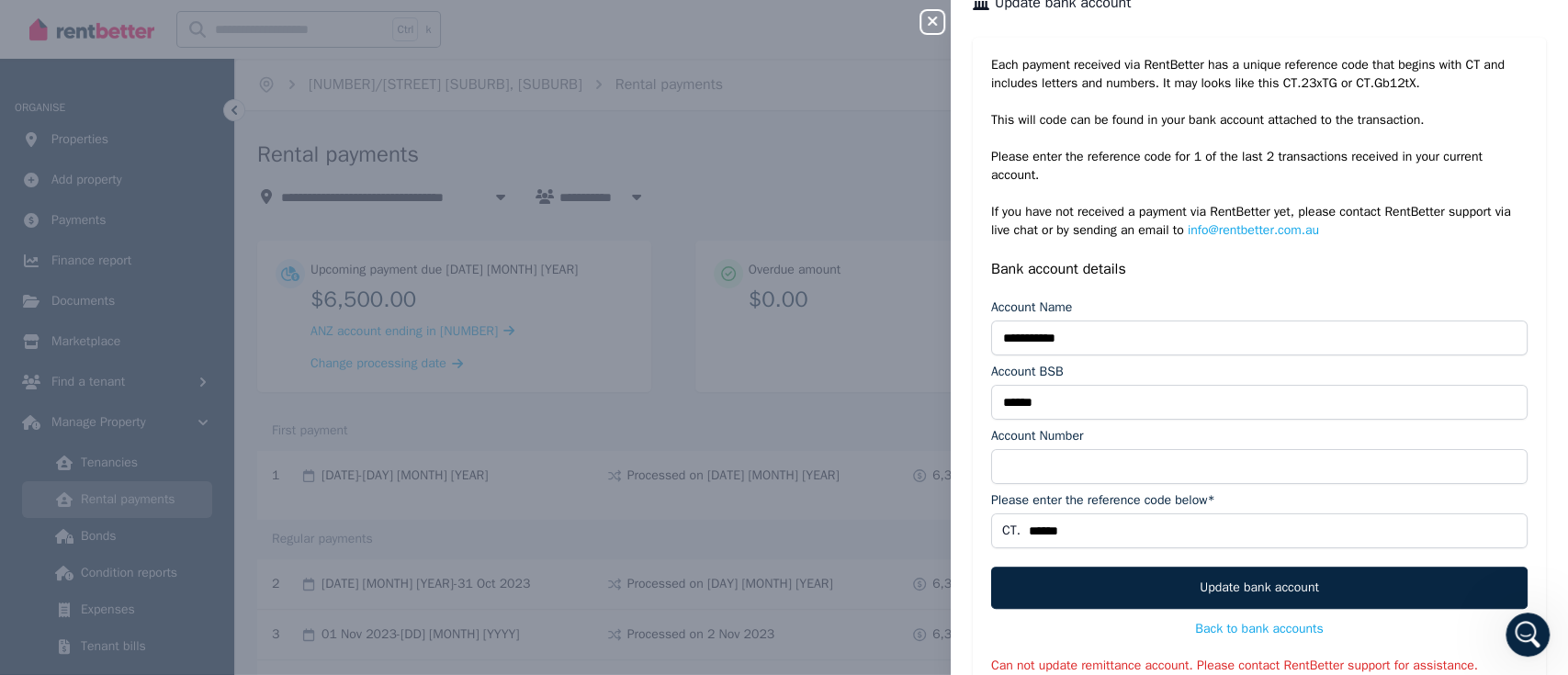 scroll, scrollTop: 0, scrollLeft: 0, axis: both 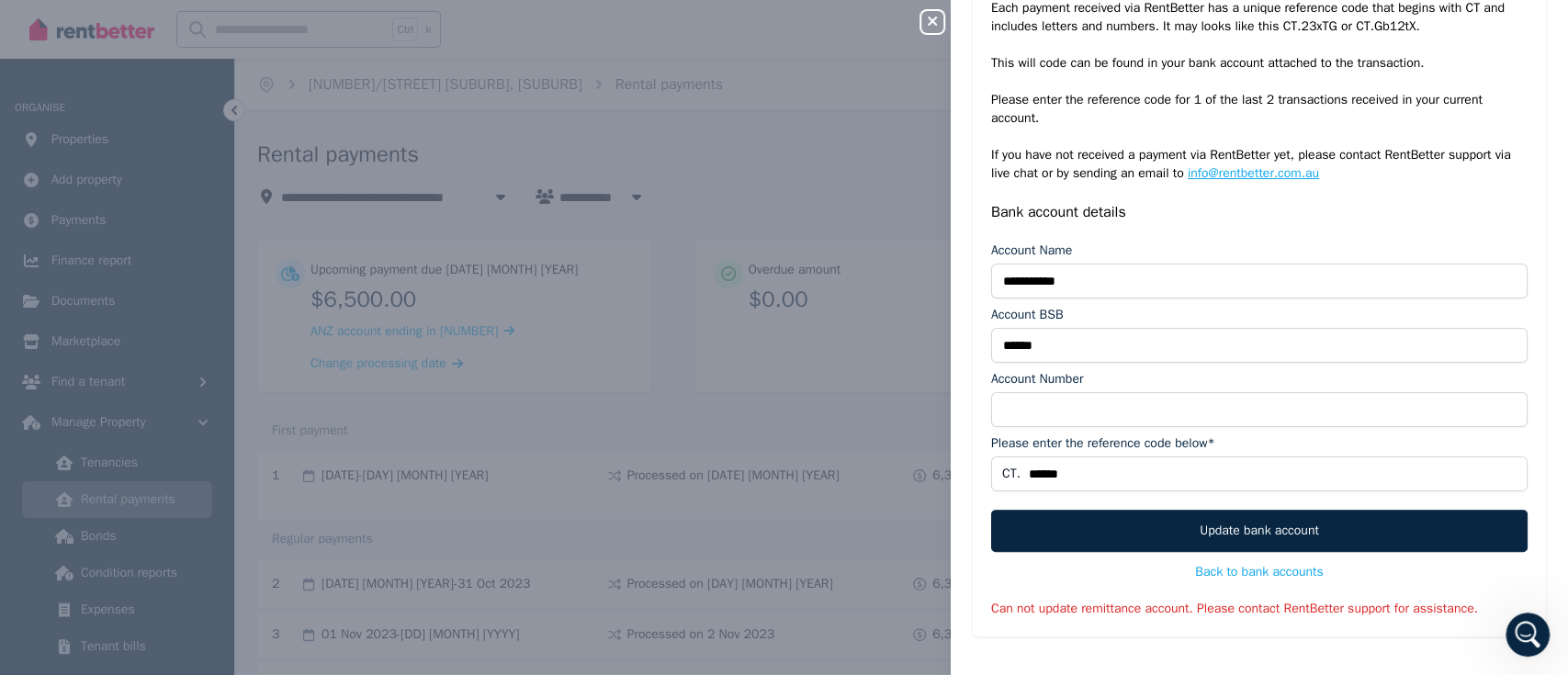 click on "info@rentbetter.com.au" at bounding box center (1253, 173) 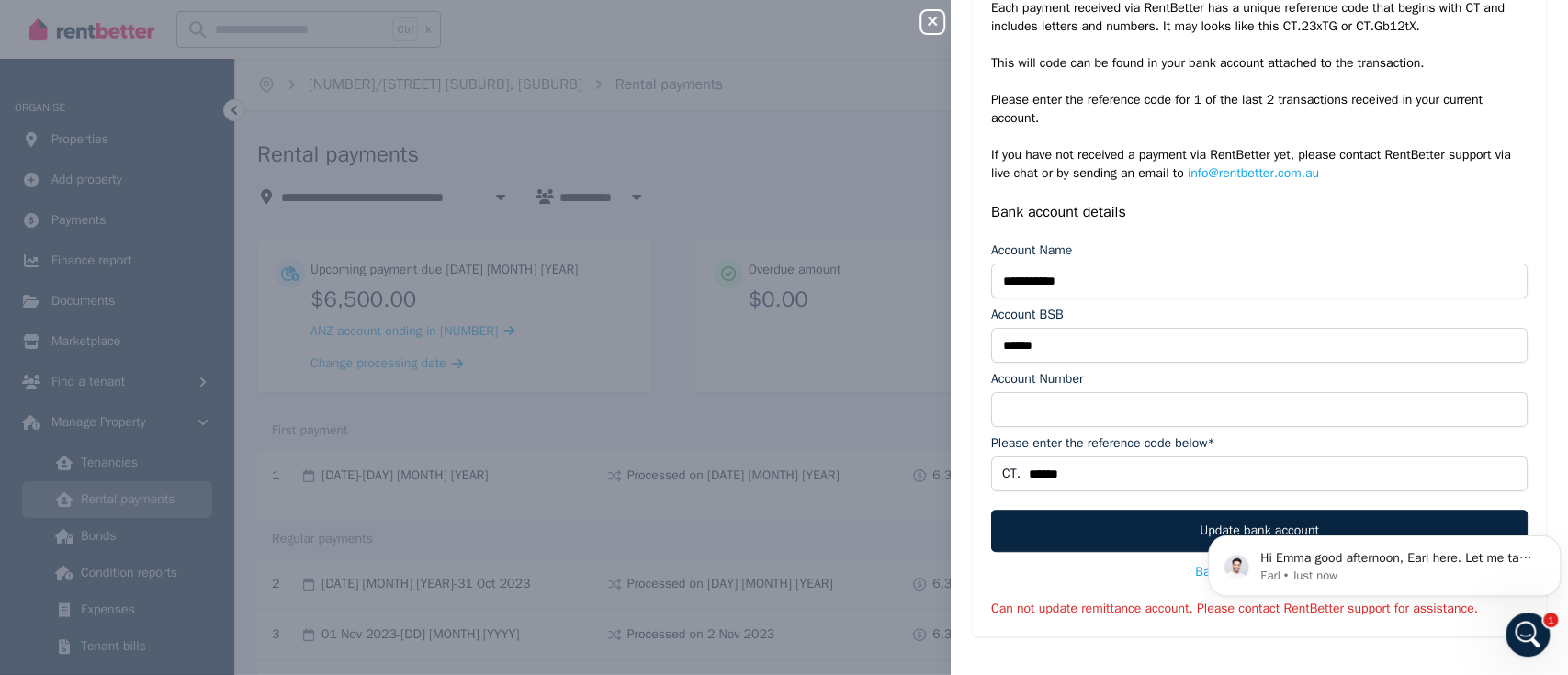 scroll, scrollTop: 2765, scrollLeft: 0, axis: vertical 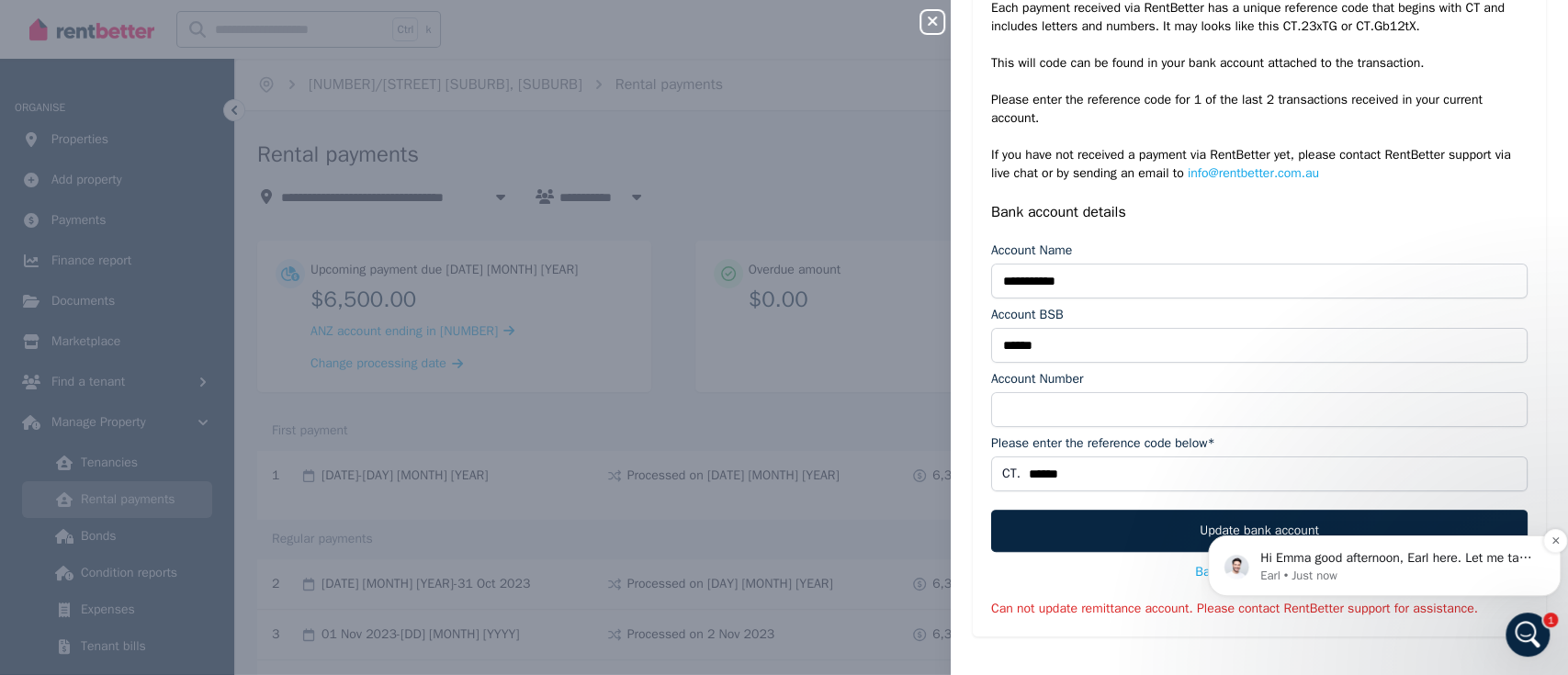 click on "Hi Emma good afternoon, Earl here. Let me take a look into this with our team and I'll come back to you." at bounding box center (1399, 558) 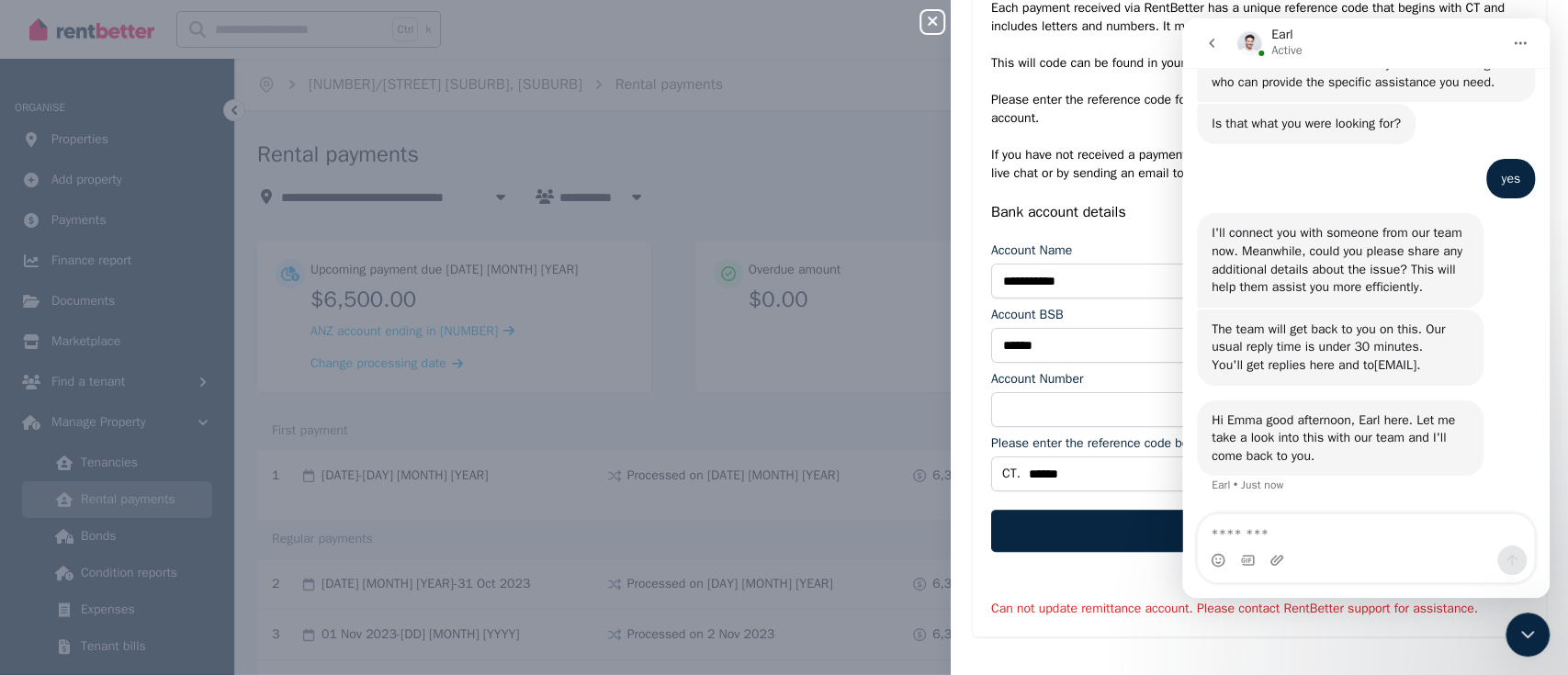 scroll, scrollTop: 0, scrollLeft: 0, axis: both 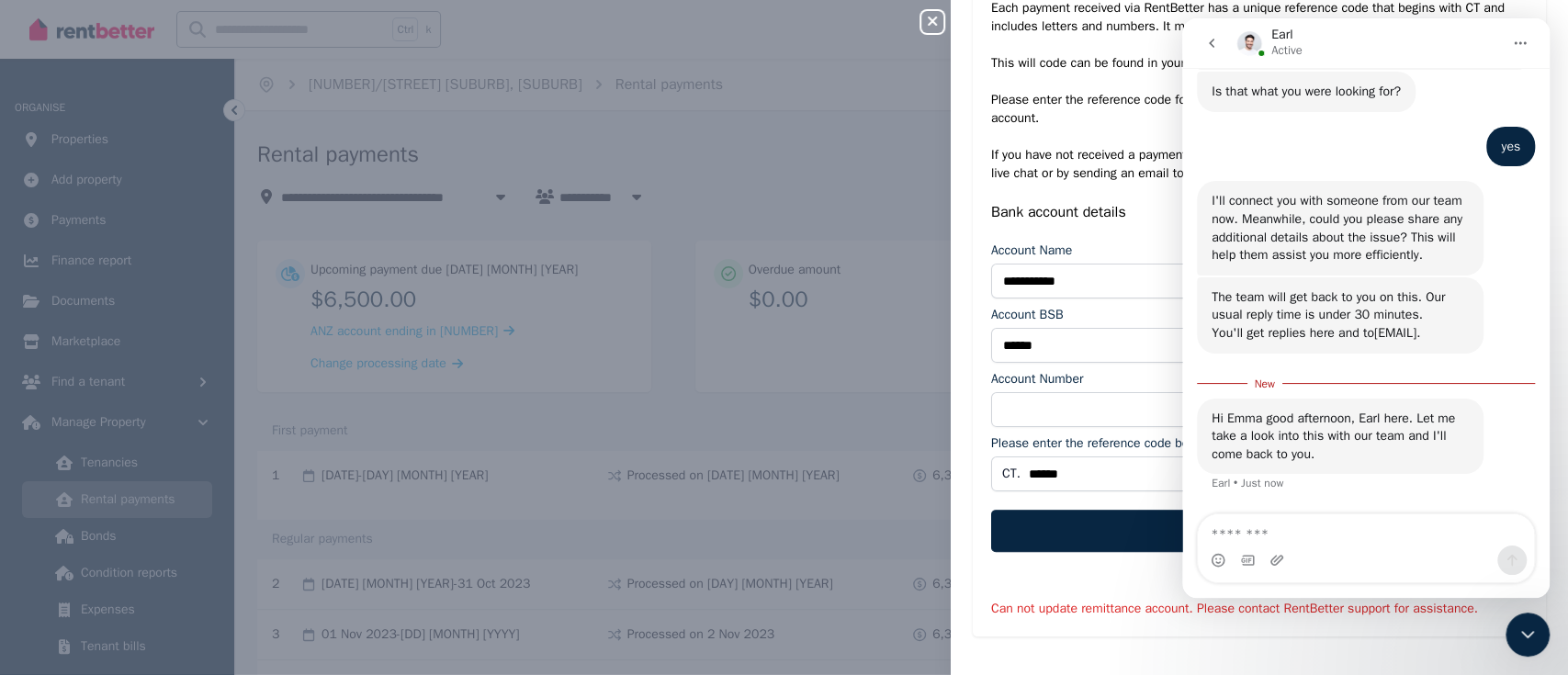 click at bounding box center [1366, 530] 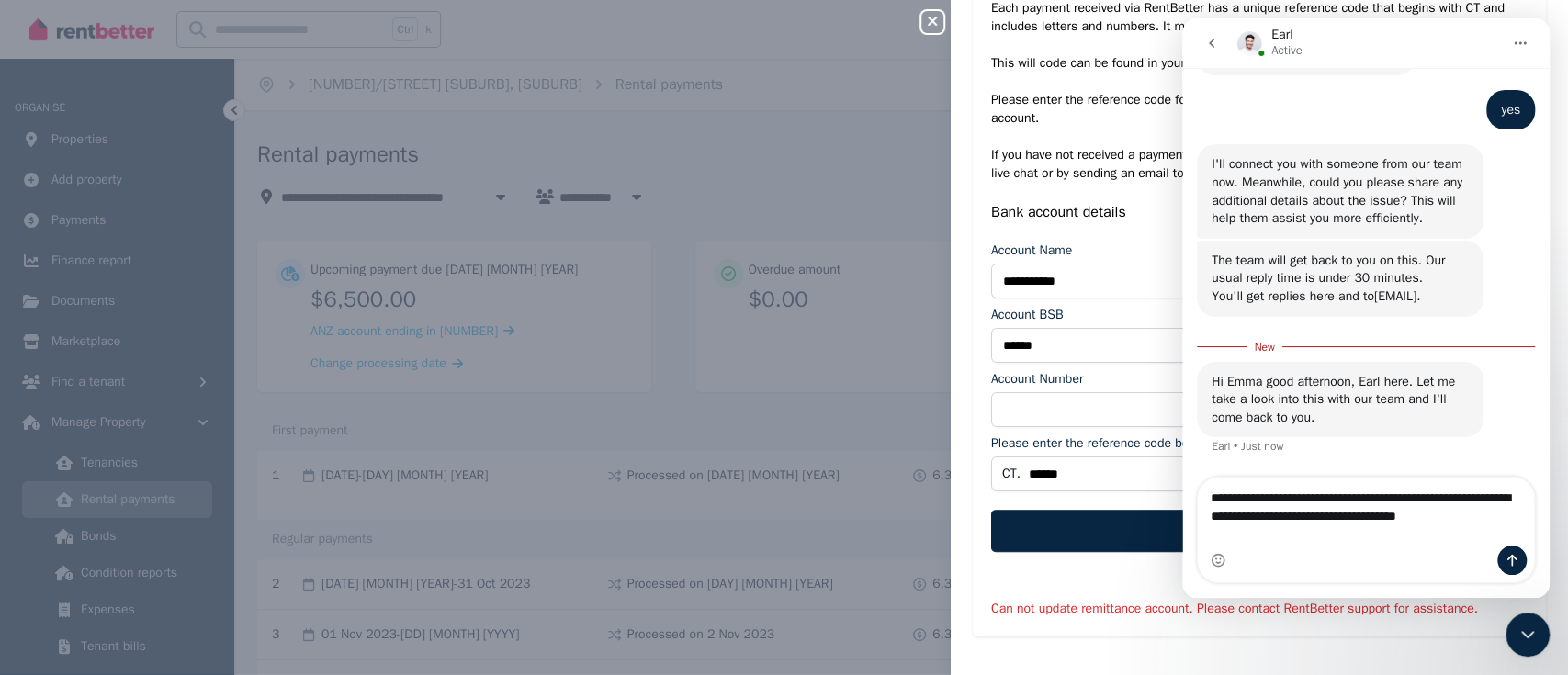 scroll, scrollTop: 2833, scrollLeft: 0, axis: vertical 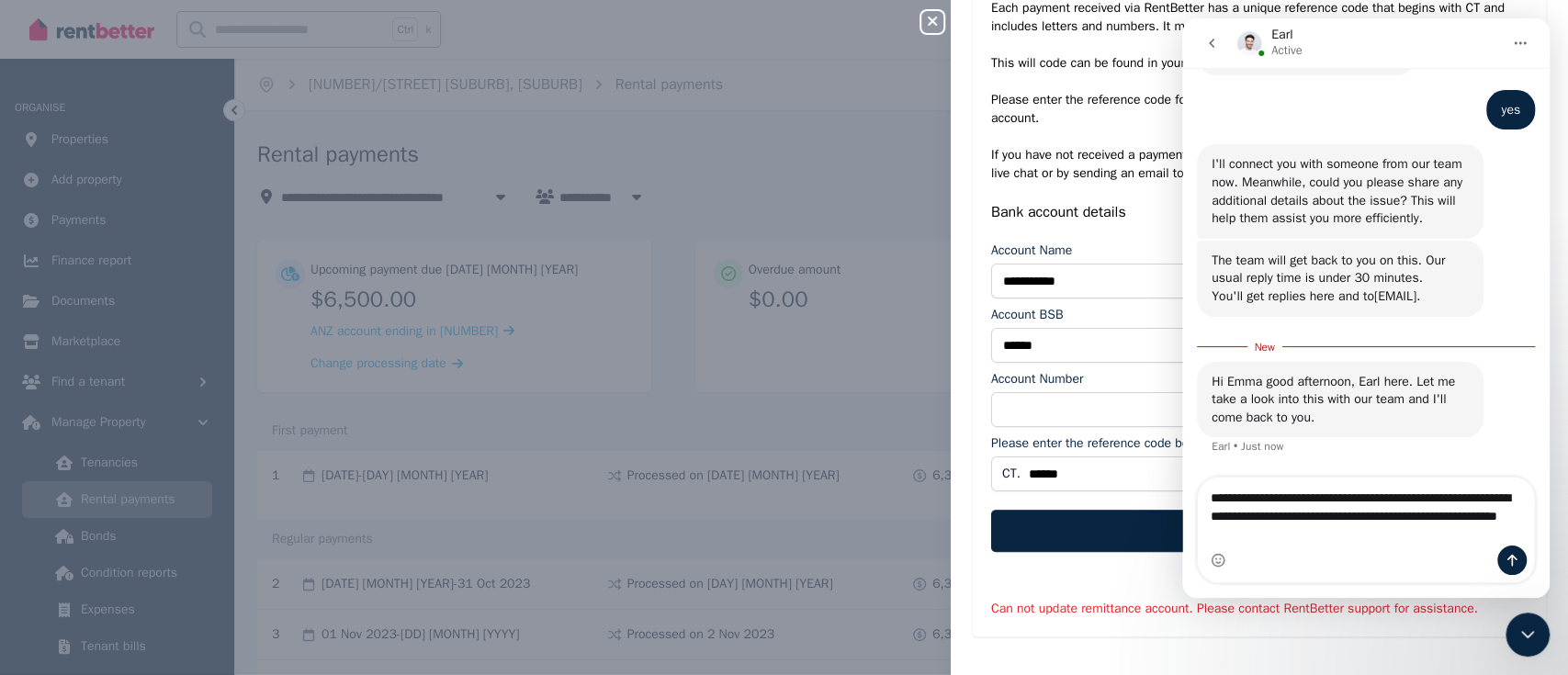 type on "**********" 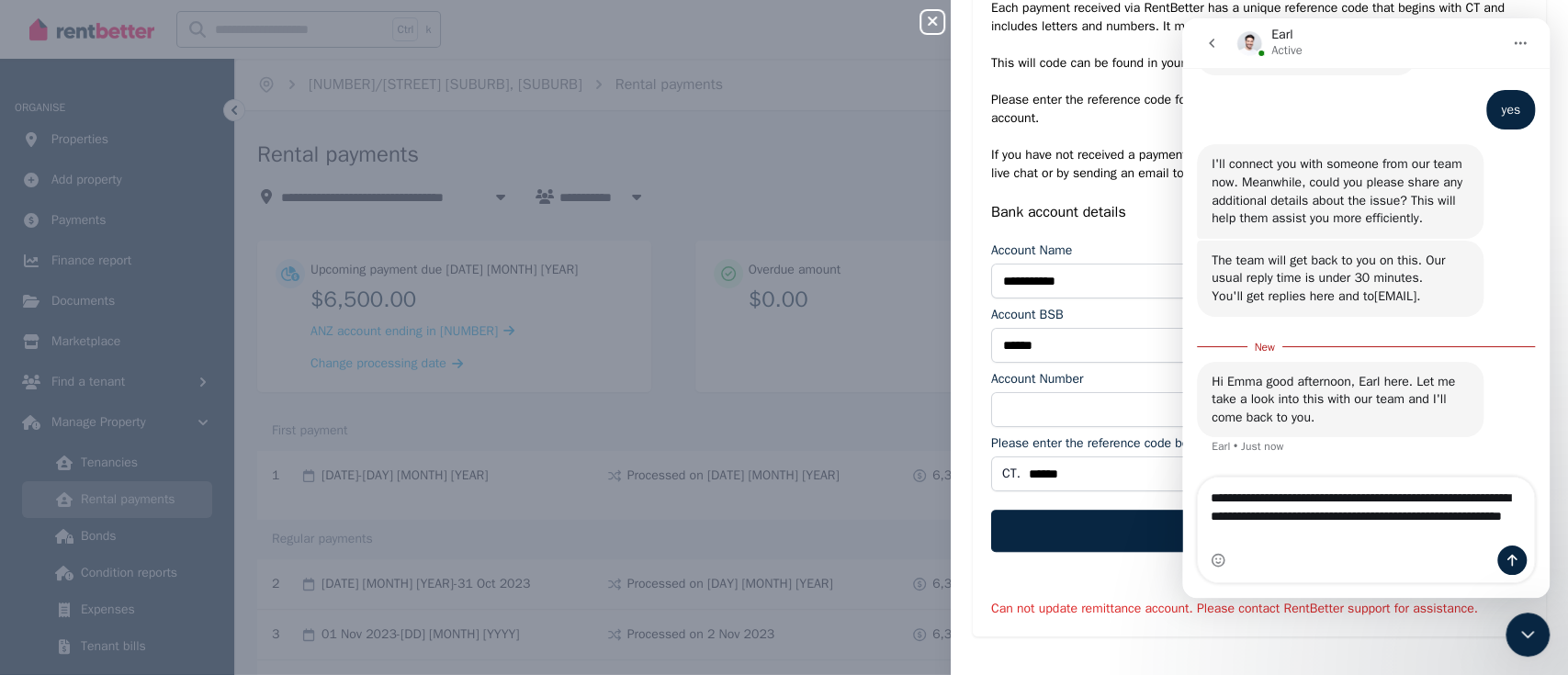 type 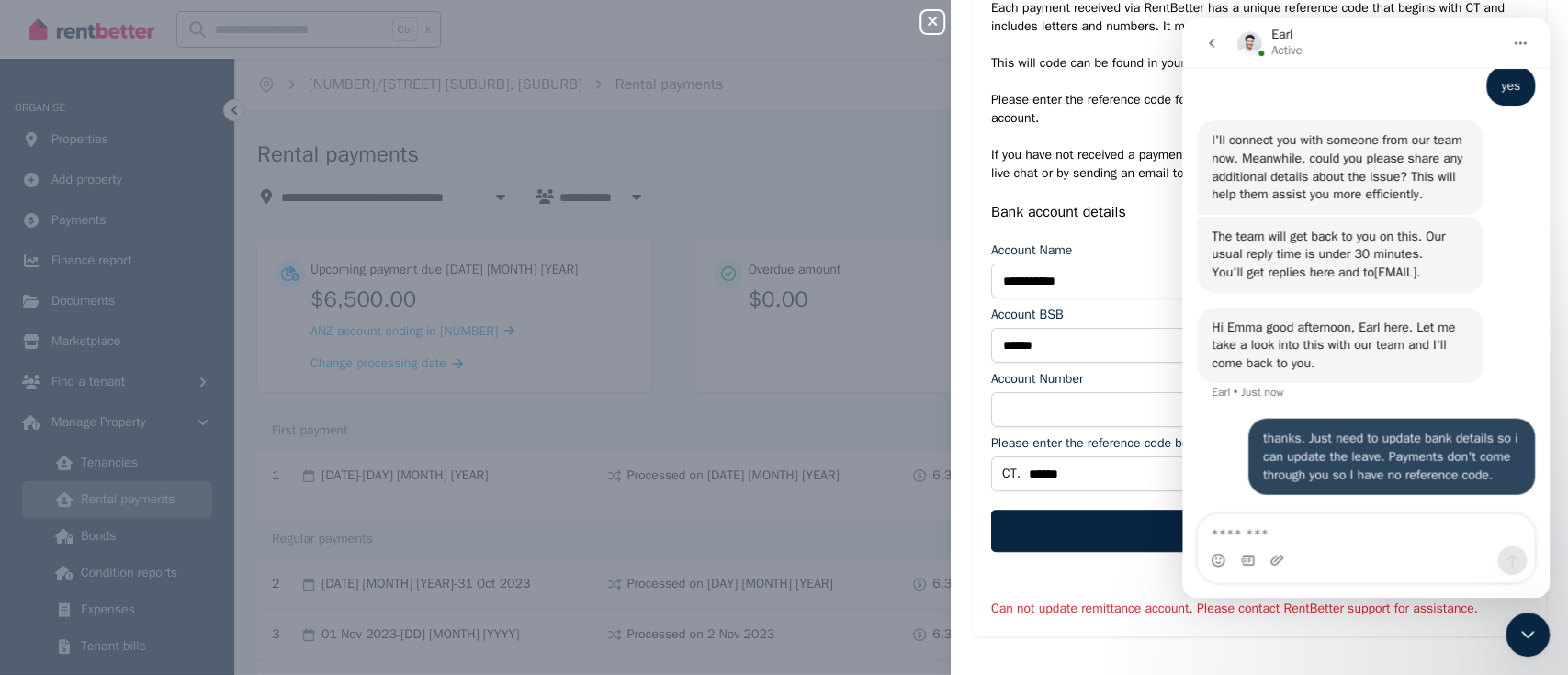 scroll, scrollTop: 2857, scrollLeft: 0, axis: vertical 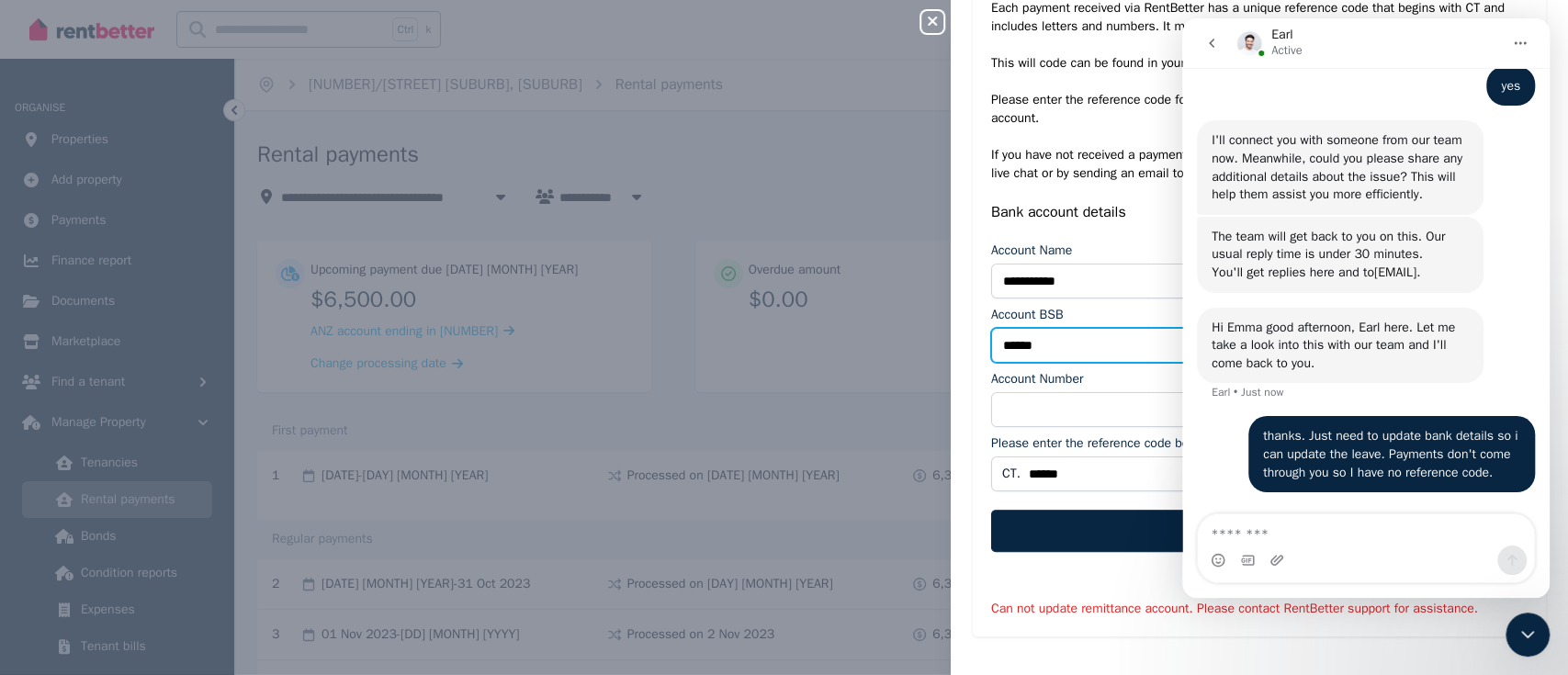 drag, startPoint x: 1072, startPoint y: 345, endPoint x: 995, endPoint y: 345, distance: 77 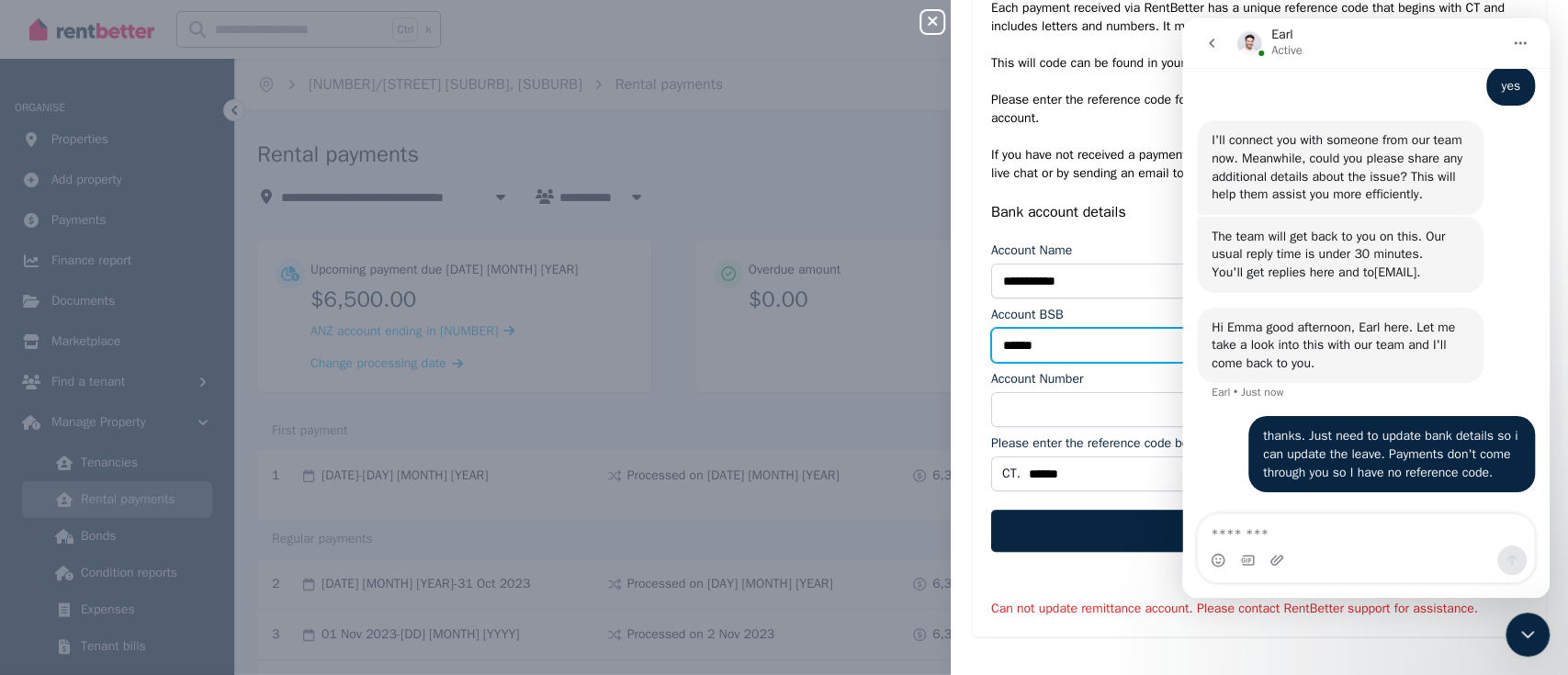 click on "******" at bounding box center (1259, 345) 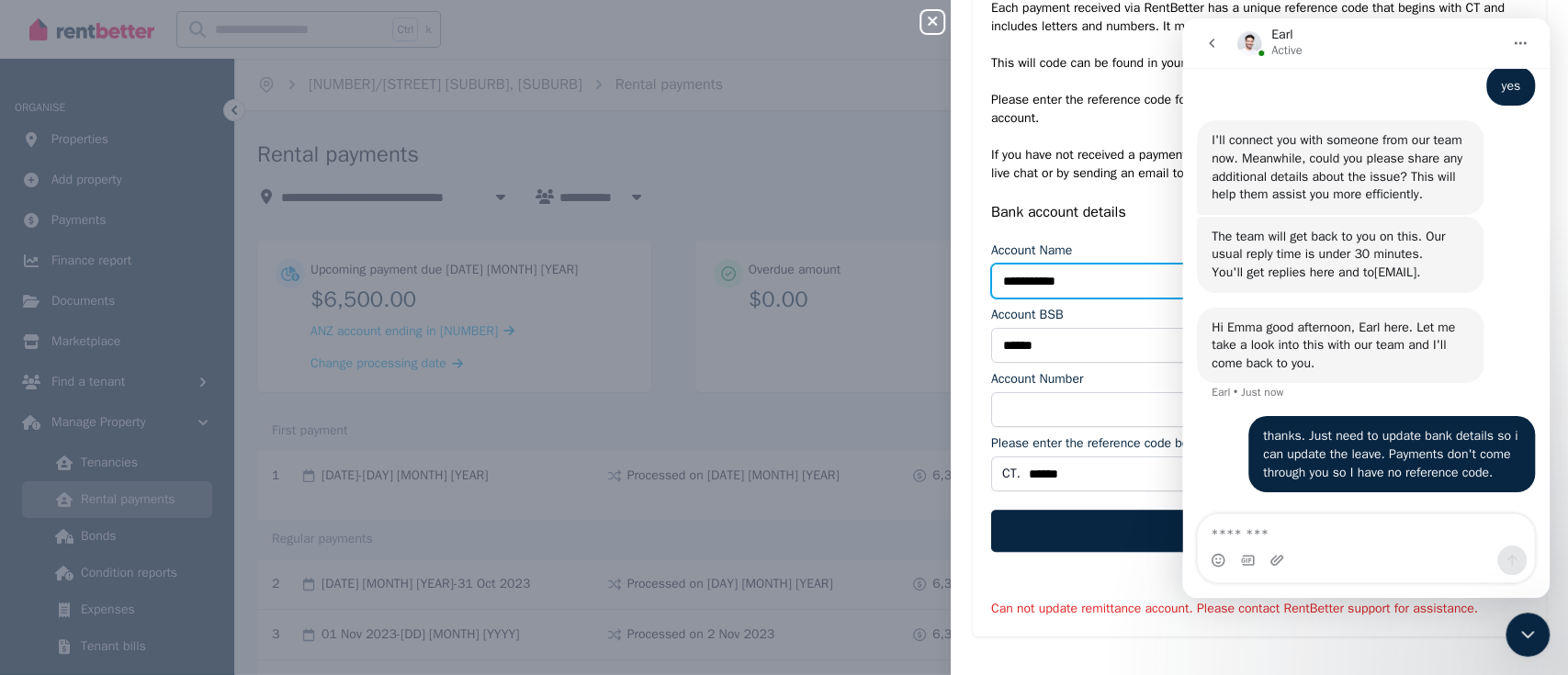 drag, startPoint x: 1092, startPoint y: 285, endPoint x: 988, endPoint y: 276, distance: 104.3887 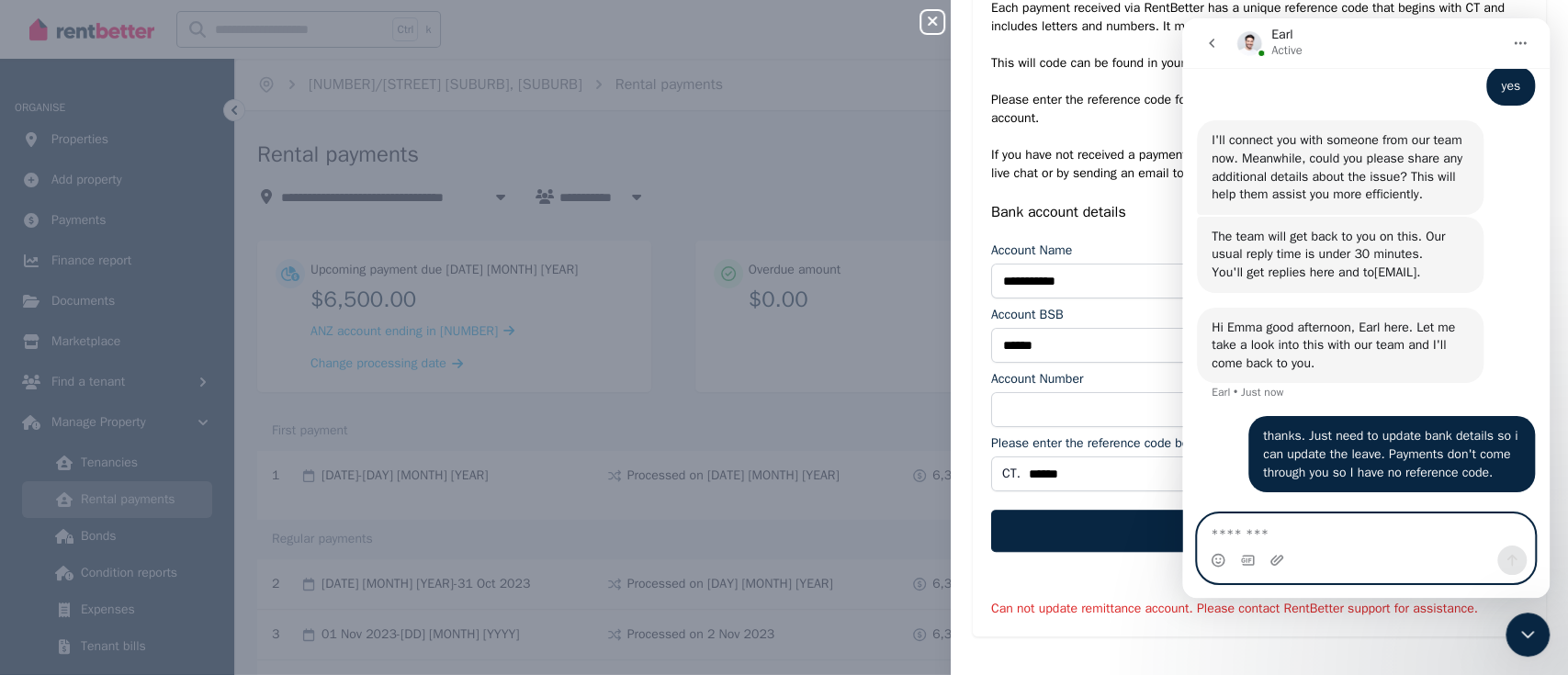 click at bounding box center (1366, 530) 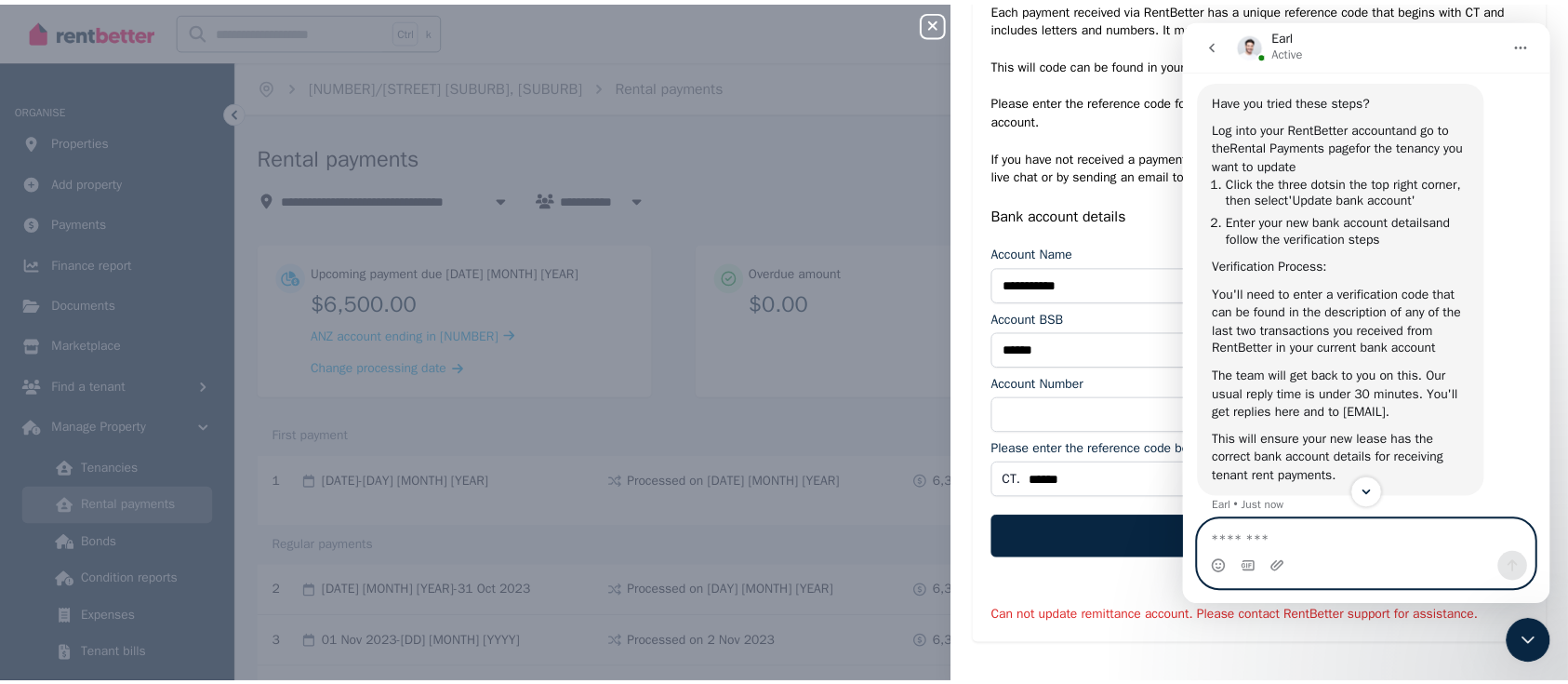 scroll, scrollTop: 3344, scrollLeft: 0, axis: vertical 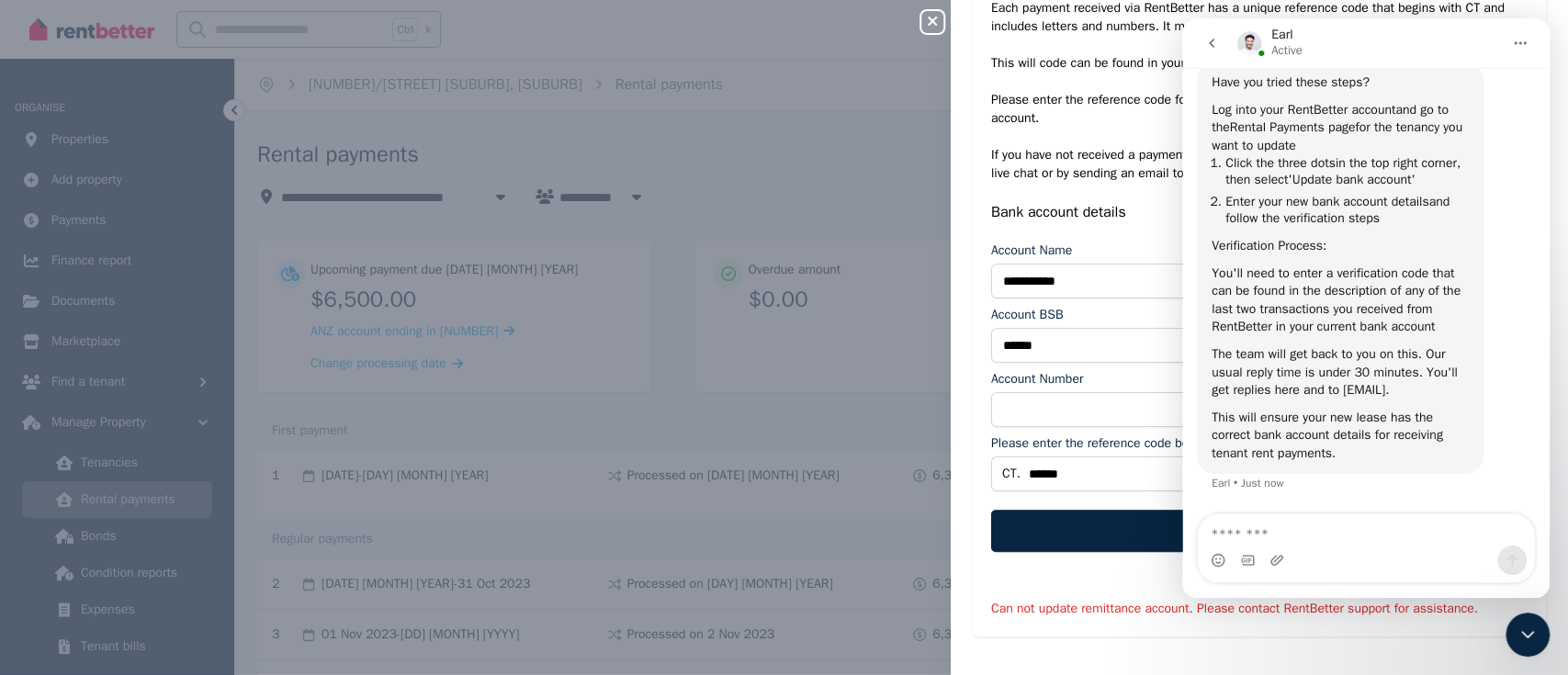 click on "**********" at bounding box center (784, 337) 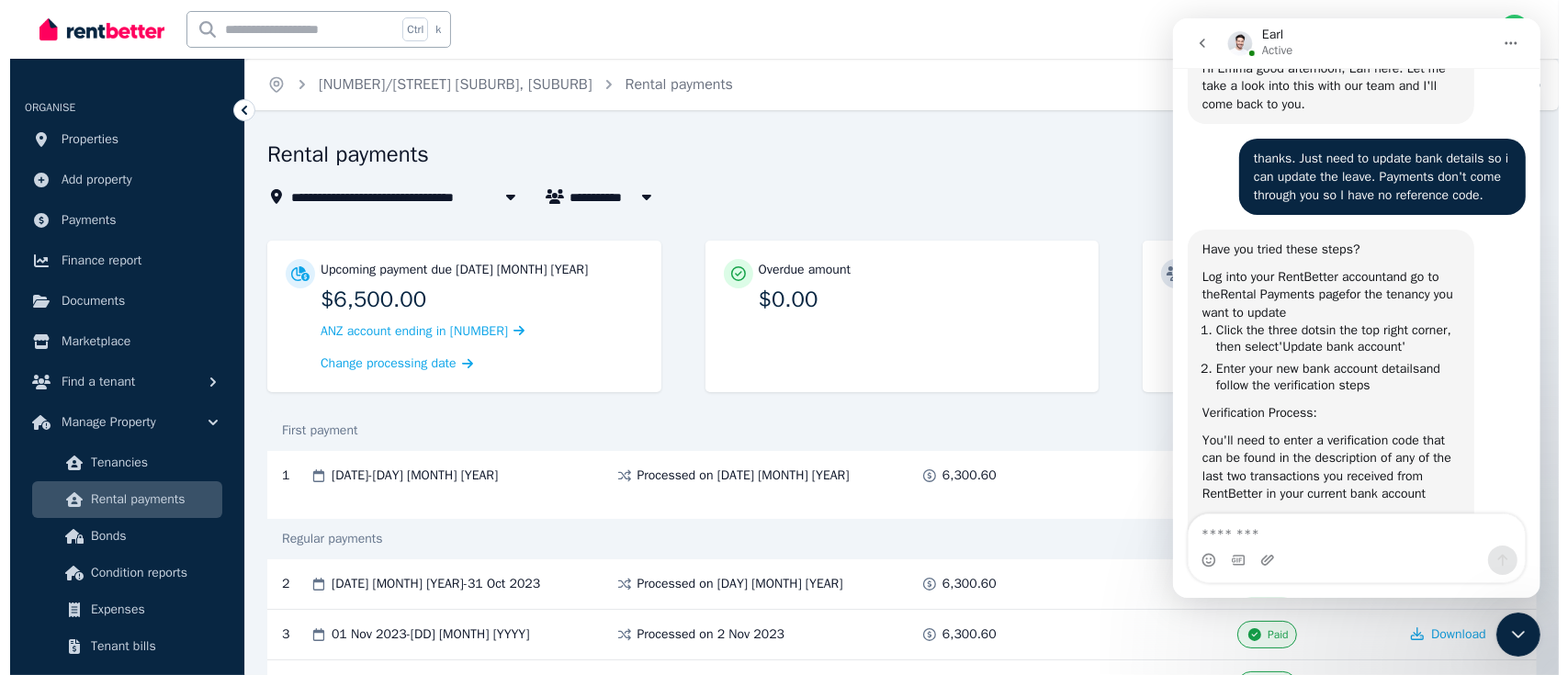scroll, scrollTop: 2932, scrollLeft: 0, axis: vertical 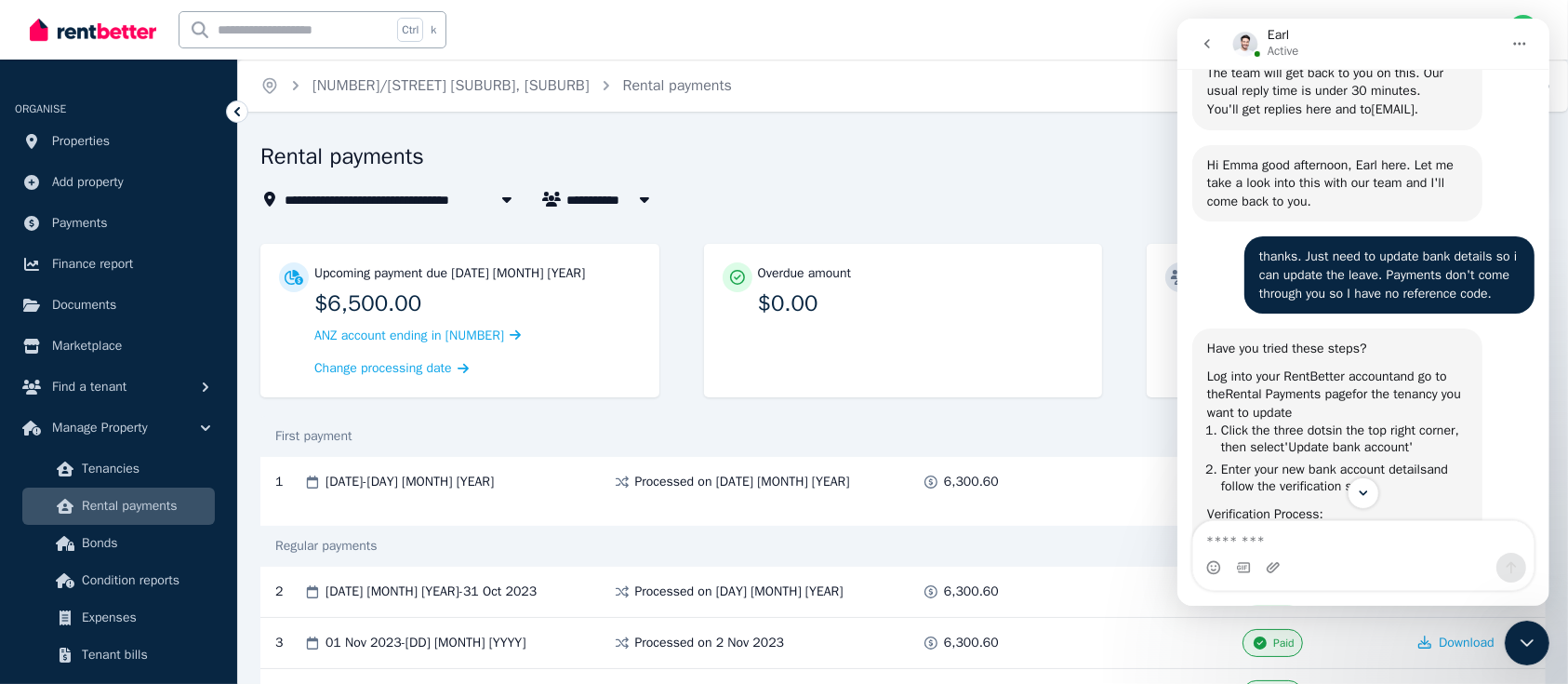 click at bounding box center [1526, 642] 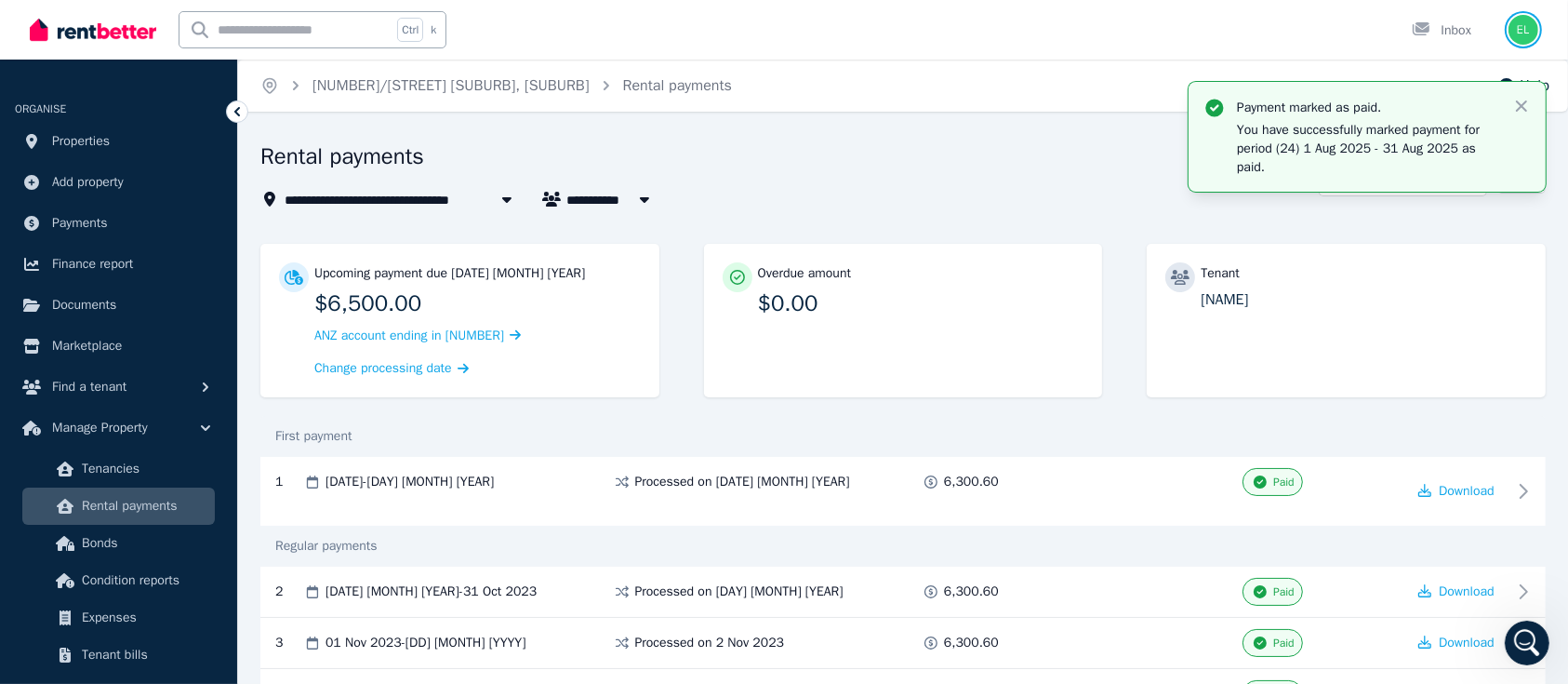 click at bounding box center (1523, 30) 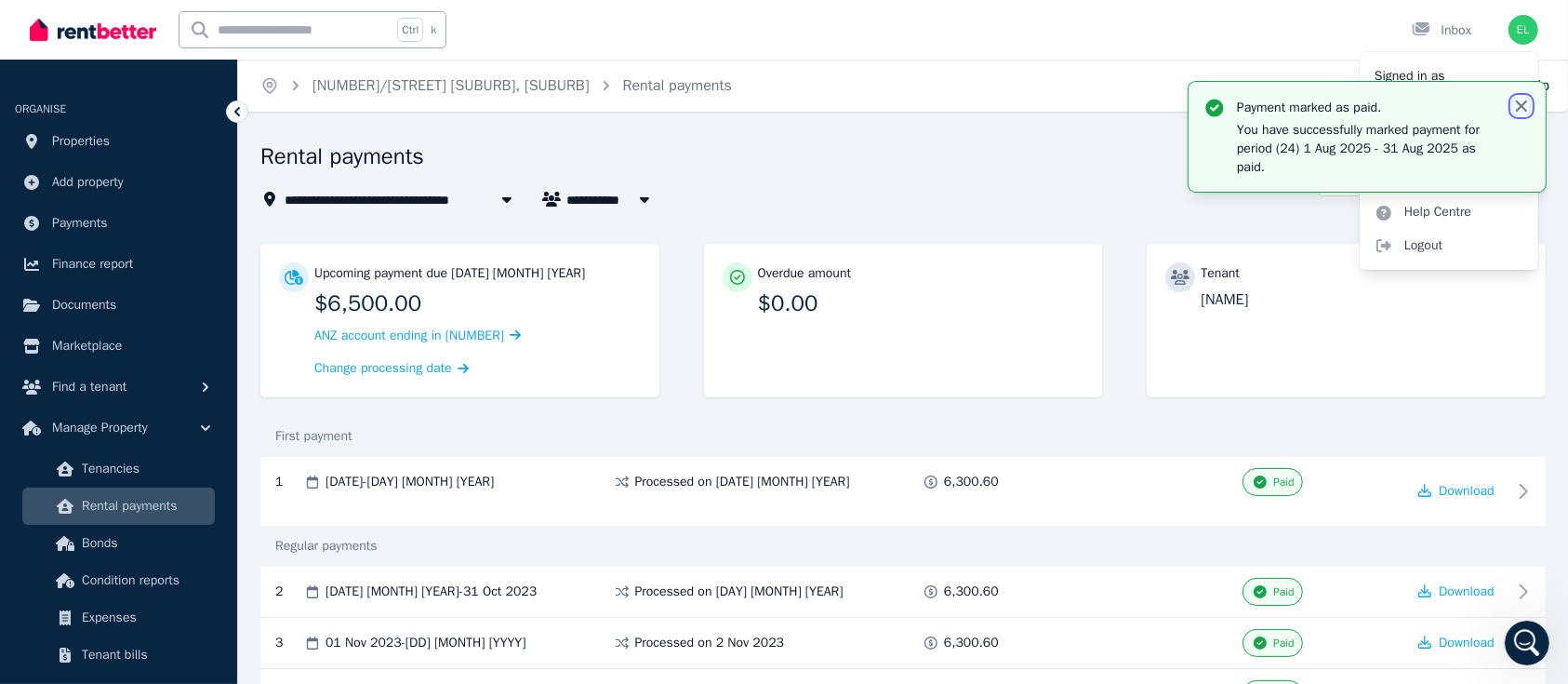 click 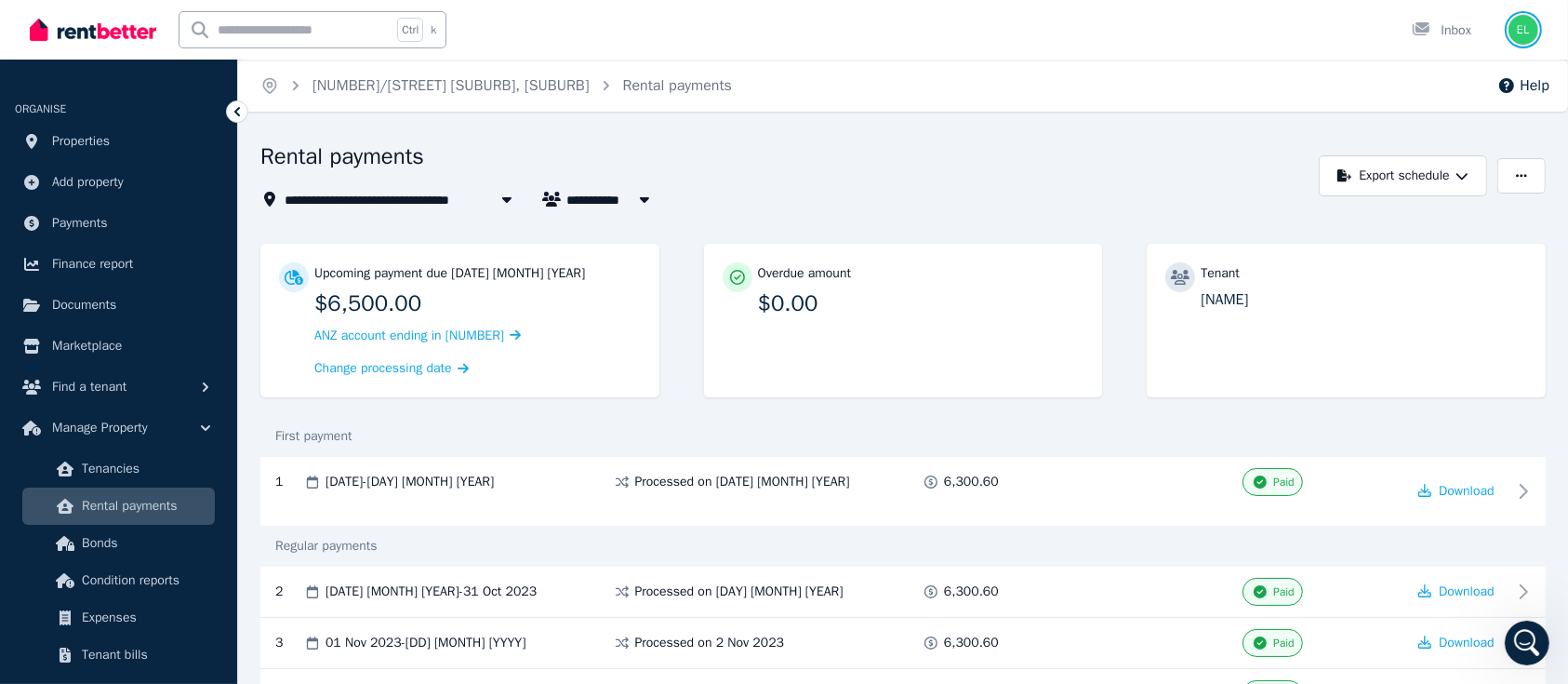 click at bounding box center (1523, 30) 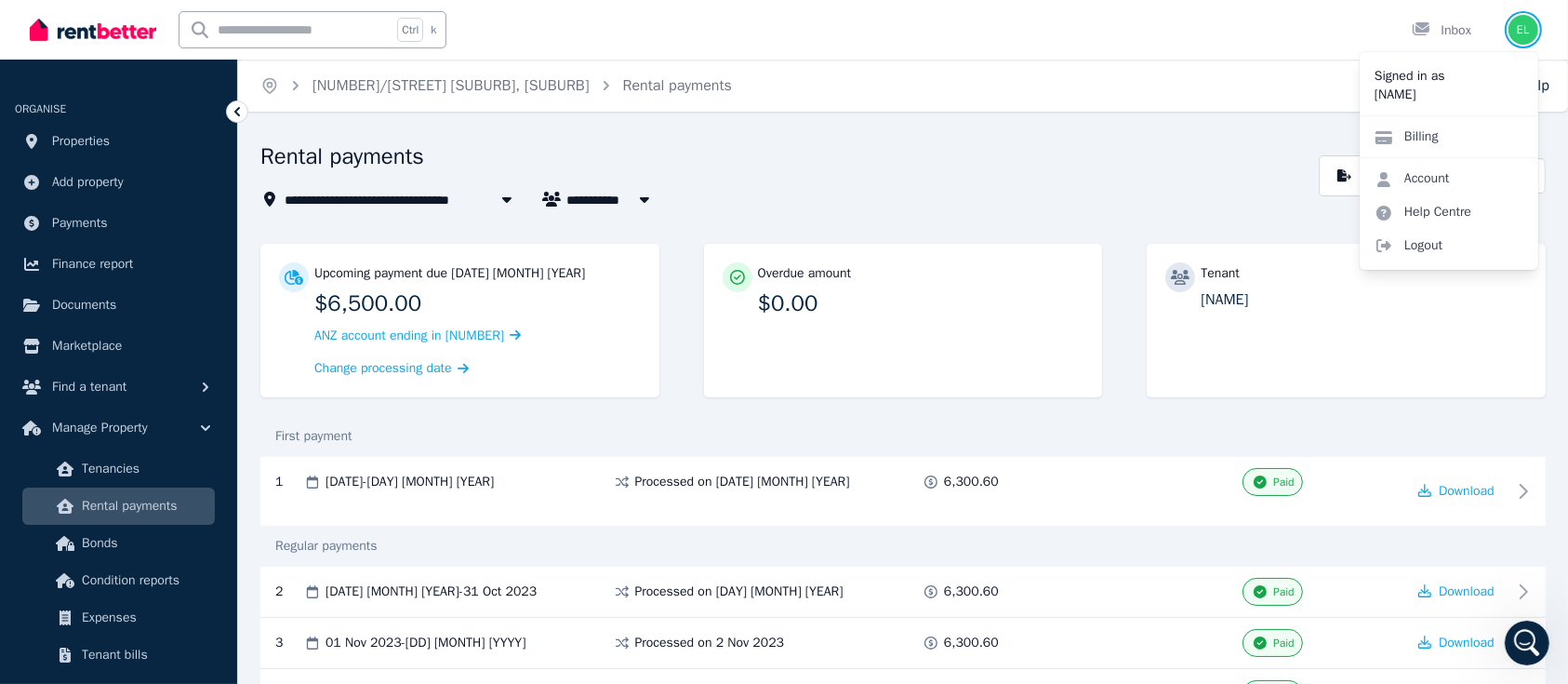 click at bounding box center [1523, 30] 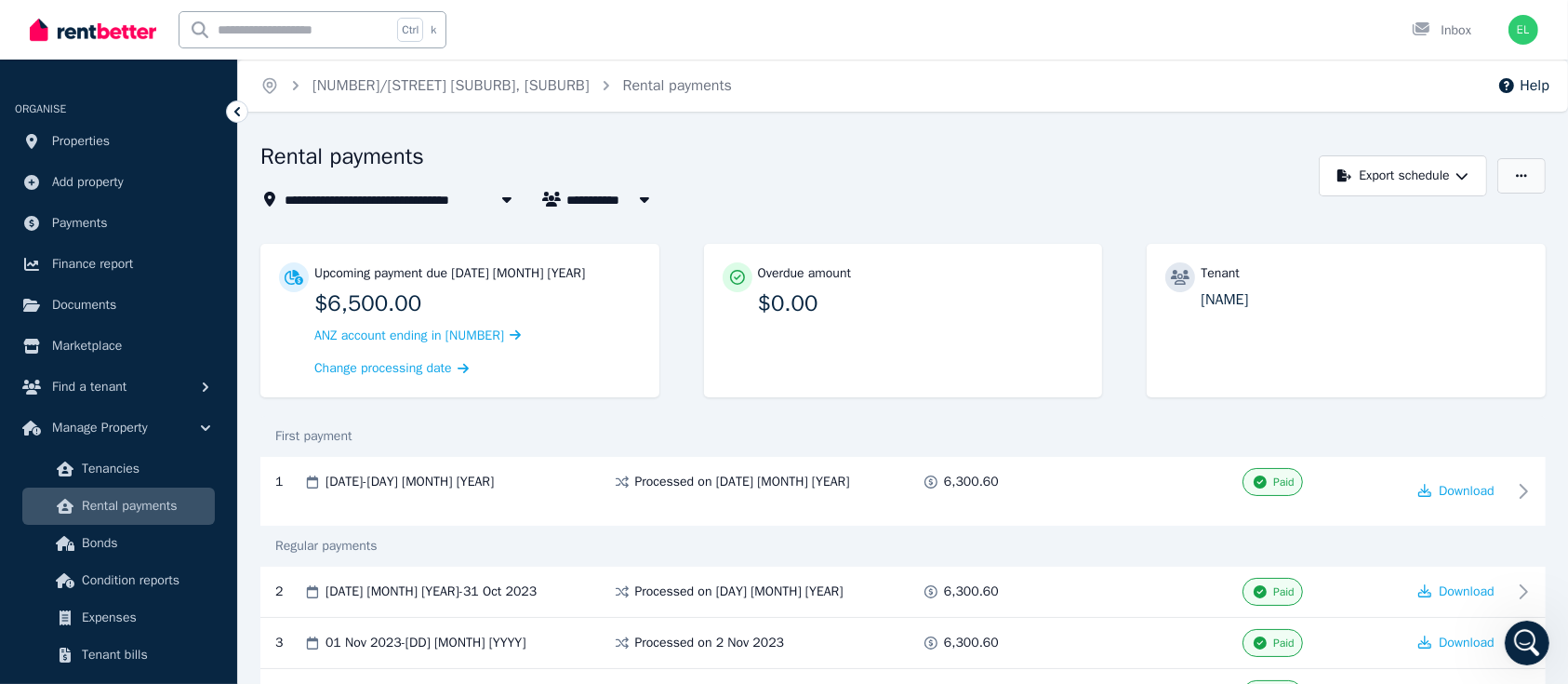 click 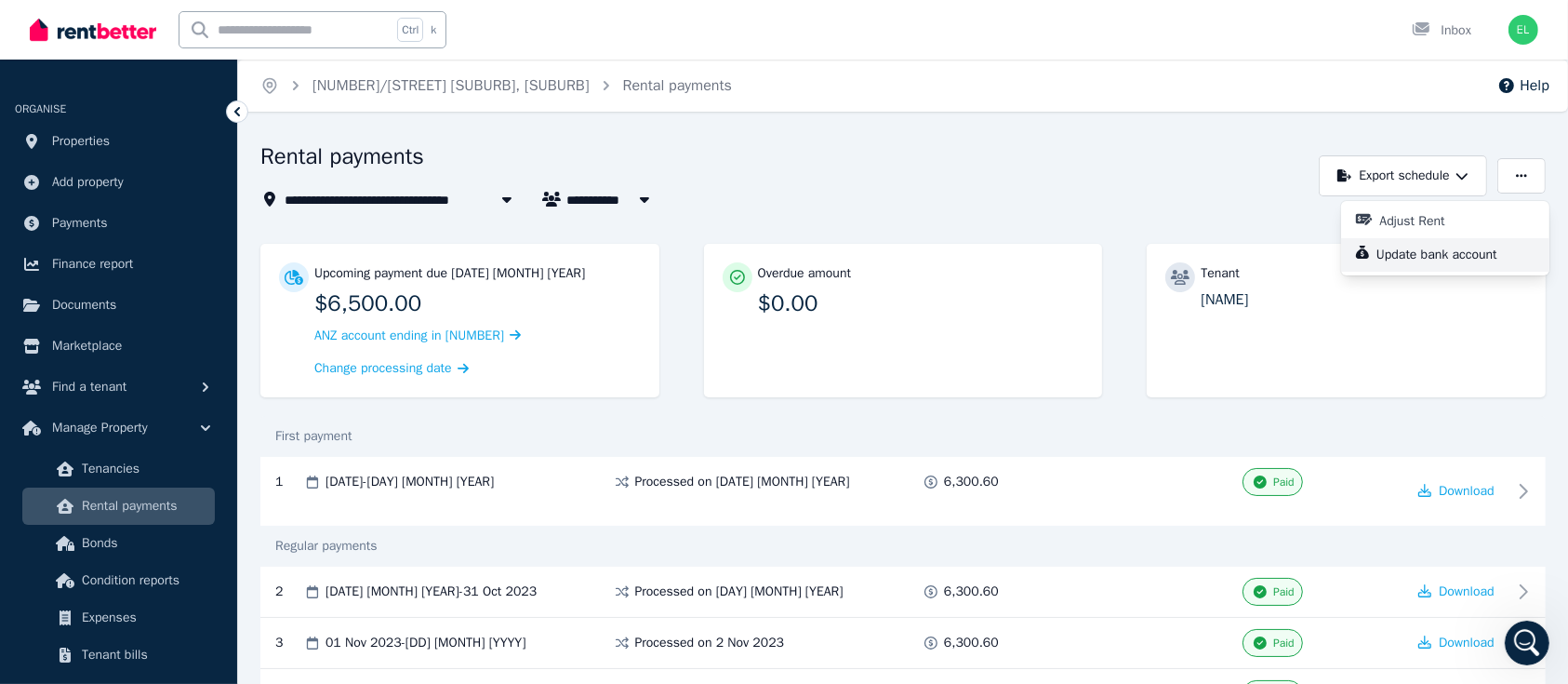 click on "Update bank account" at bounding box center (1444, 255) 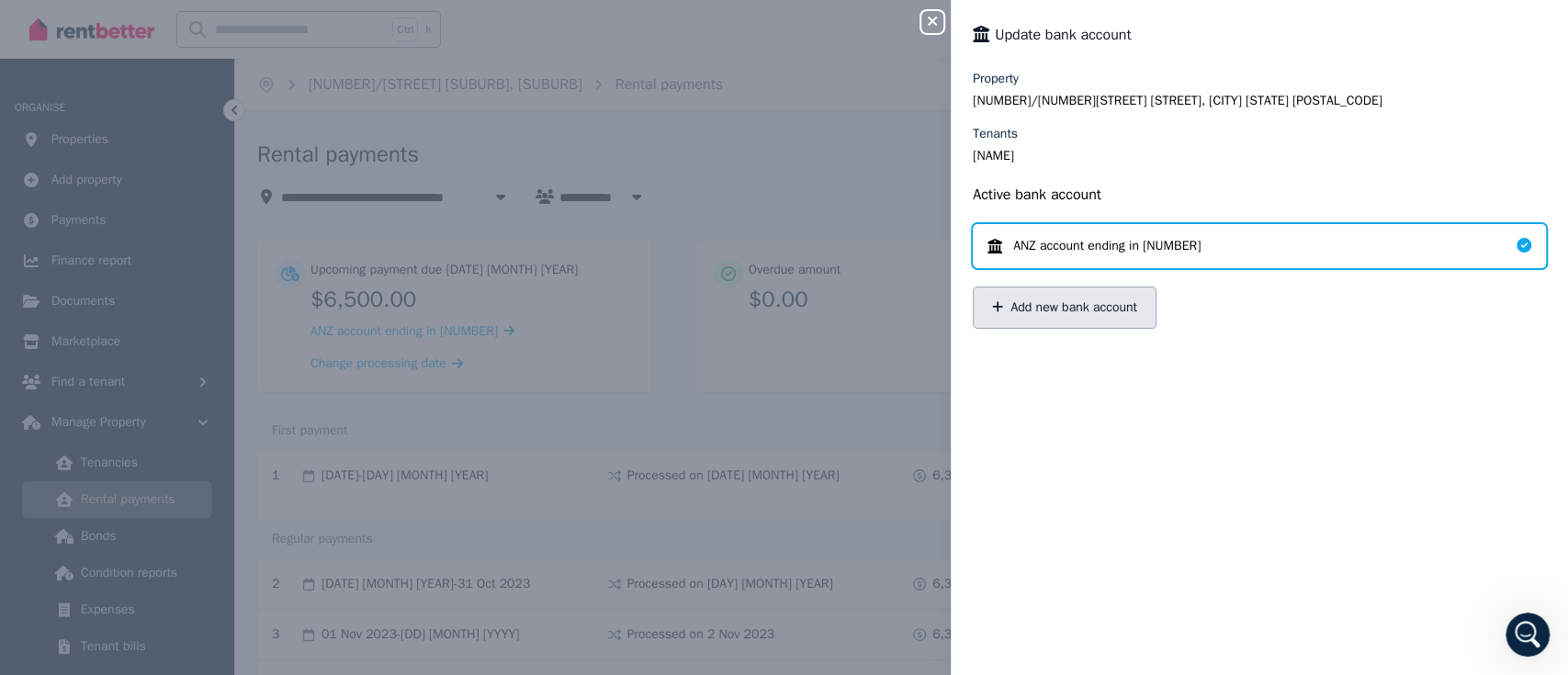 click on "Add new bank account" at bounding box center (1065, 308) 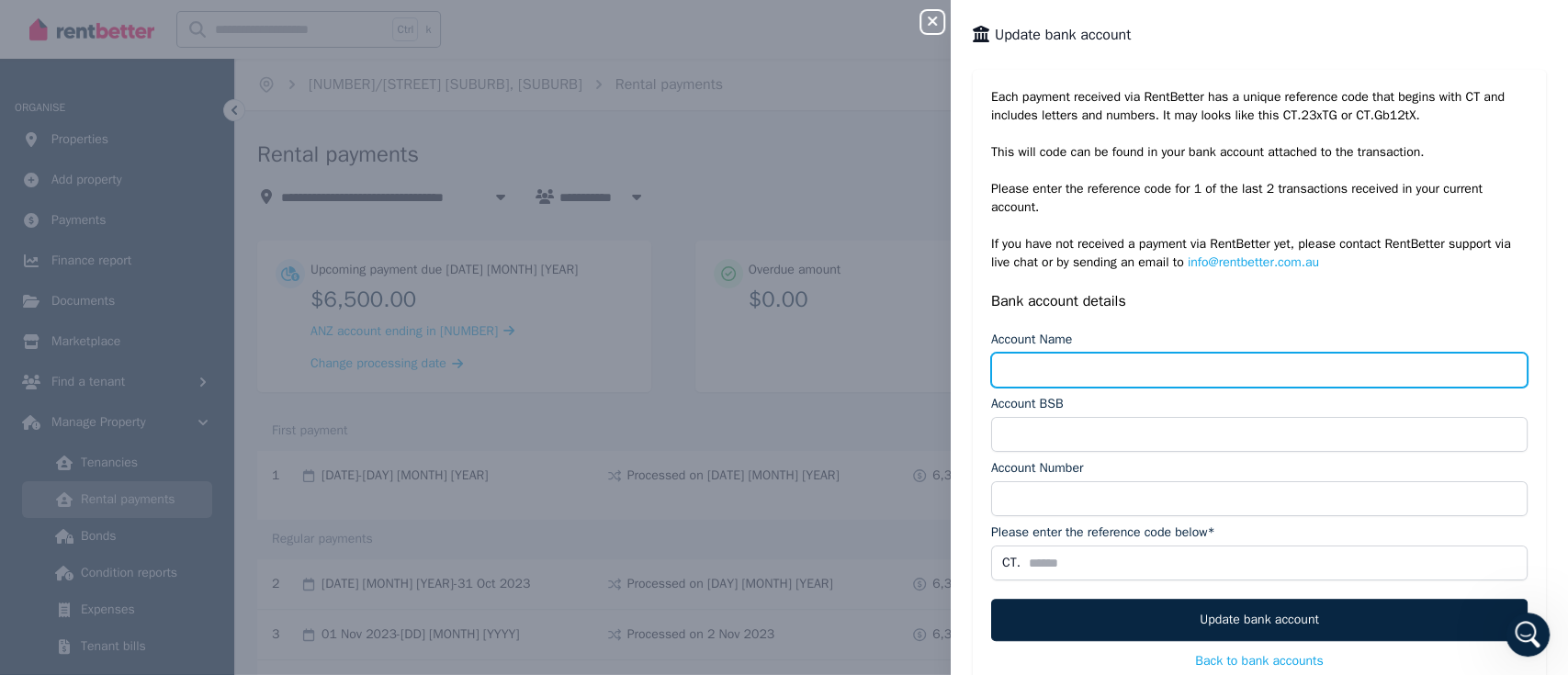 click on "Account Name" at bounding box center (1259, 370) 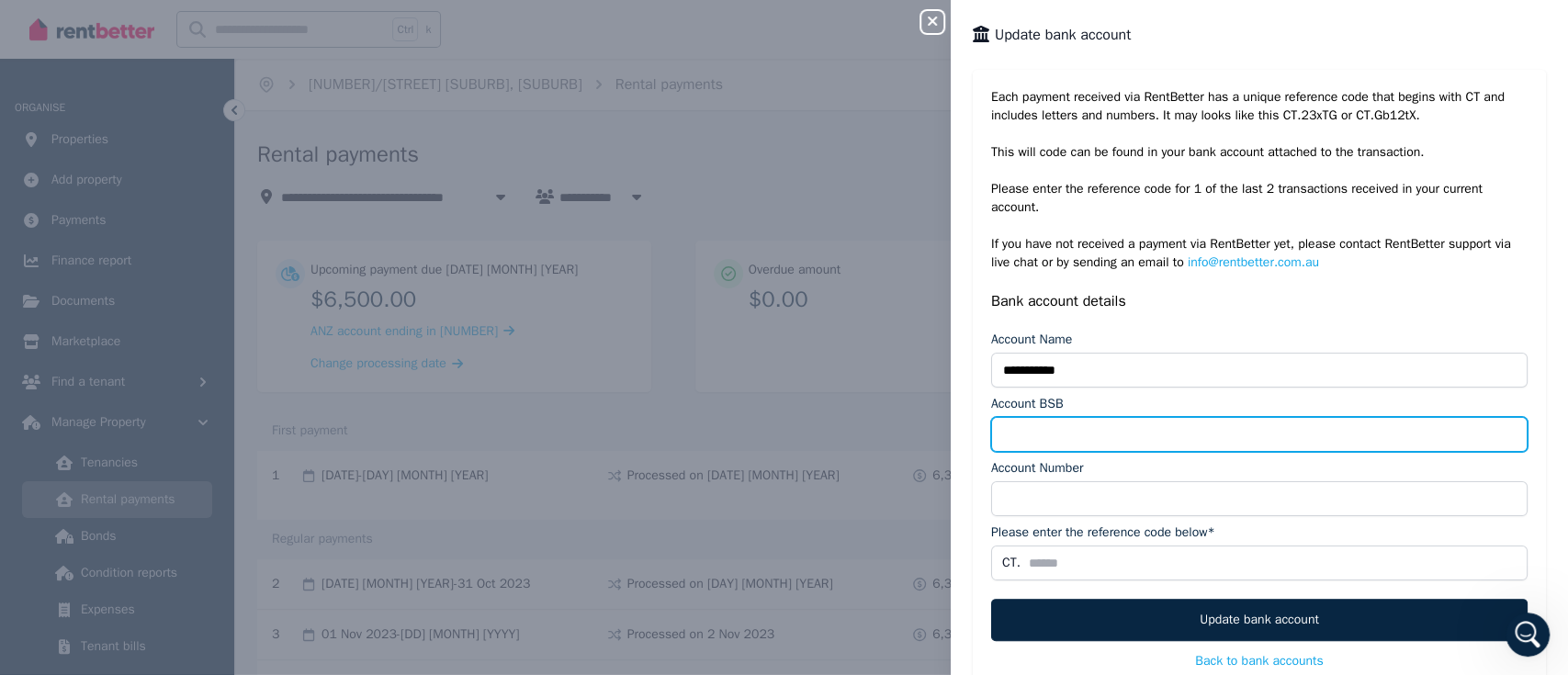 click on "Account BSB" at bounding box center [1259, 434] 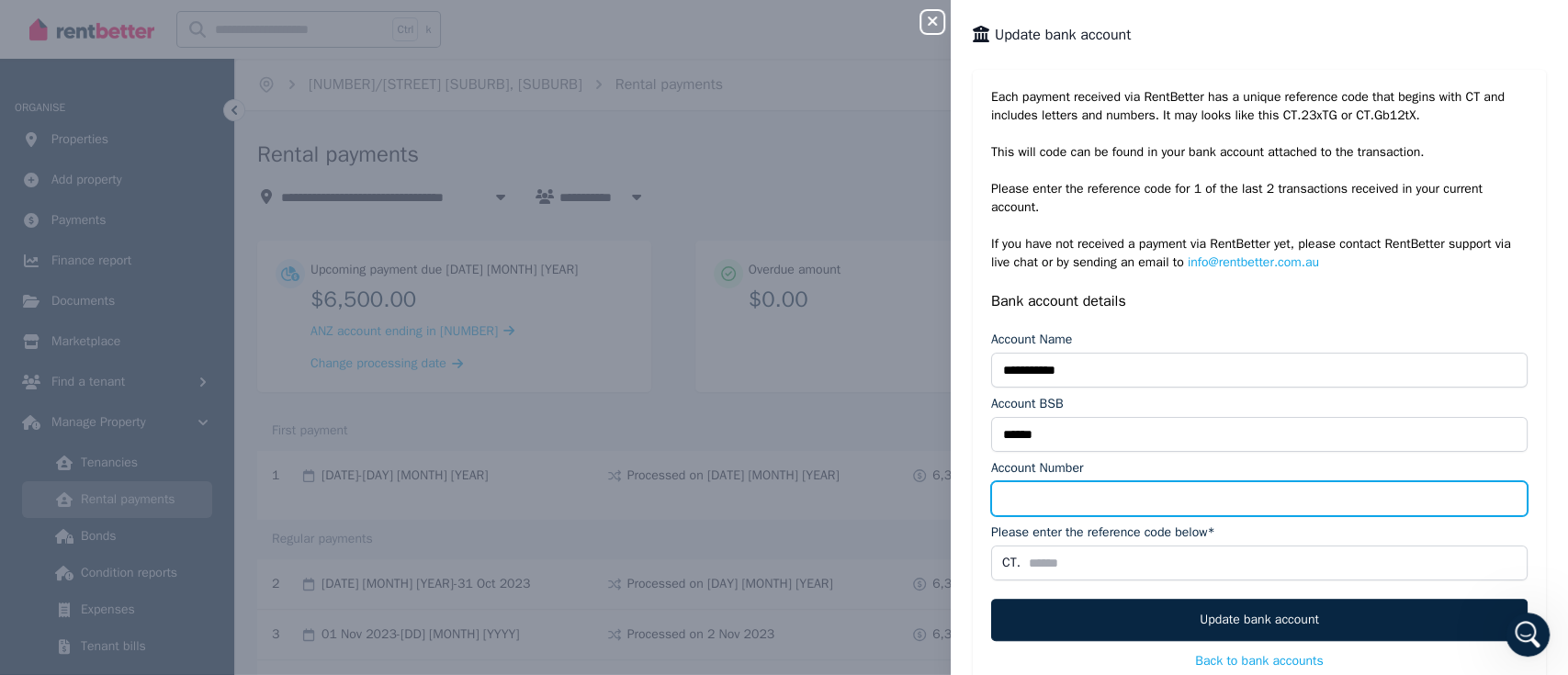 click on "Account Number" at bounding box center [1259, 499] 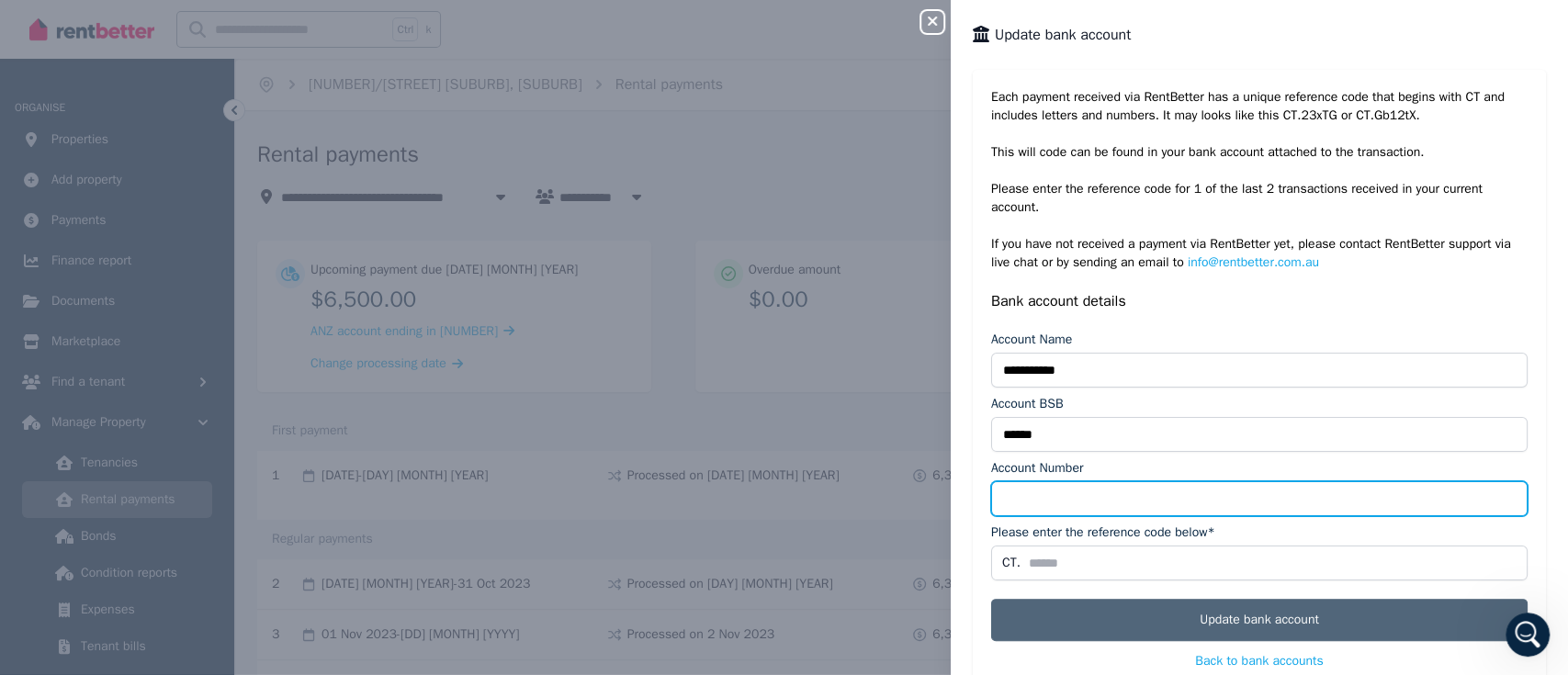 type on "*********" 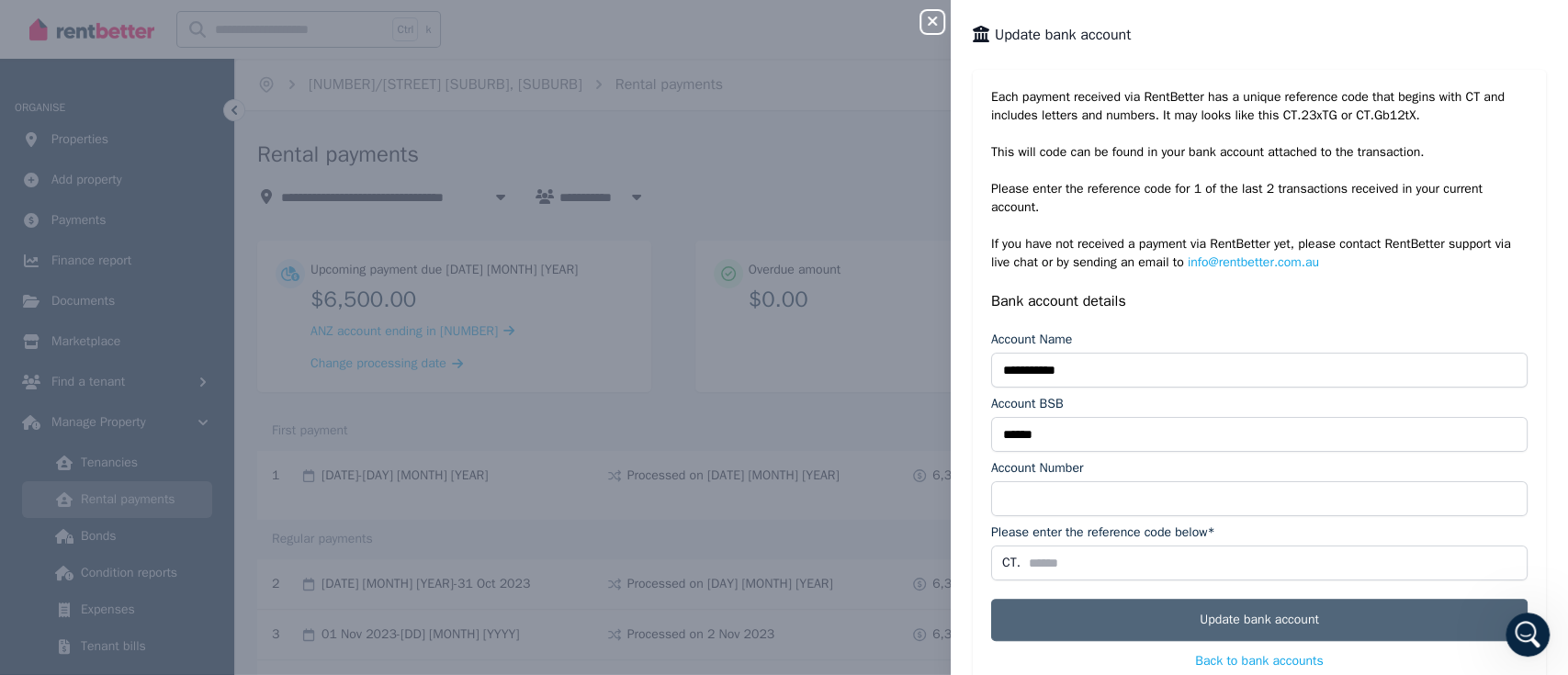 click on "Update bank account" at bounding box center [1259, 620] 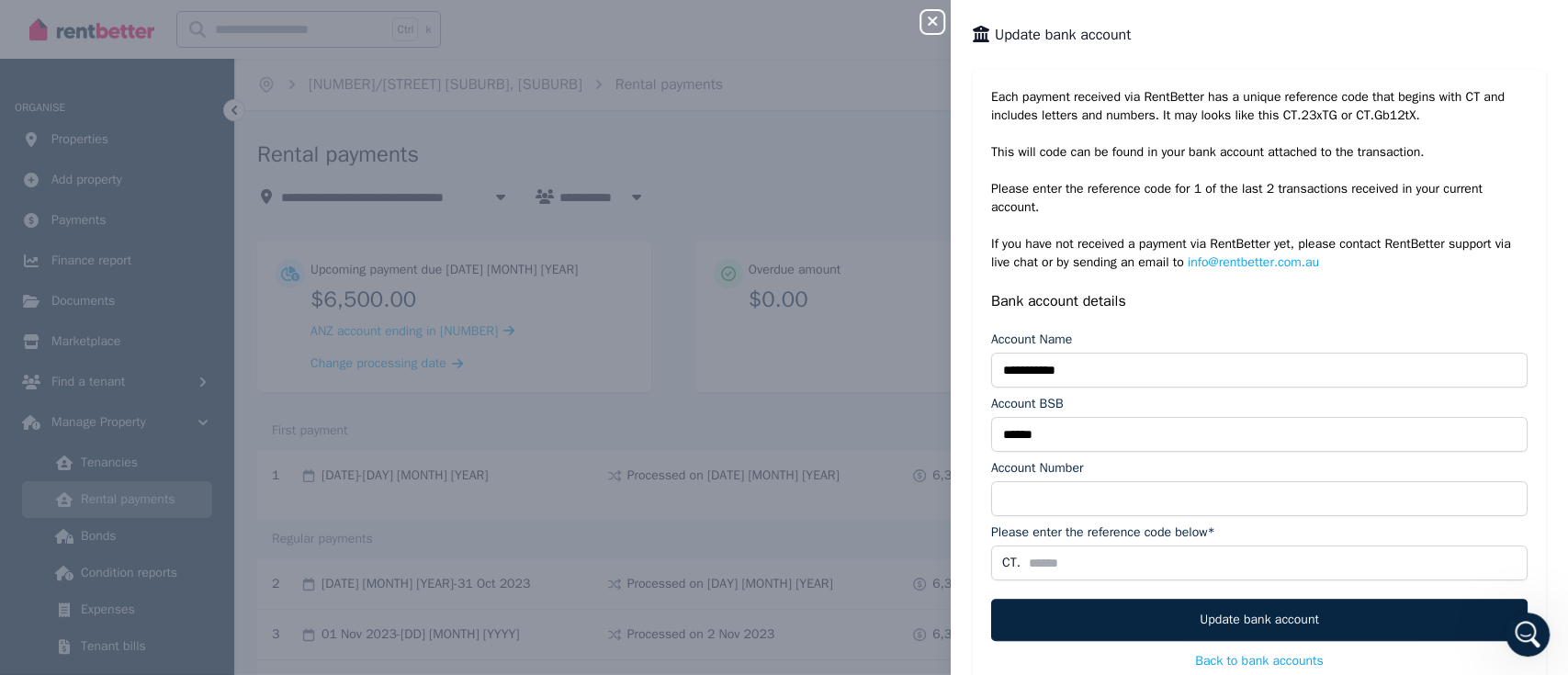 scroll, scrollTop: 89, scrollLeft: 0, axis: vertical 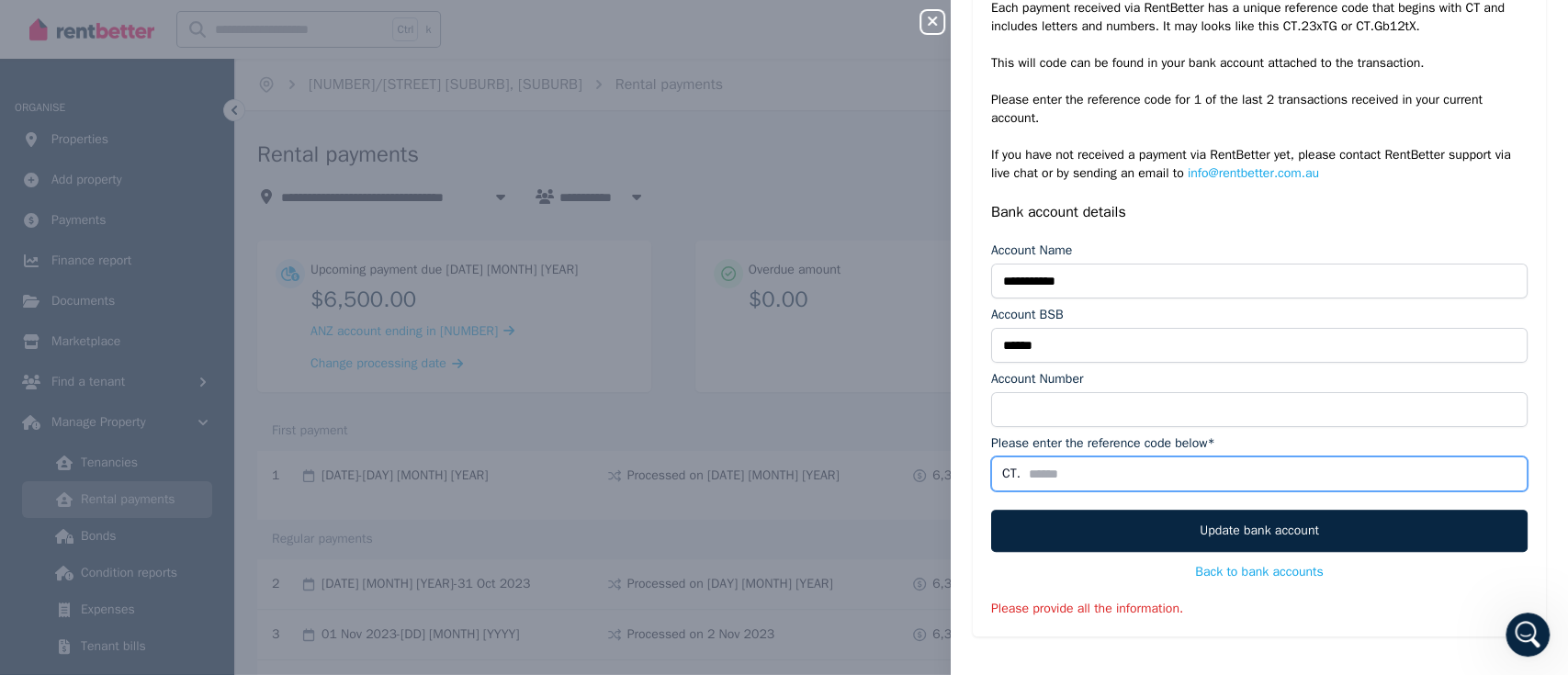 click on "Please enter the reference code below*" at bounding box center (1259, 474) 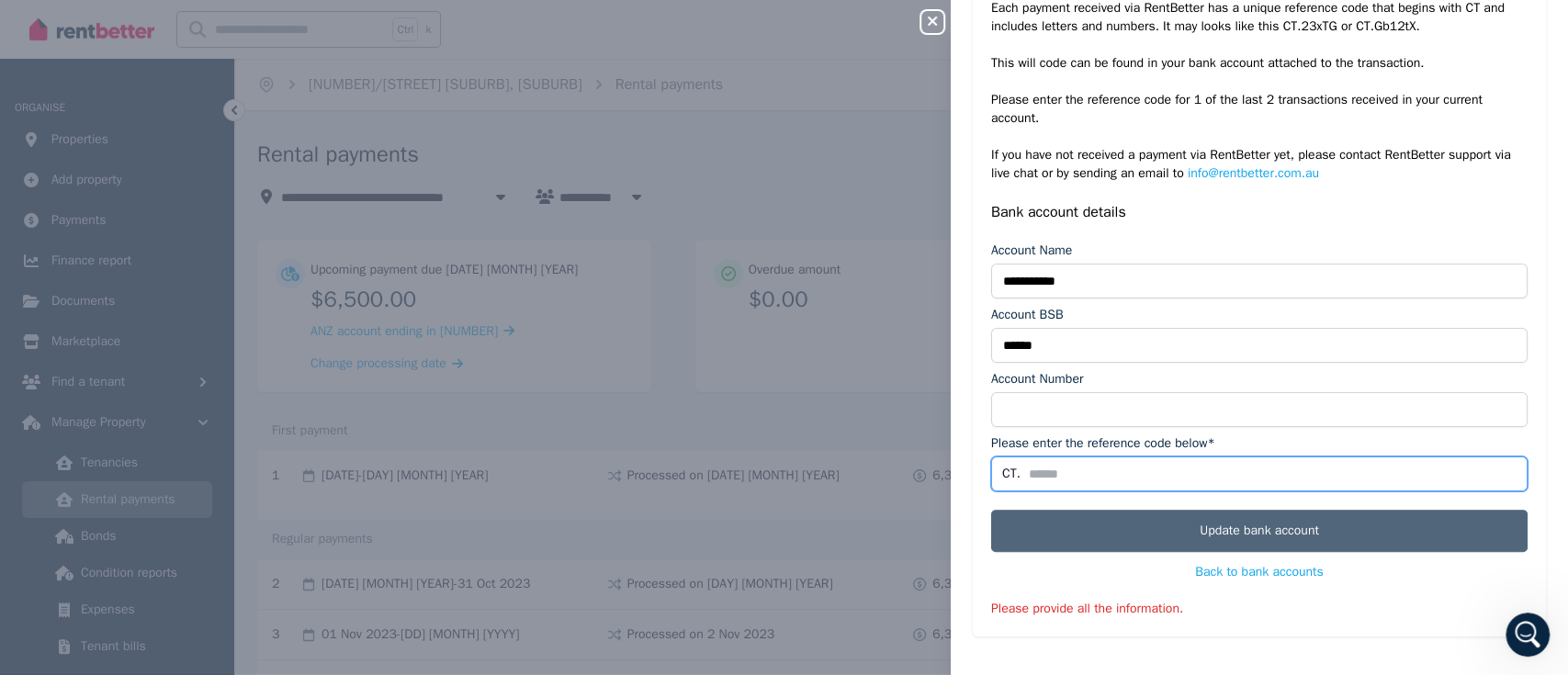 type on "****" 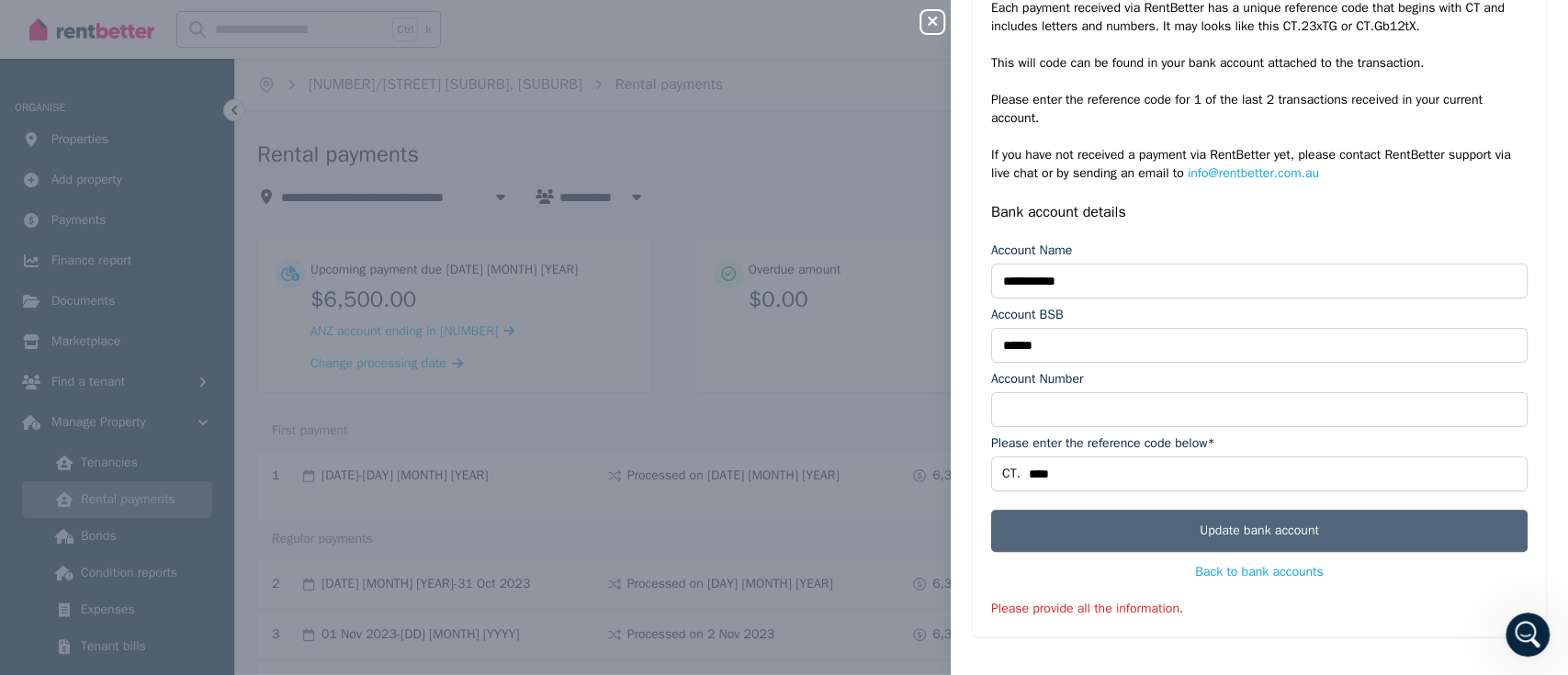 click on "Update bank account" at bounding box center (1259, 531) 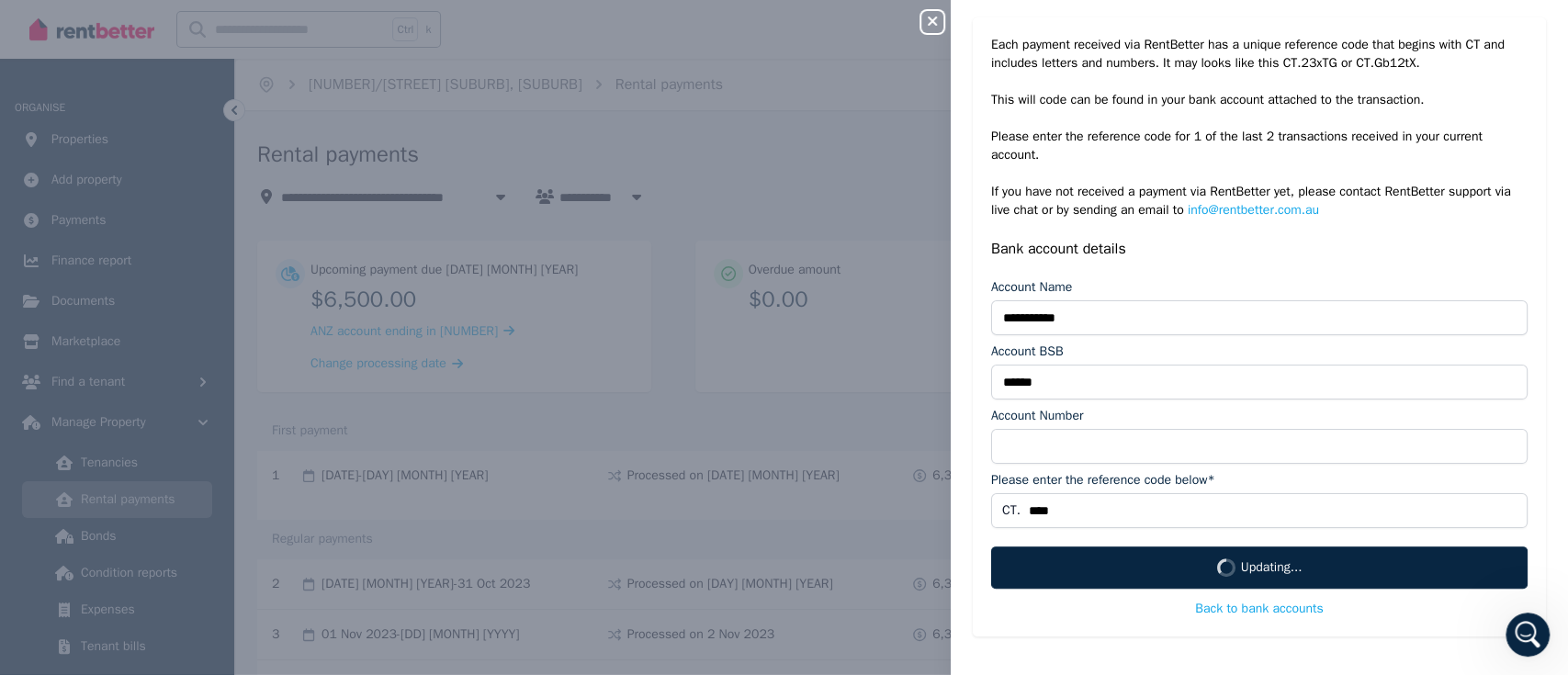 scroll, scrollTop: 89, scrollLeft: 0, axis: vertical 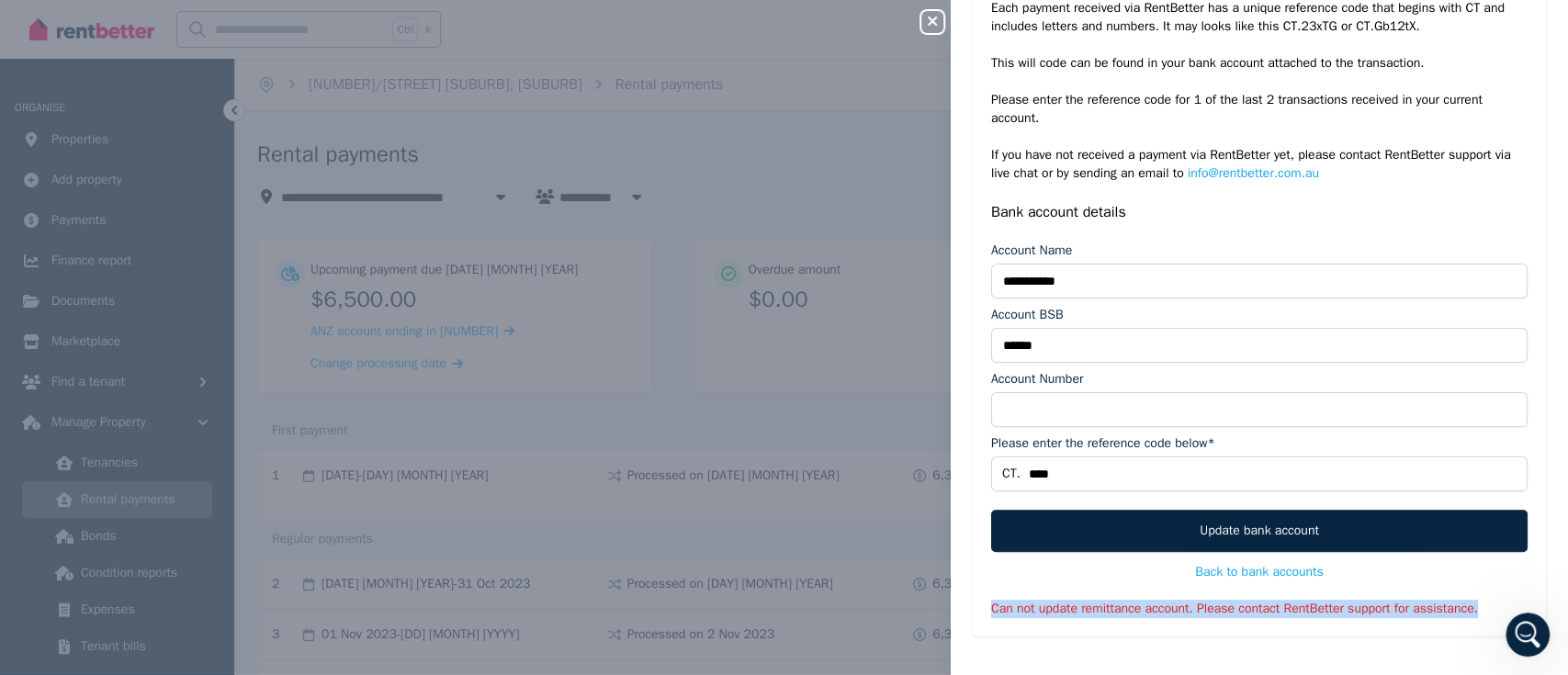 drag, startPoint x: 1477, startPoint y: 609, endPoint x: 981, endPoint y: 623, distance: 496.1975 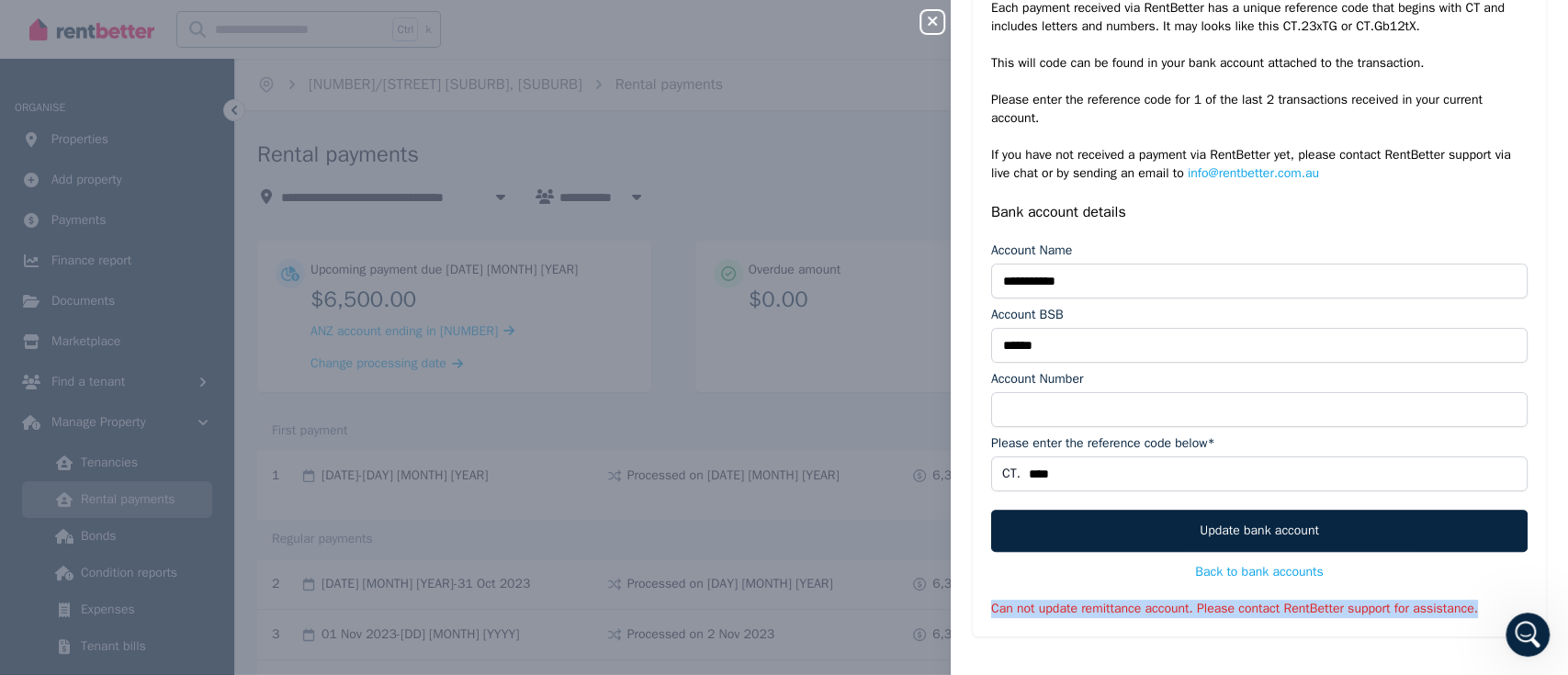 click on "**********" at bounding box center (1259, 309) 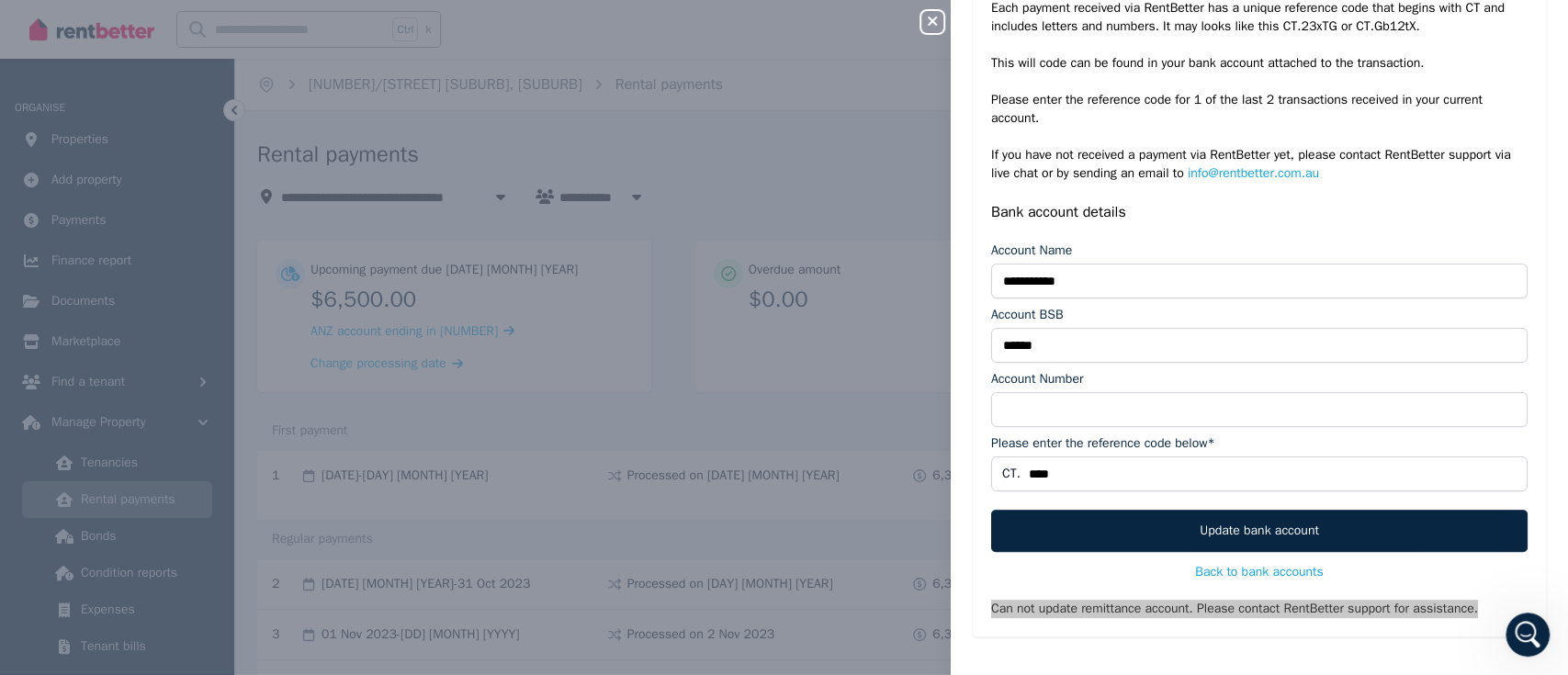 click 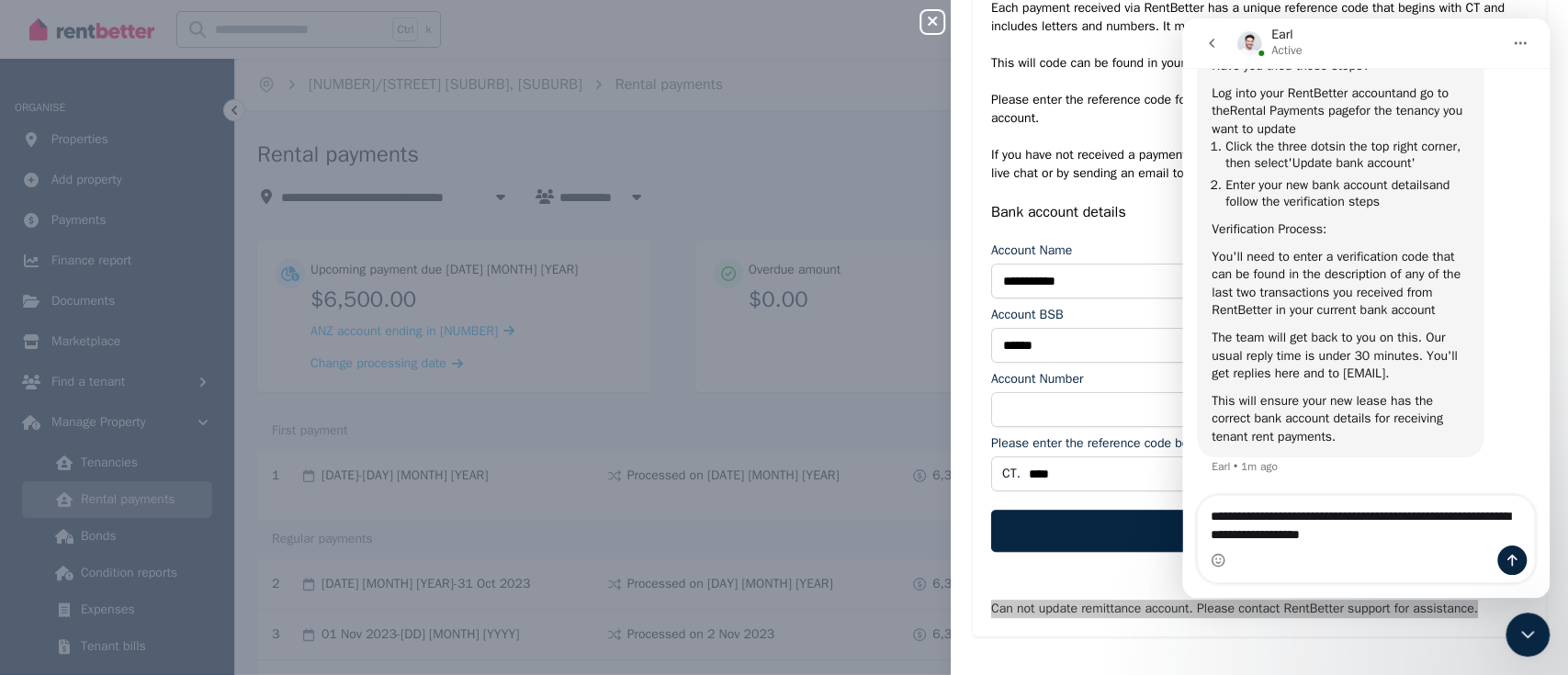 scroll, scrollTop: 3319, scrollLeft: 0, axis: vertical 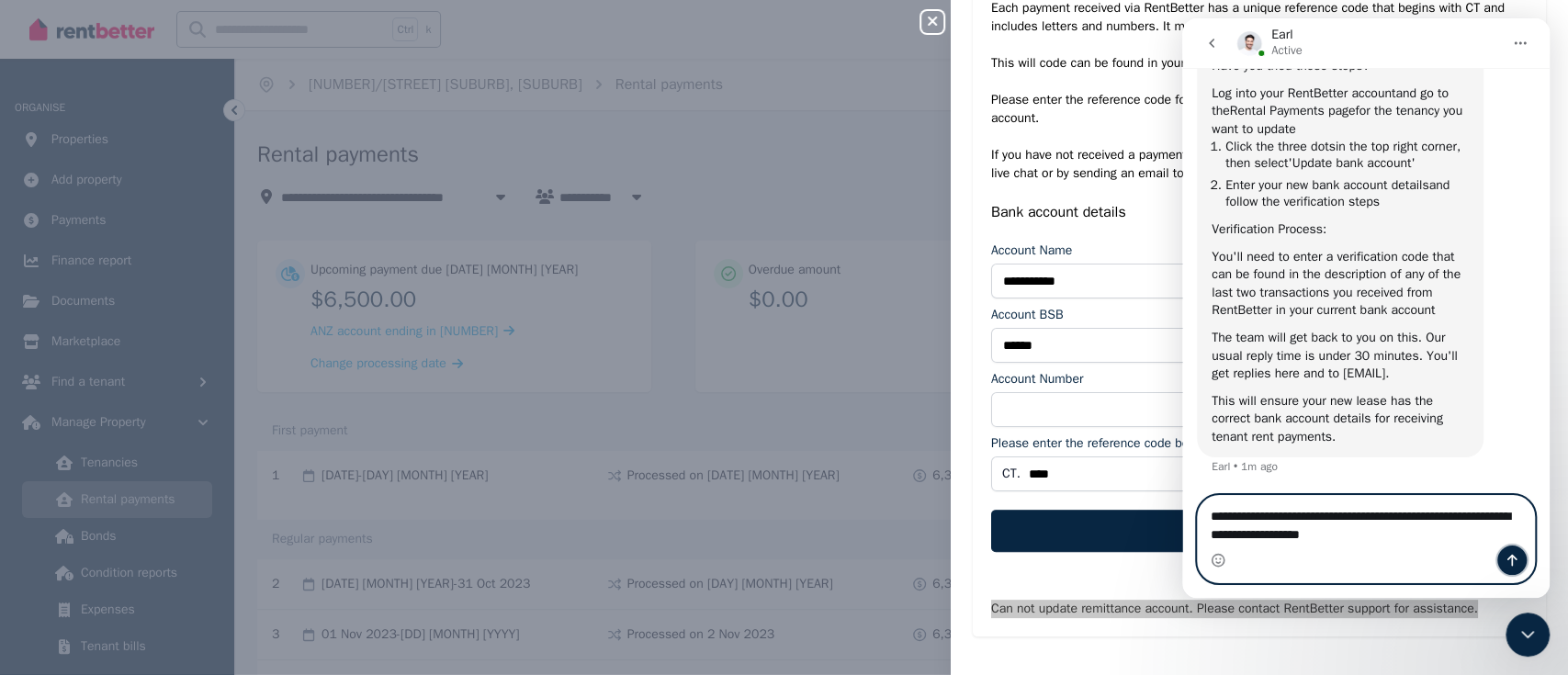 click at bounding box center [1512, 560] 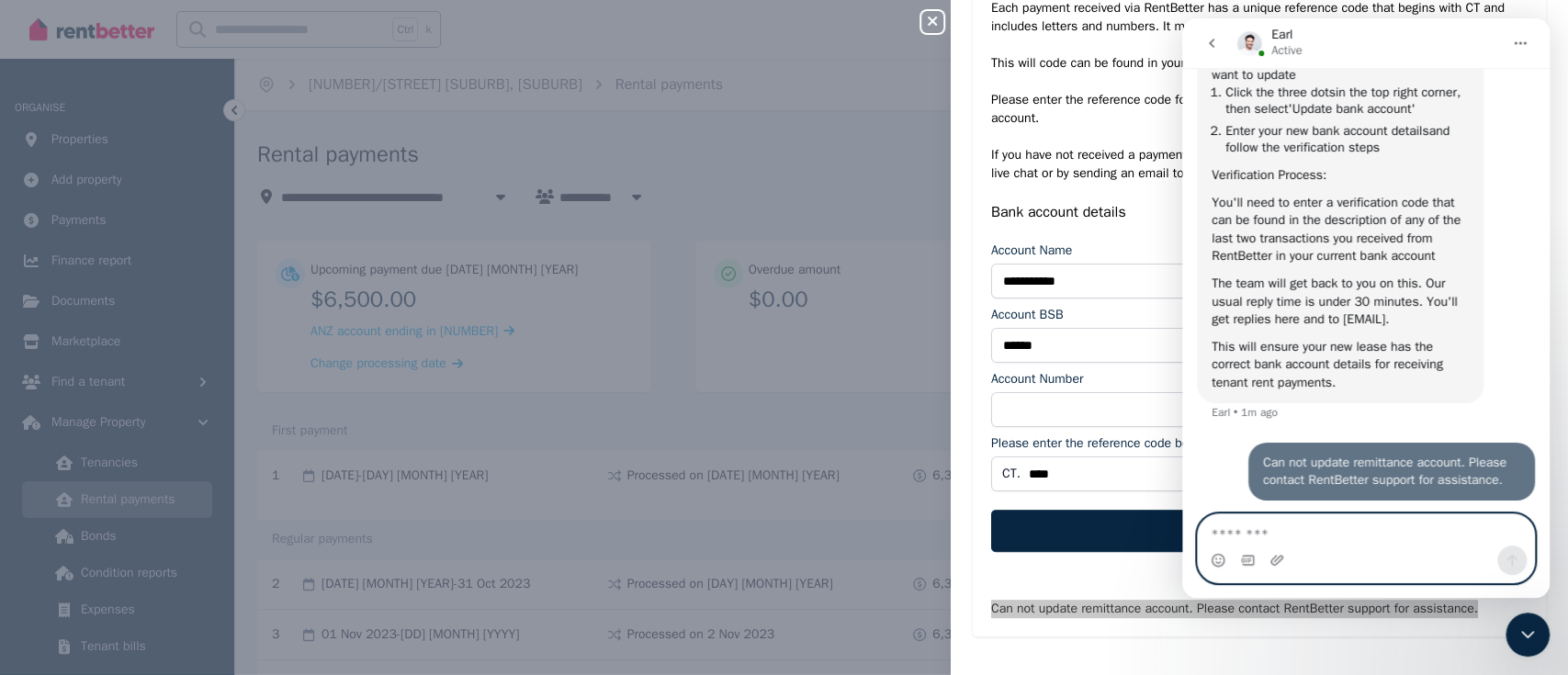 scroll, scrollTop: 3372, scrollLeft: 0, axis: vertical 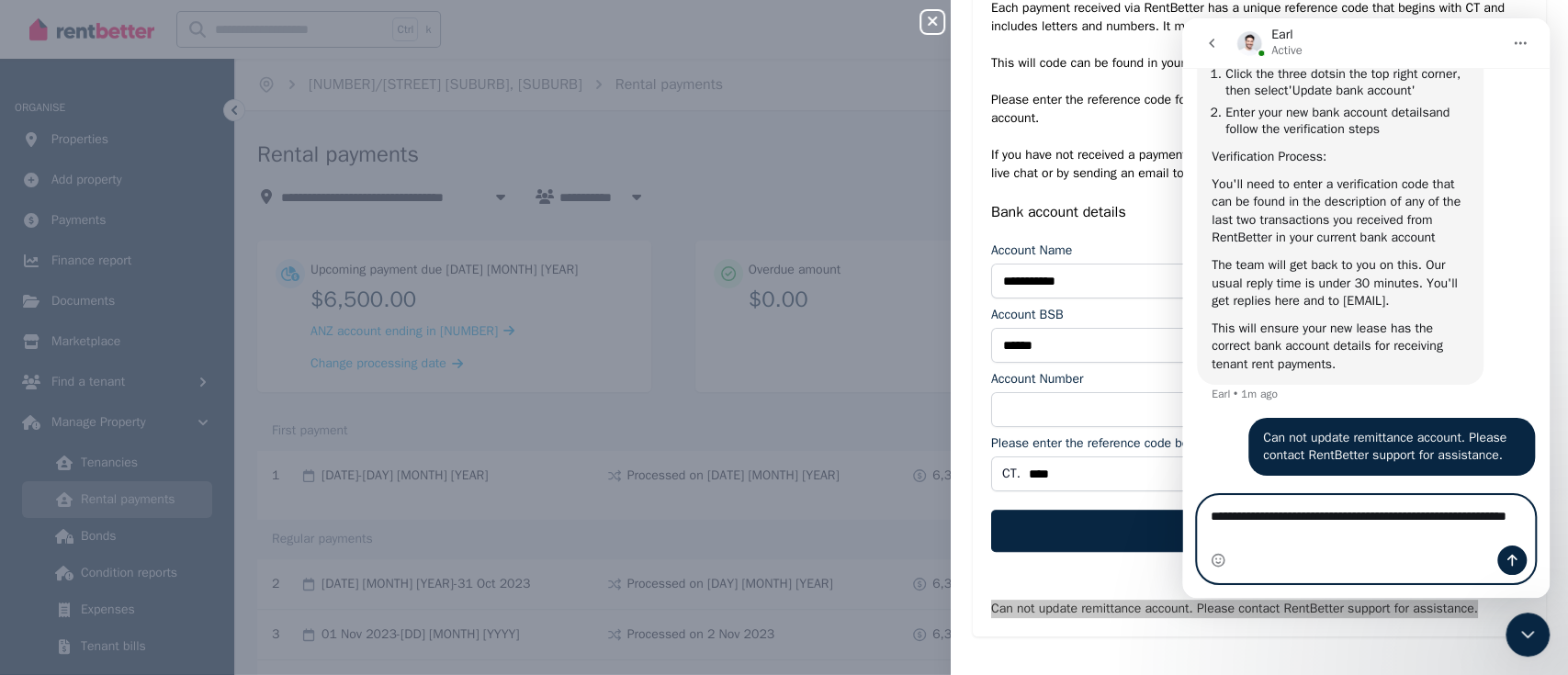 type on "**********" 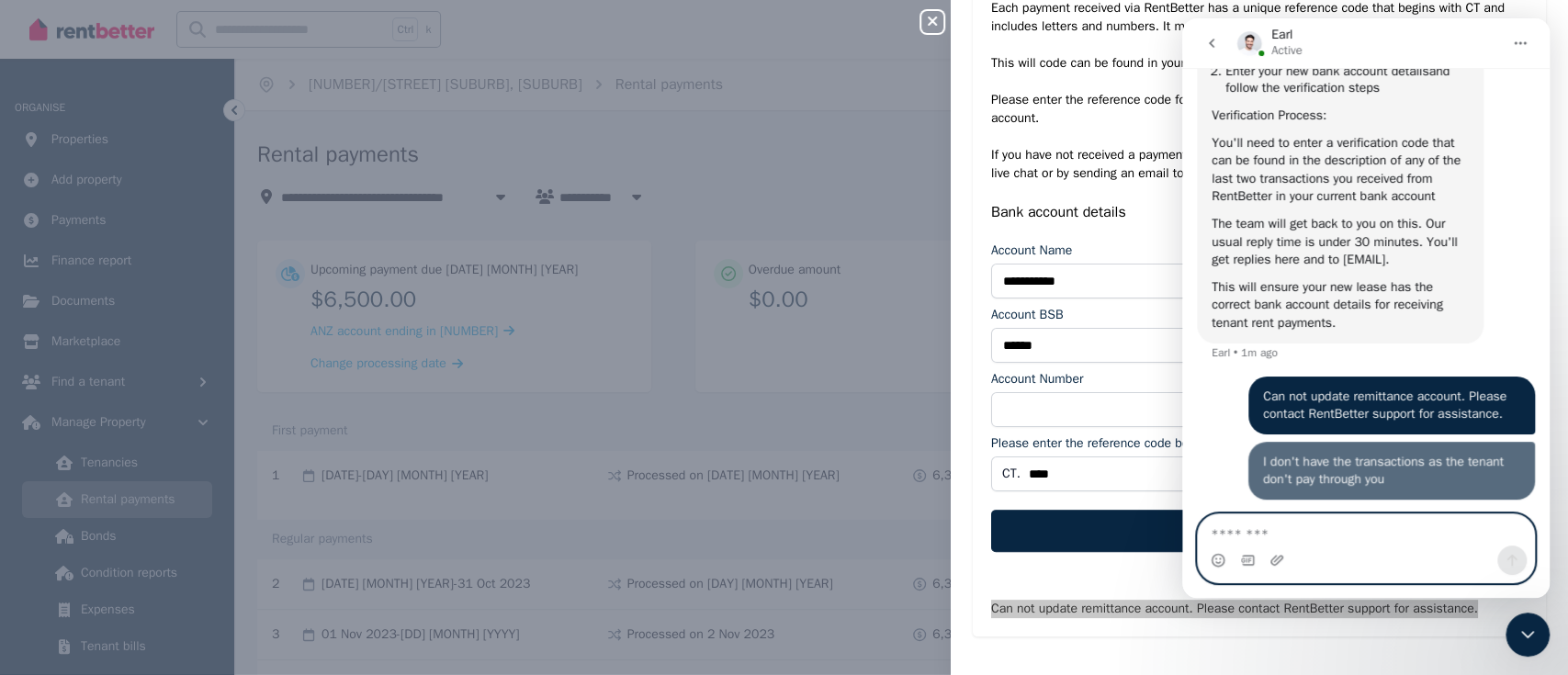 scroll, scrollTop: 3432, scrollLeft: 0, axis: vertical 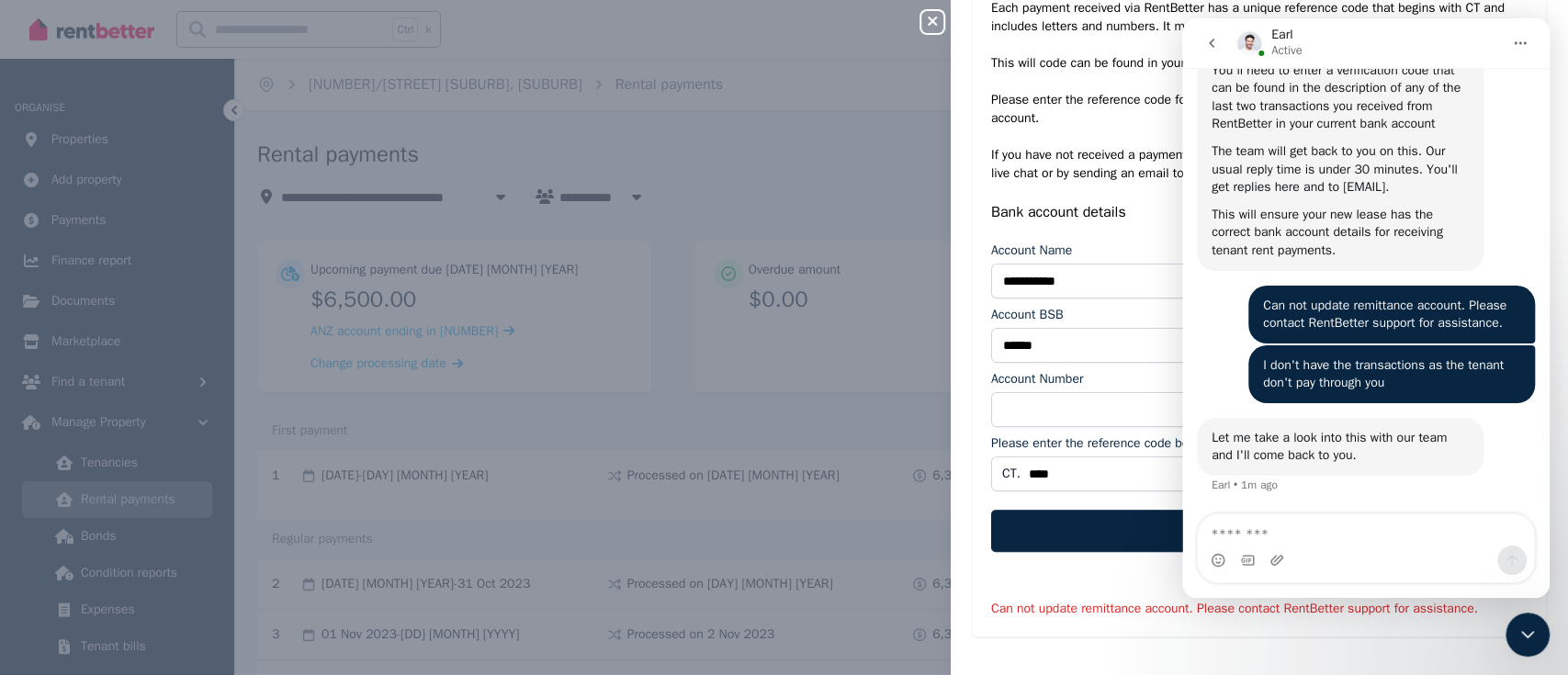 click on "**********" at bounding box center [784, 337] 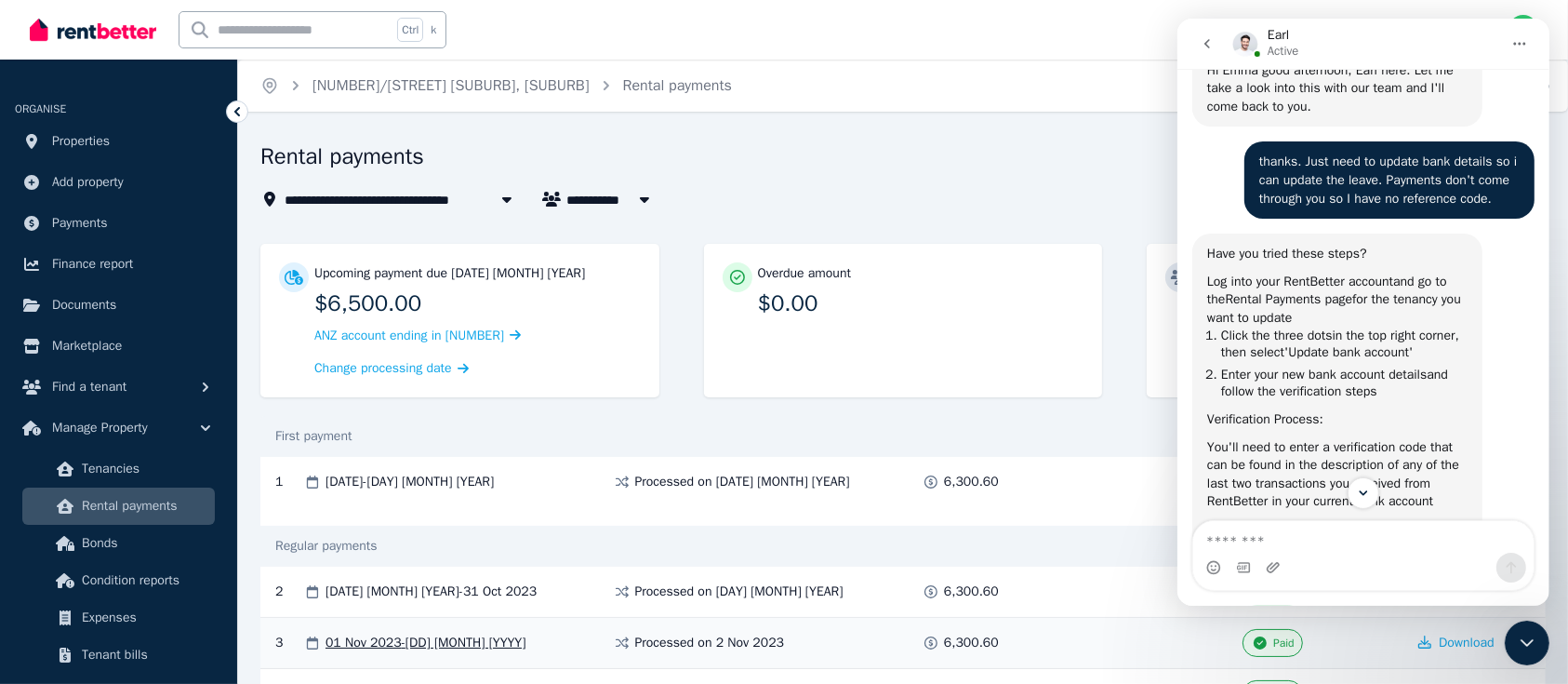 scroll, scrollTop: 3552, scrollLeft: 0, axis: vertical 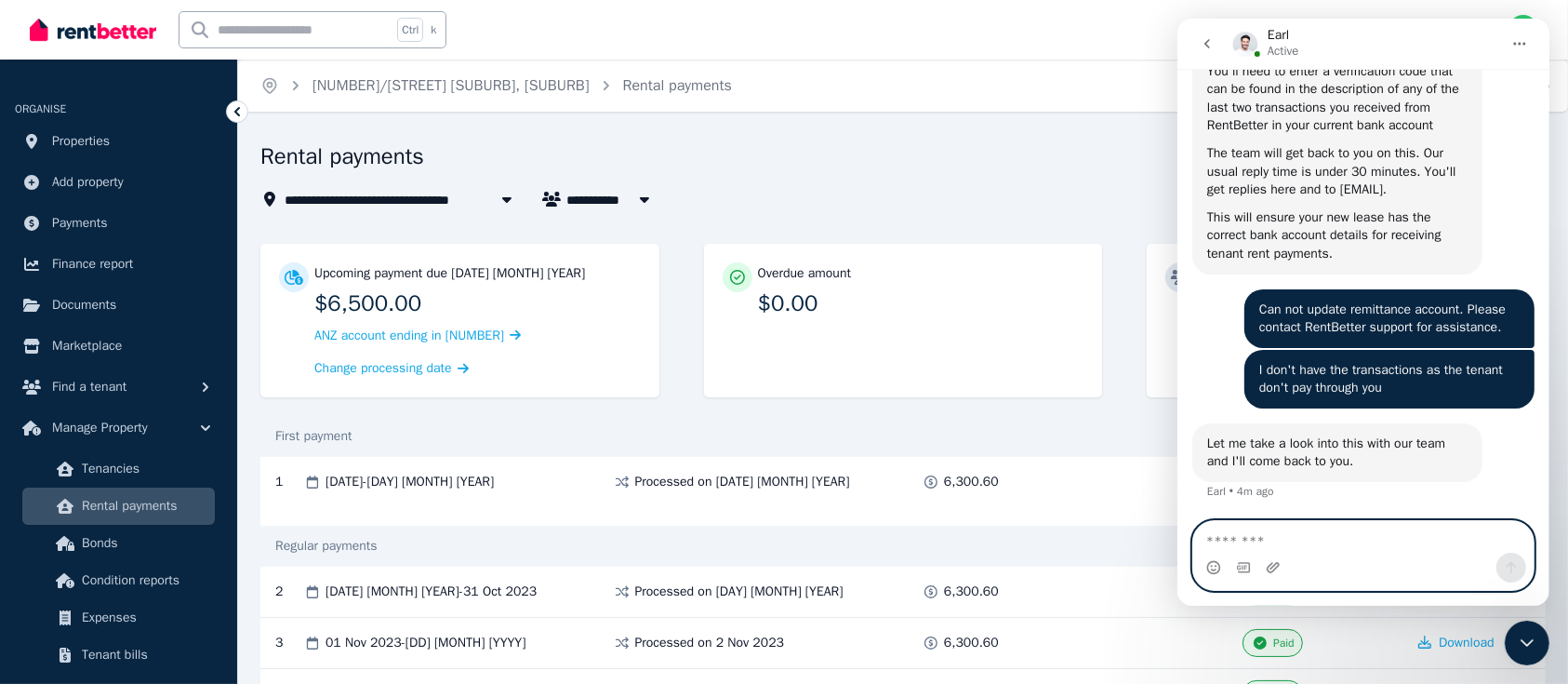 click at bounding box center [1362, 537] 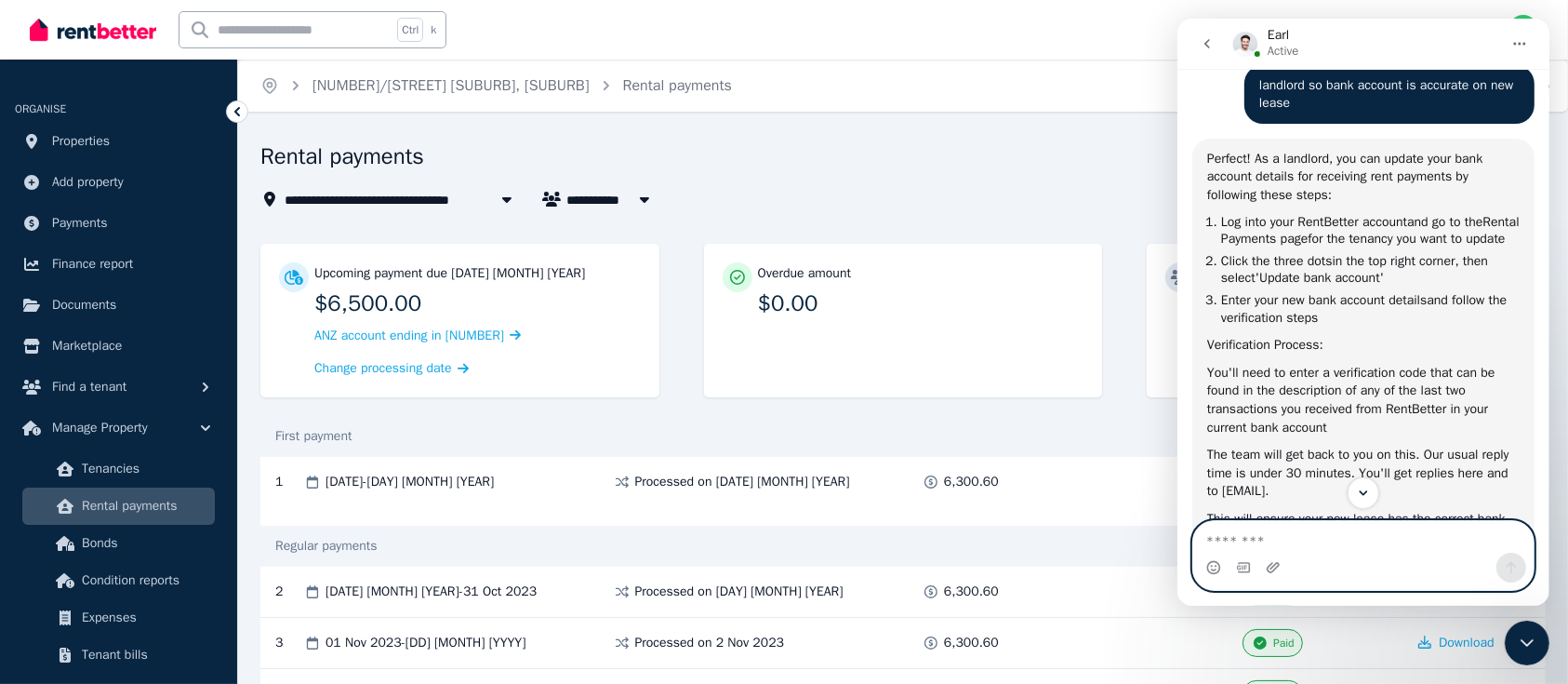scroll, scrollTop: 1319, scrollLeft: 0, axis: vertical 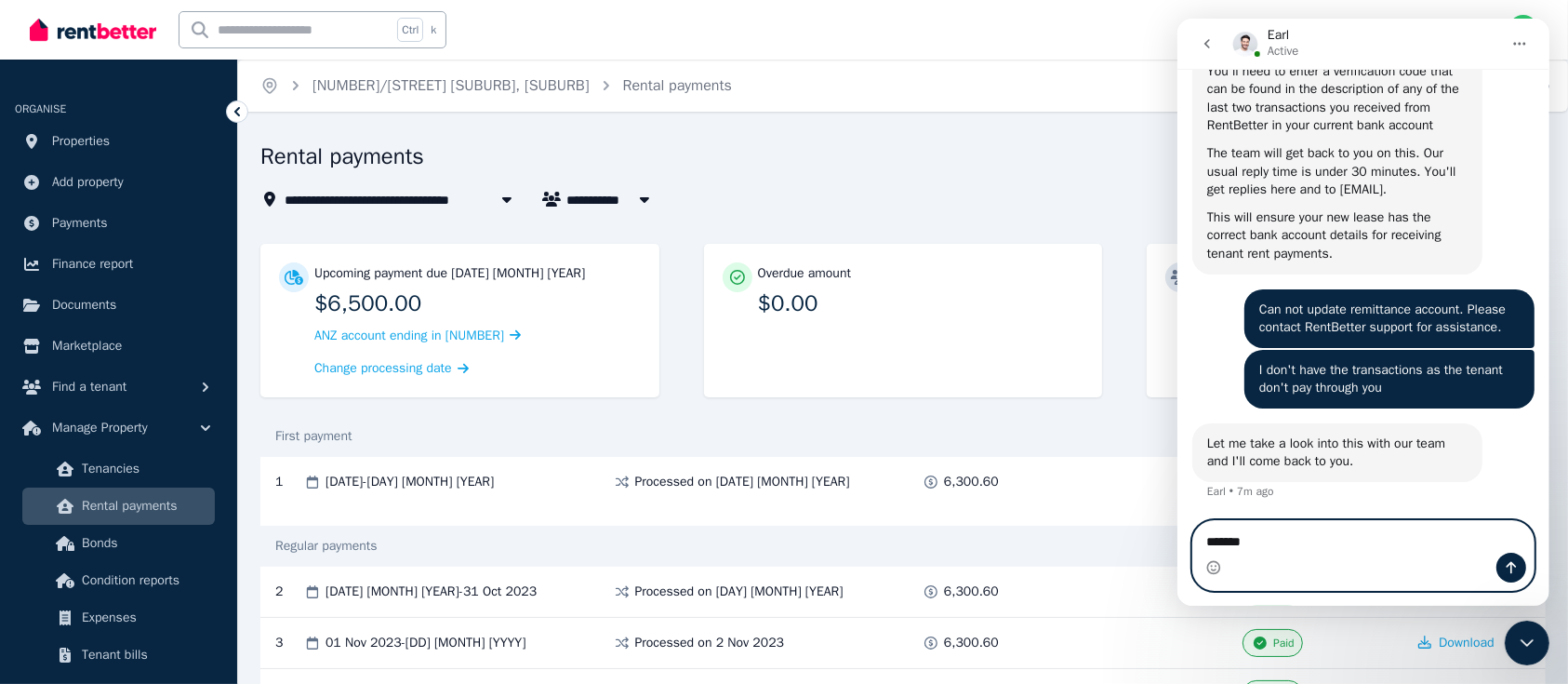 type on "********" 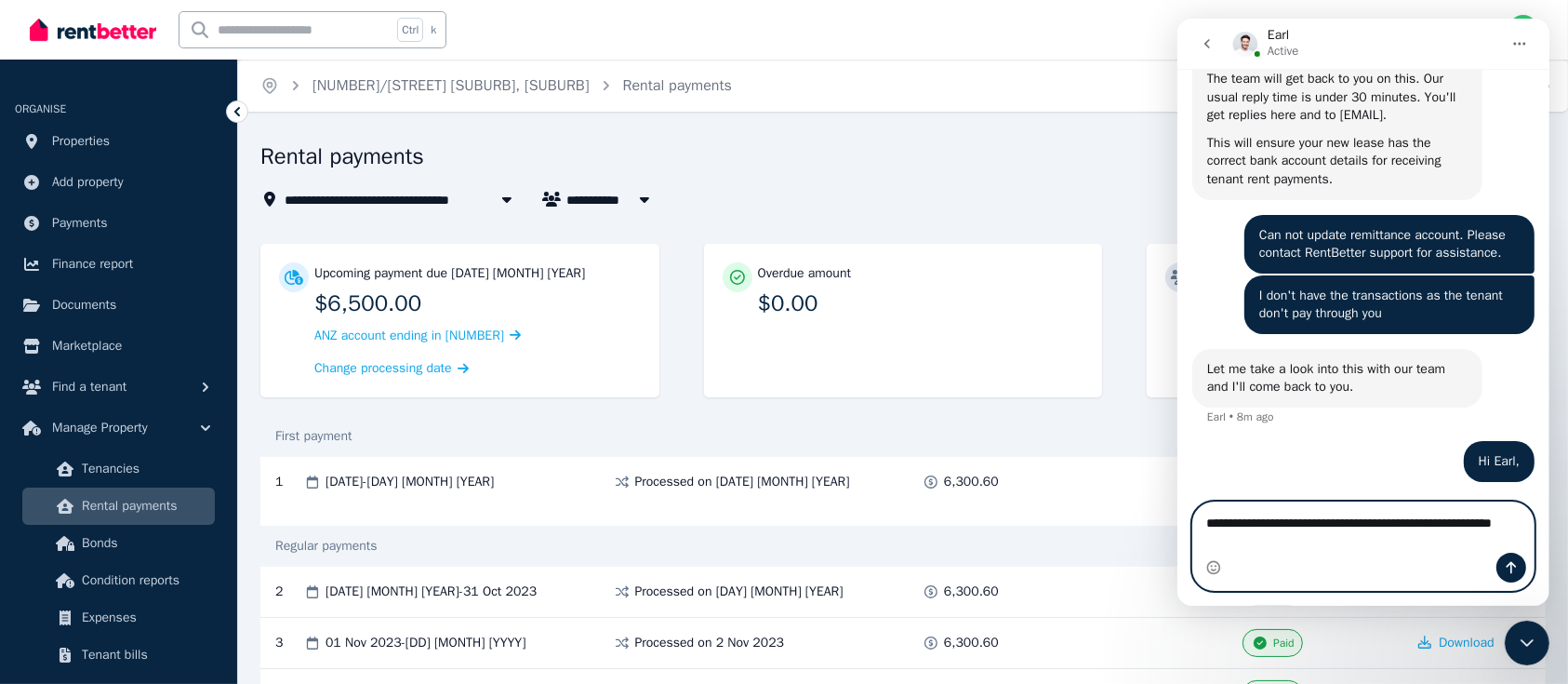 scroll, scrollTop: 3626, scrollLeft: 0, axis: vertical 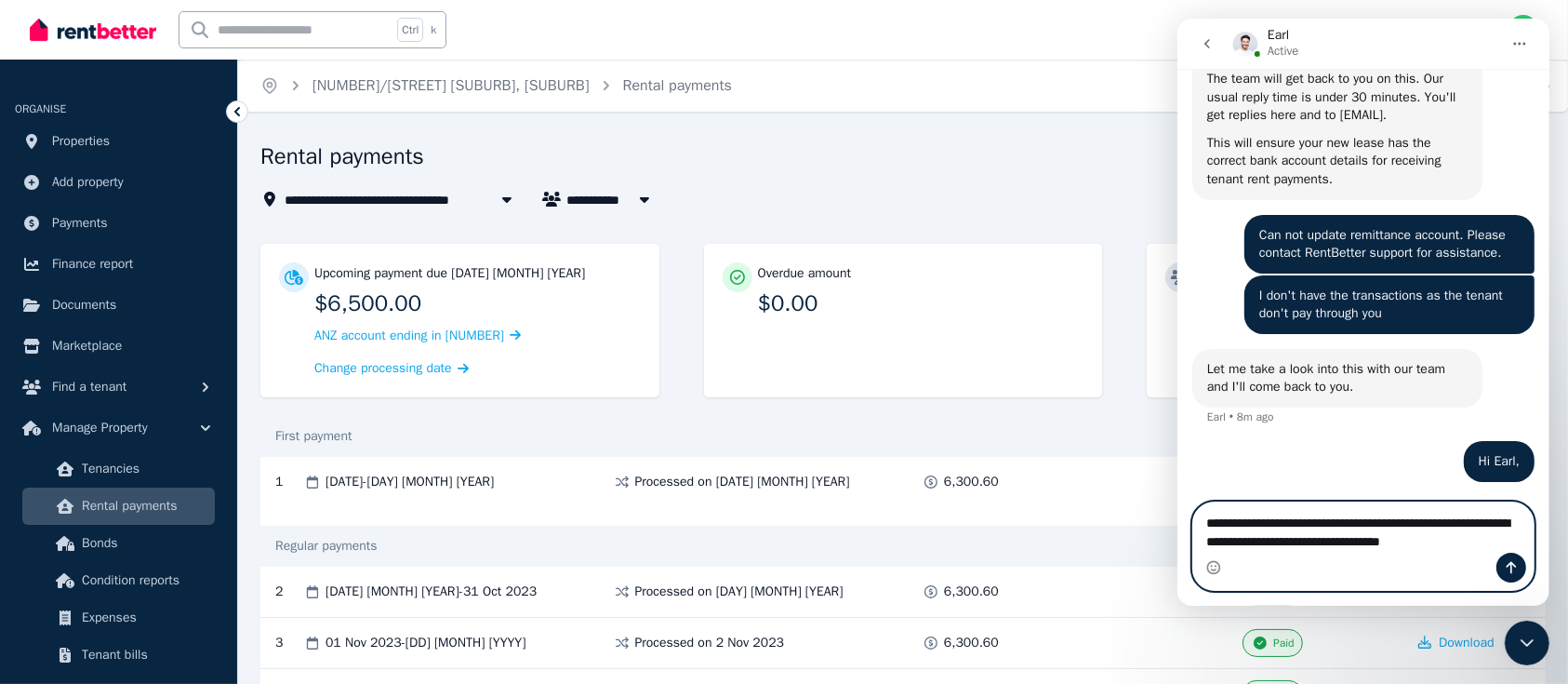 type on "**********" 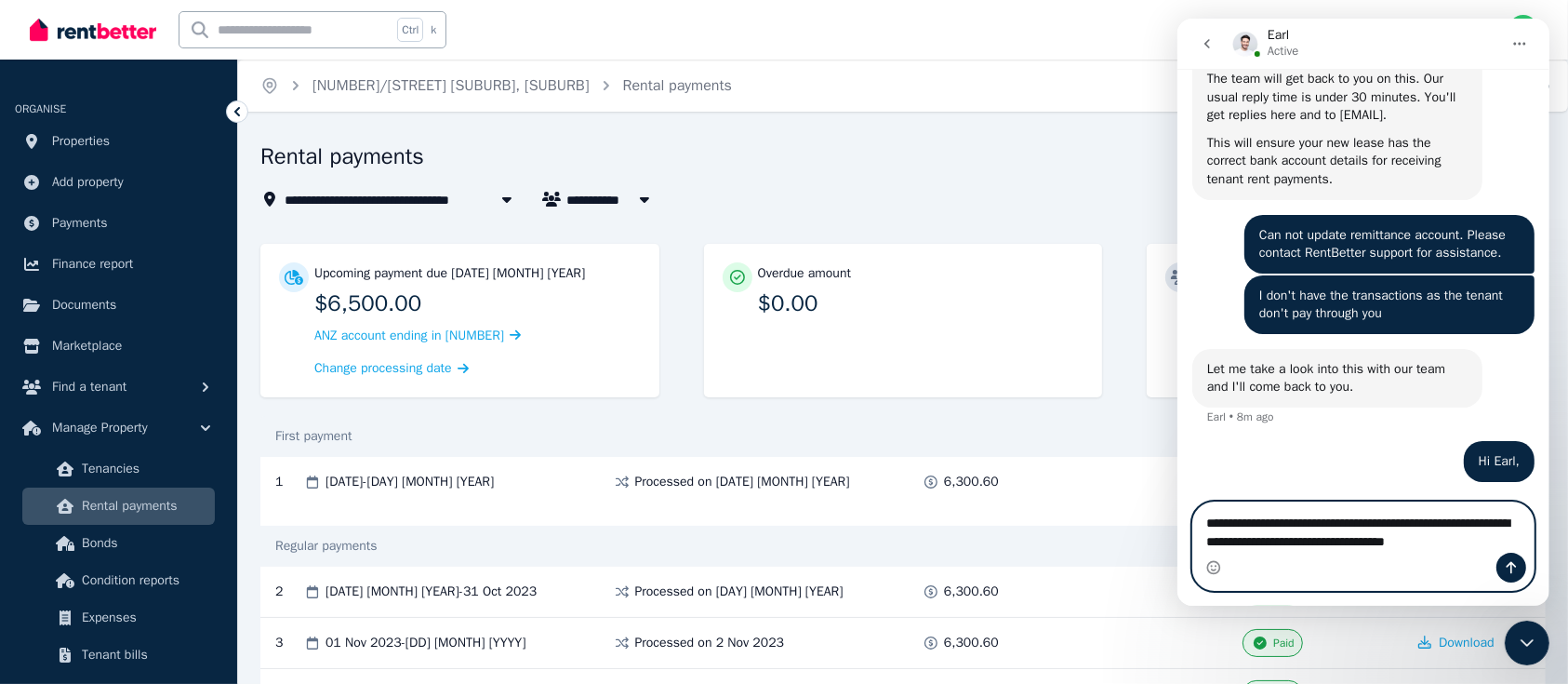 type 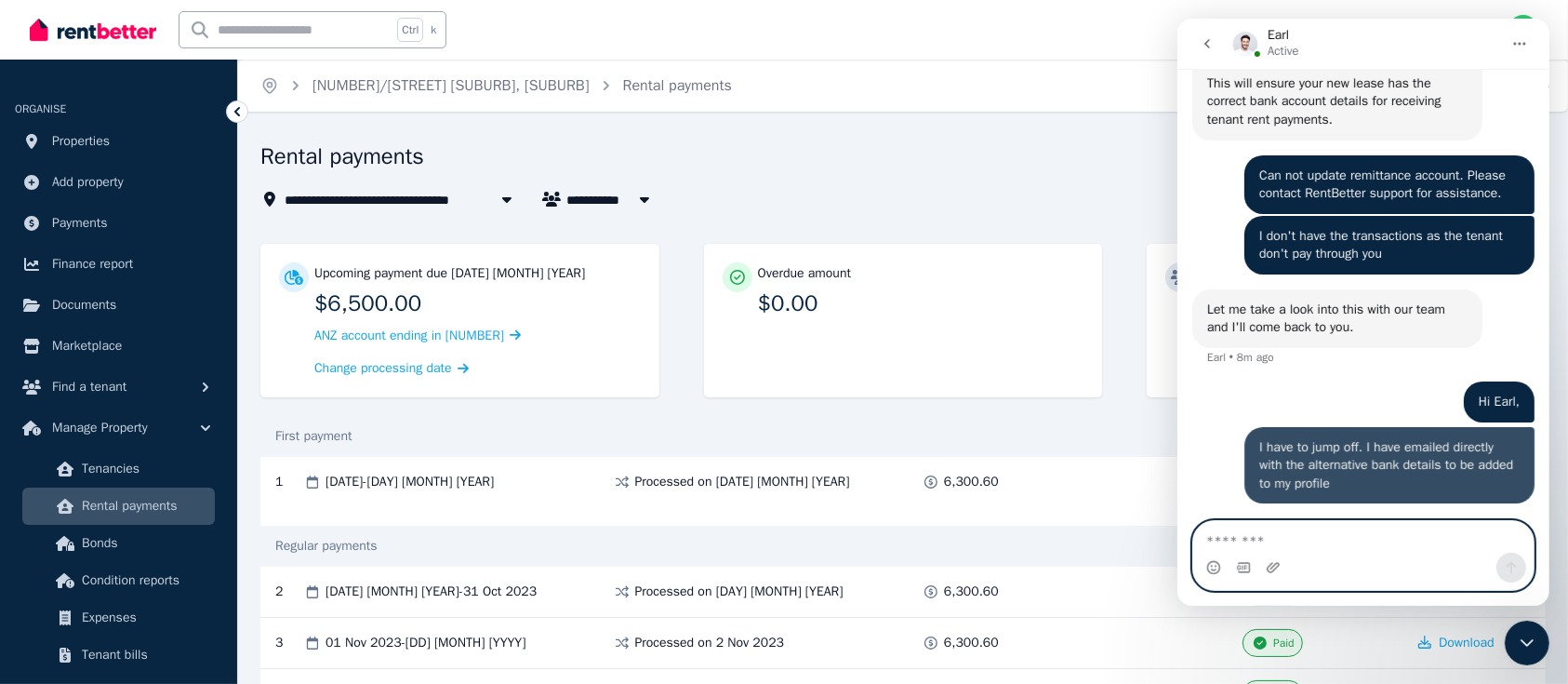 scroll, scrollTop: 3686, scrollLeft: 0, axis: vertical 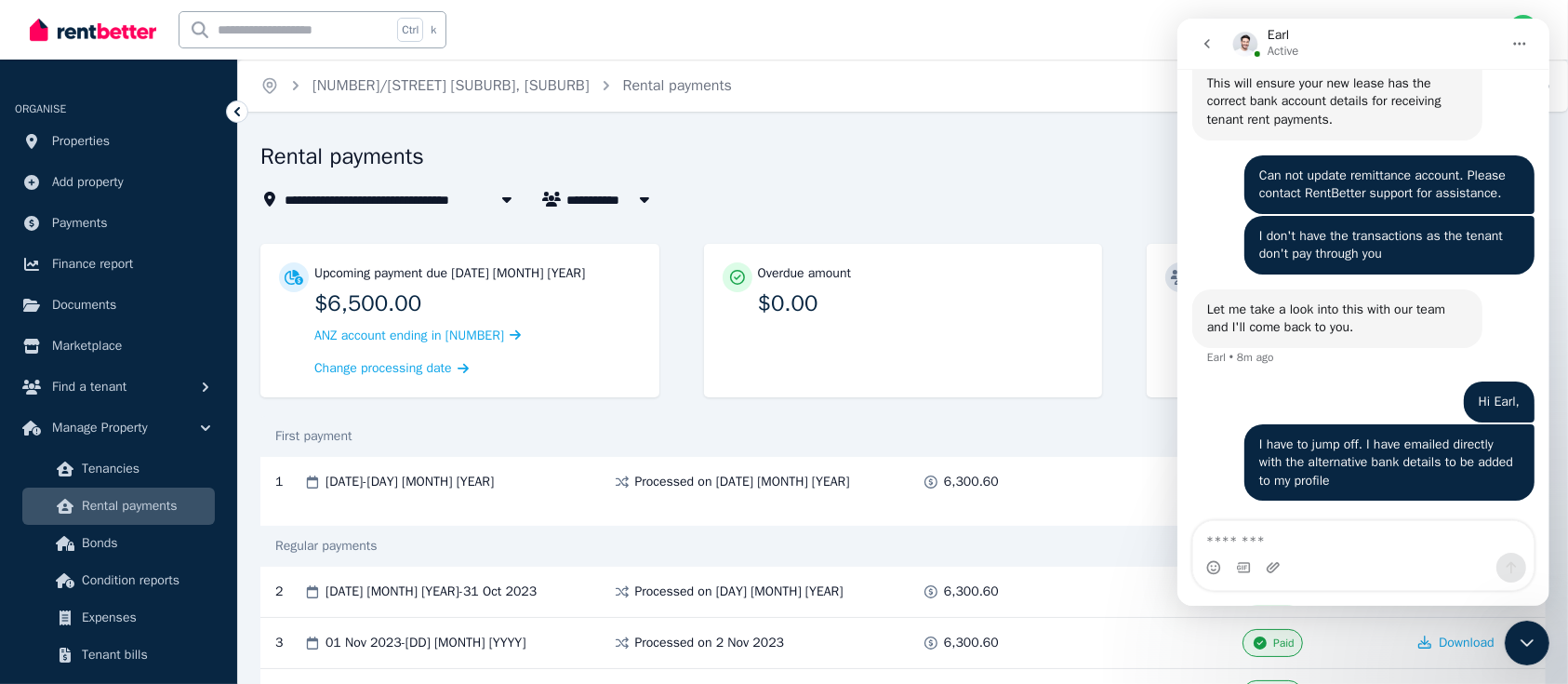 click at bounding box center [1526, 642] 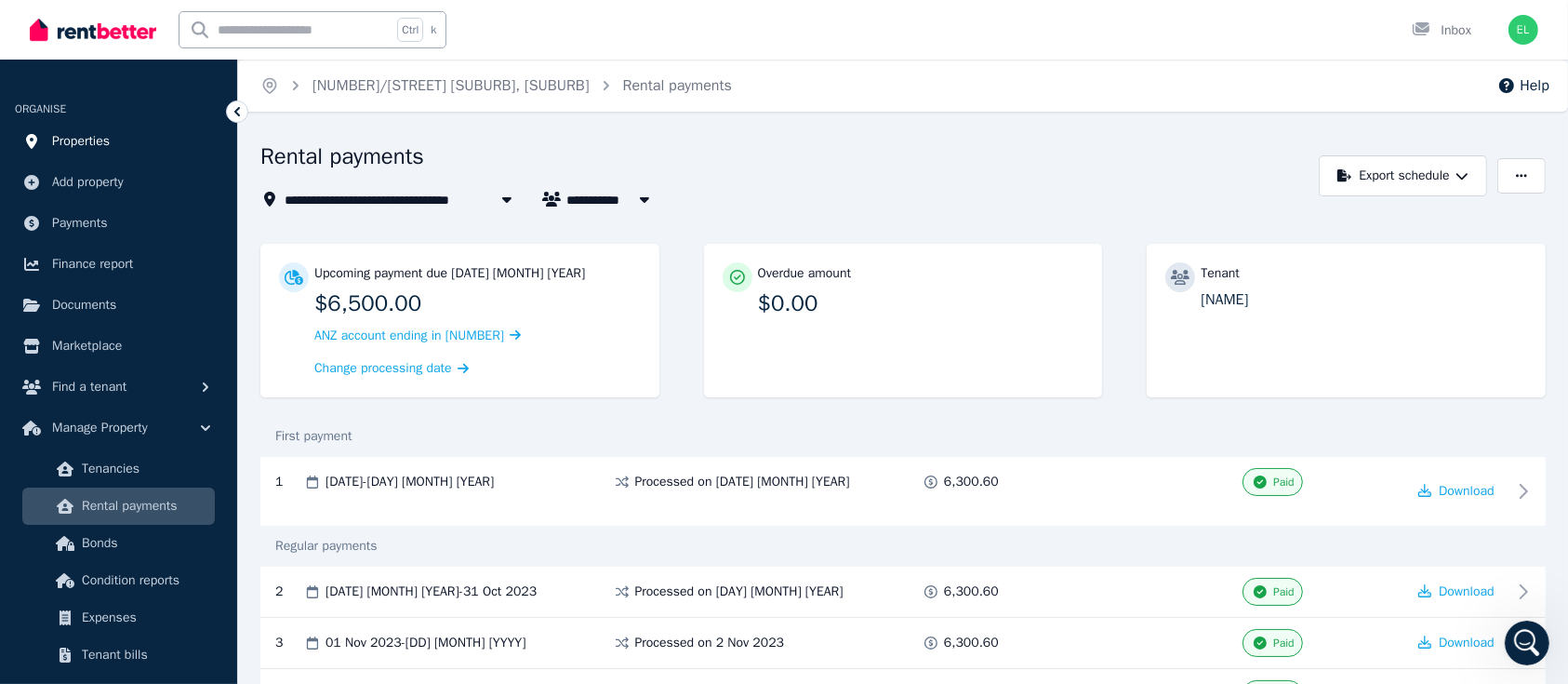 click on "Properties" at bounding box center [118, 141] 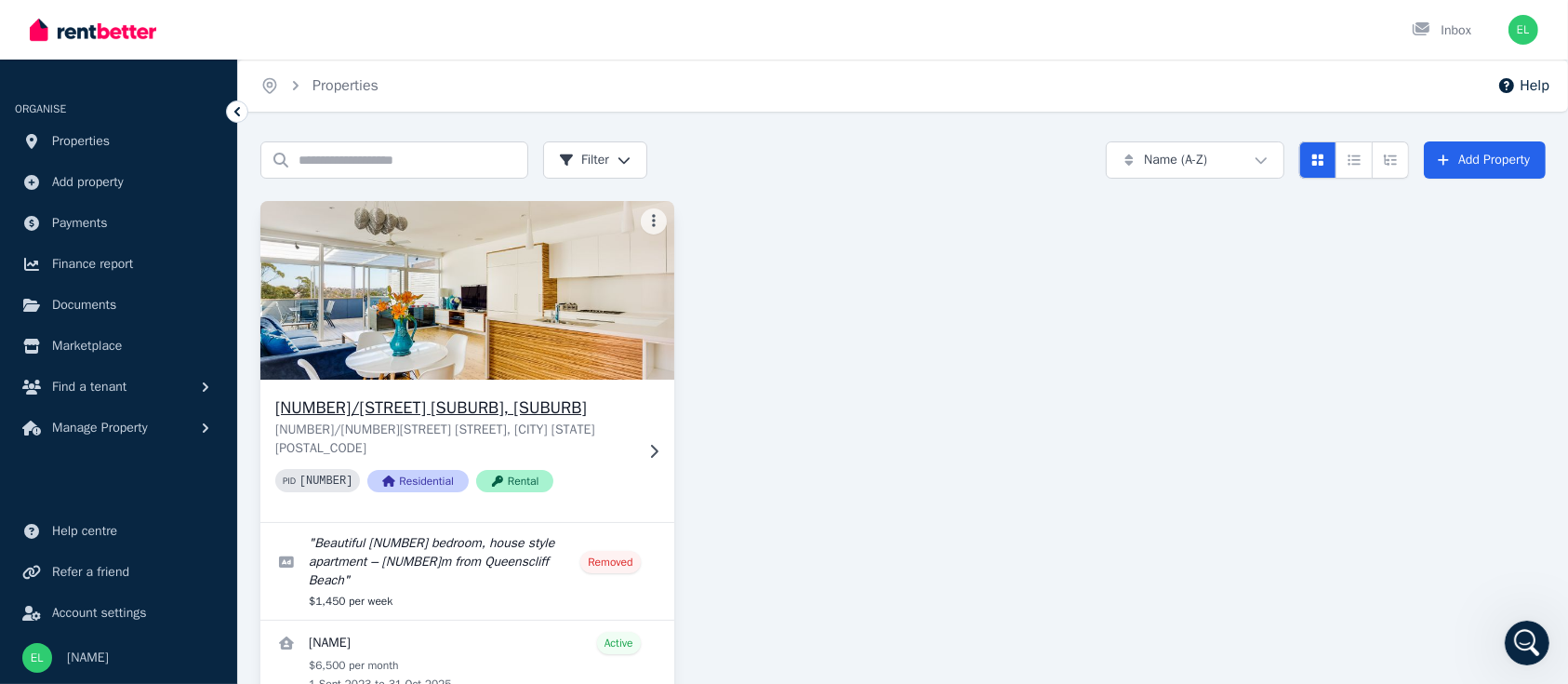 click 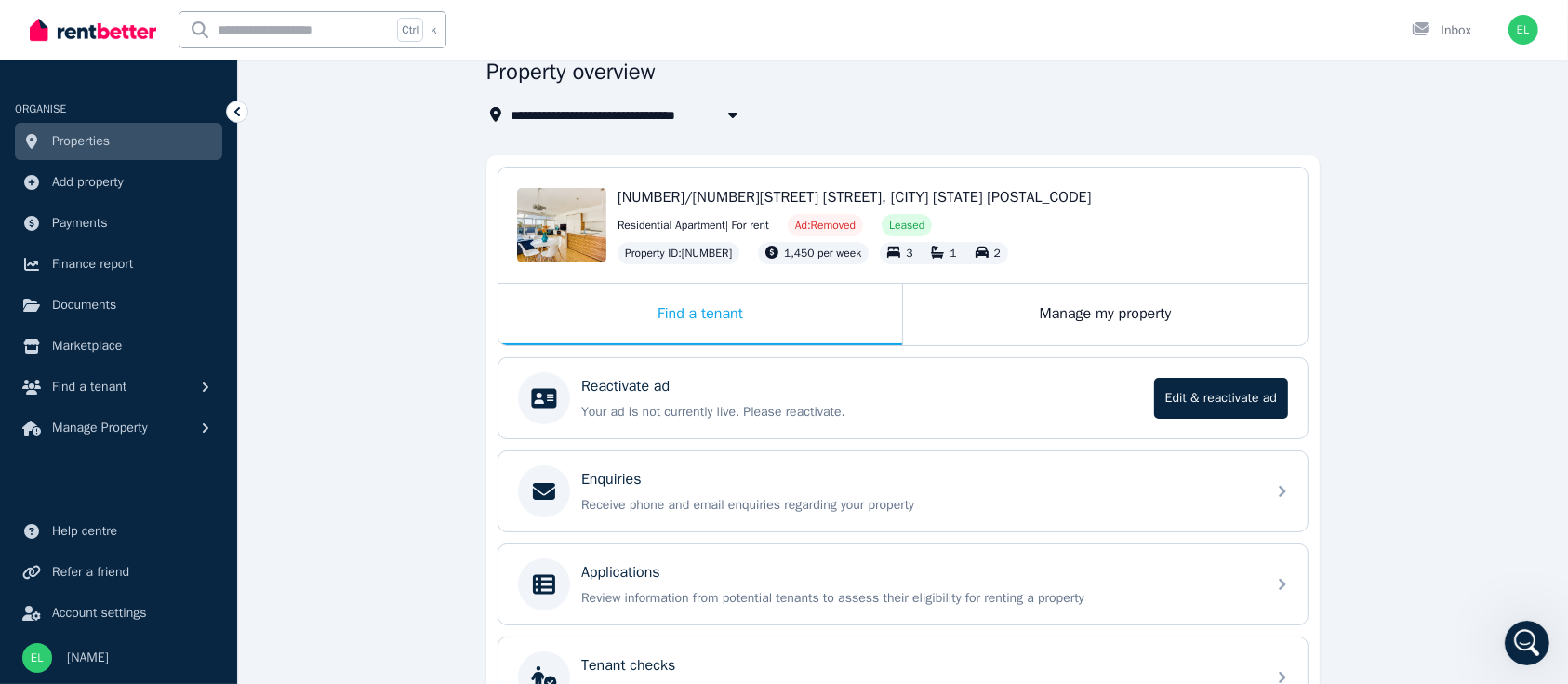scroll, scrollTop: 124, scrollLeft: 0, axis: vertical 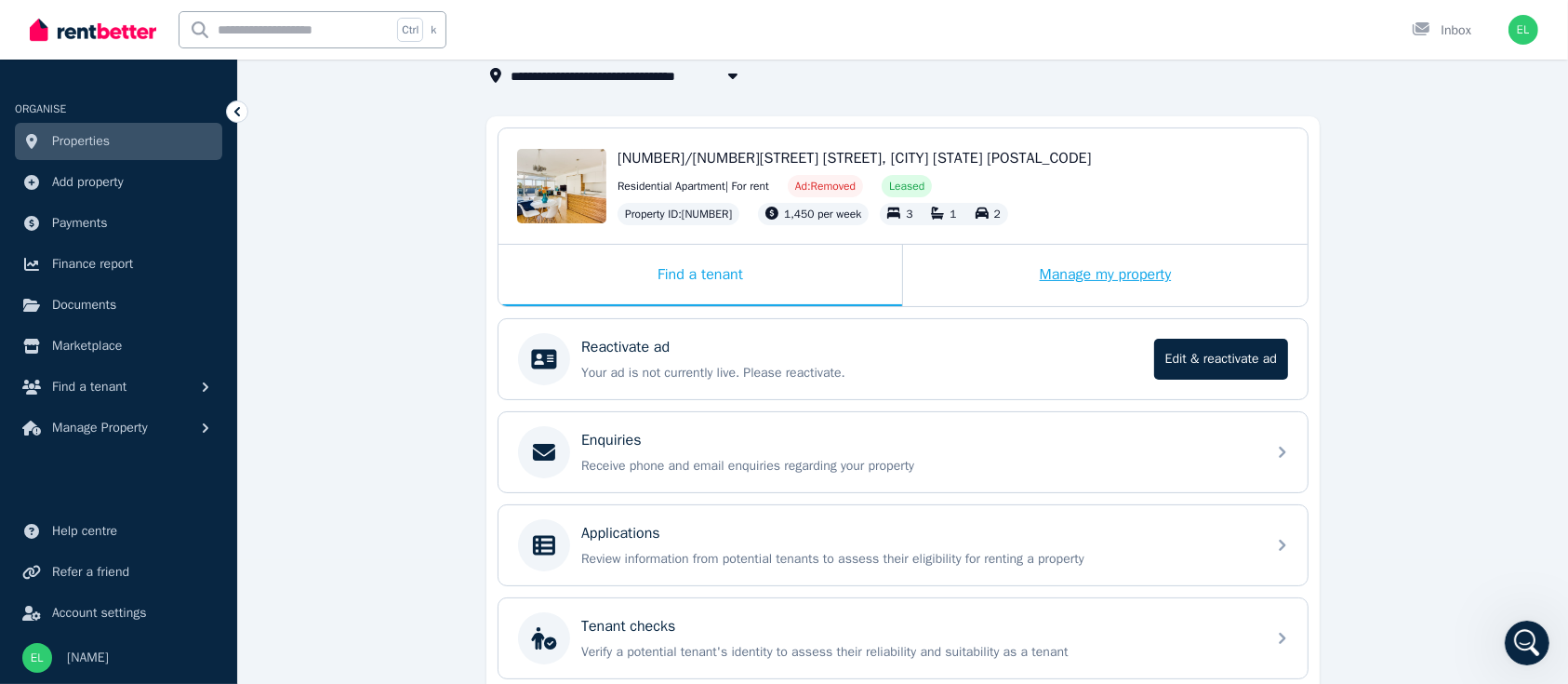 click on "Manage my property" at bounding box center (1105, 275) 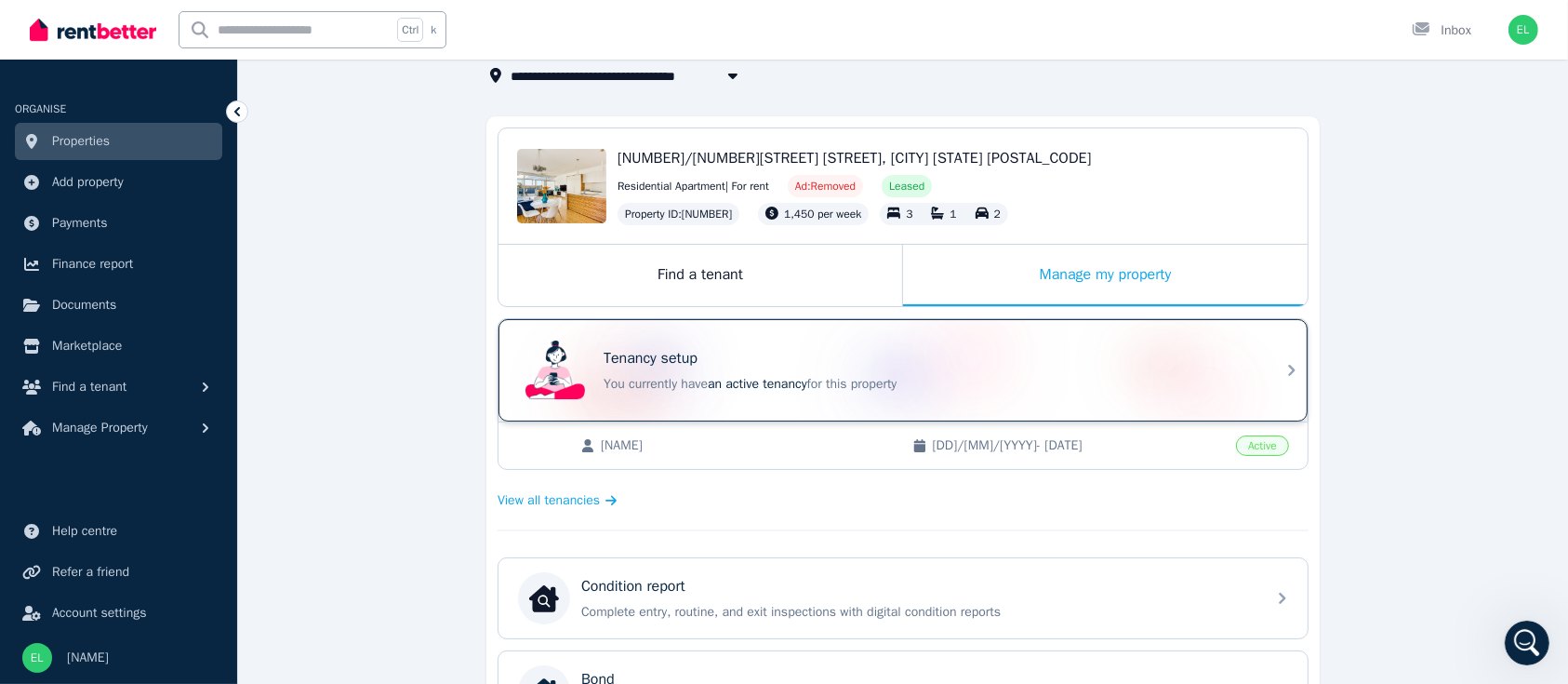 click on "Tenancy setup" at bounding box center (929, 358) 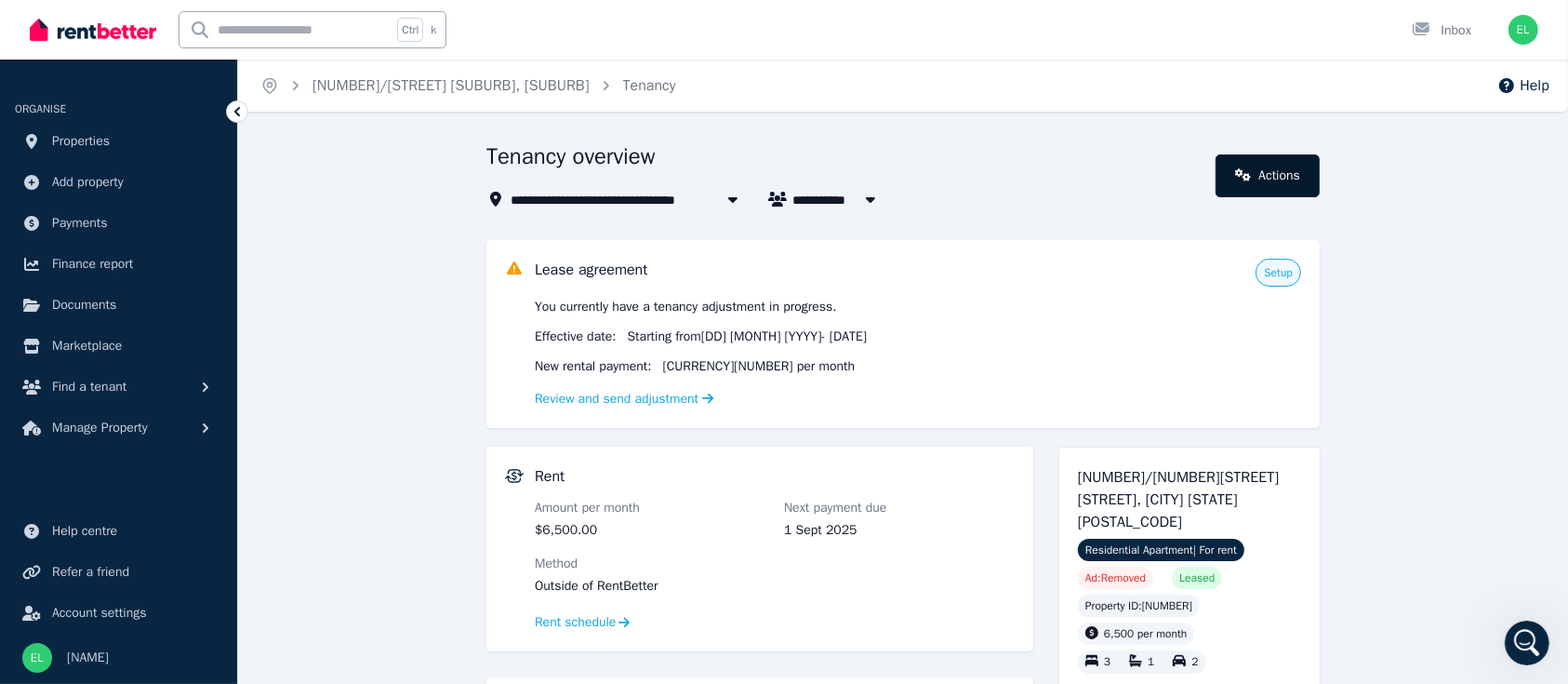 click on "Actions" at bounding box center (1268, 176) 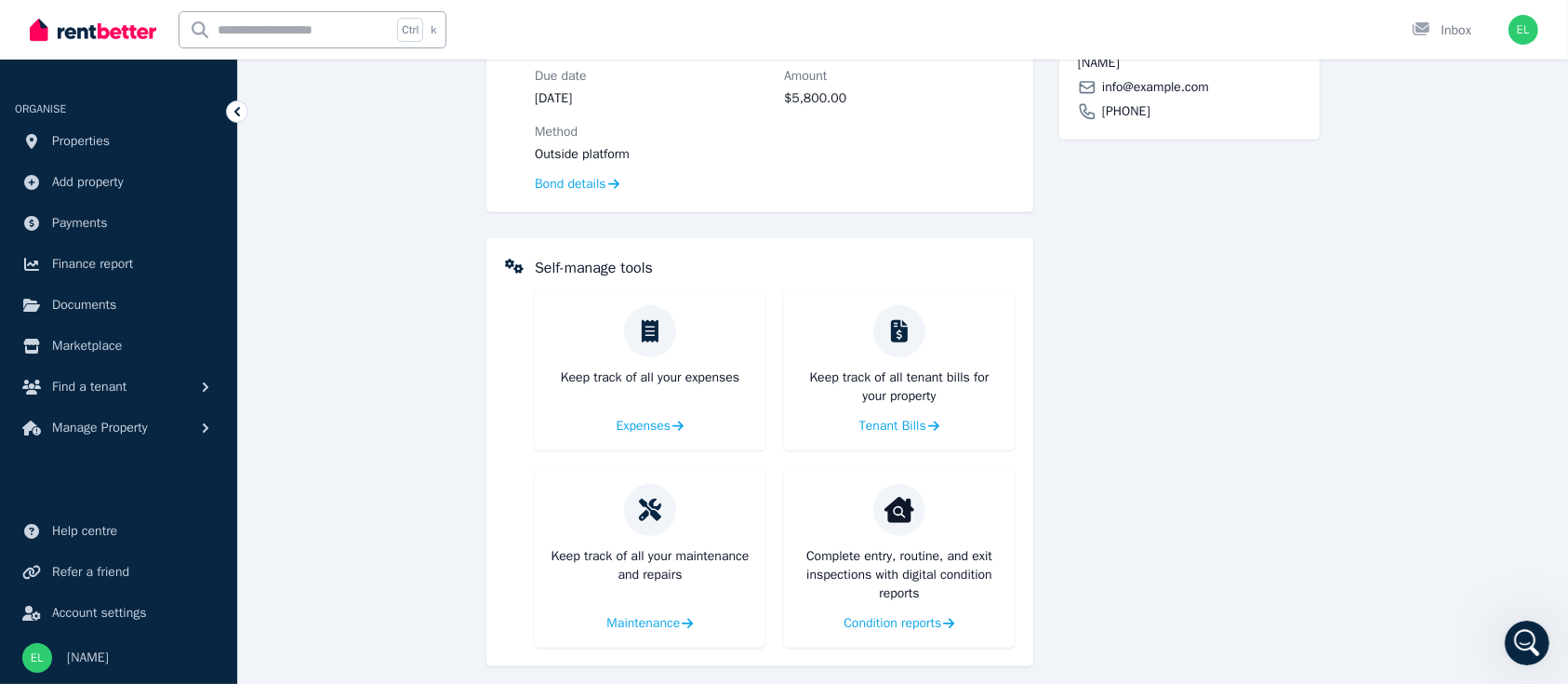 scroll, scrollTop: 864, scrollLeft: 0, axis: vertical 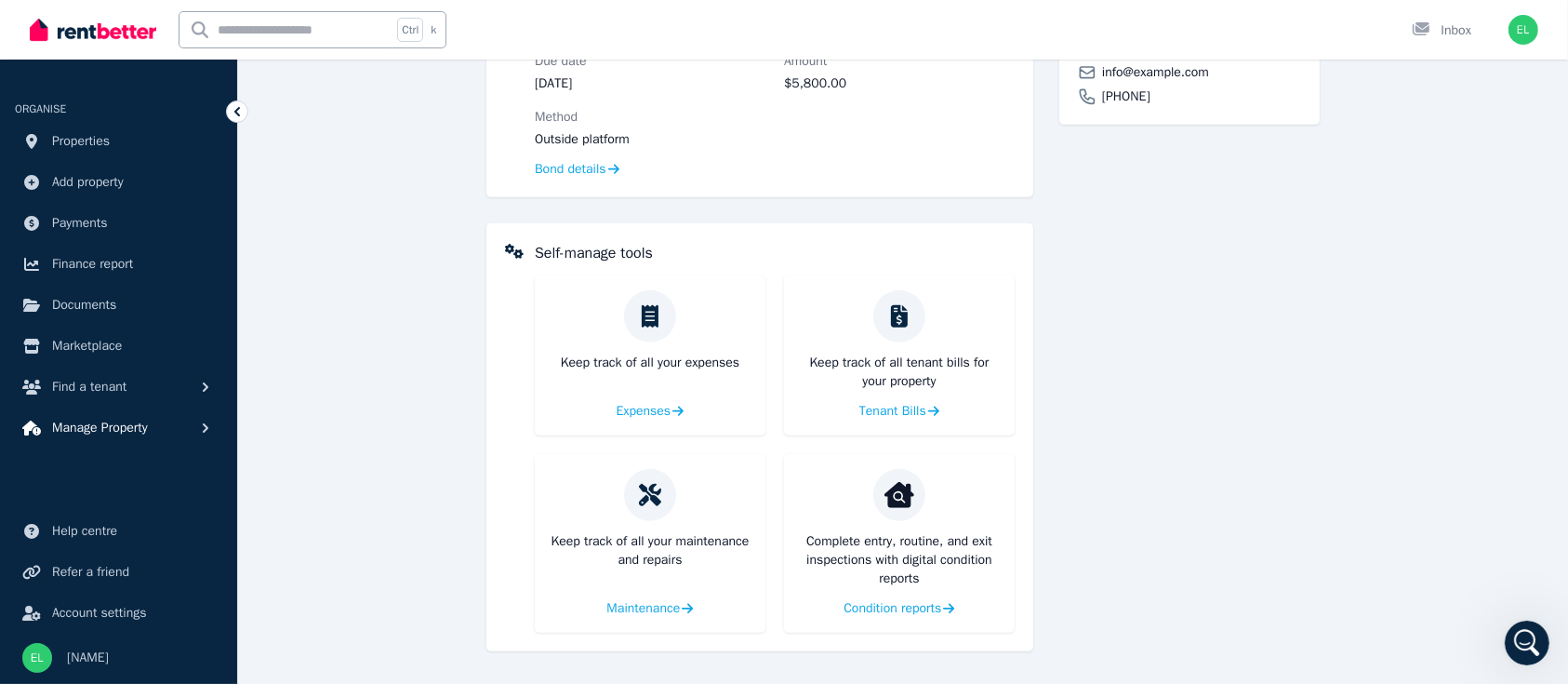 click on "Manage Property" at bounding box center [118, 428] 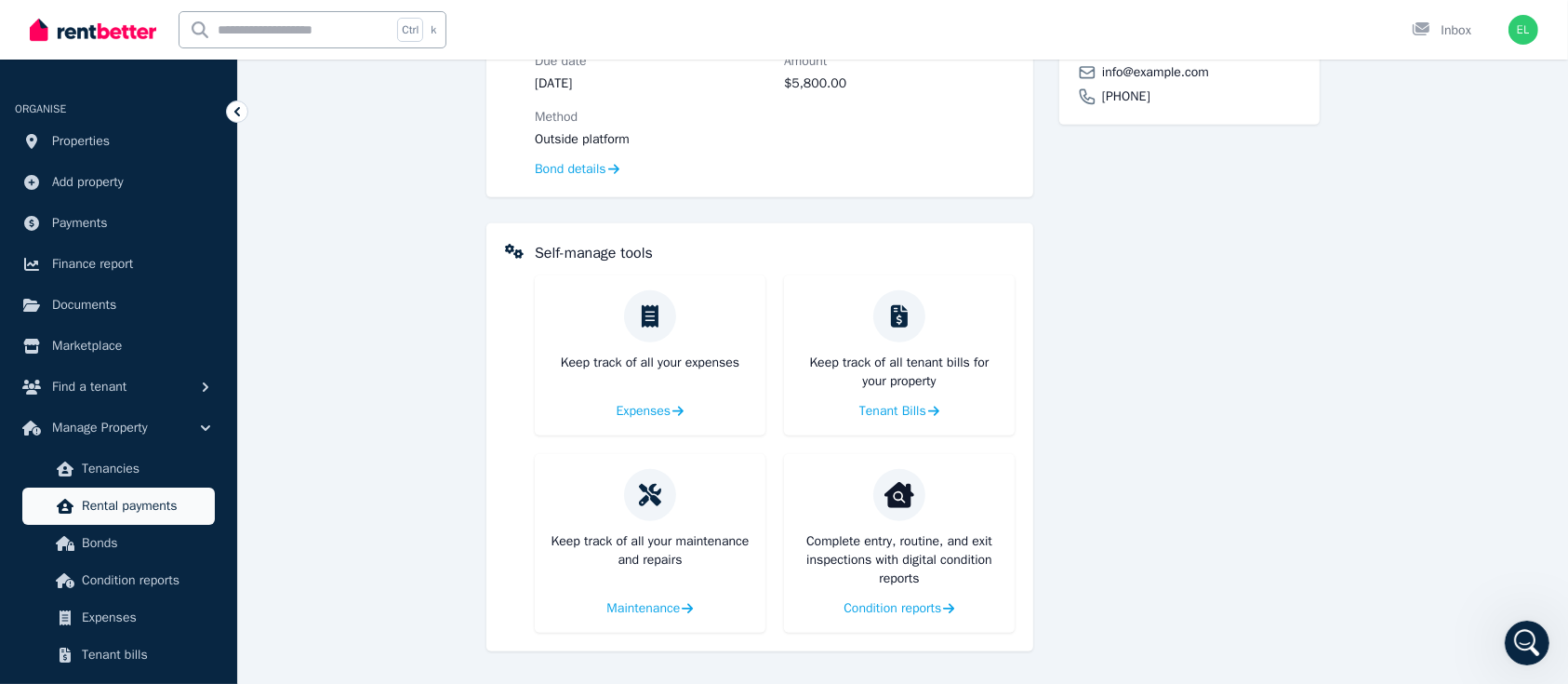 click on "Rental payments" at bounding box center (144, 506) 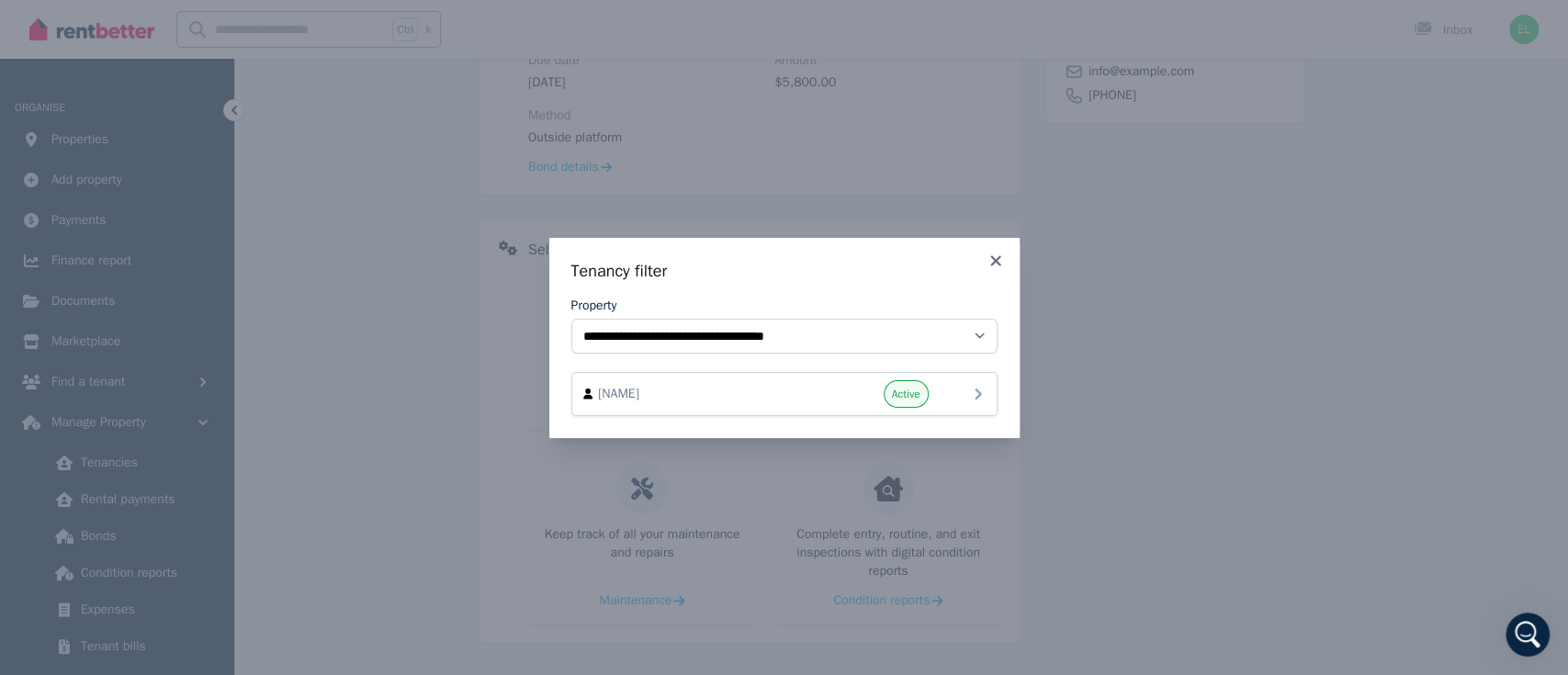 click 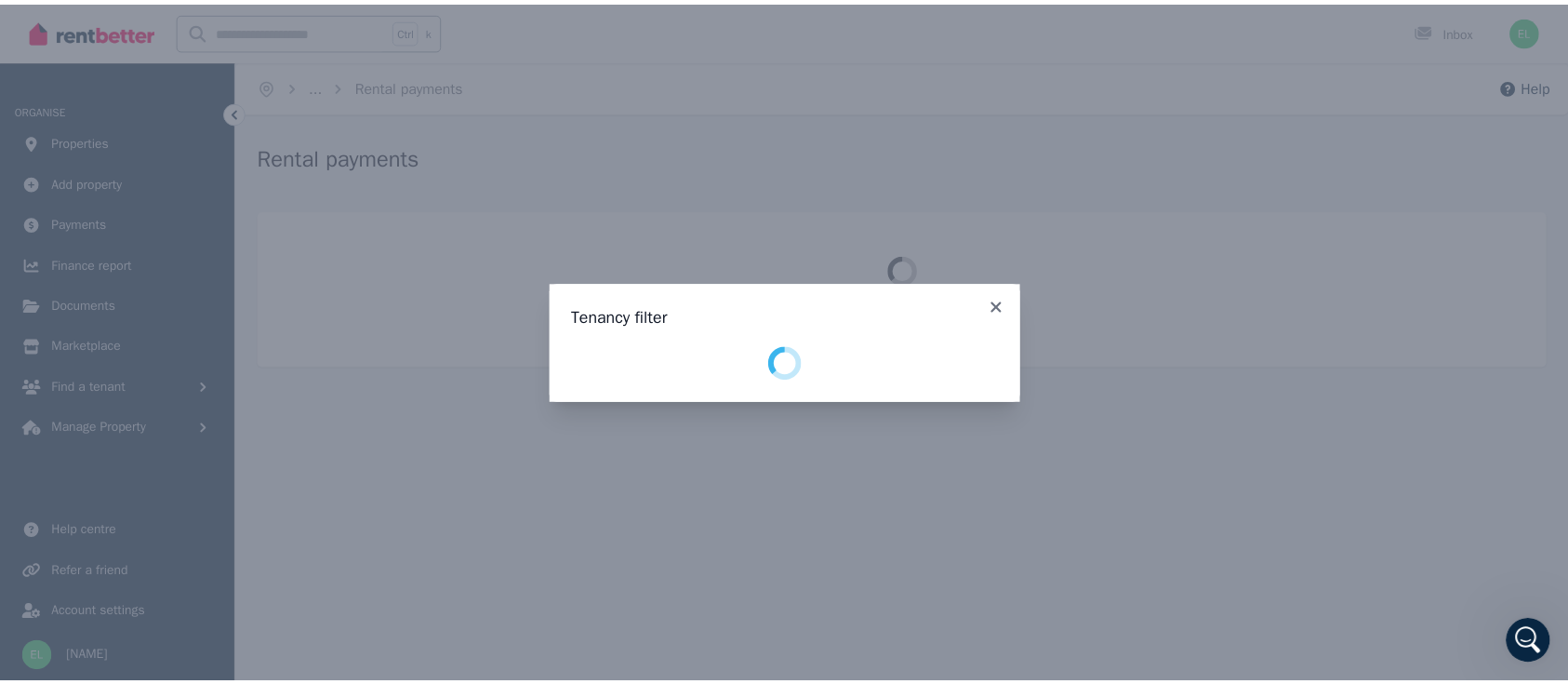 scroll, scrollTop: 0, scrollLeft: 0, axis: both 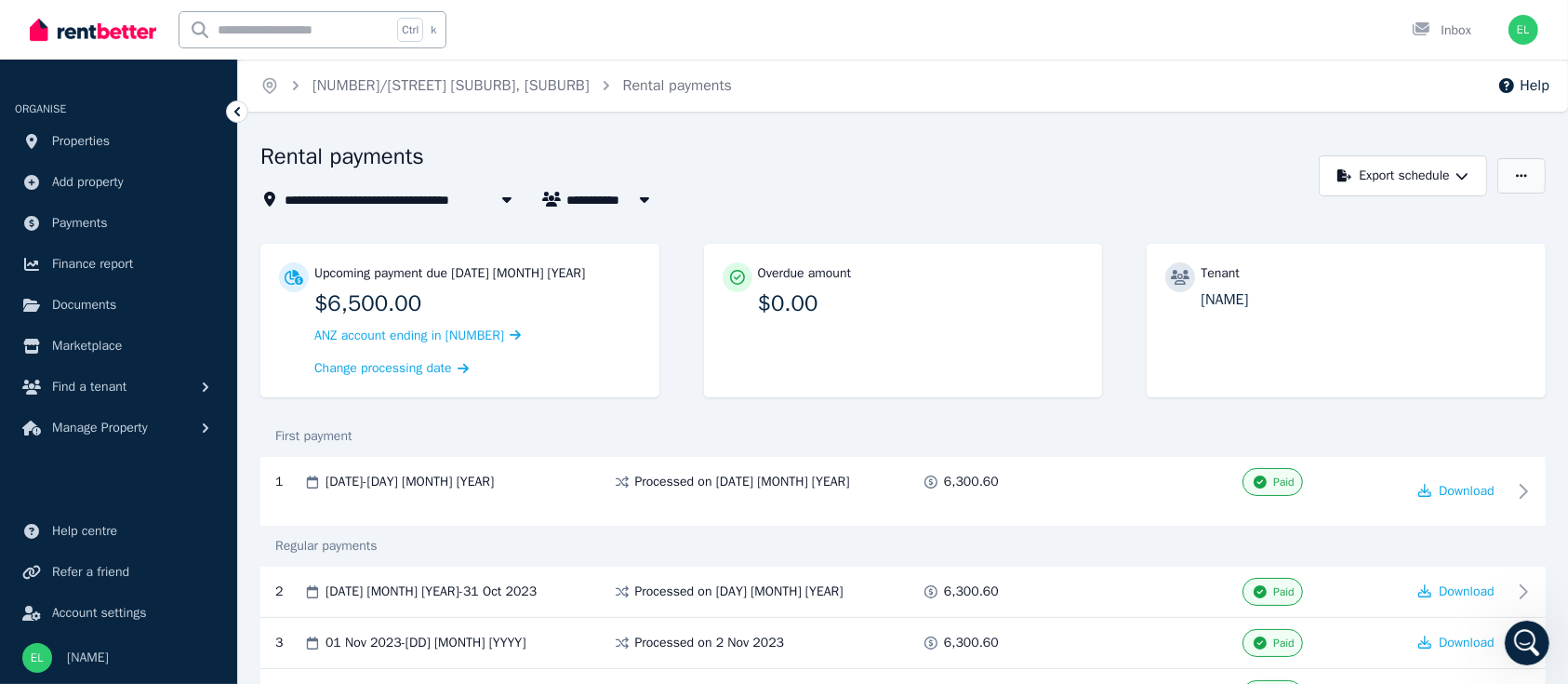 click at bounding box center [1521, 176] 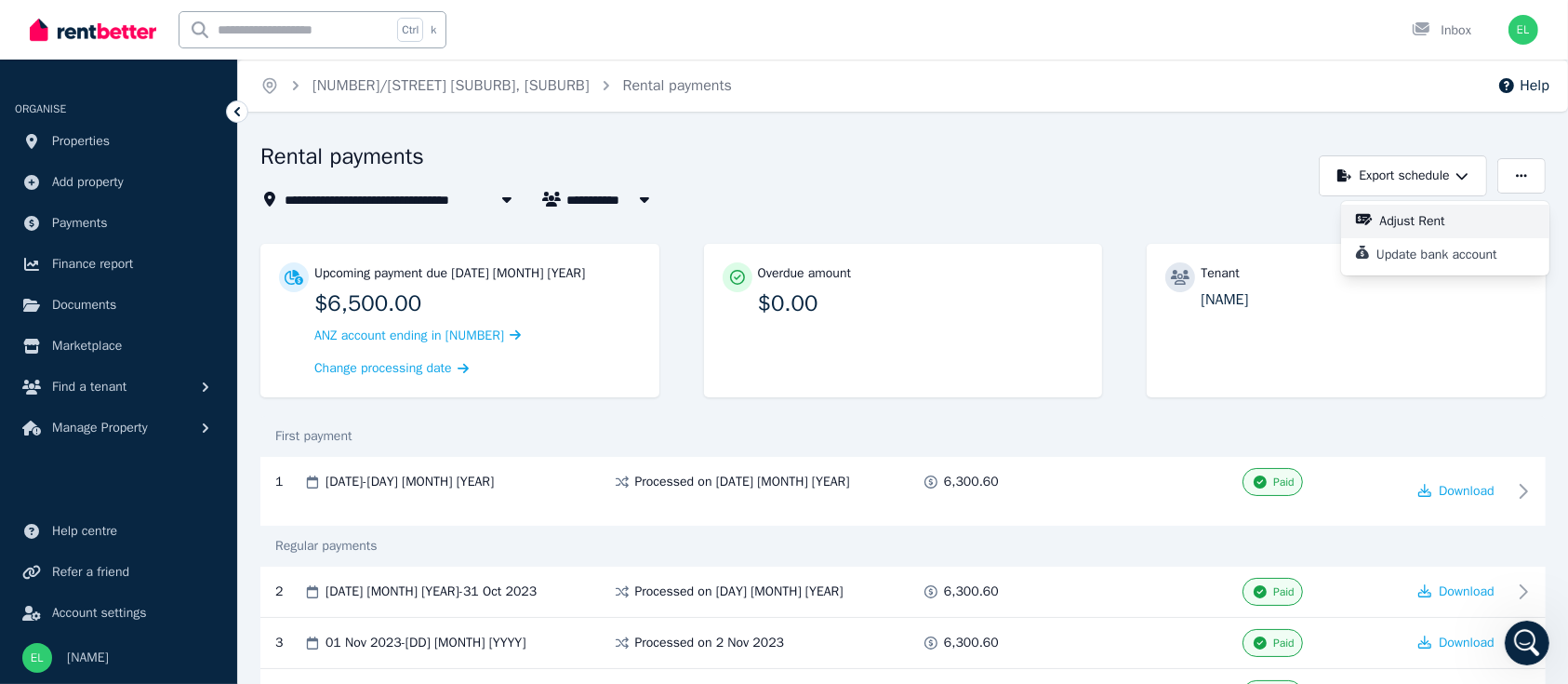 click on "Adjust Rent" at bounding box center (1445, 221) 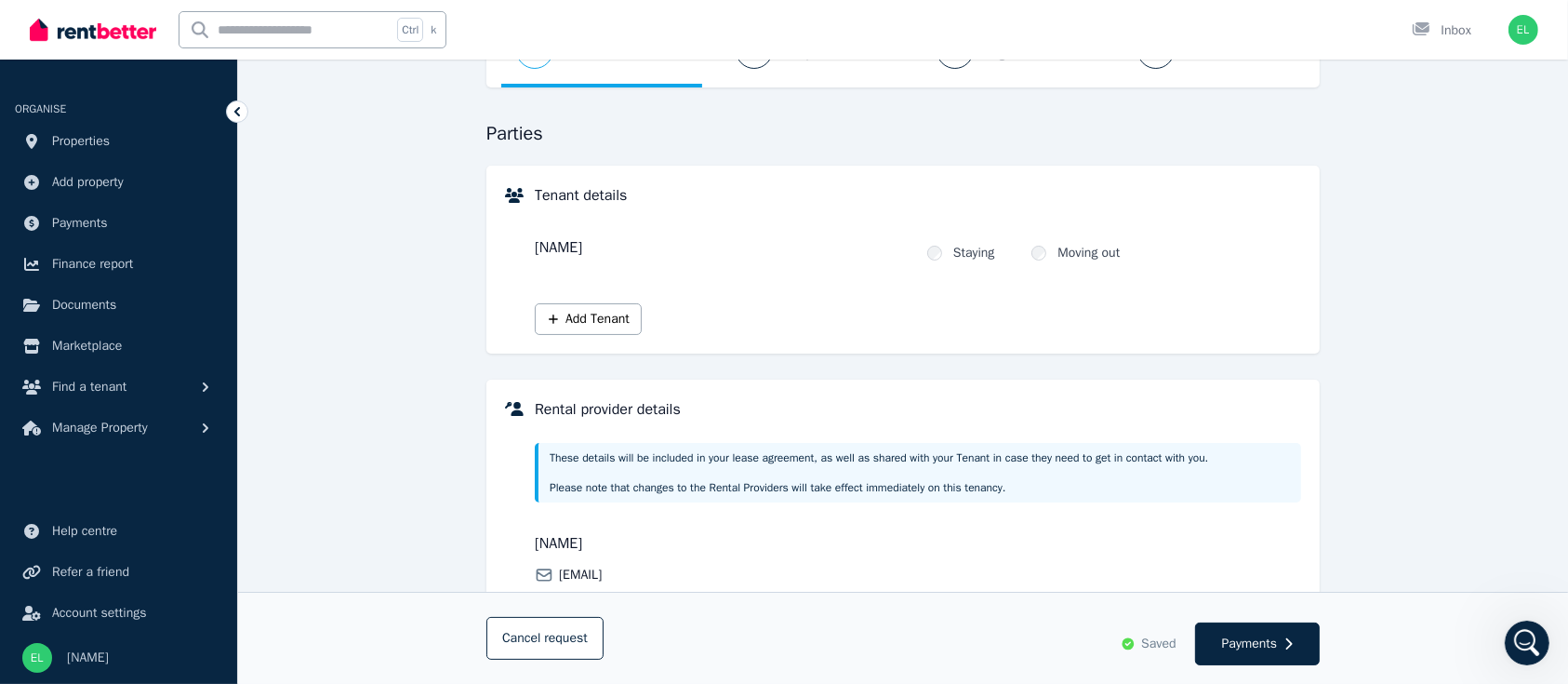 scroll, scrollTop: 0, scrollLeft: 0, axis: both 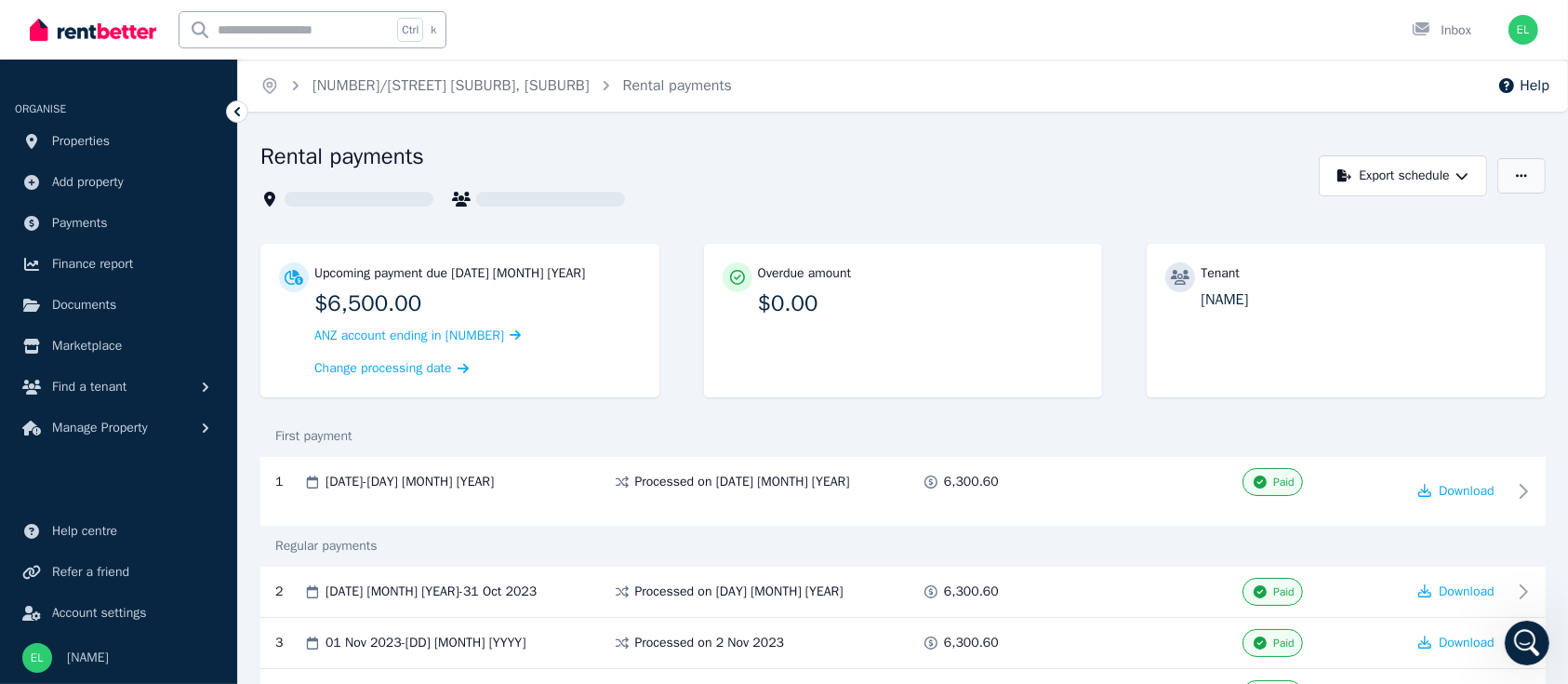 click at bounding box center (1521, 176) 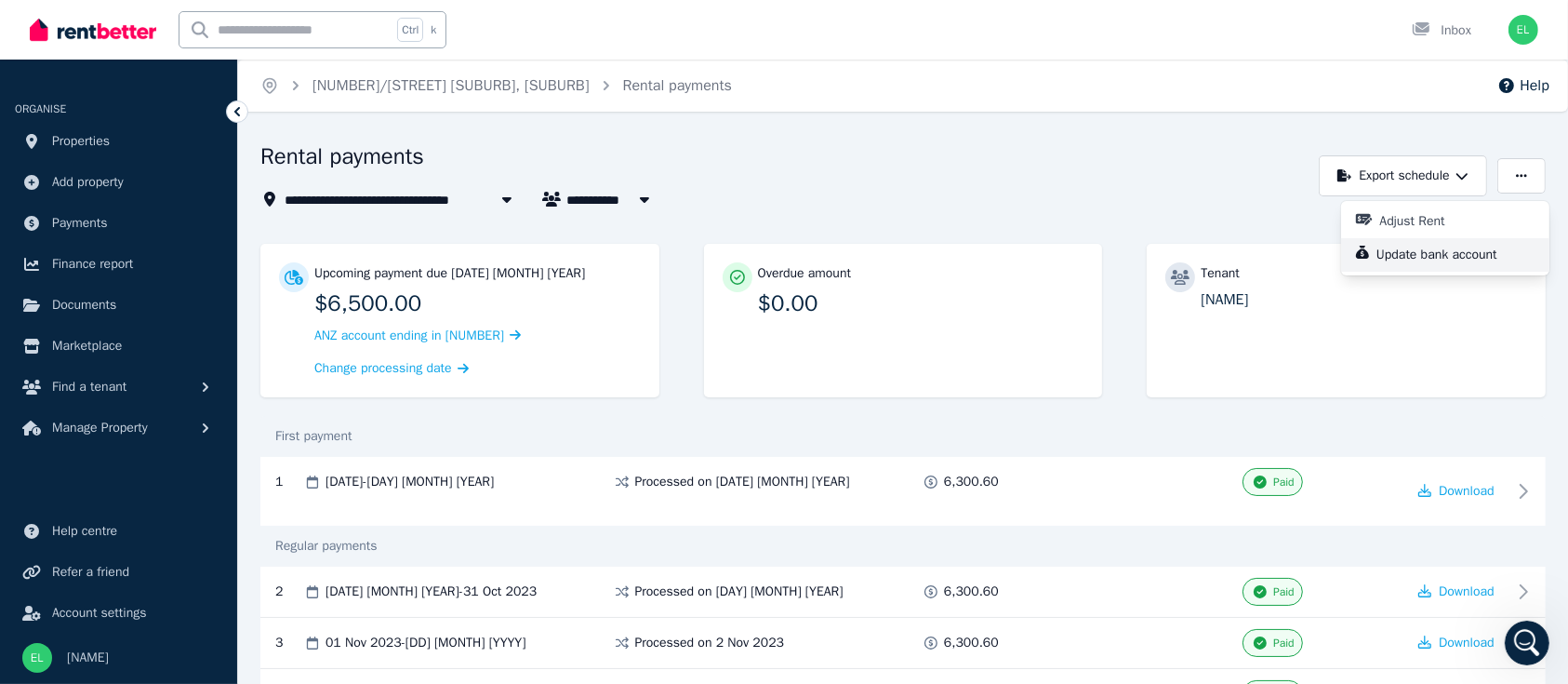 click on "Update bank account" at bounding box center (1444, 255) 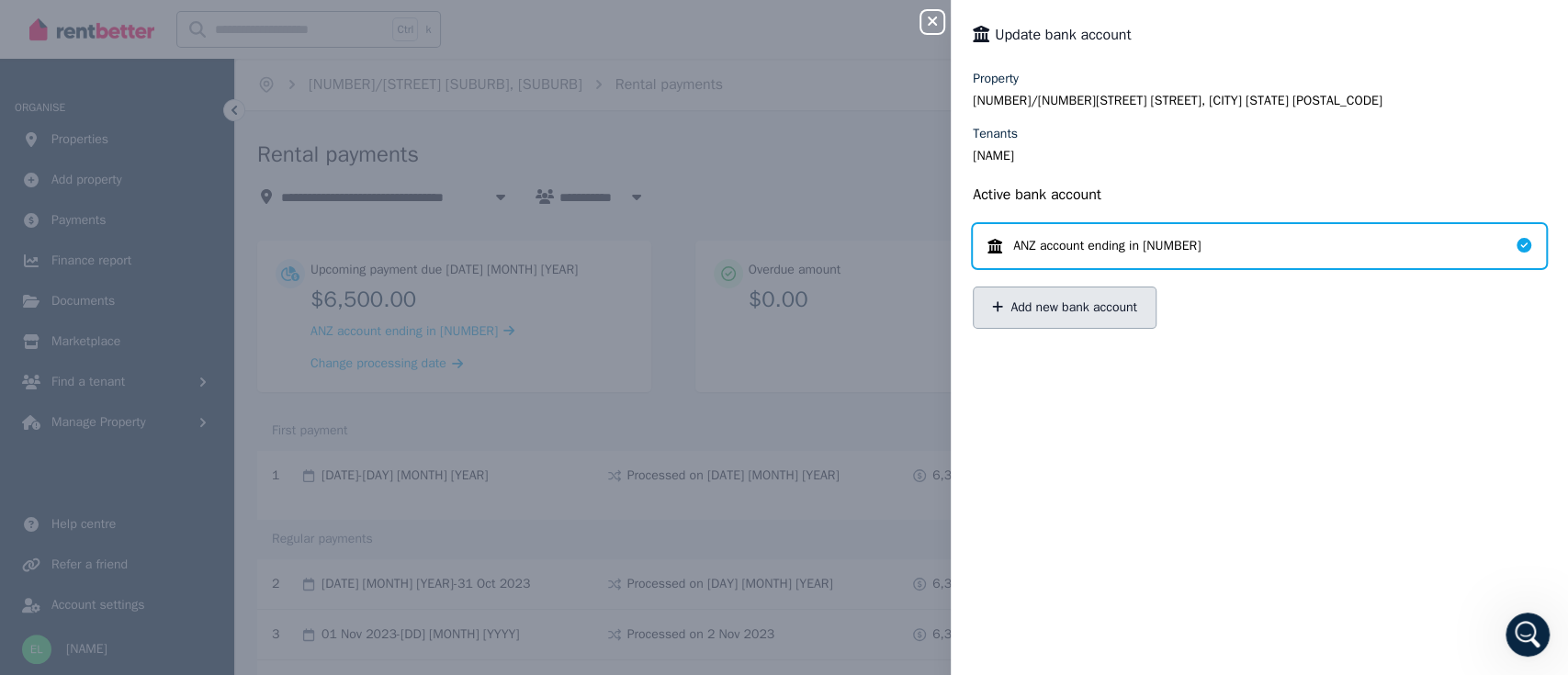 click on "Add new bank account" at bounding box center (1065, 308) 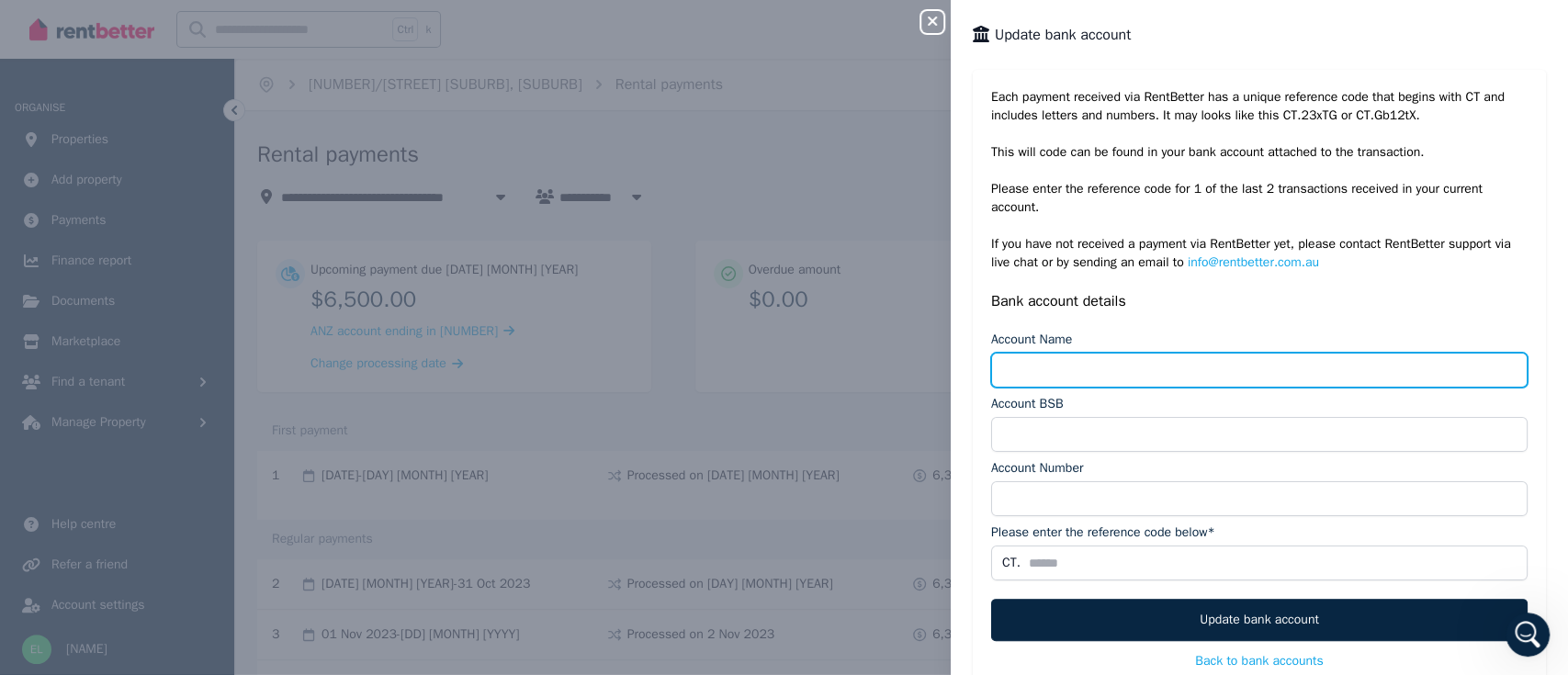 click on "Account Name" at bounding box center [1259, 370] 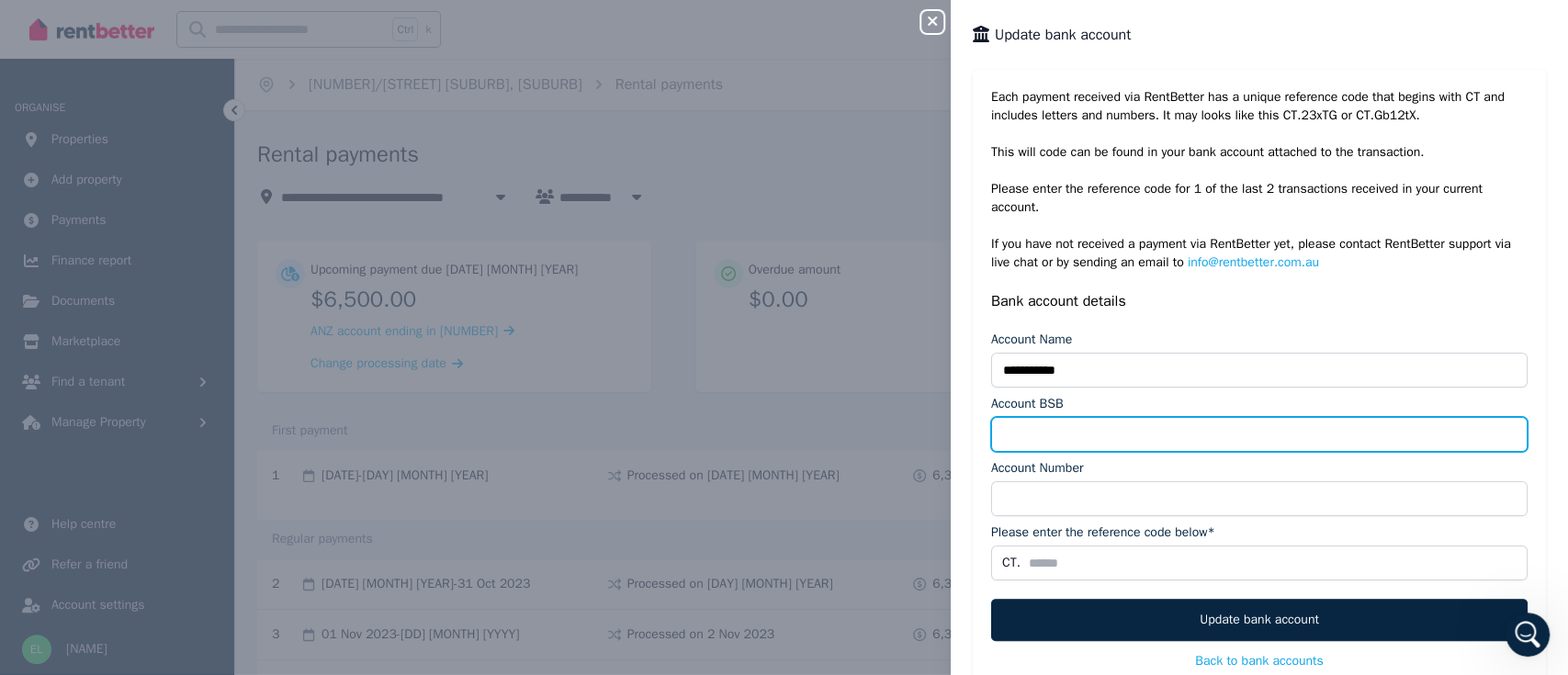 click on "Account BSB" at bounding box center [1259, 434] 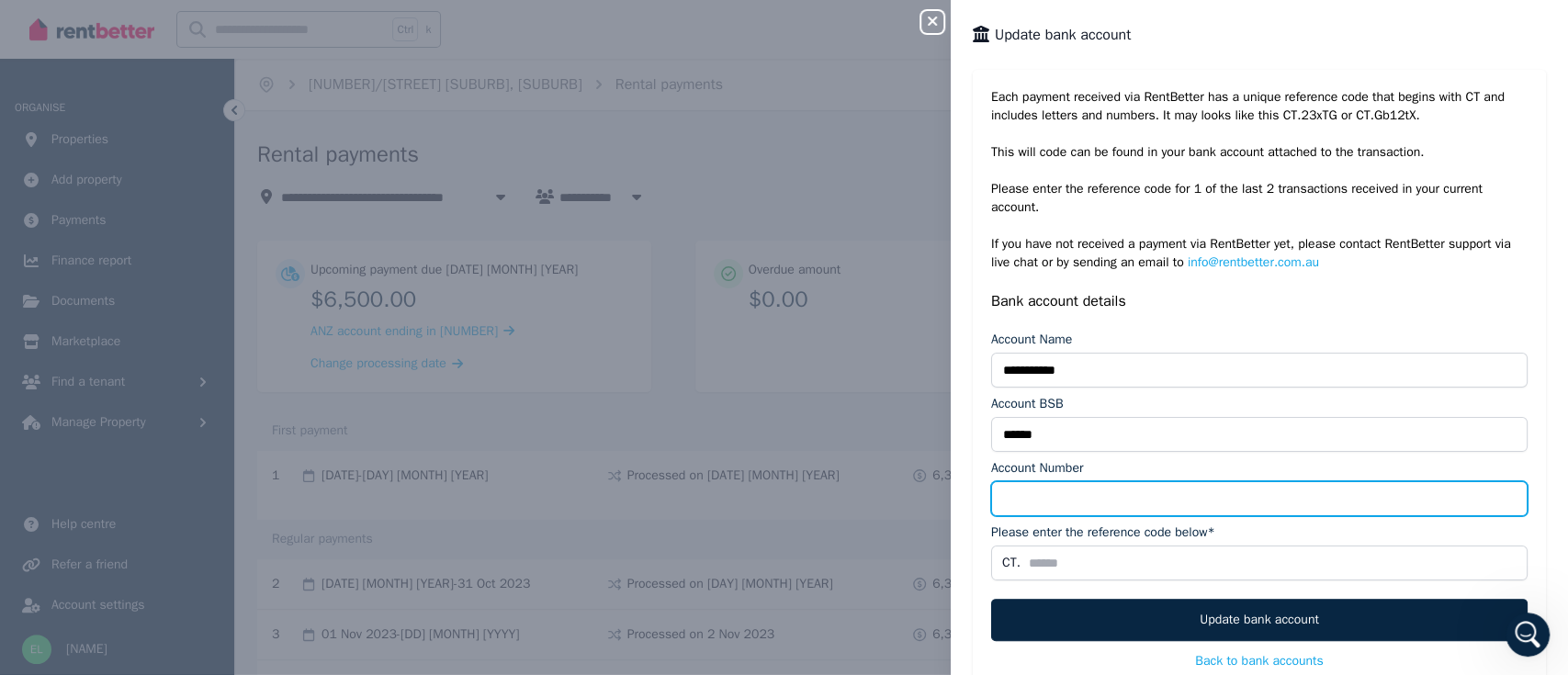 click on "Account Number" at bounding box center (1259, 499) 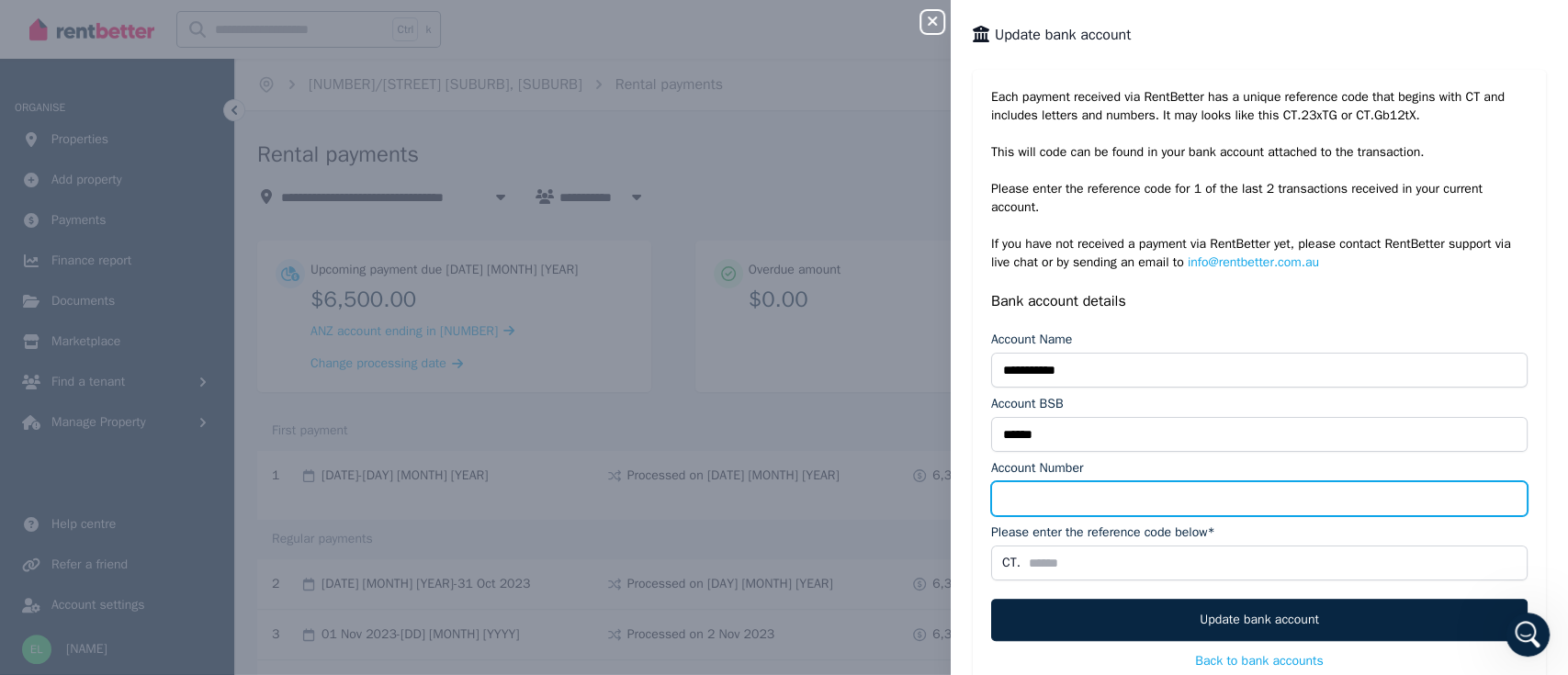 type on "*********" 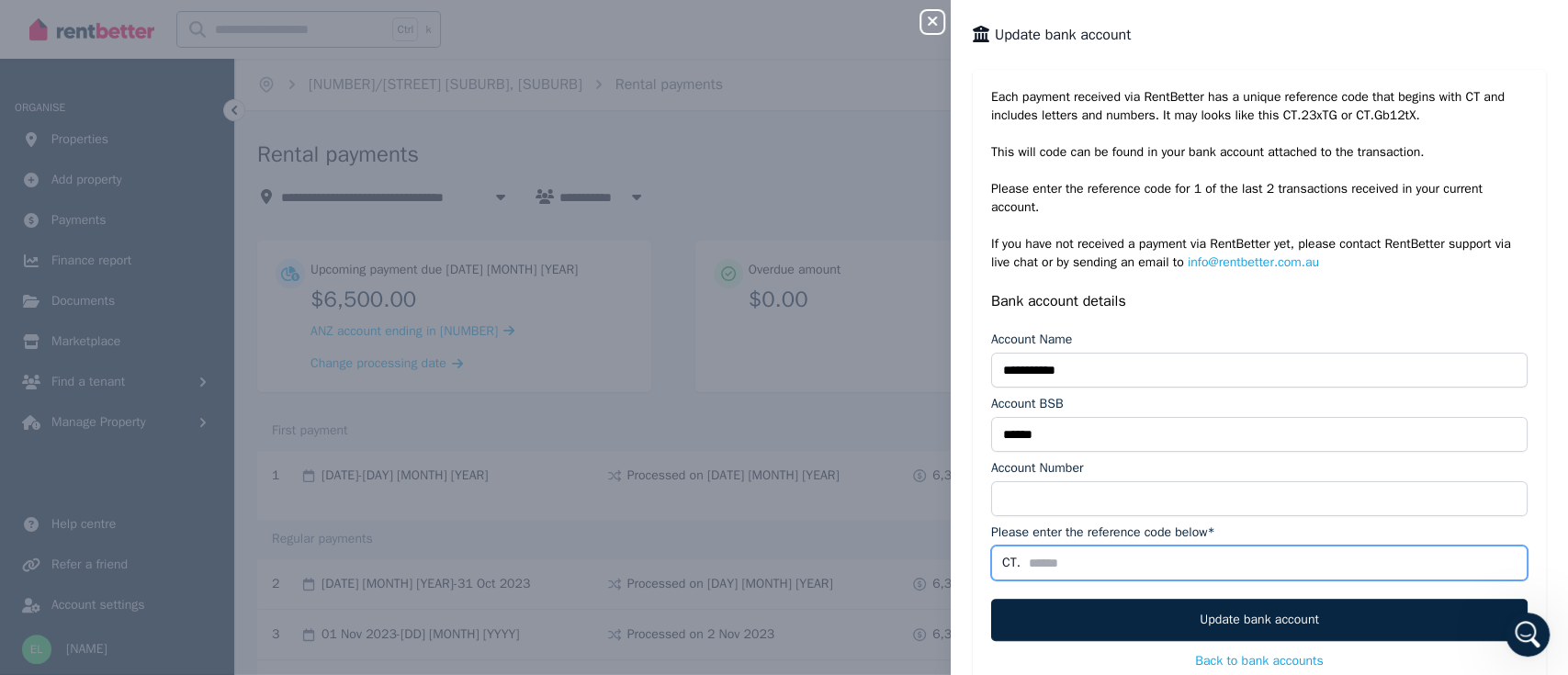 click on "Please enter the reference code below*" at bounding box center [1259, 563] 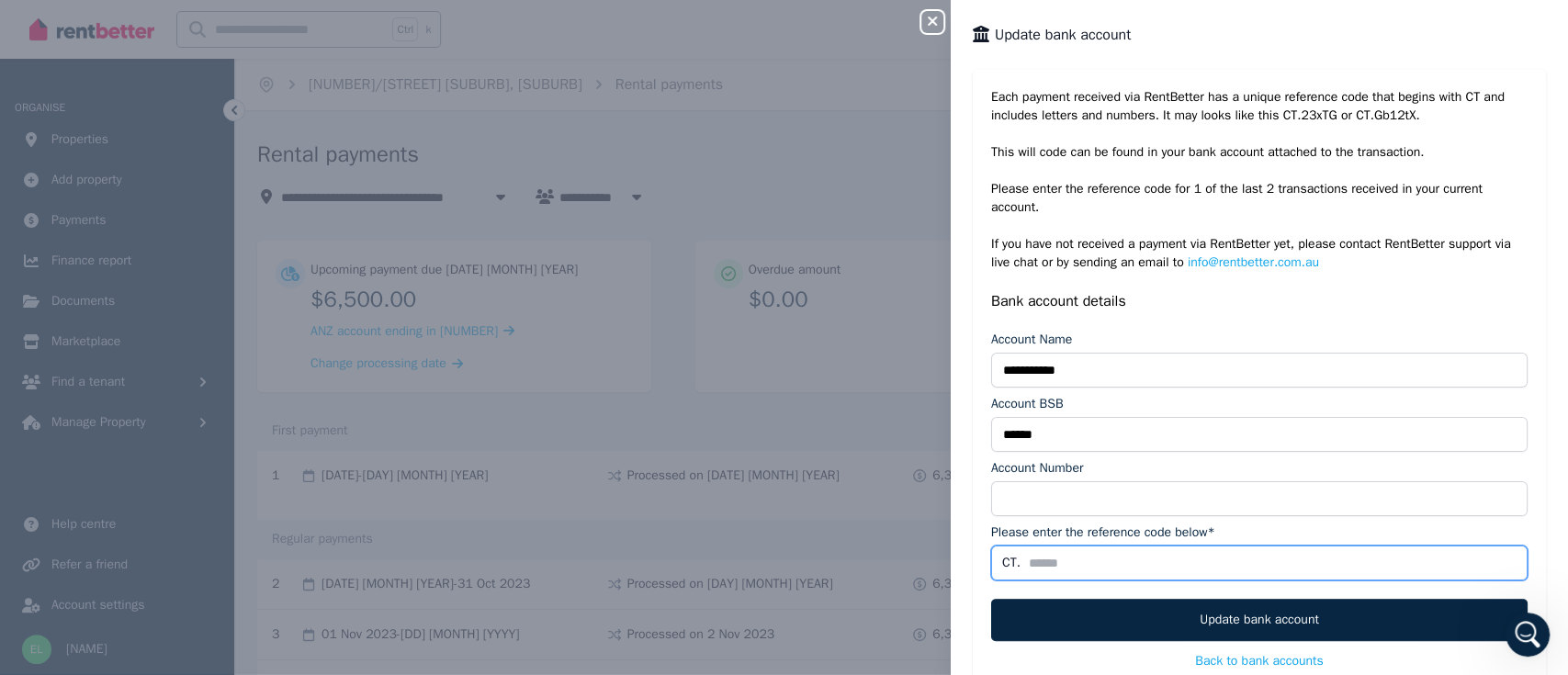 type on "******" 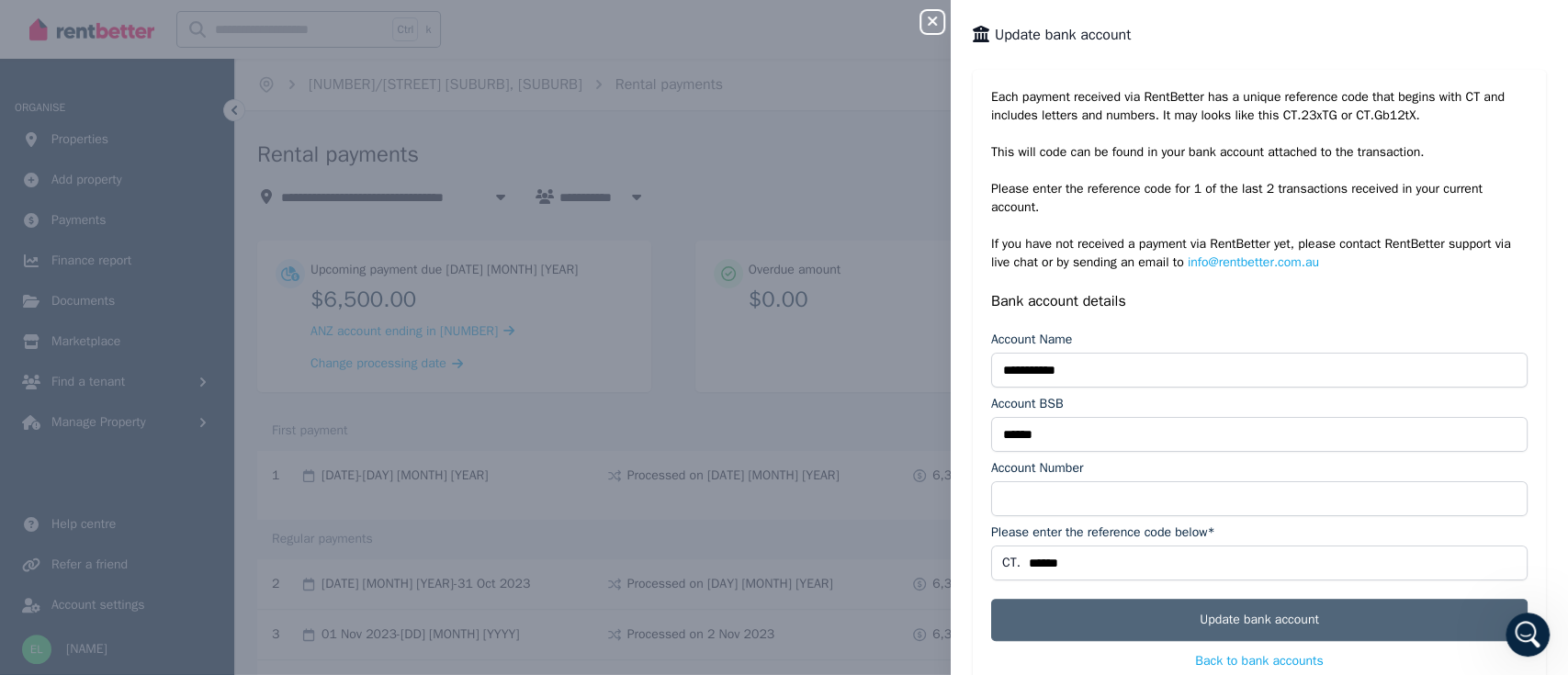 click on "Update bank account" at bounding box center (1259, 620) 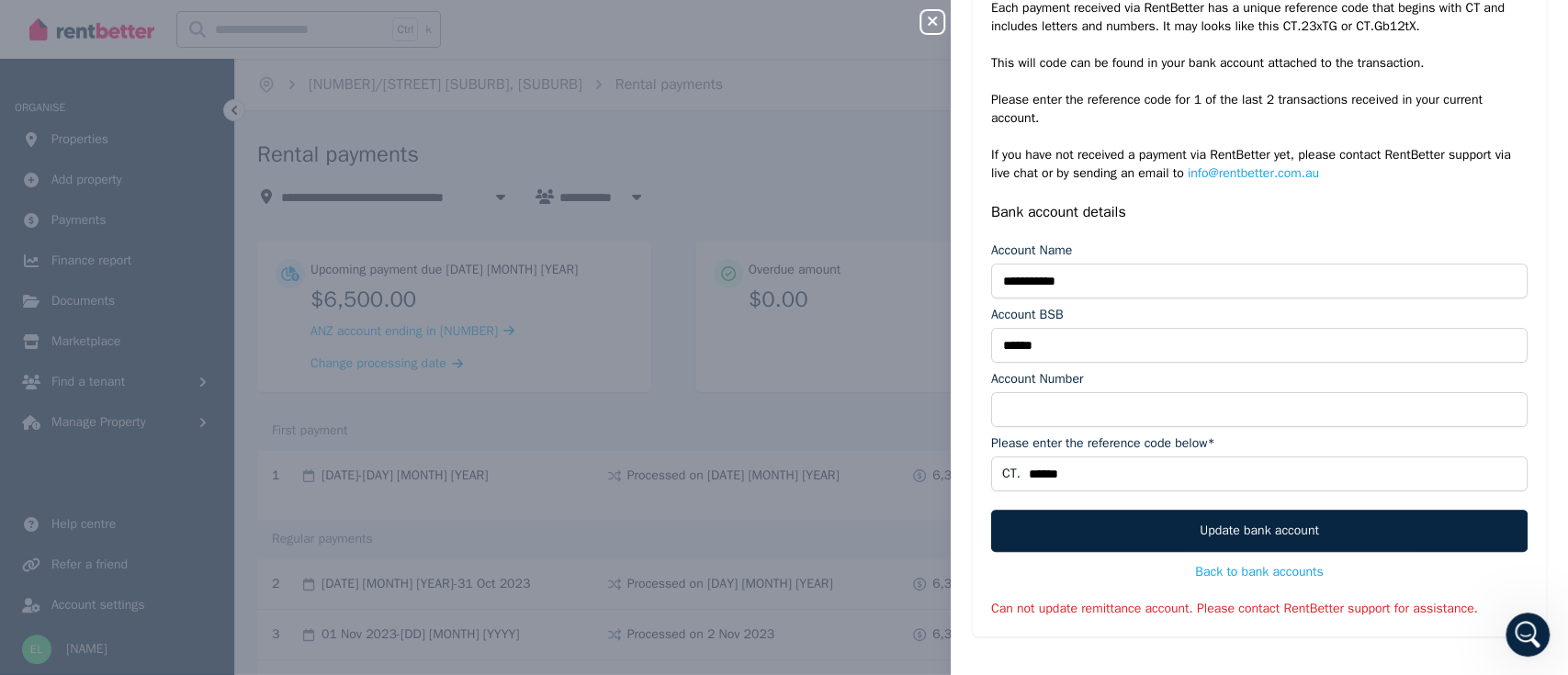 scroll, scrollTop: 0, scrollLeft: 0, axis: both 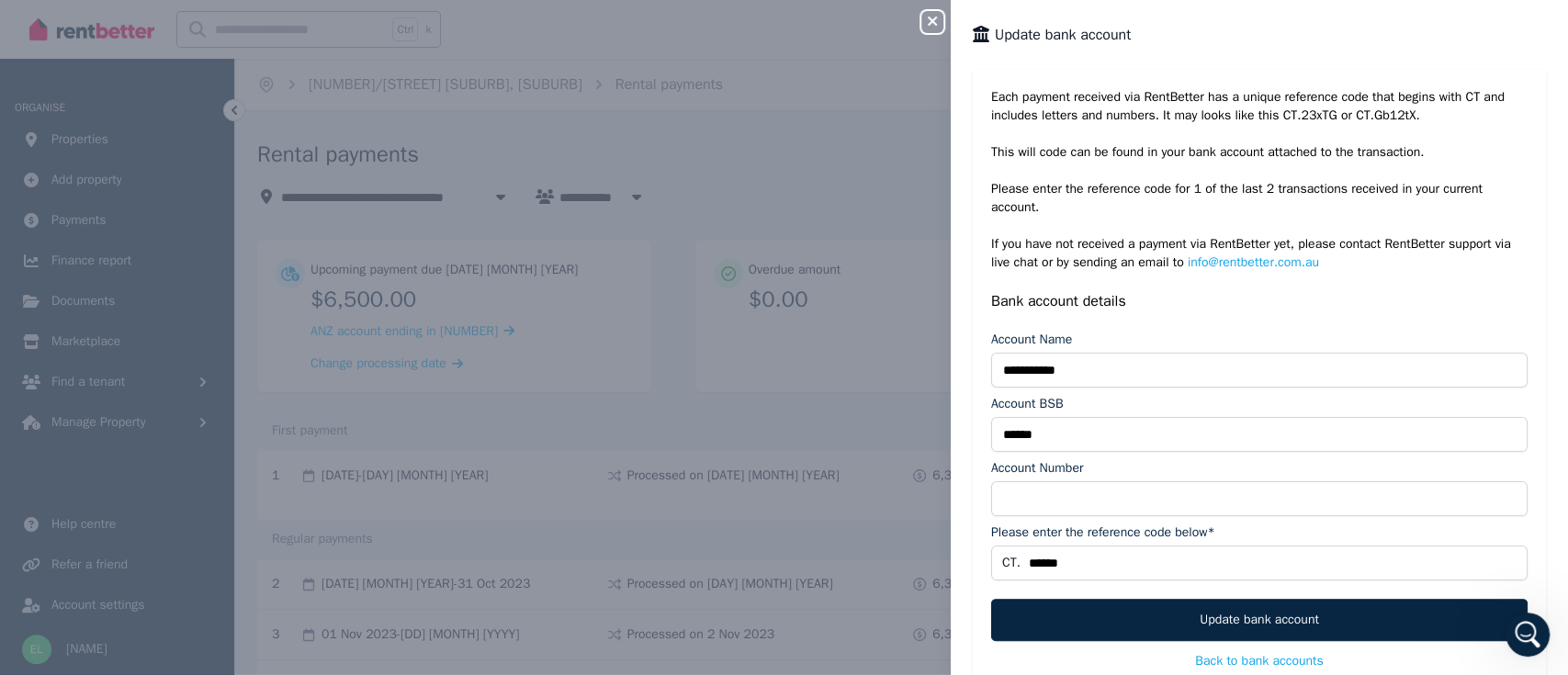 click on "**********" at bounding box center (784, 337) 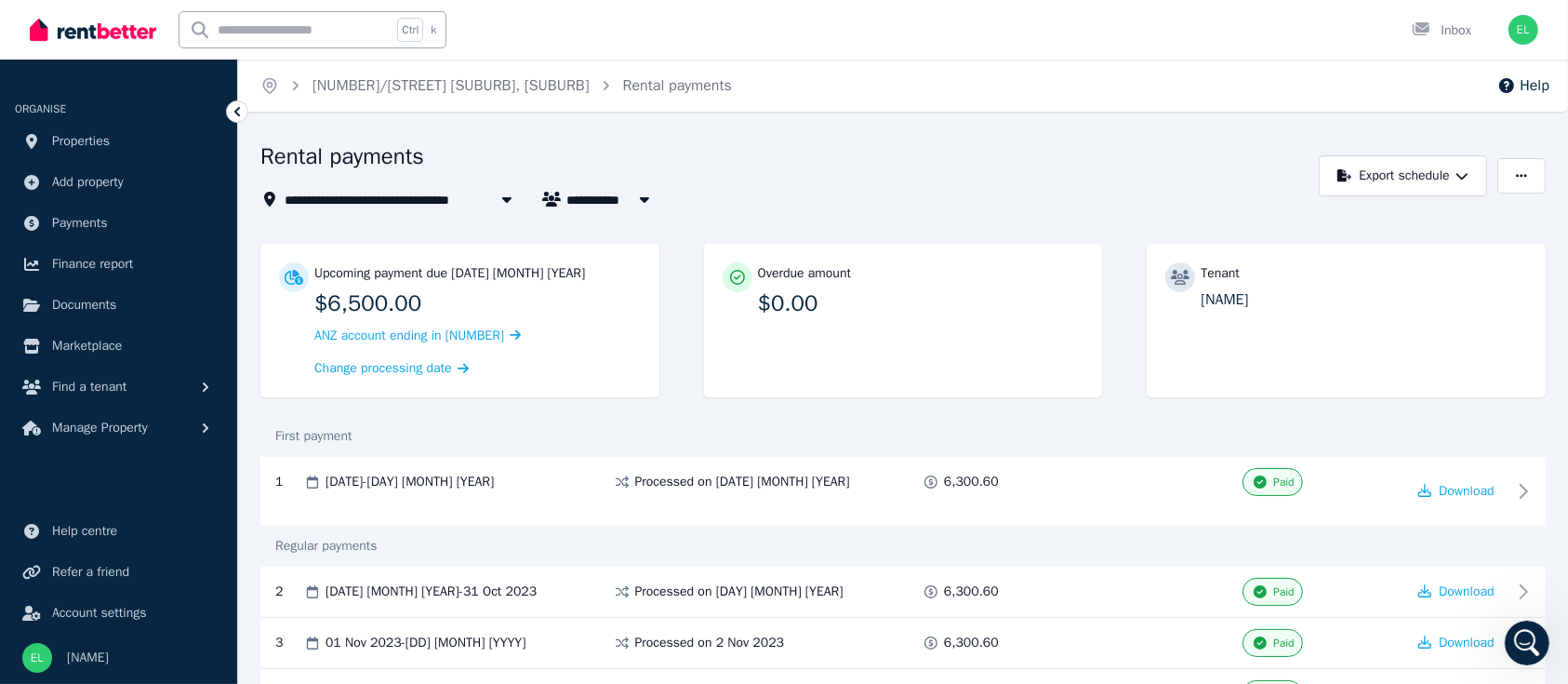 click at bounding box center (1526, 642) 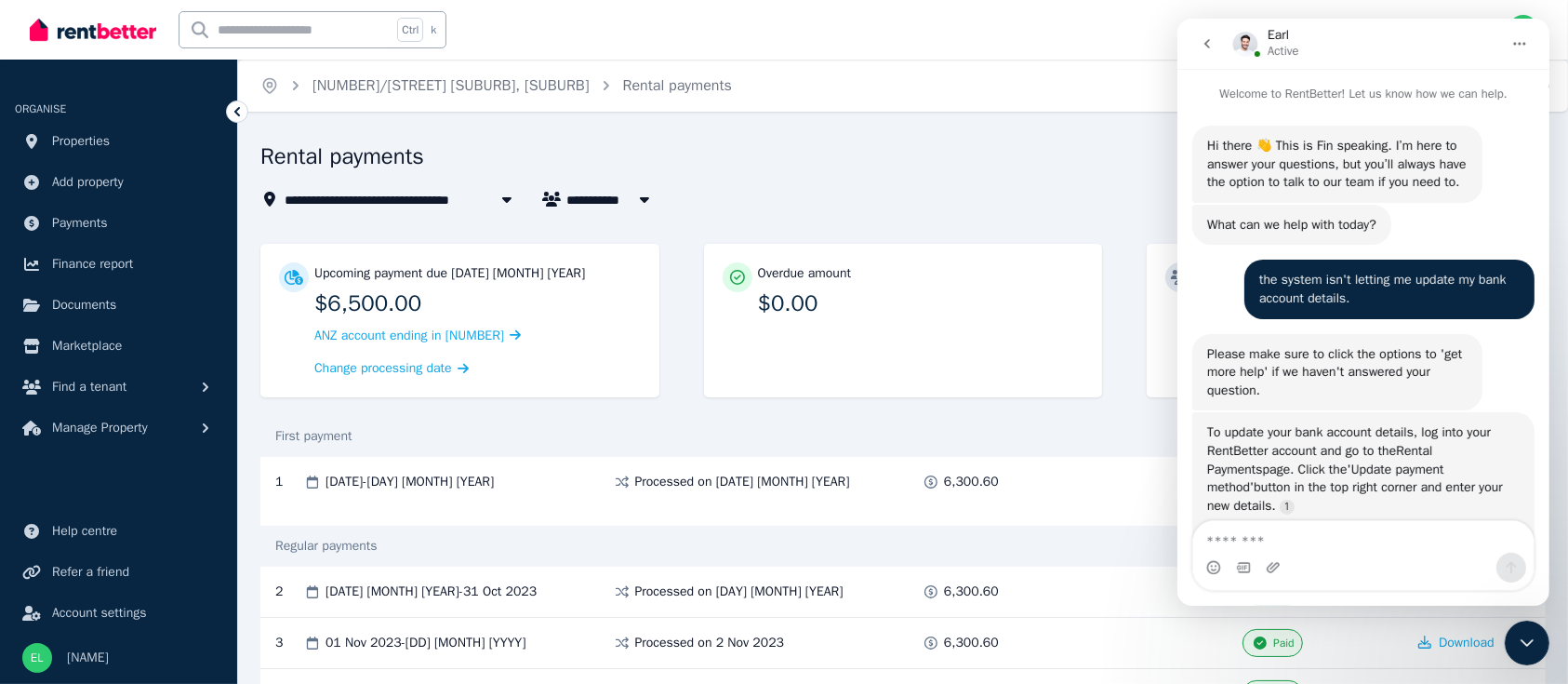 scroll, scrollTop: 2, scrollLeft: 0, axis: vertical 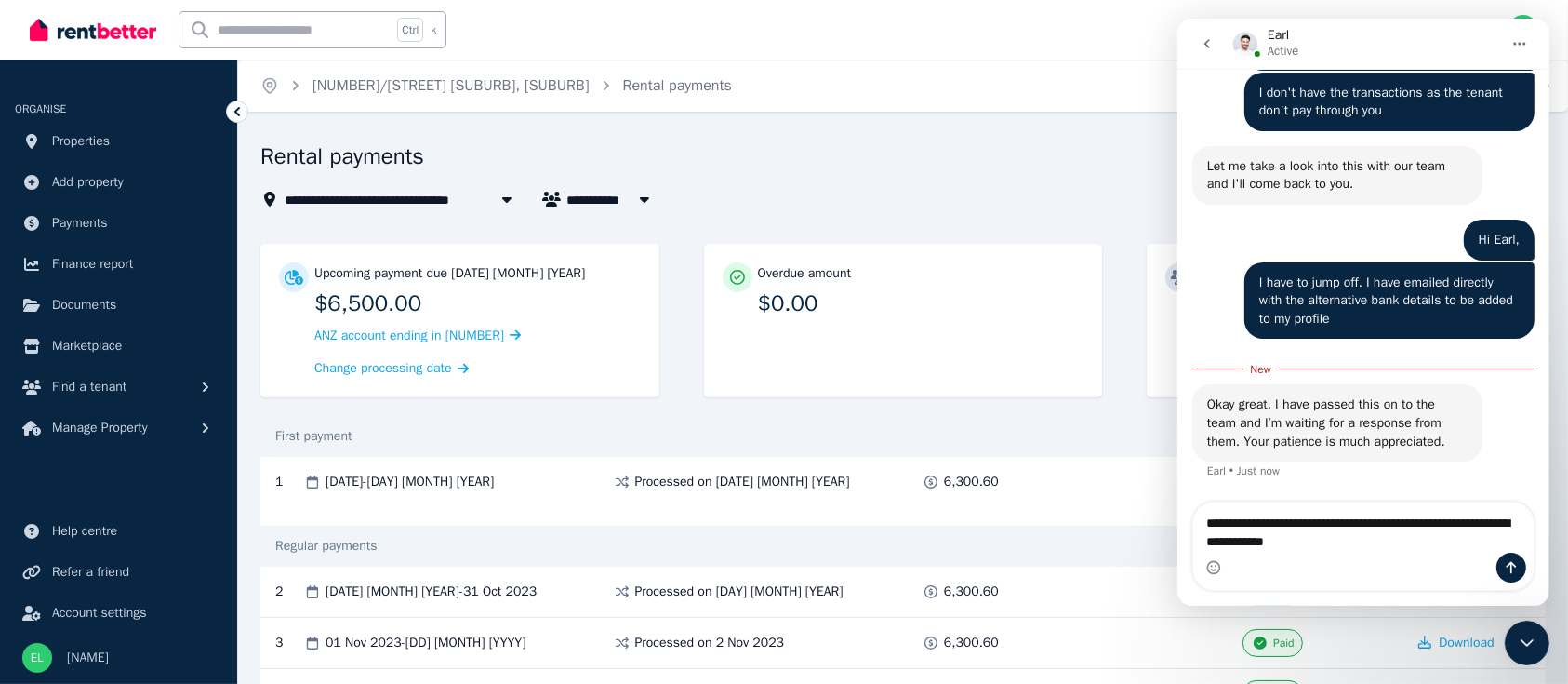 type on "**********" 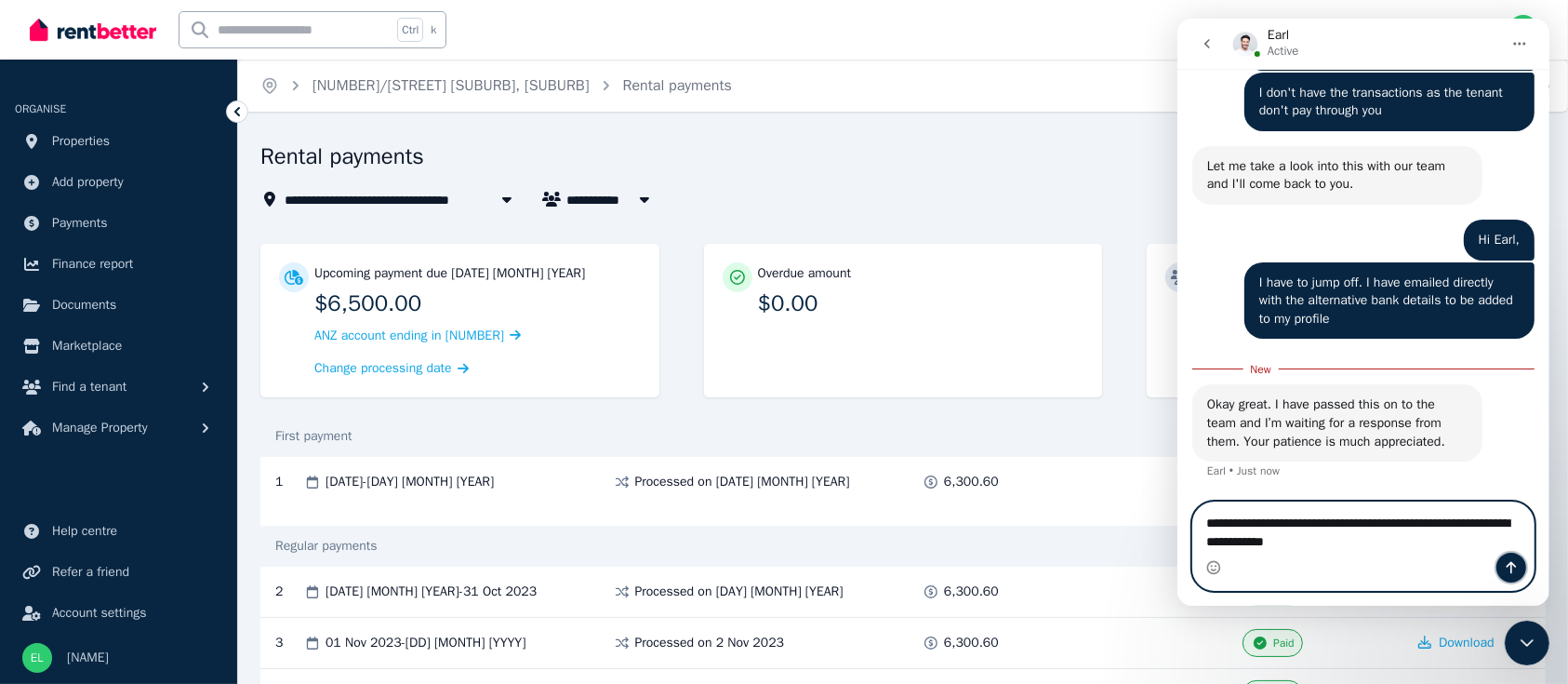 click 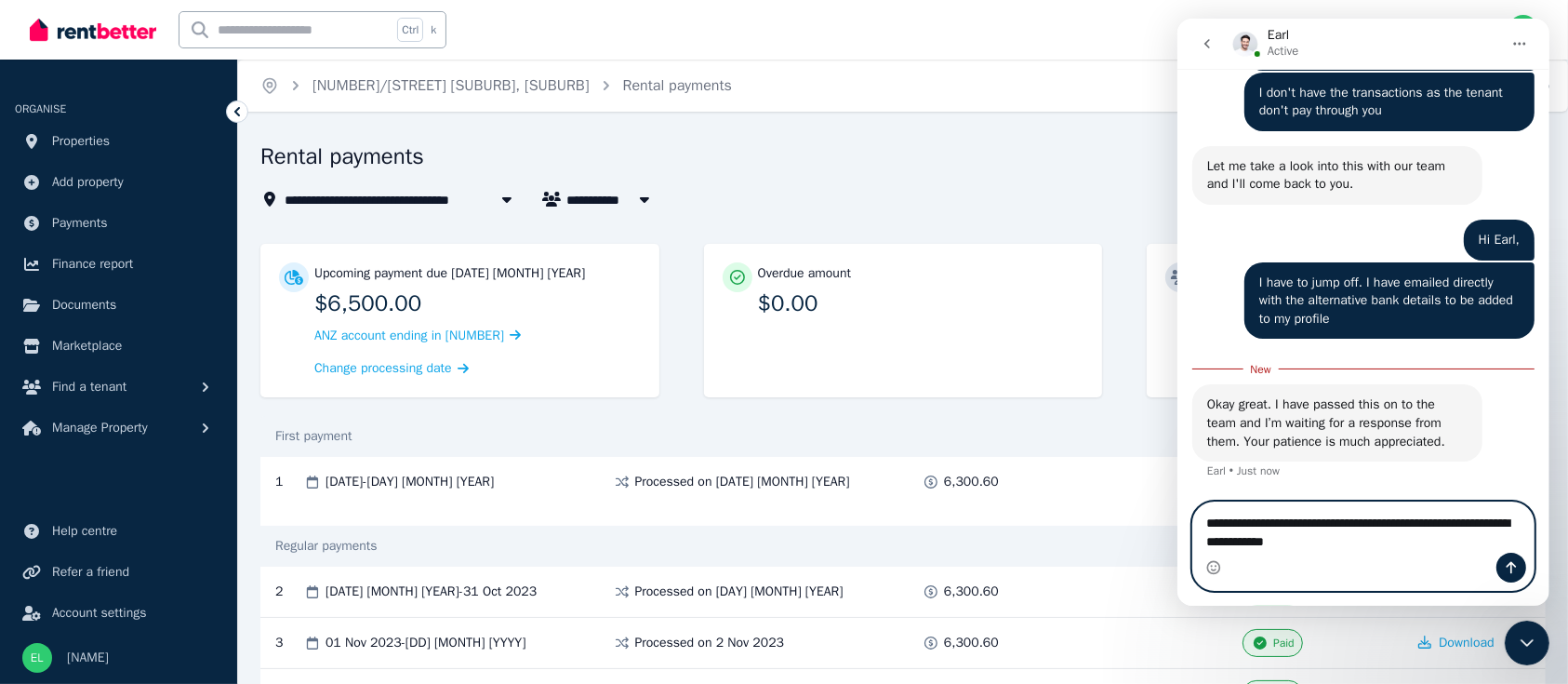 type 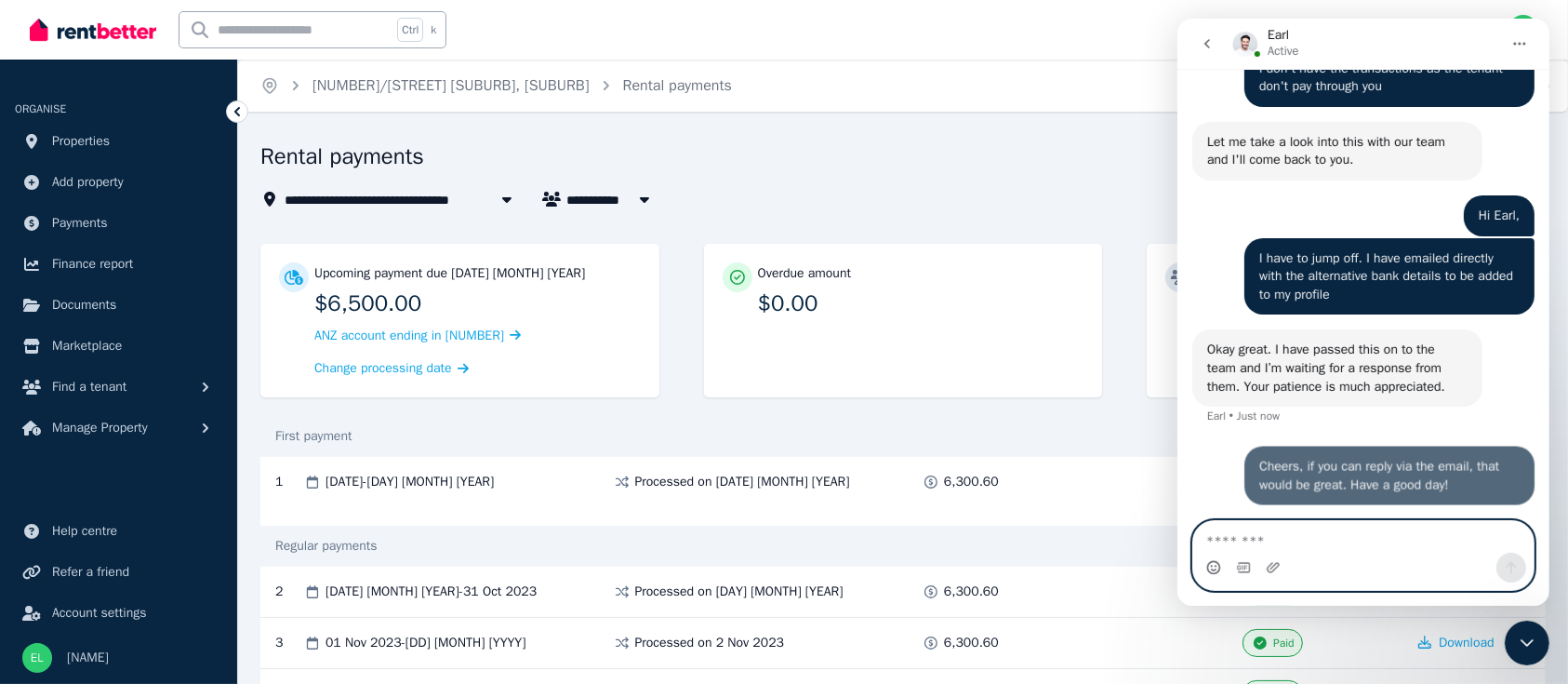 scroll, scrollTop: 3852, scrollLeft: 0, axis: vertical 